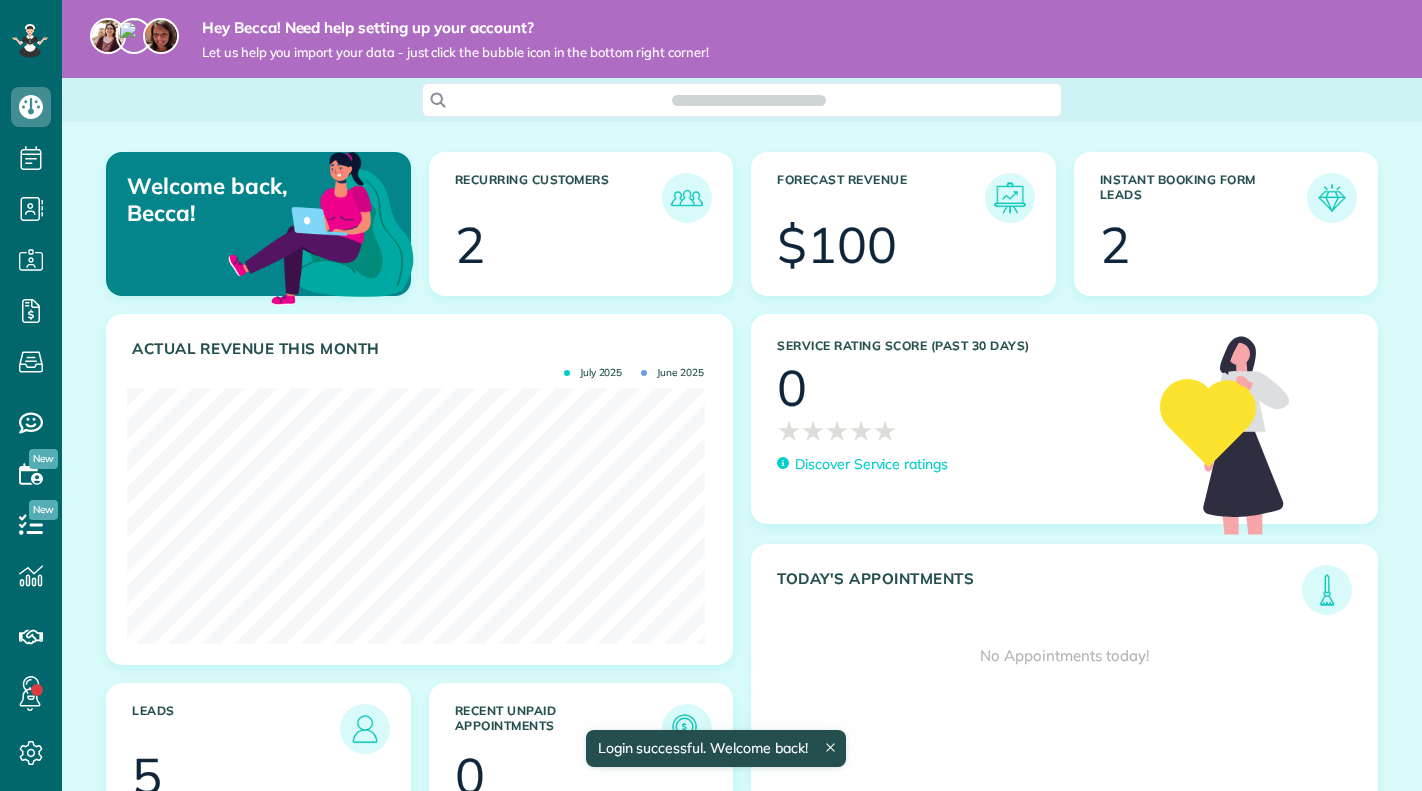scroll, scrollTop: 0, scrollLeft: 0, axis: both 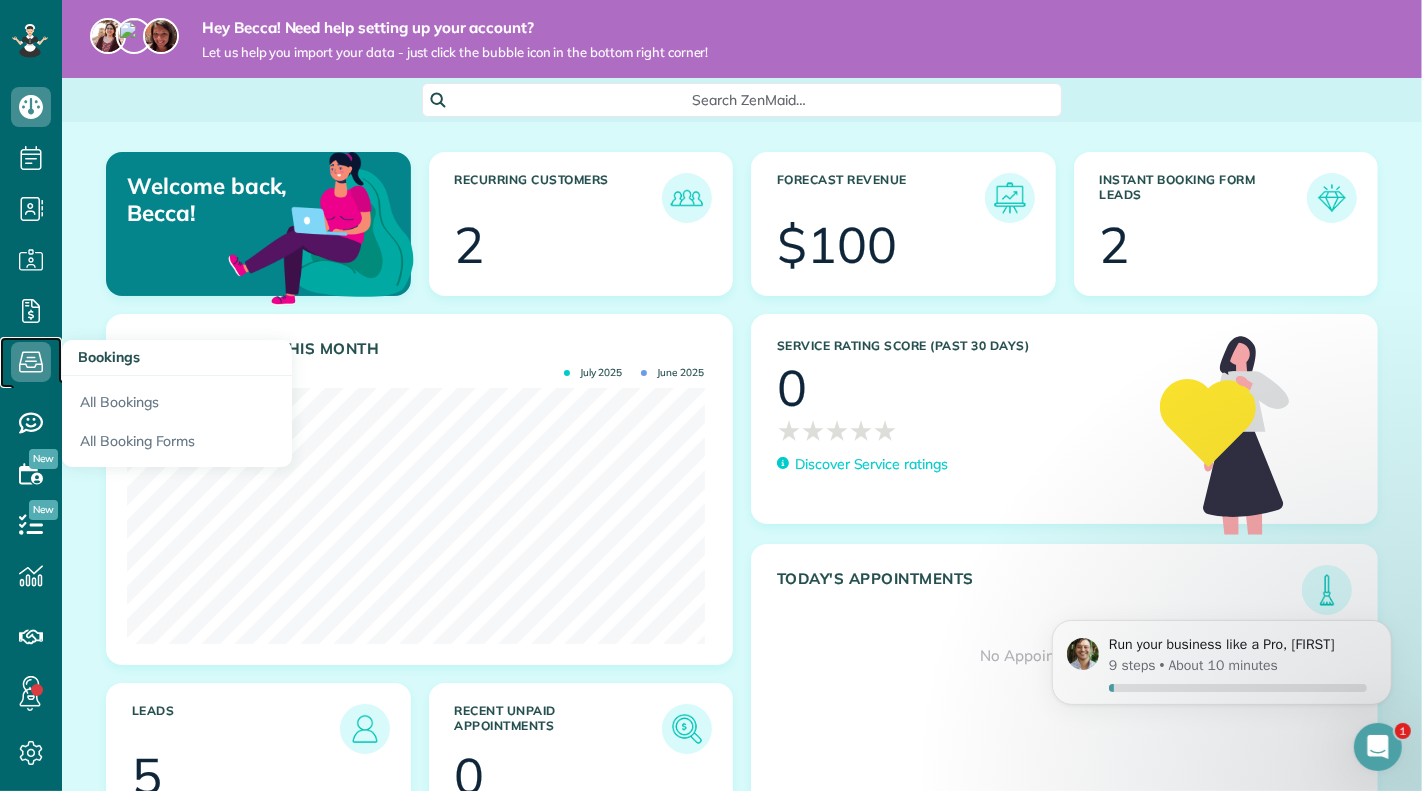 click 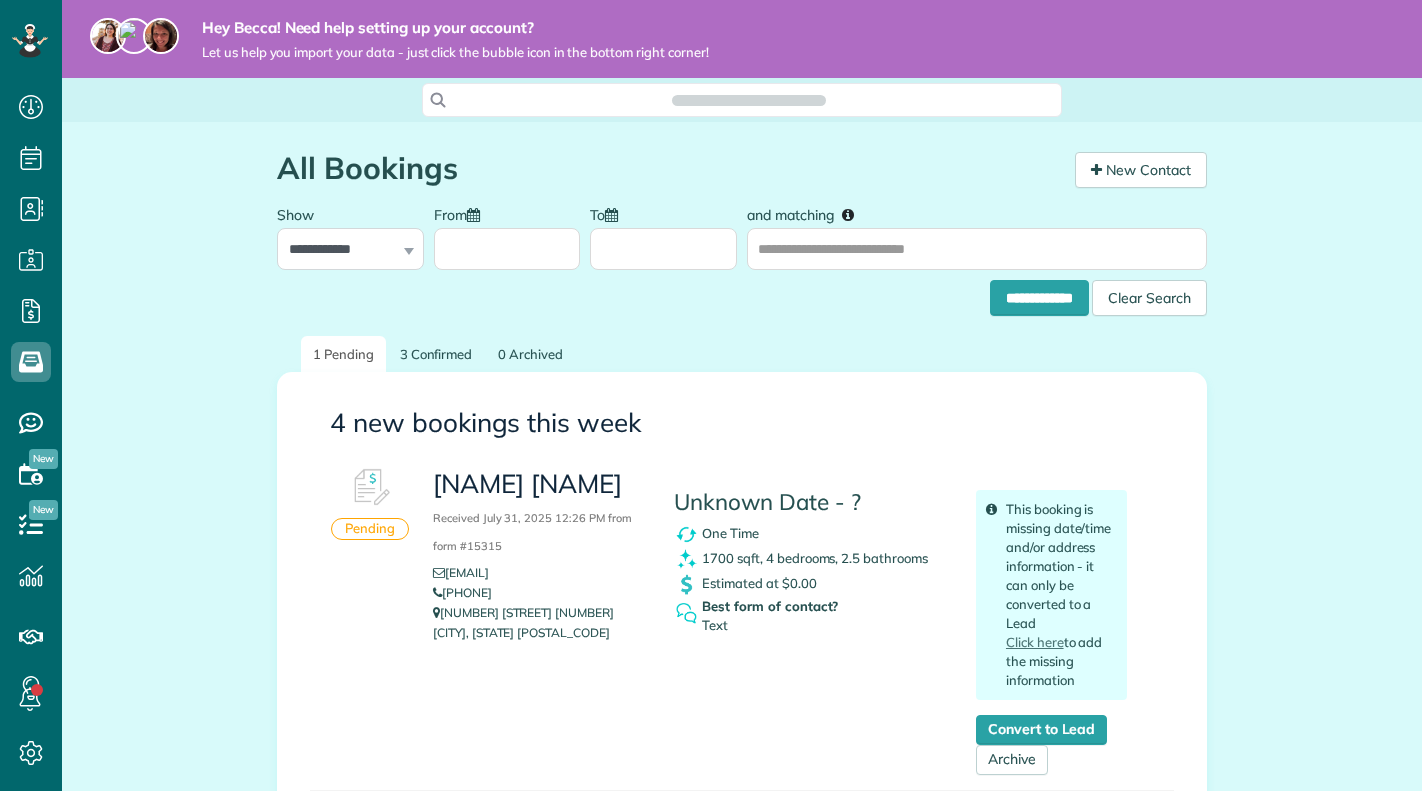 scroll, scrollTop: 0, scrollLeft: 0, axis: both 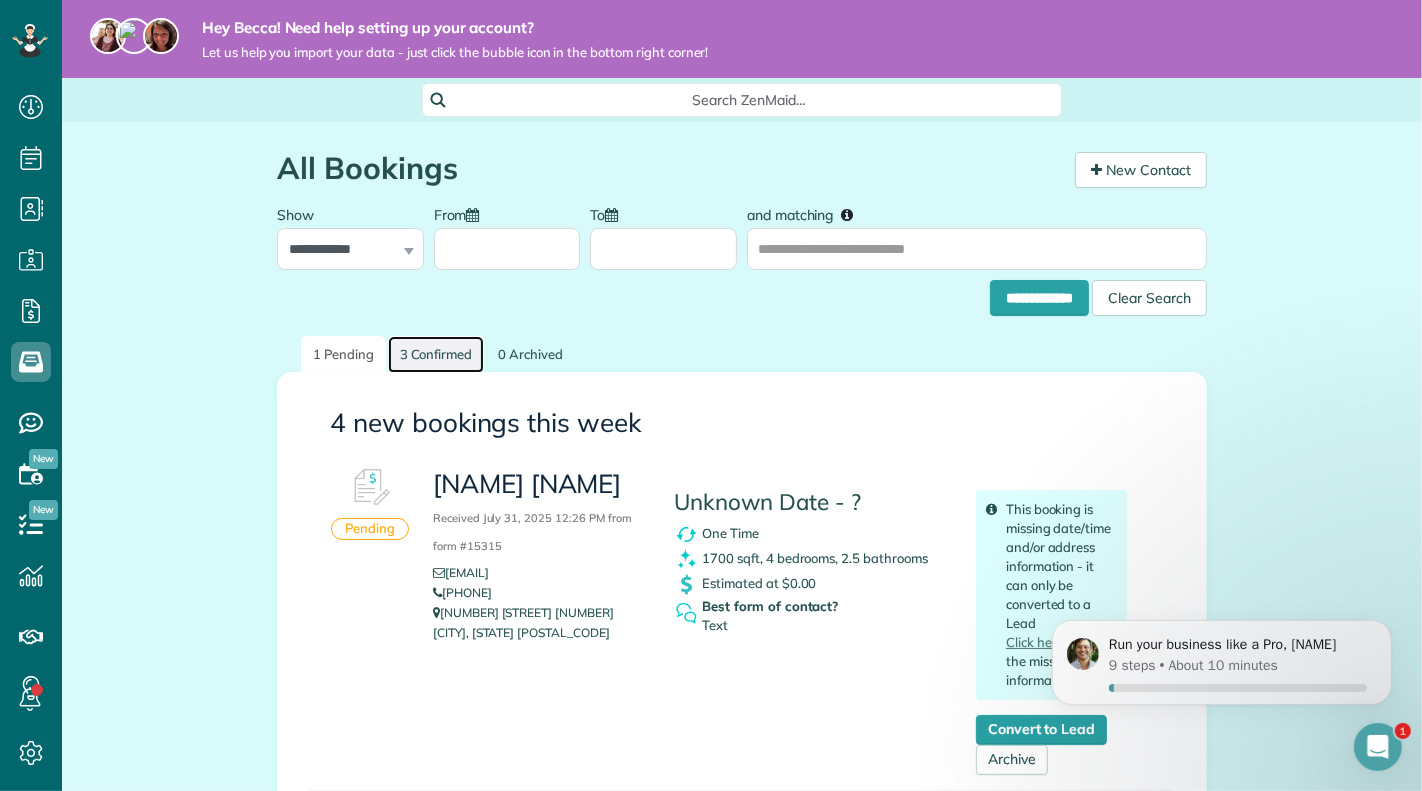 click on "3 Confirmed" at bounding box center (436, 354) 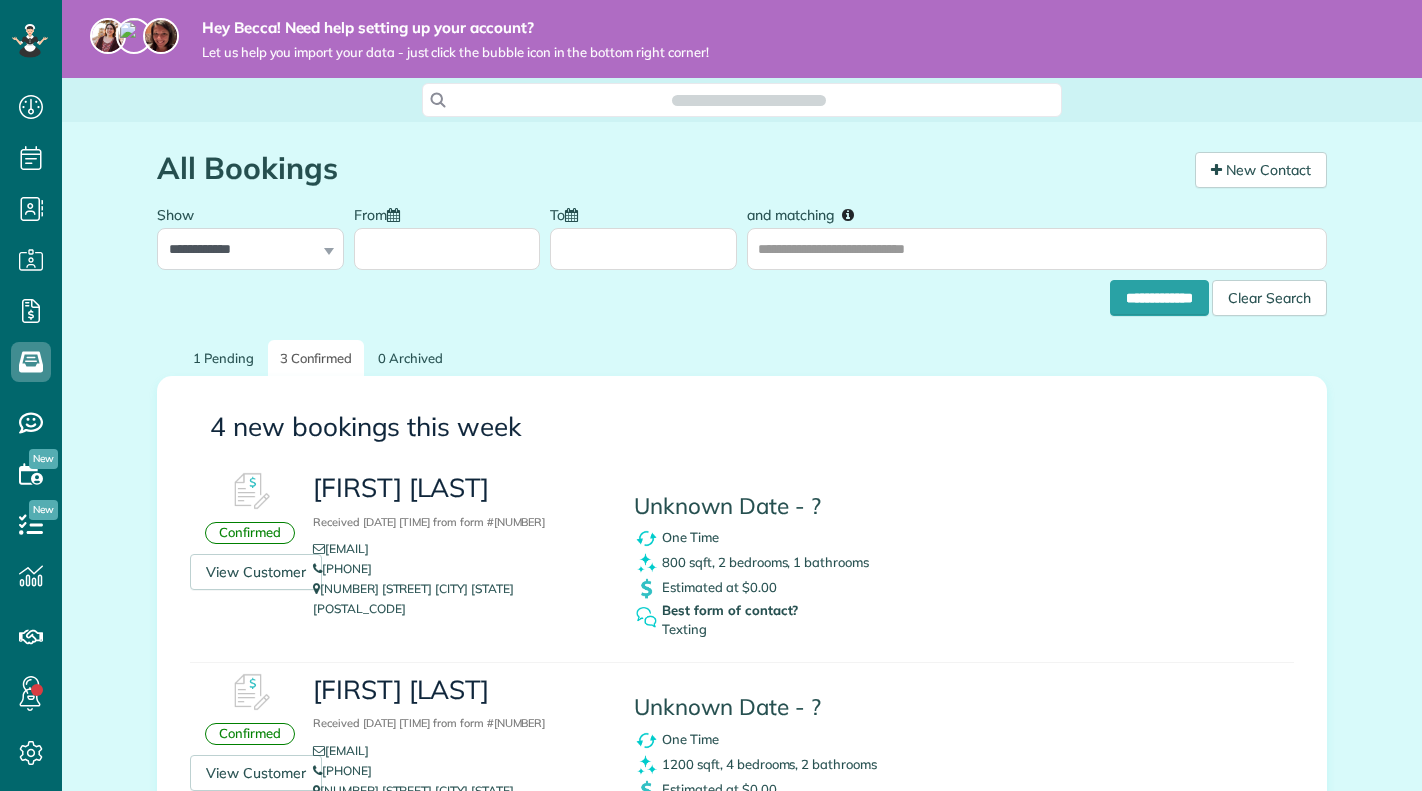 scroll, scrollTop: 0, scrollLeft: 0, axis: both 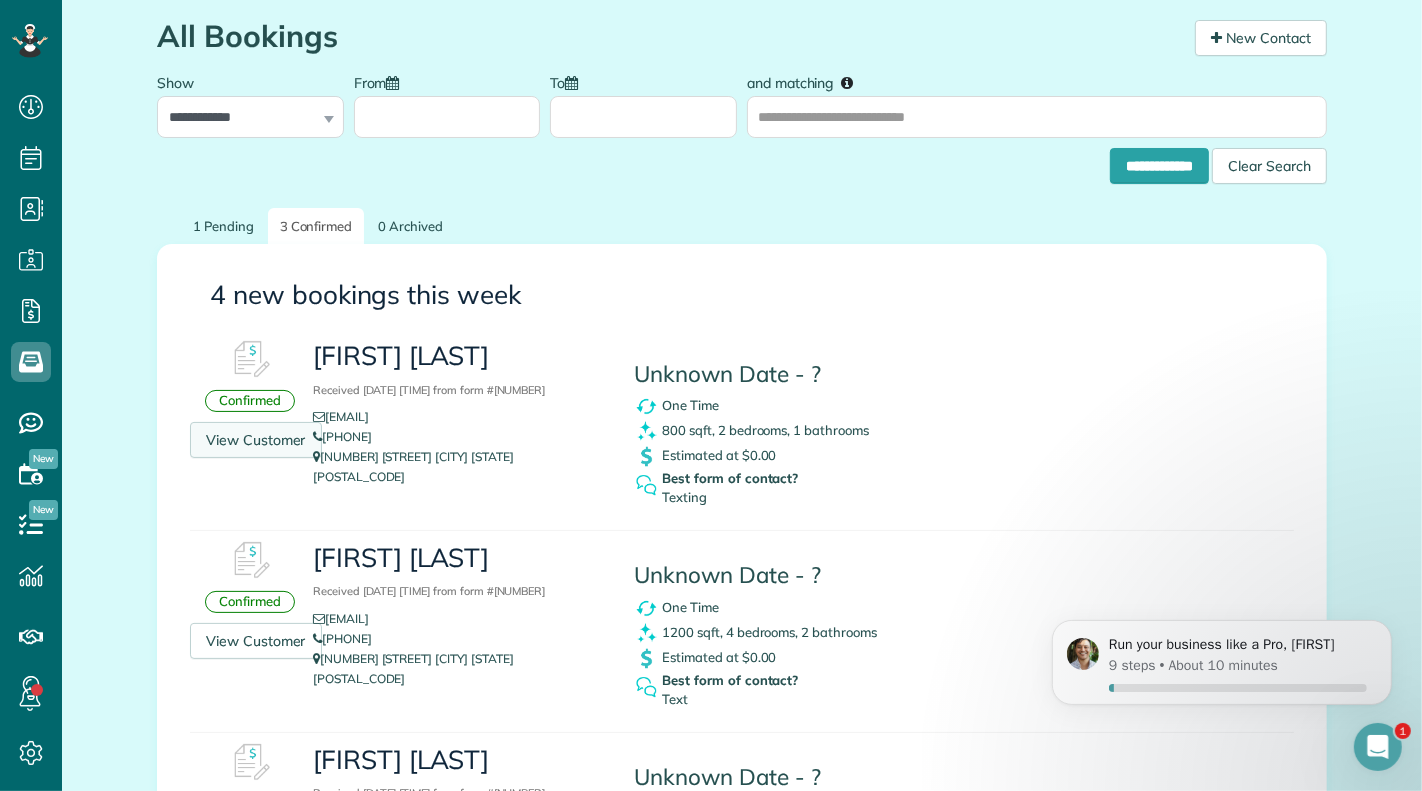 click on "View Customer" at bounding box center (256, 440) 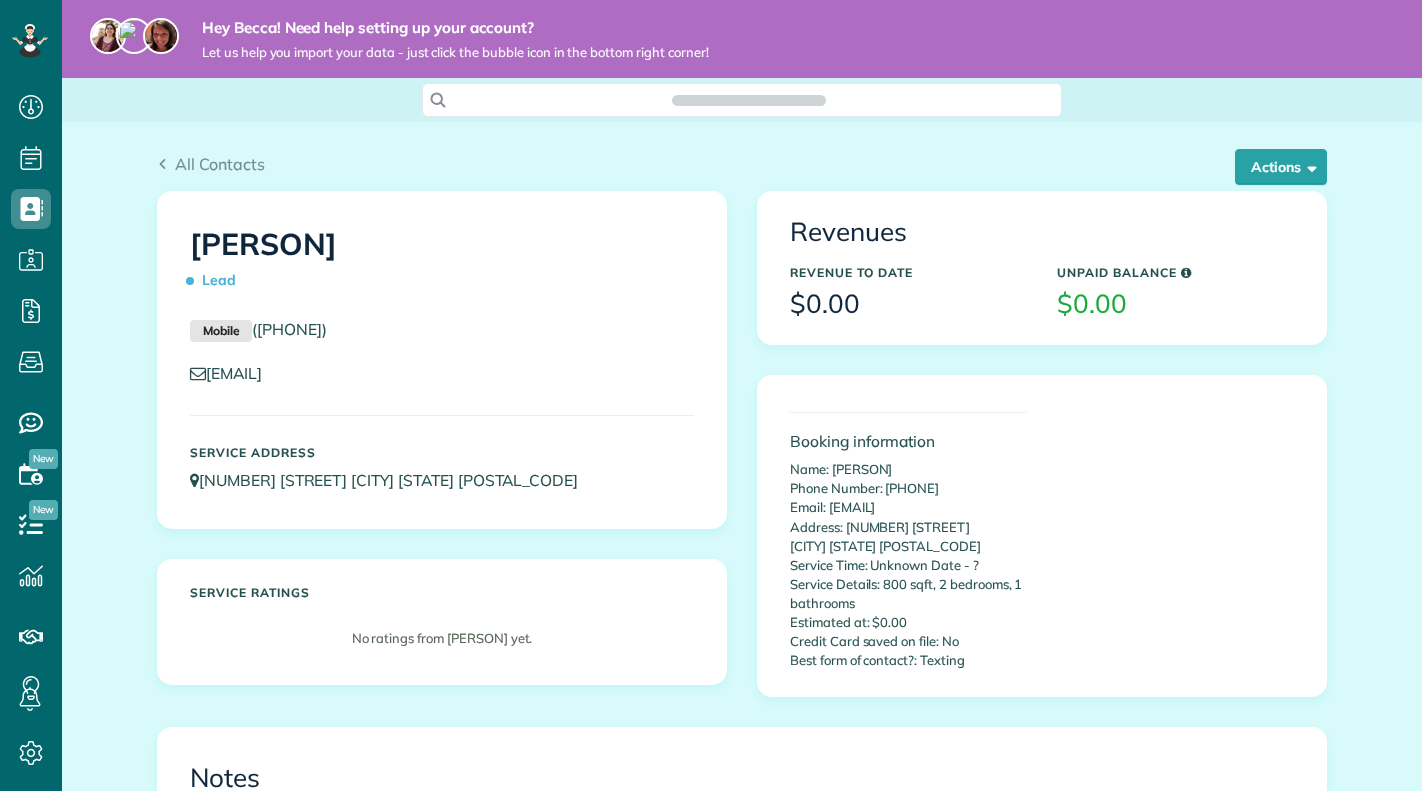 scroll, scrollTop: 0, scrollLeft: 0, axis: both 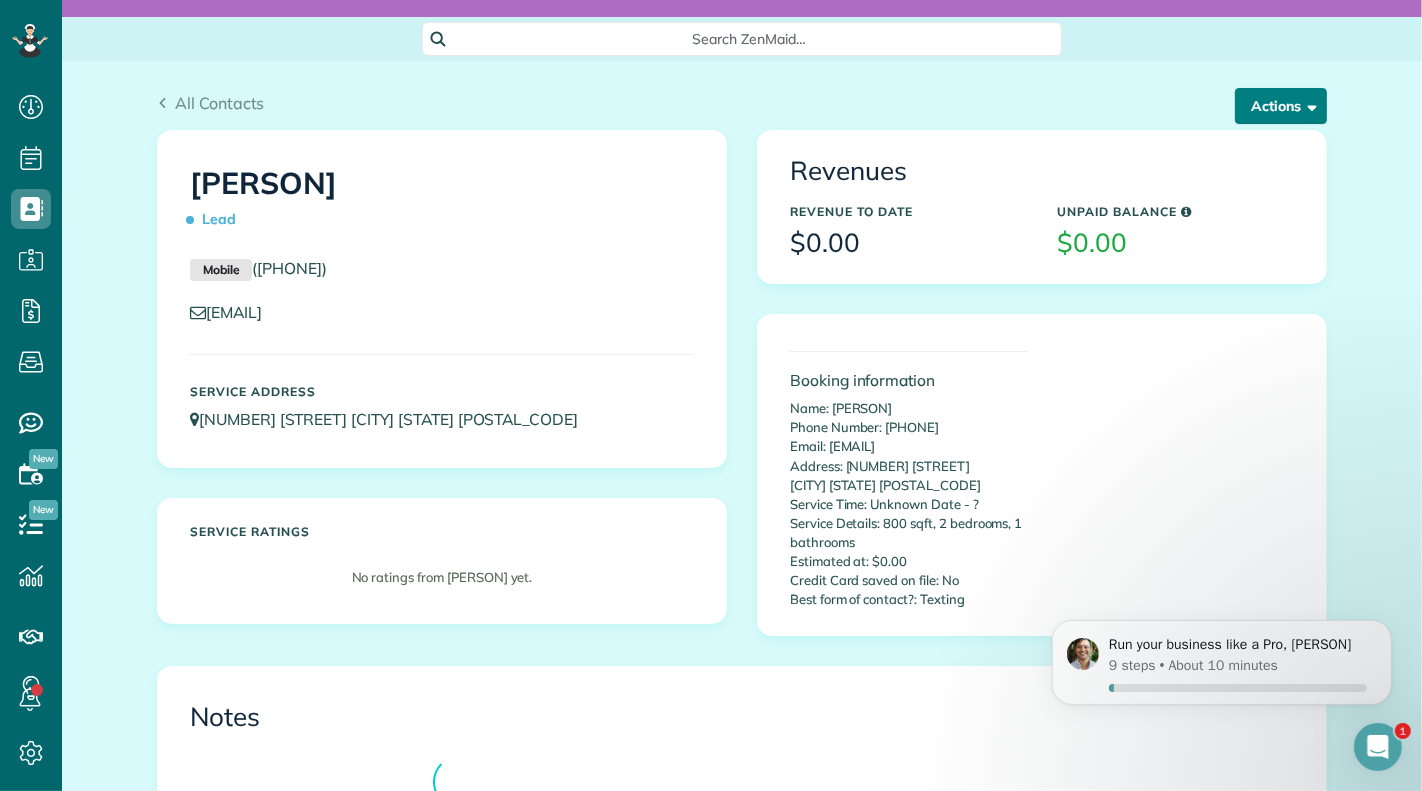 click on "Actions" at bounding box center [1281, 106] 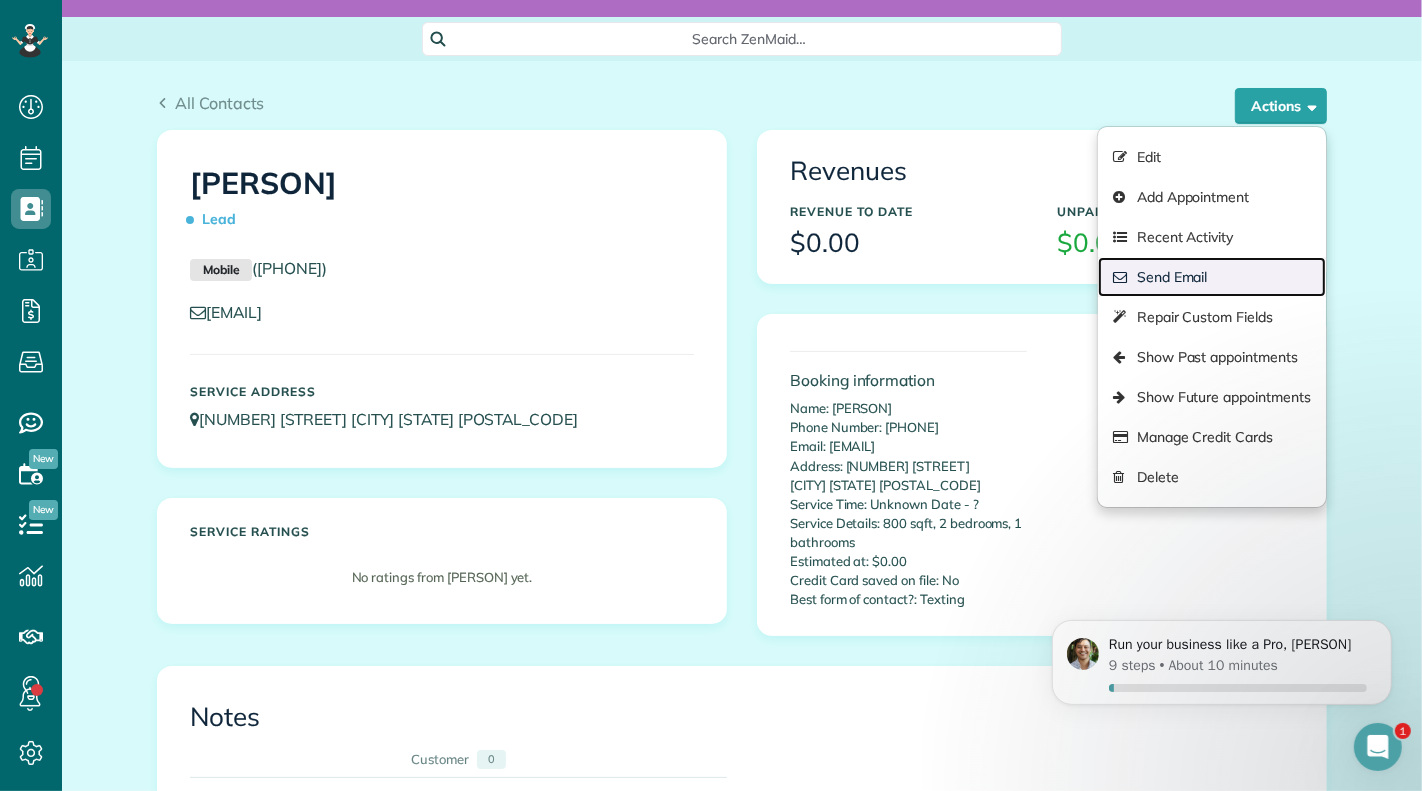 click on "Send Email" at bounding box center [1212, 277] 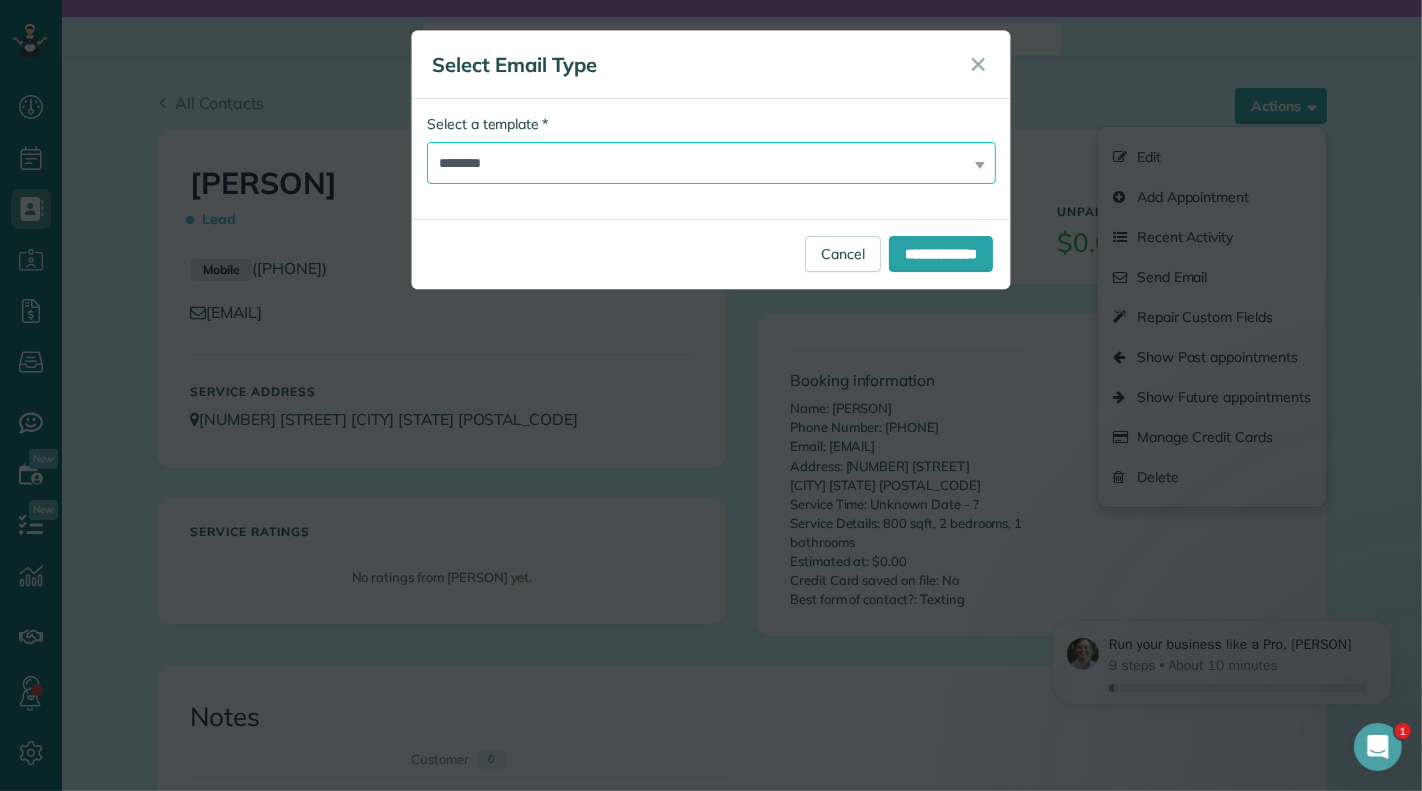click on "**********" at bounding box center (711, 163) 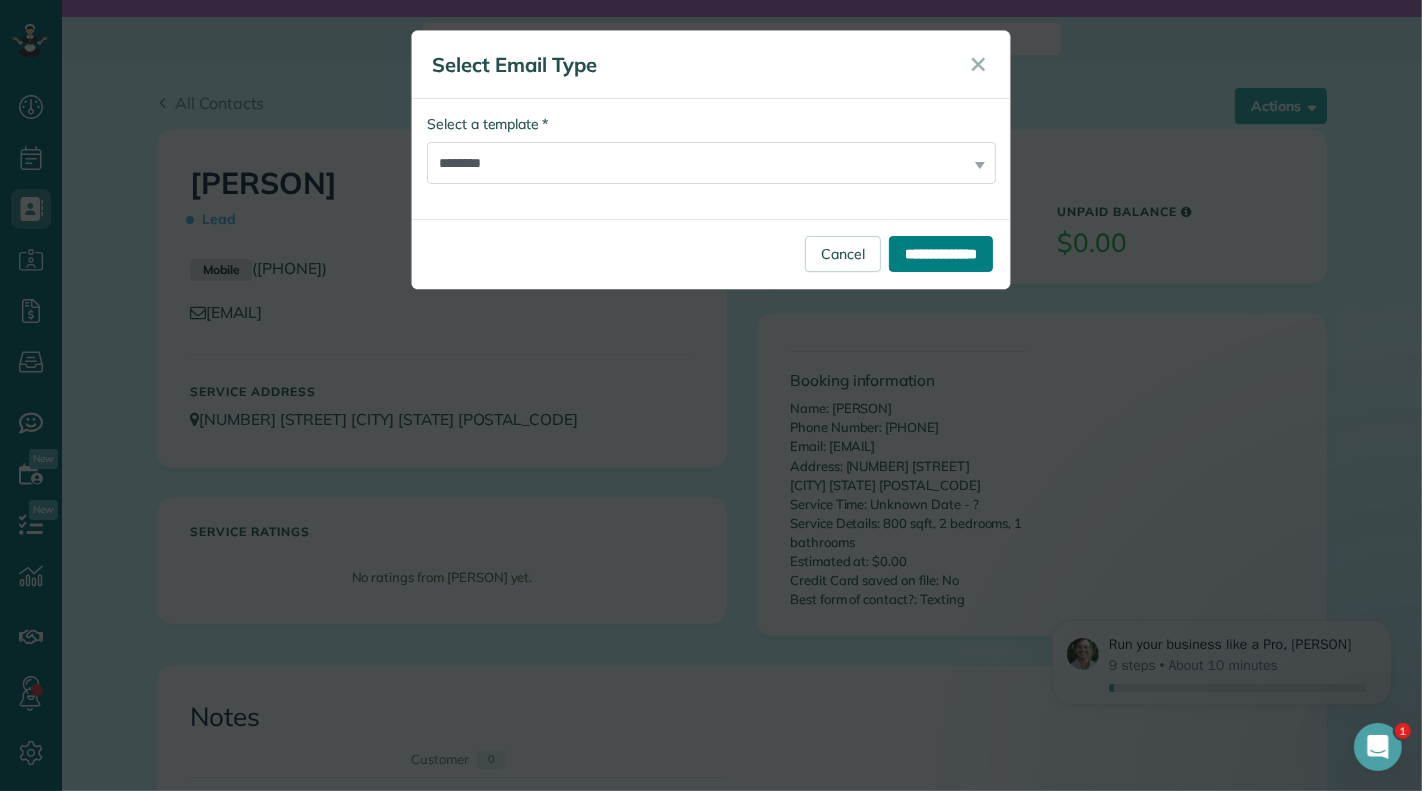click on "**********" at bounding box center [941, 254] 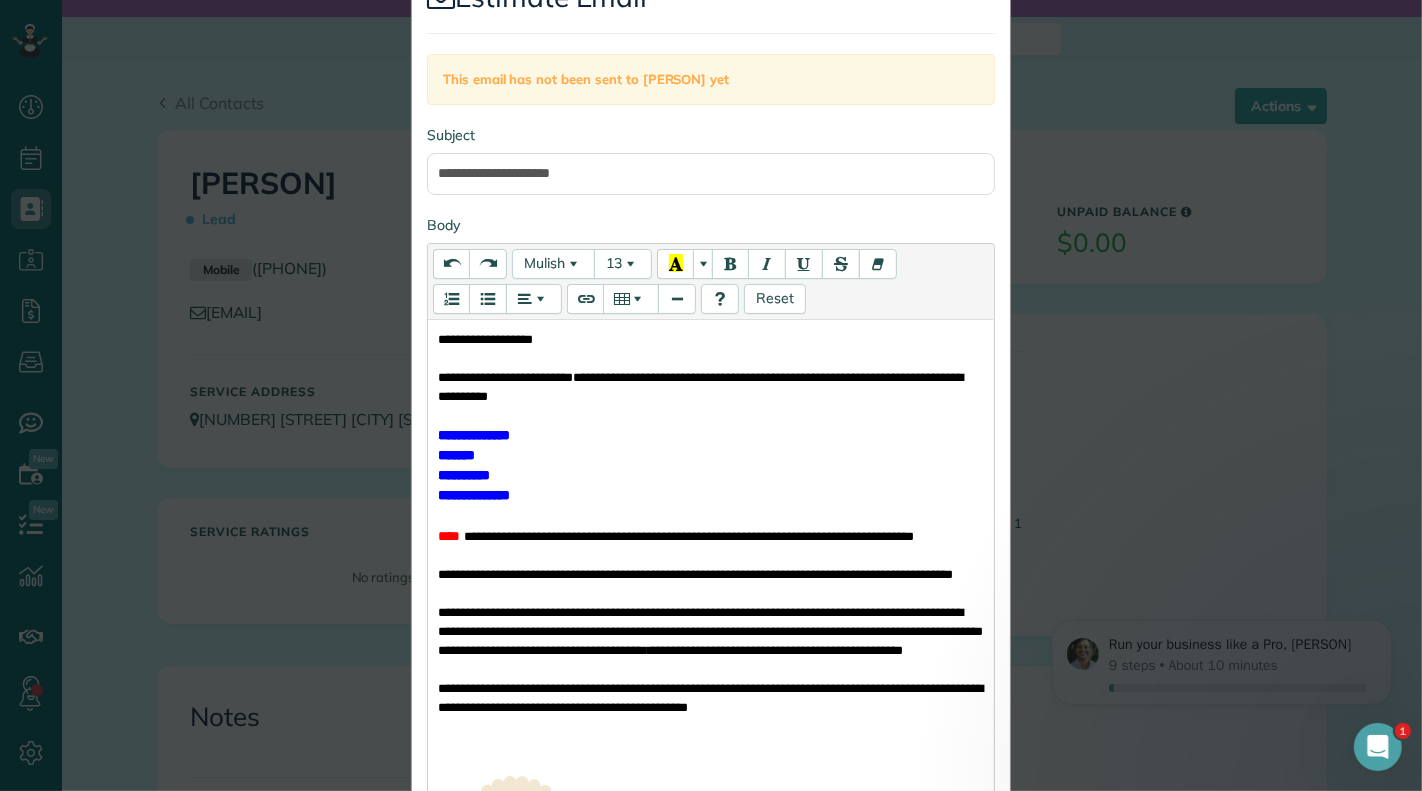 scroll, scrollTop: 168, scrollLeft: 0, axis: vertical 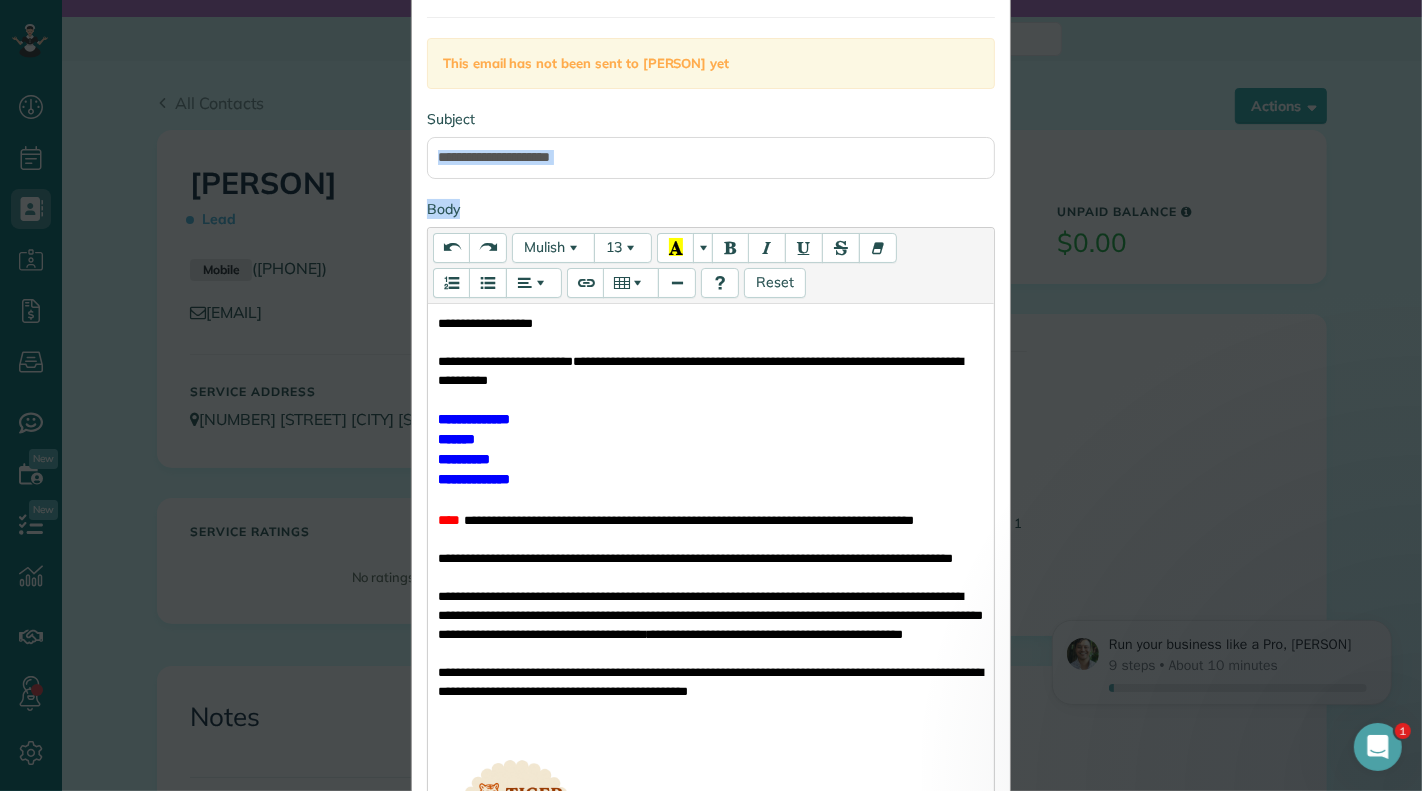 drag, startPoint x: 1404, startPoint y: 260, endPoint x: 1388, endPoint y: 172, distance: 89.44272 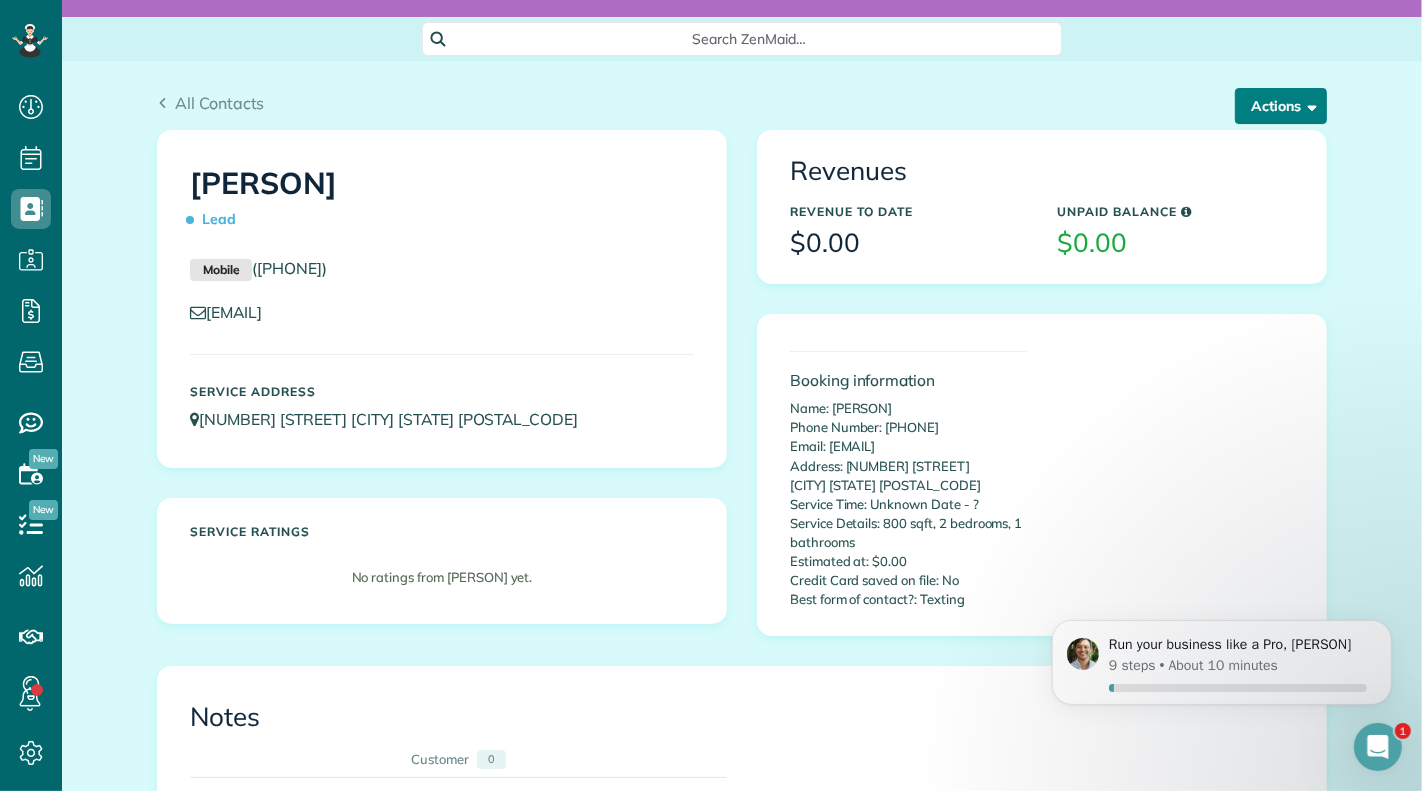 click on "Actions" at bounding box center [1281, 106] 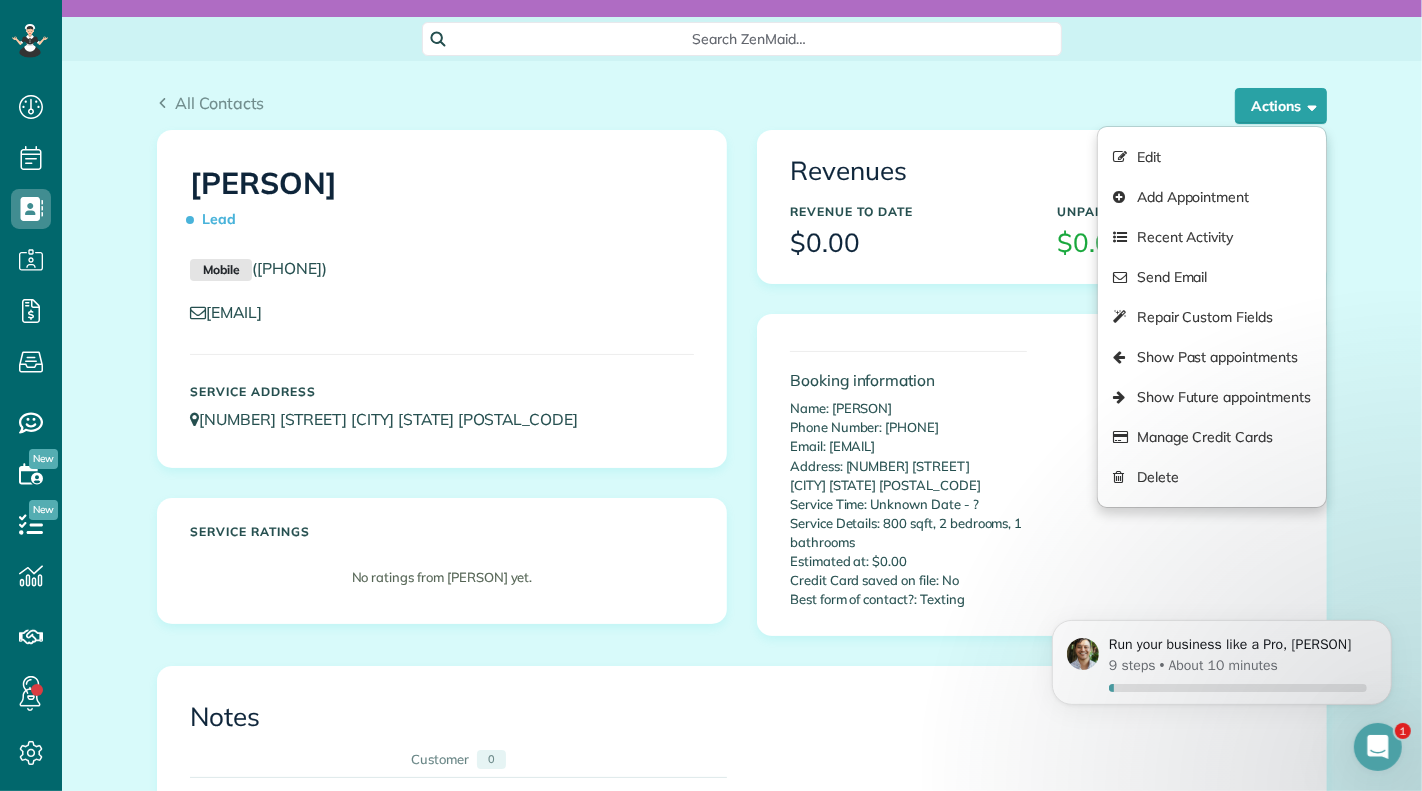 click on "All Contacts
Actions
Edit
Add Appointment
Recent Activity
Send Email
Repair Custom Fields
Show Past appointments
Show Future appointments
Manage Credit Cards
Delete" at bounding box center (742, 110) 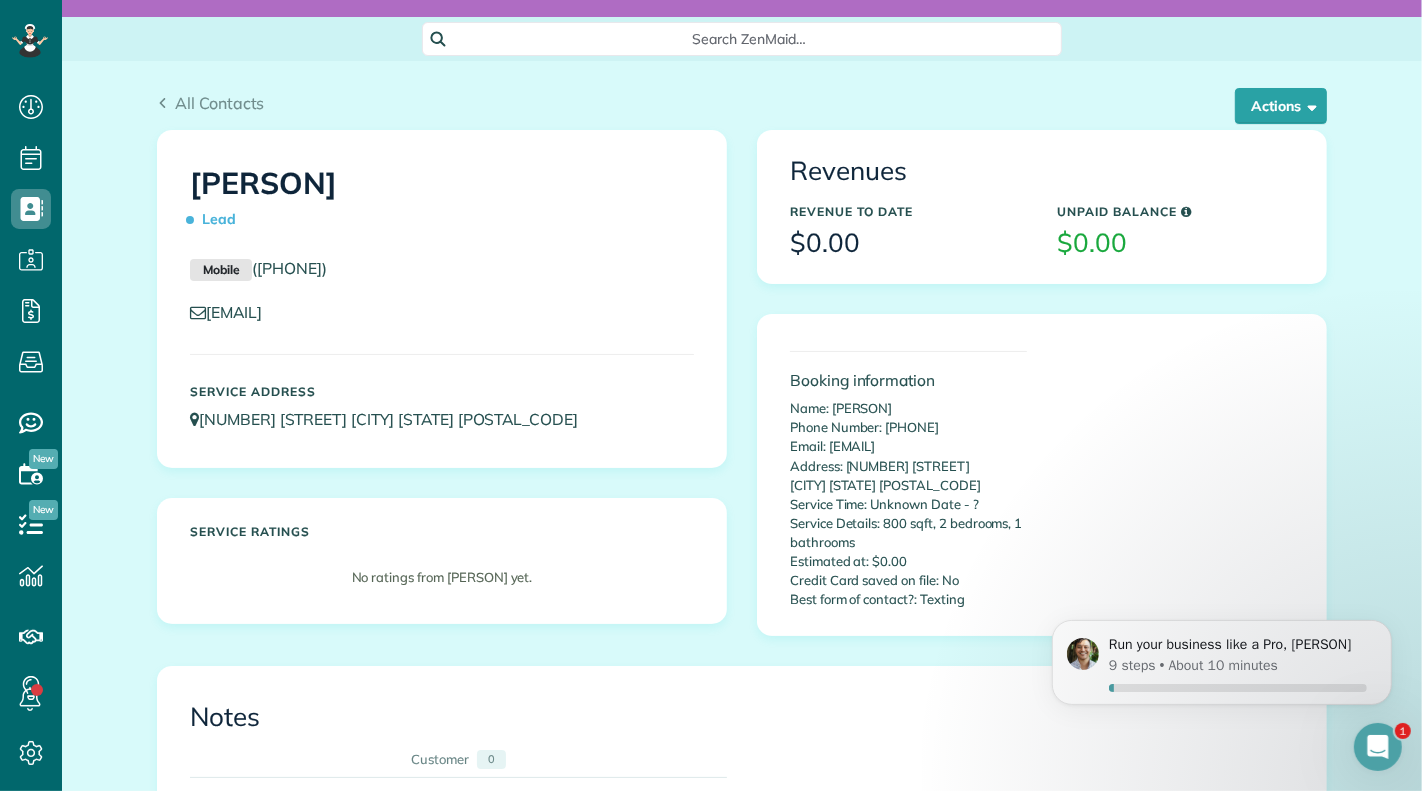 drag, startPoint x: 196, startPoint y: 415, endPoint x: 708, endPoint y: 15, distance: 649.7261 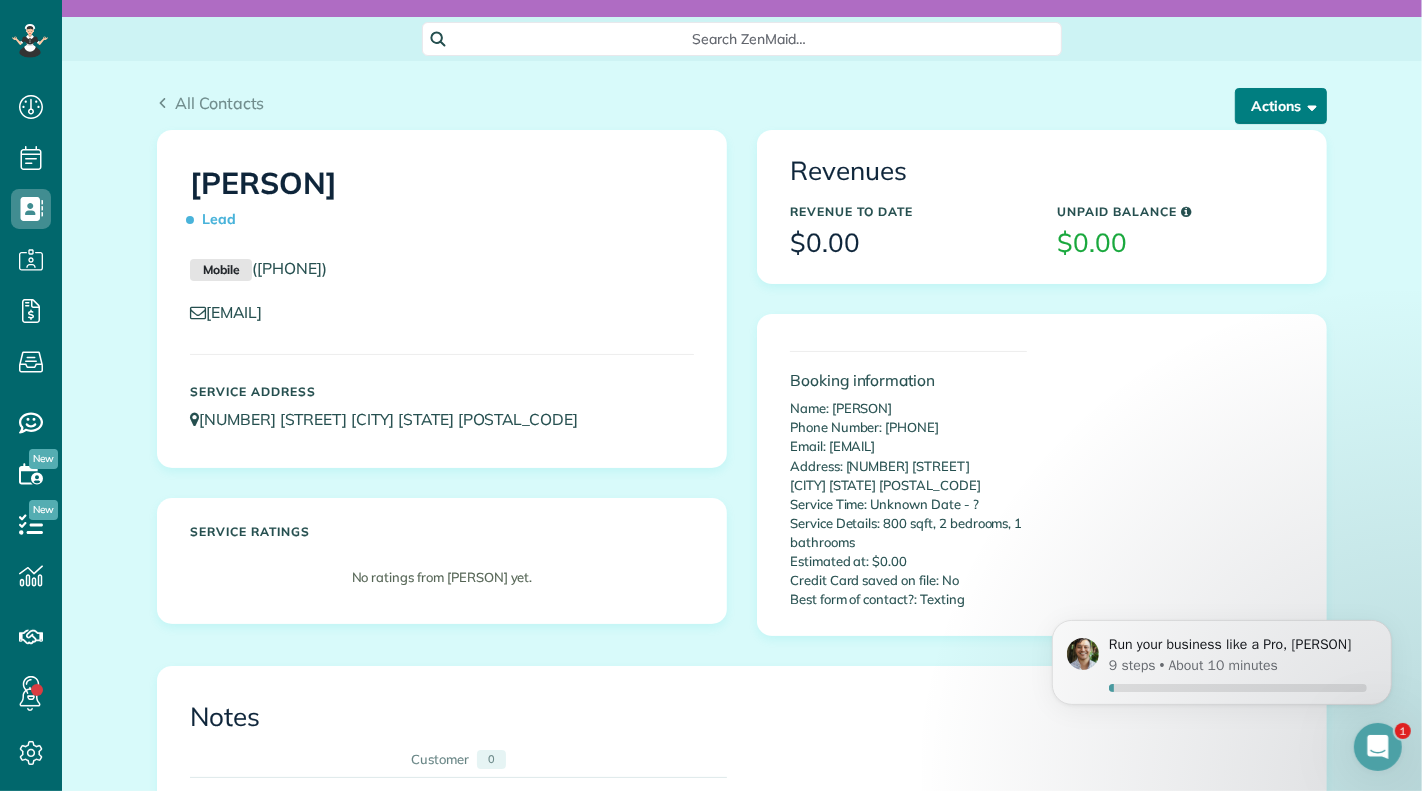 click on "Actions" at bounding box center [1281, 106] 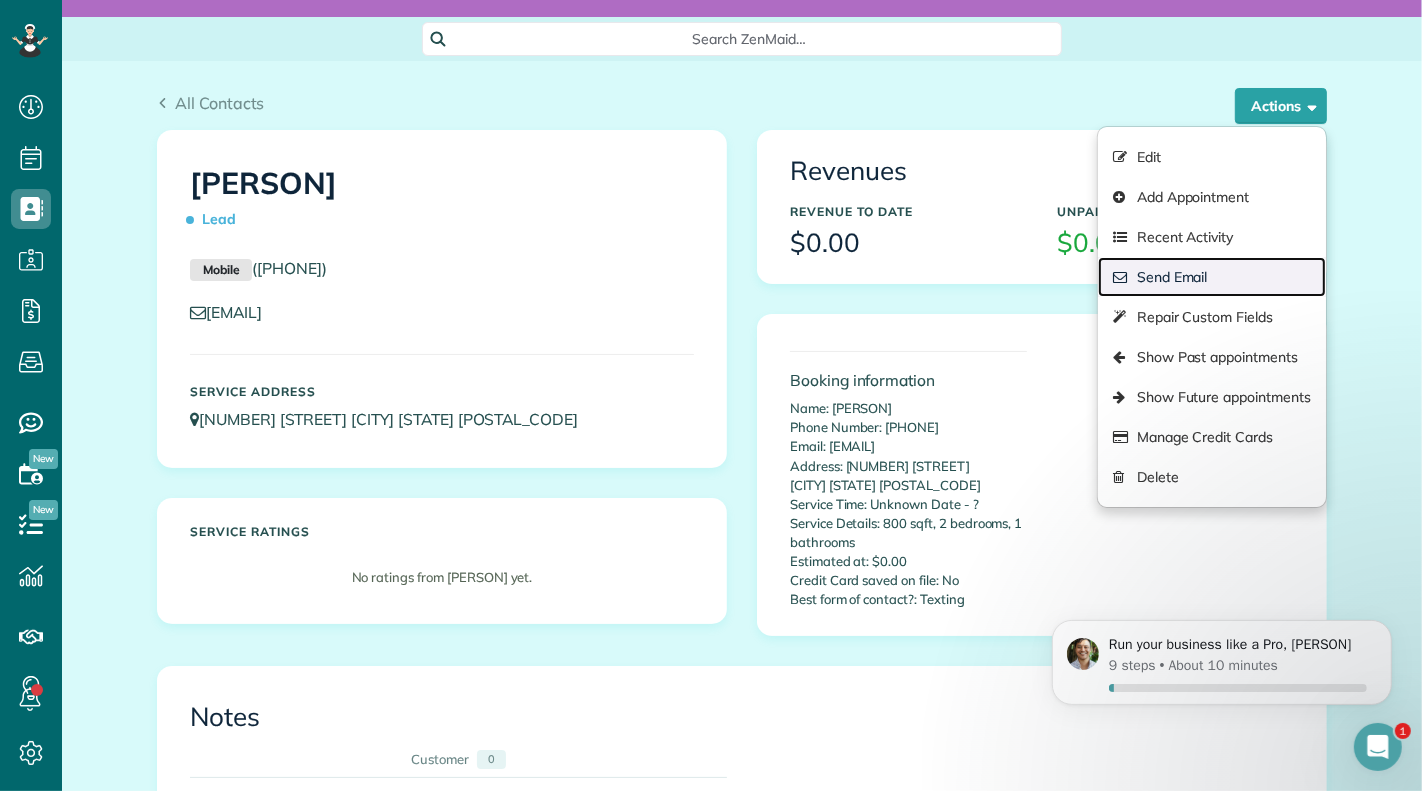 click on "Send Email" at bounding box center (1212, 277) 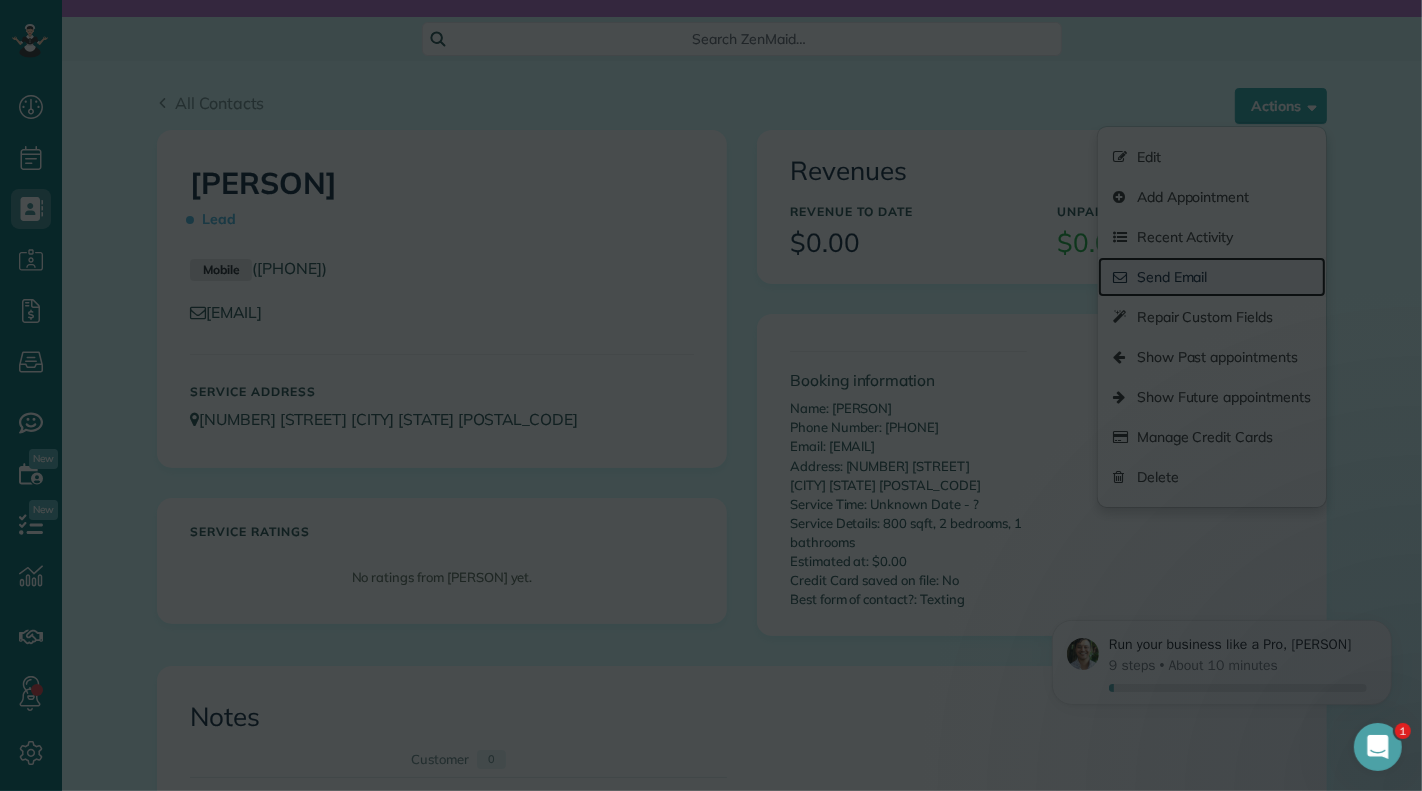 scroll, scrollTop: 0, scrollLeft: 0, axis: both 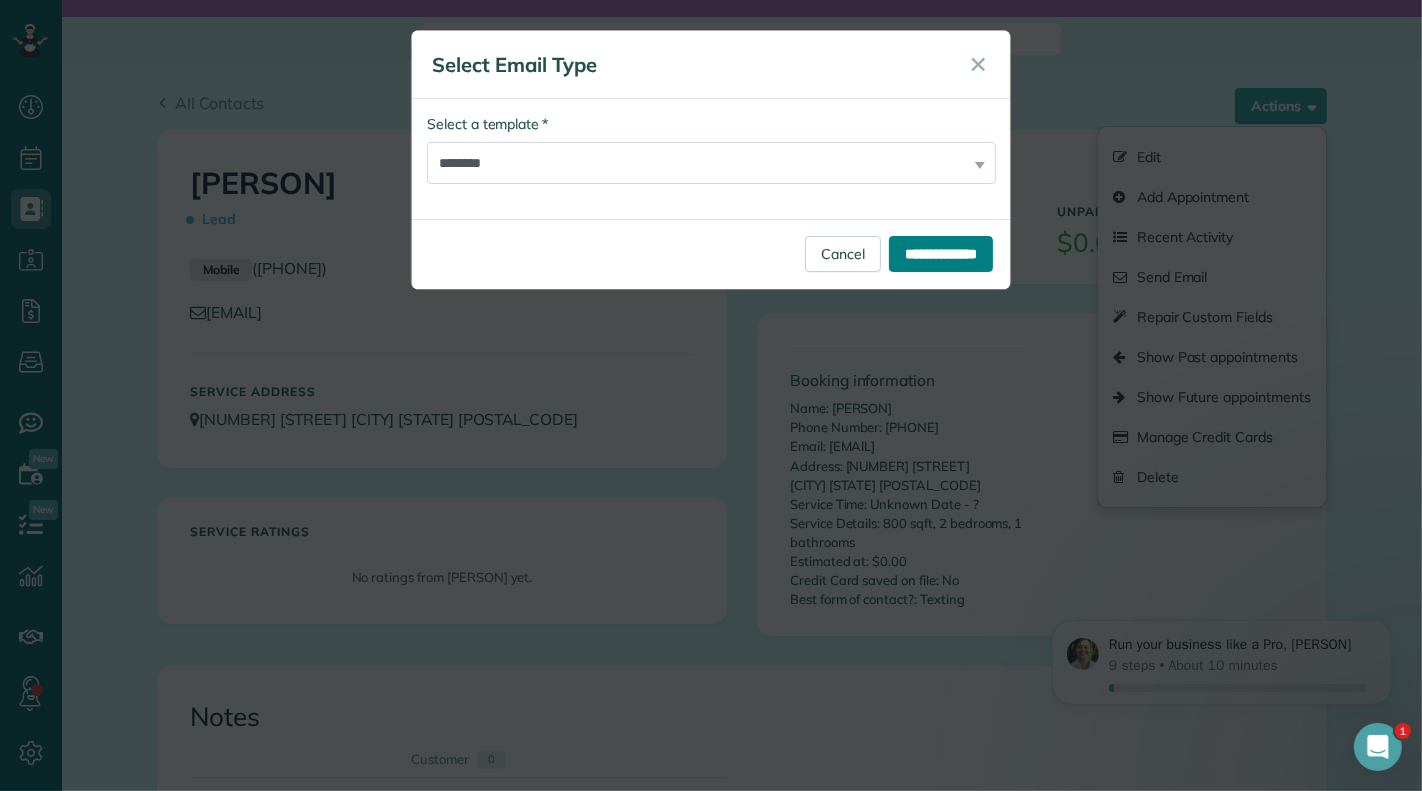 click on "**********" at bounding box center [941, 254] 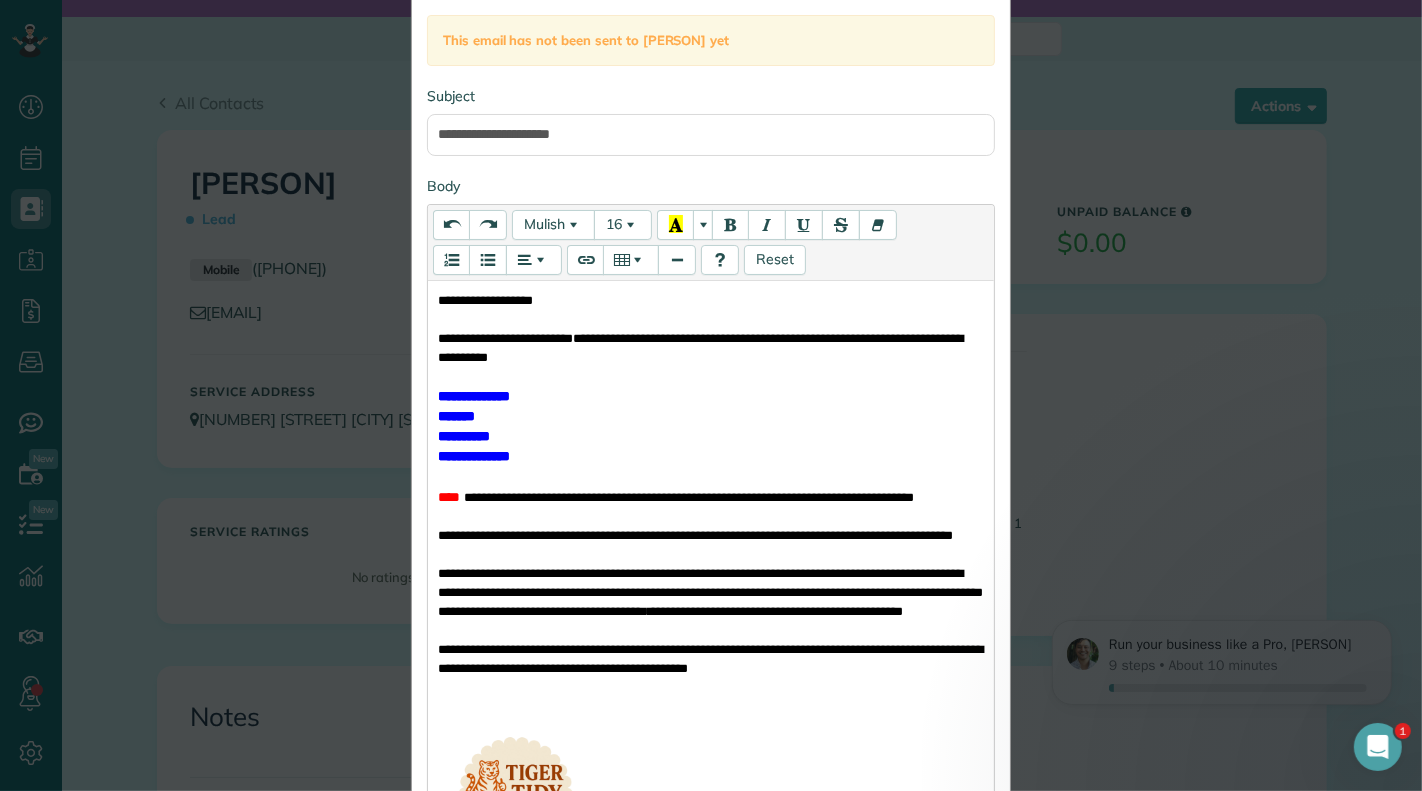 scroll, scrollTop: 211, scrollLeft: 0, axis: vertical 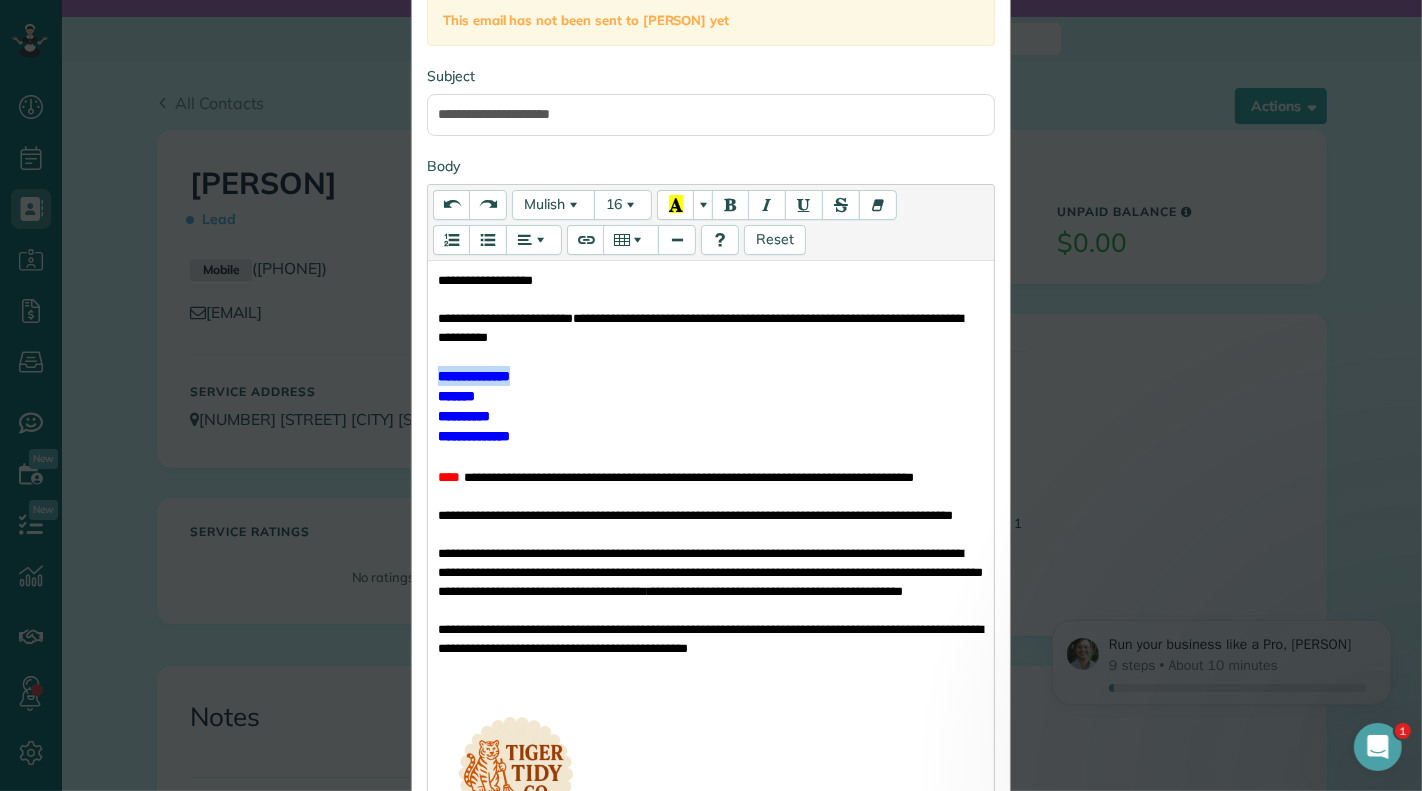 drag, startPoint x: 531, startPoint y: 371, endPoint x: 428, endPoint y: 367, distance: 103.077644 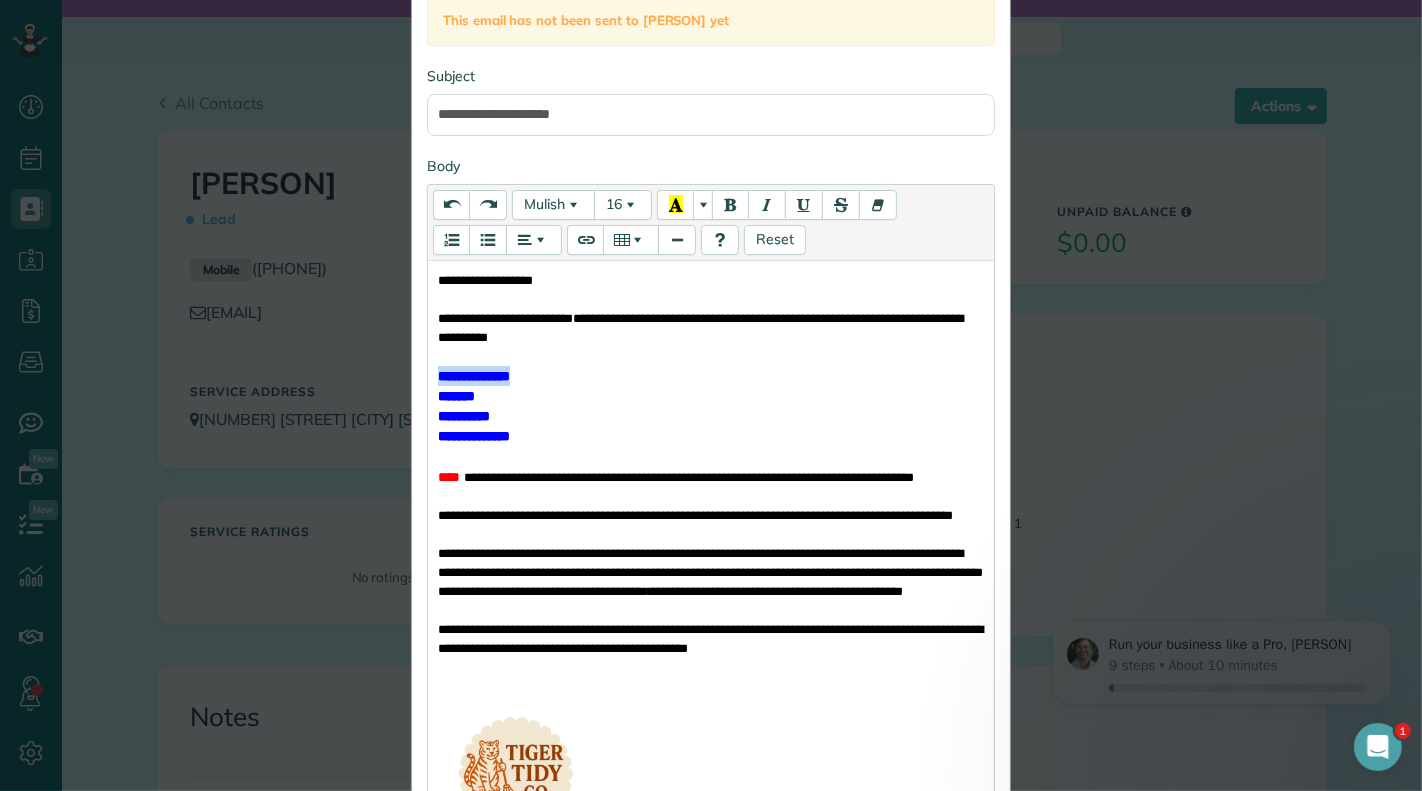 click on "**********" at bounding box center (711, 593) 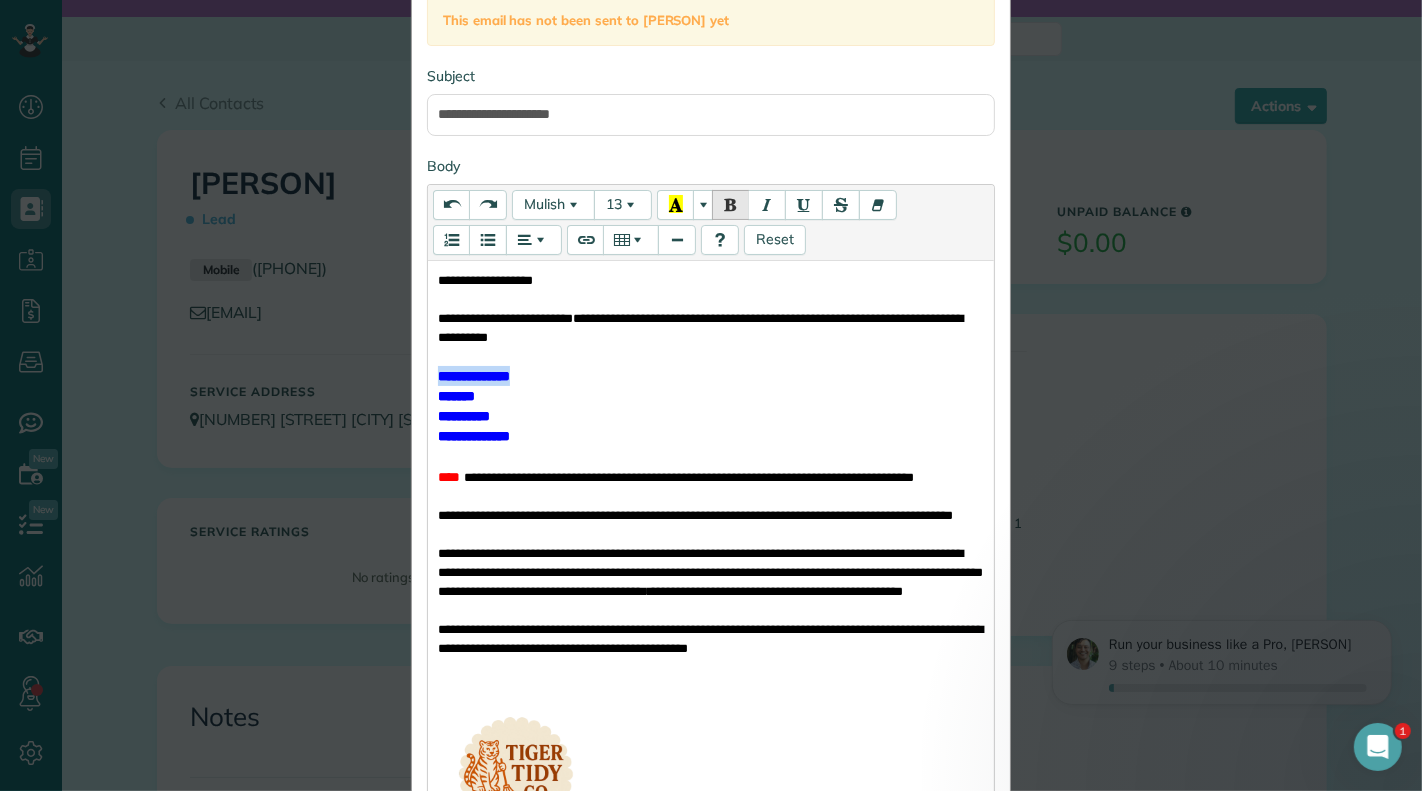 type 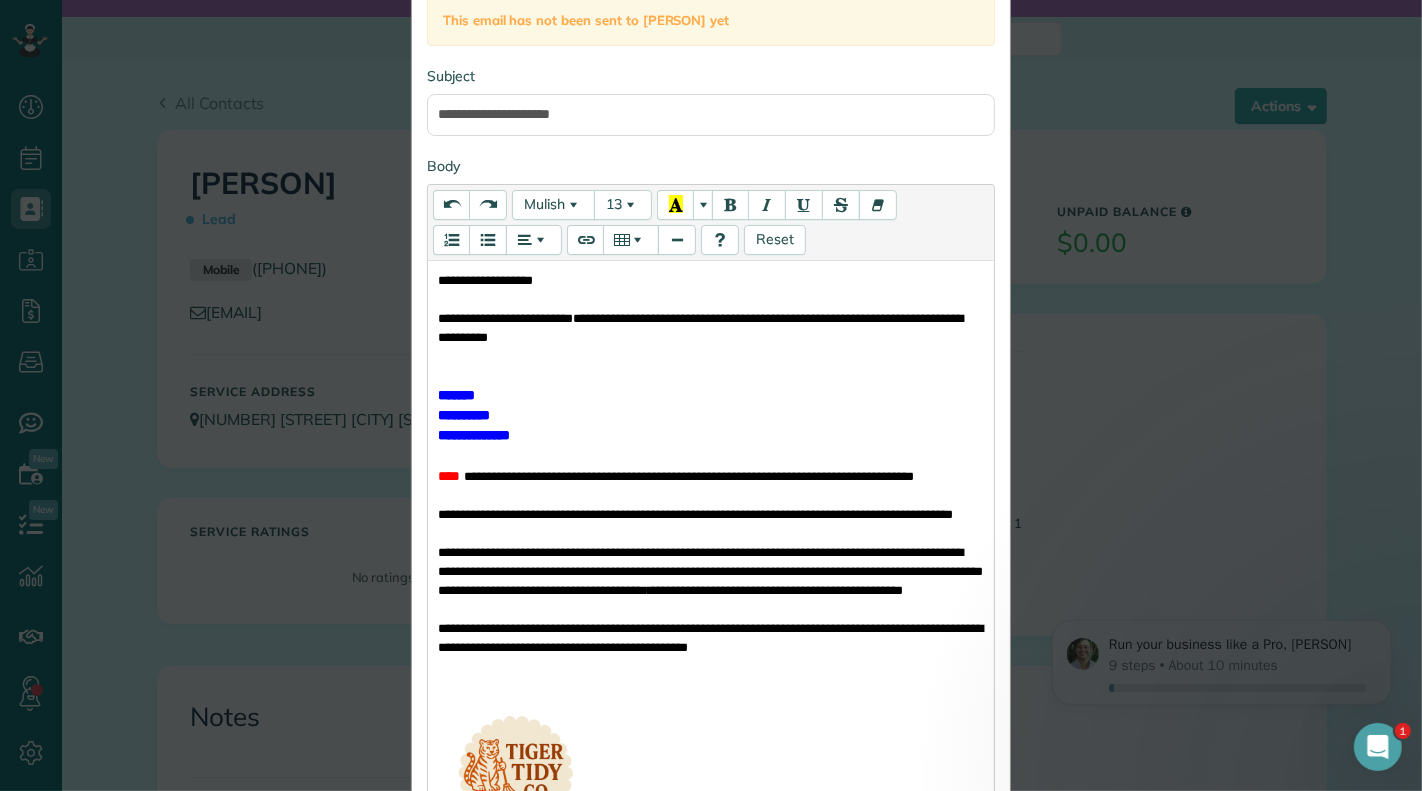 click on "*******" at bounding box center [456, 395] 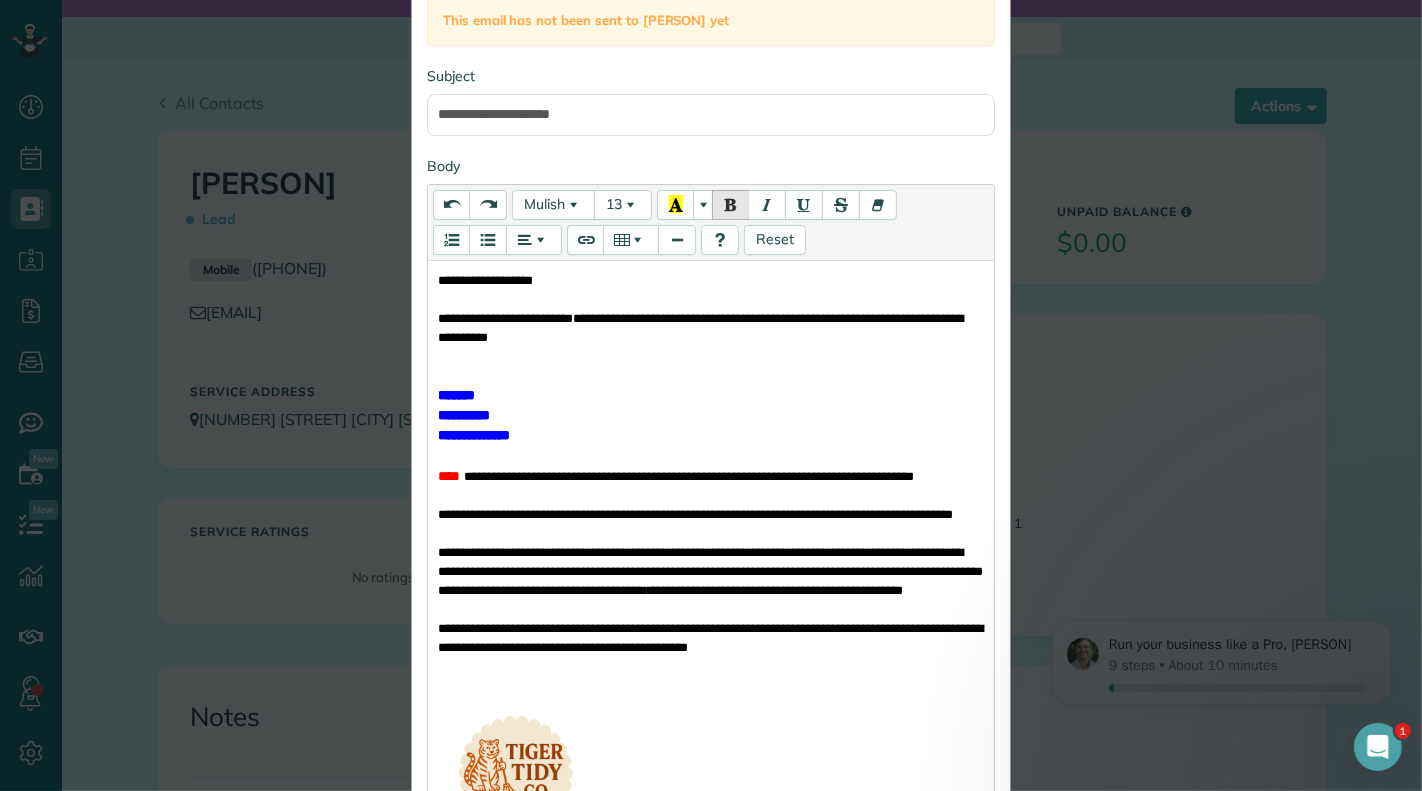 click at bounding box center [711, 375] 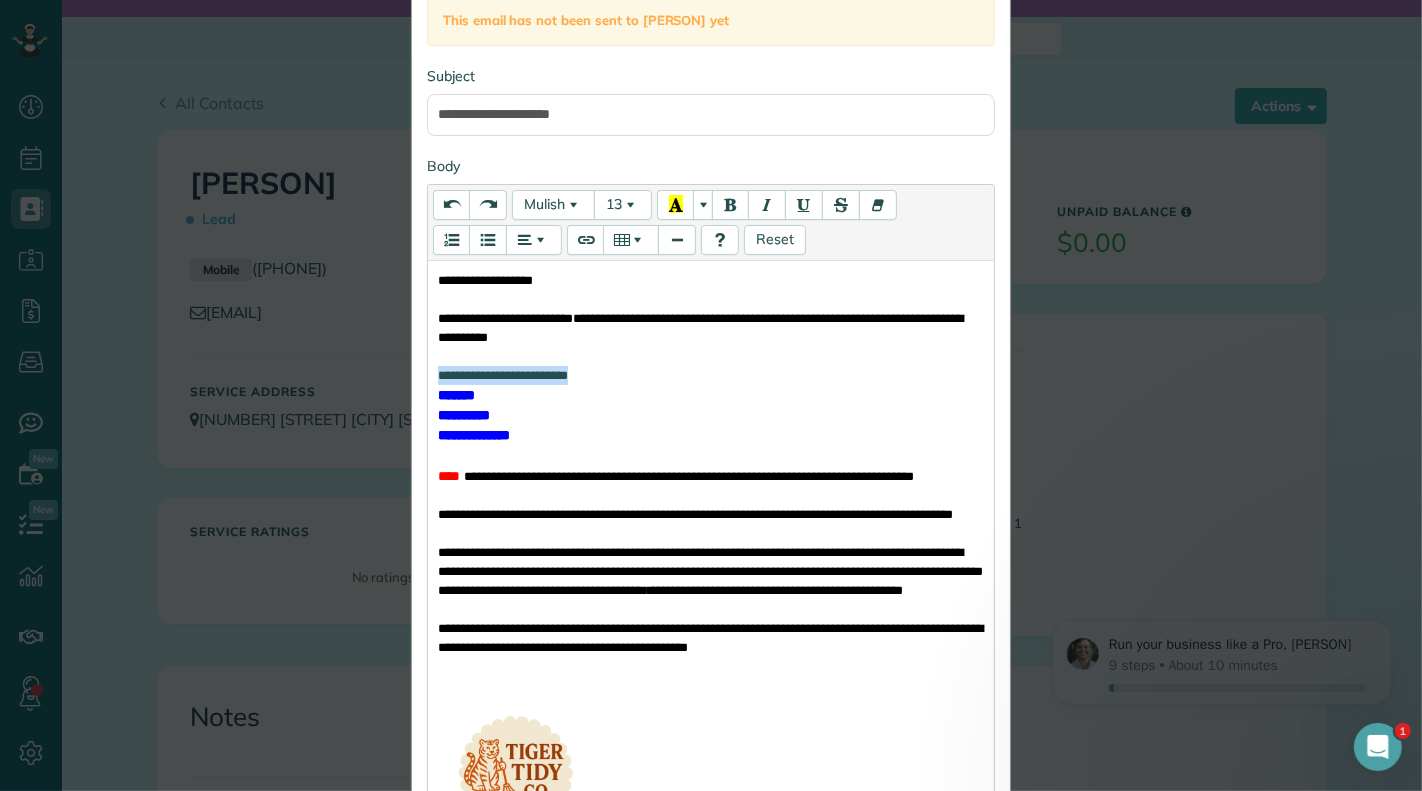drag, startPoint x: 584, startPoint y: 374, endPoint x: 429, endPoint y: 372, distance: 155.01291 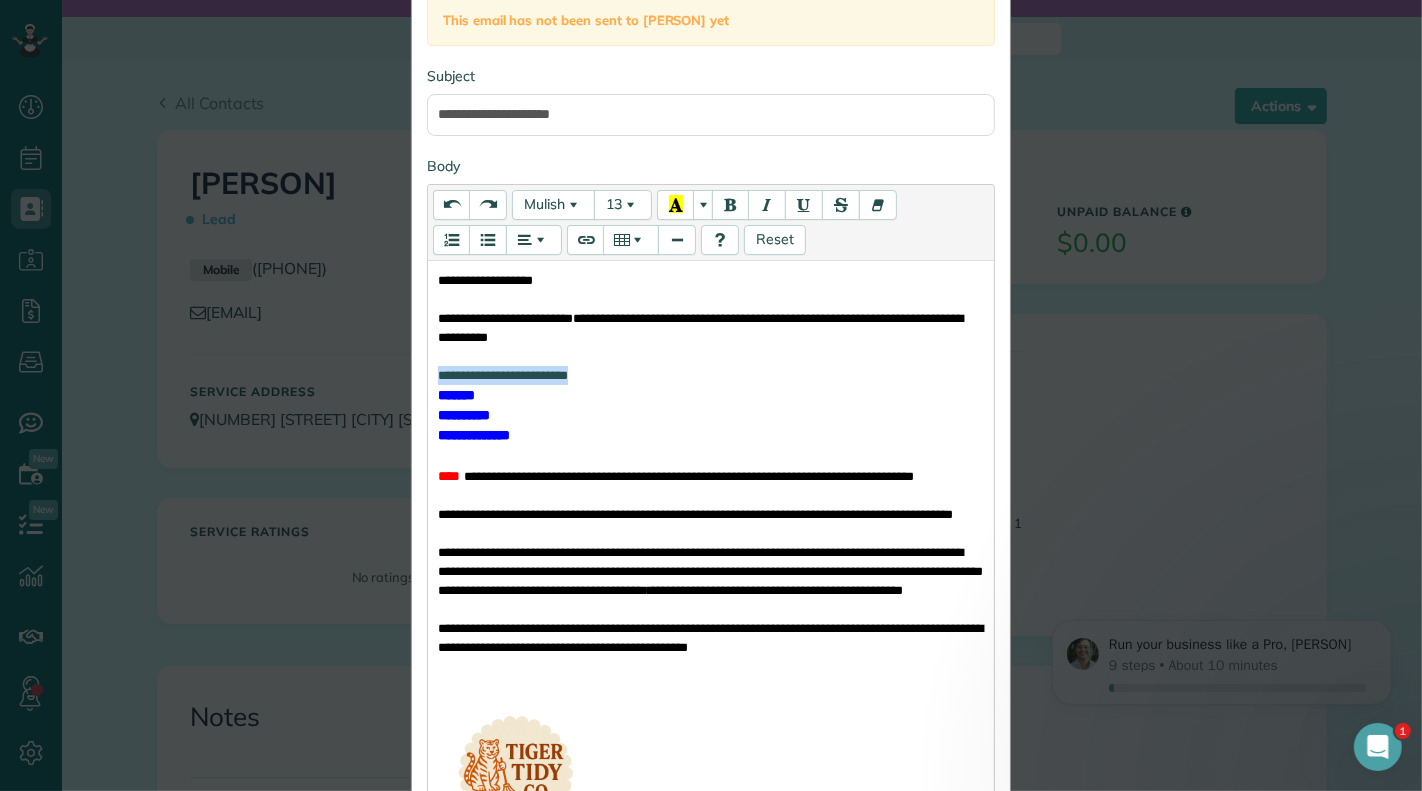 click on "**********" at bounding box center [712, 375] 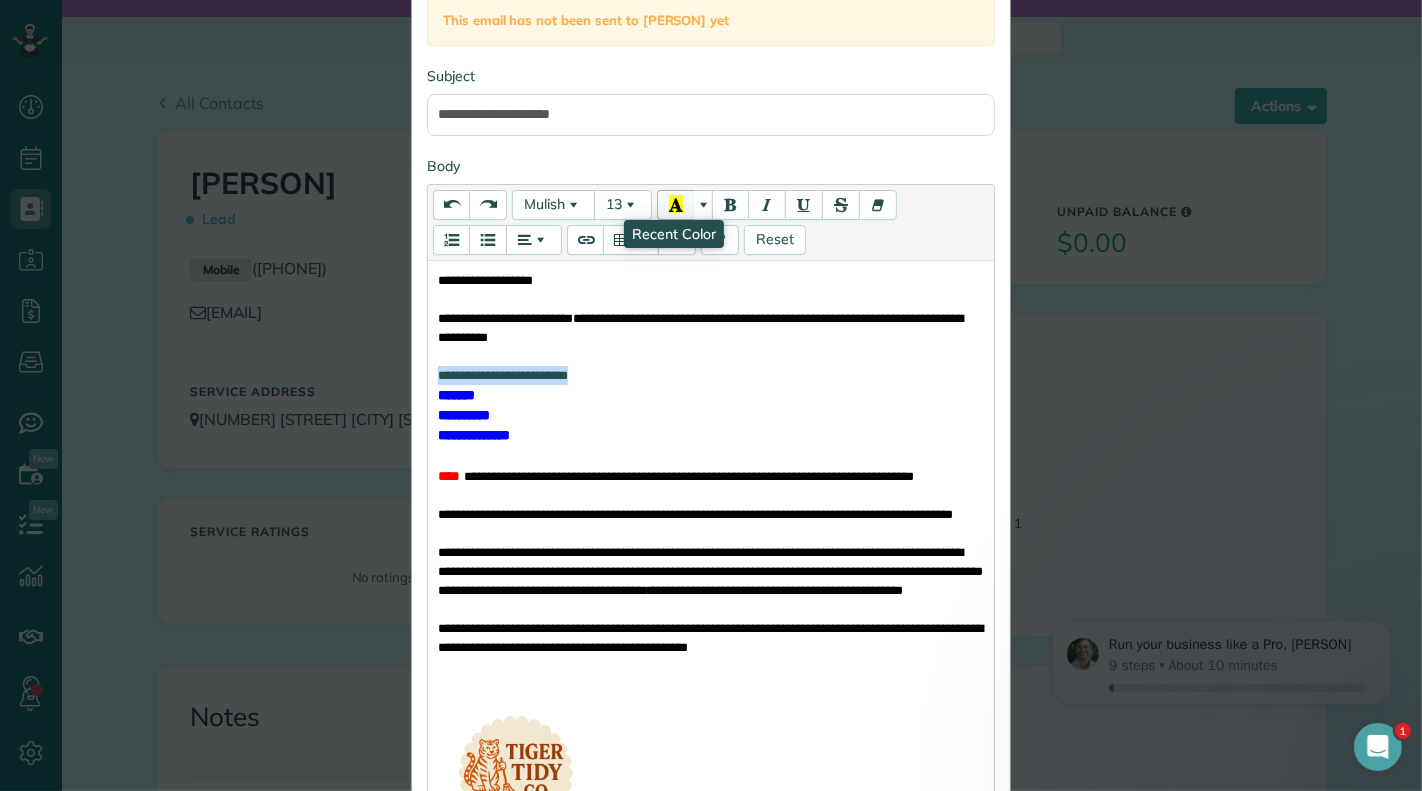 click at bounding box center [675, 205] 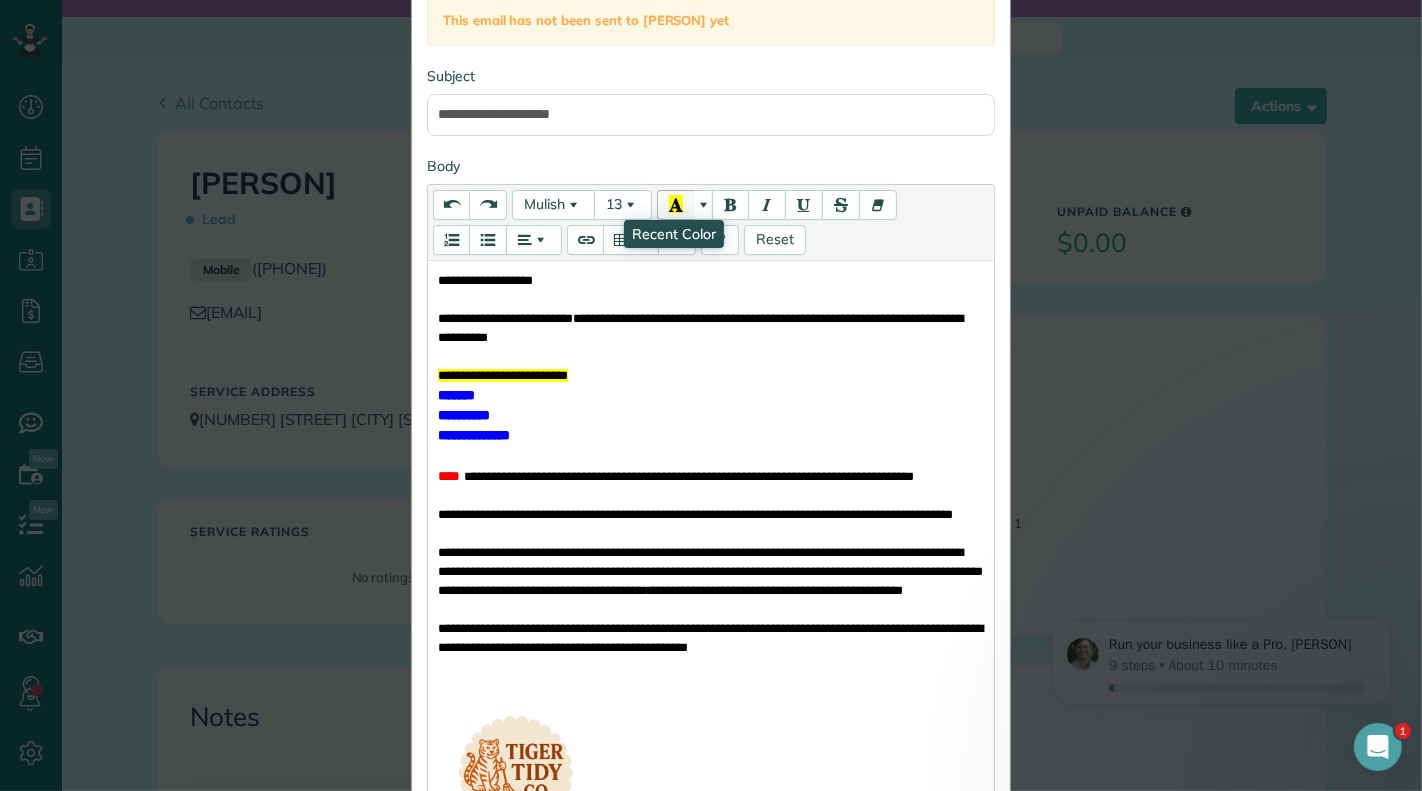 click at bounding box center [676, 204] 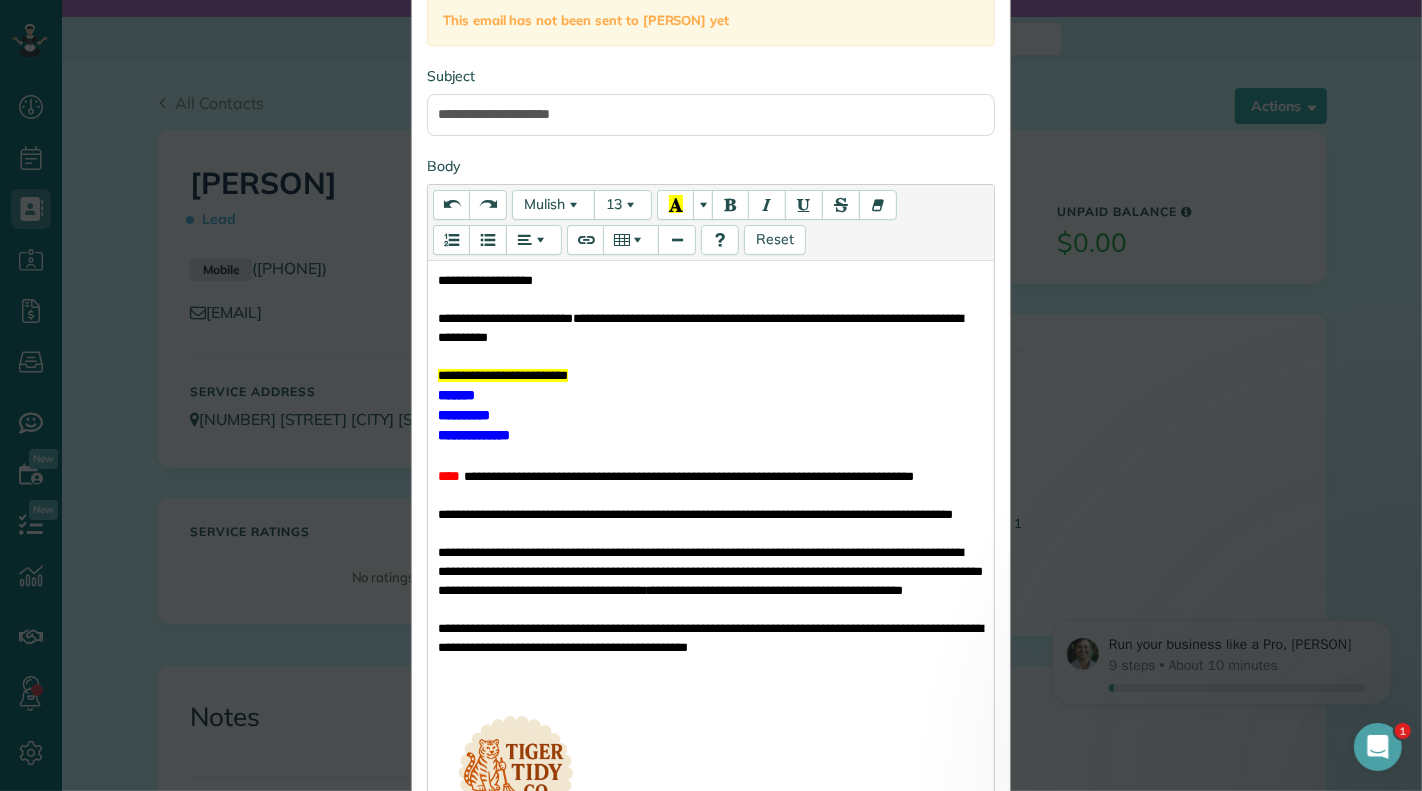 click on "**********" at bounding box center [711, 415] 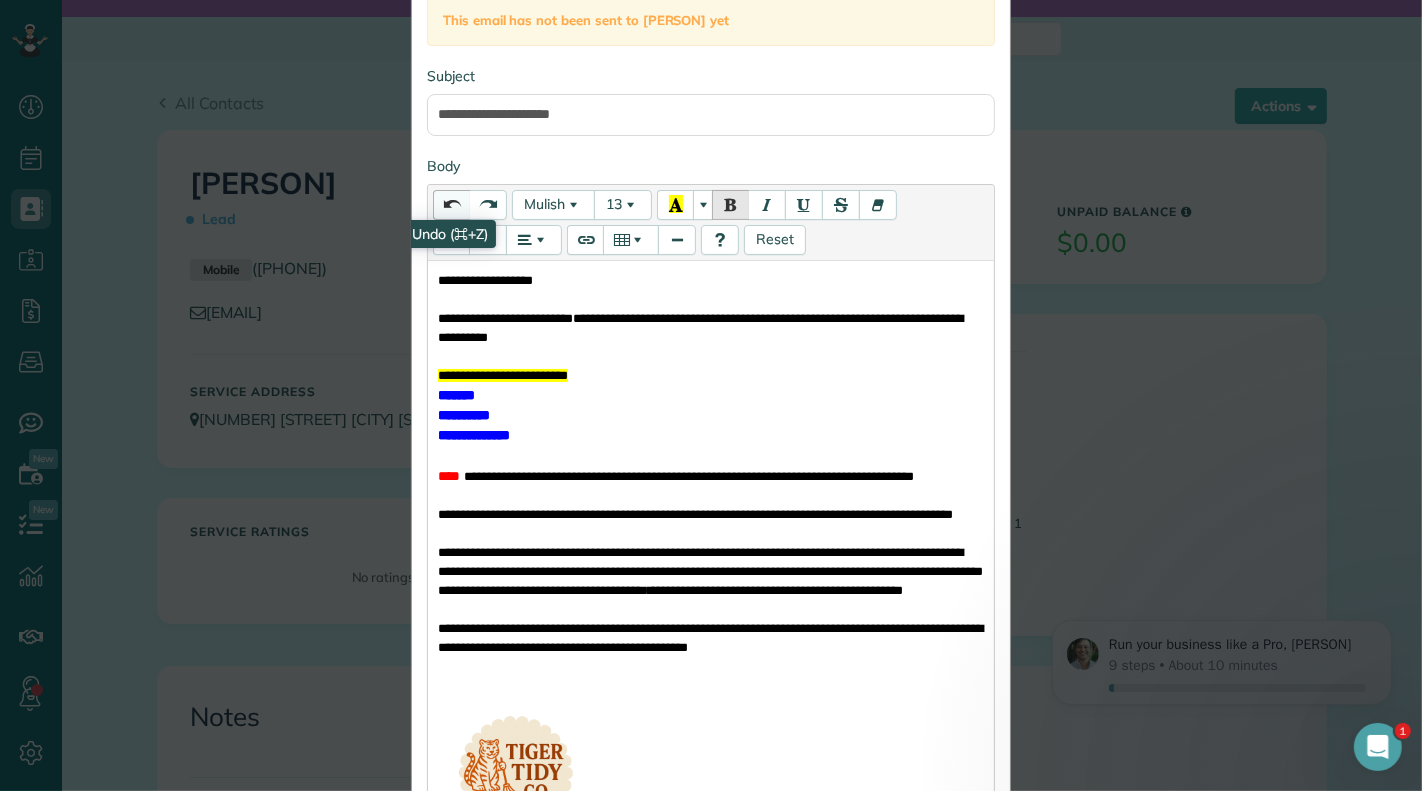 click at bounding box center (452, 204) 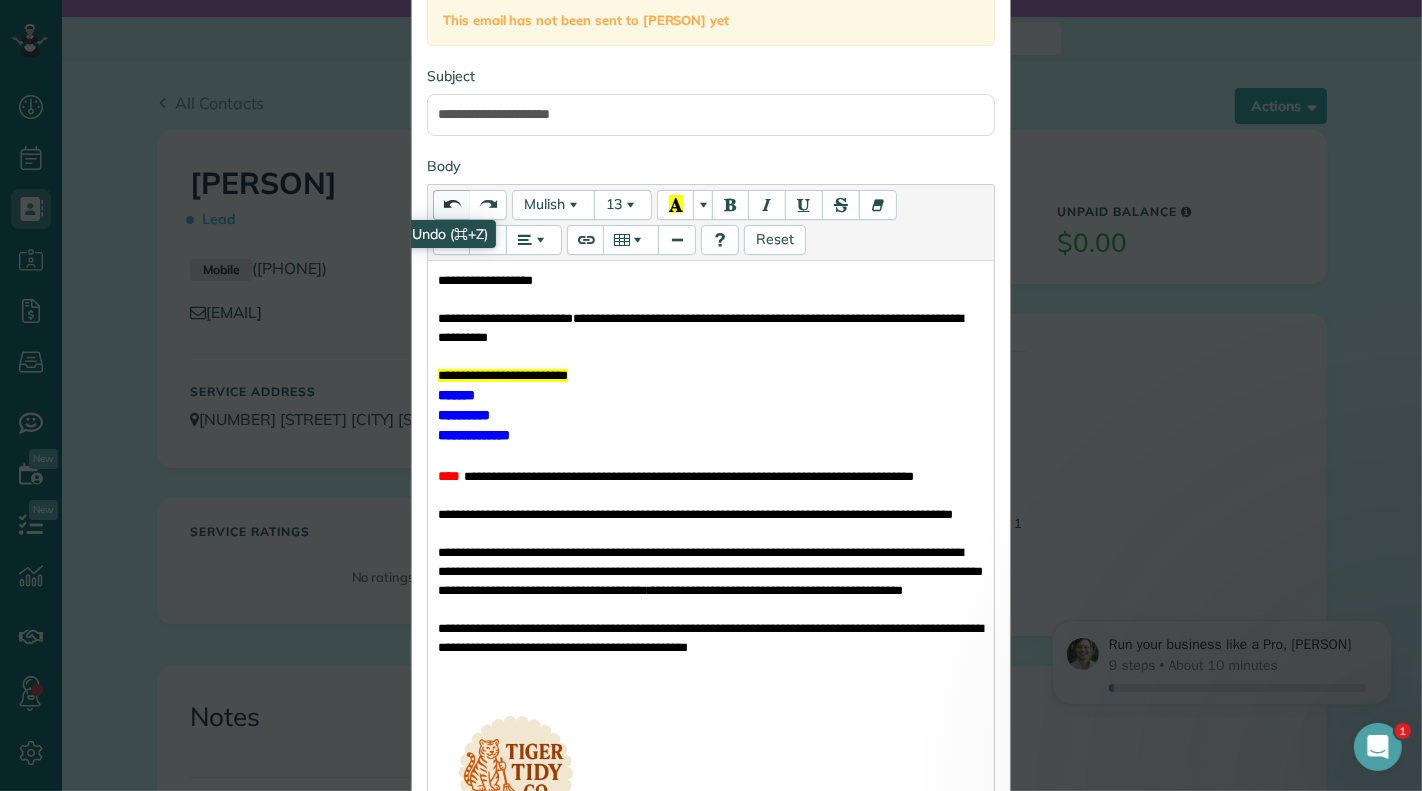 click at bounding box center (452, 204) 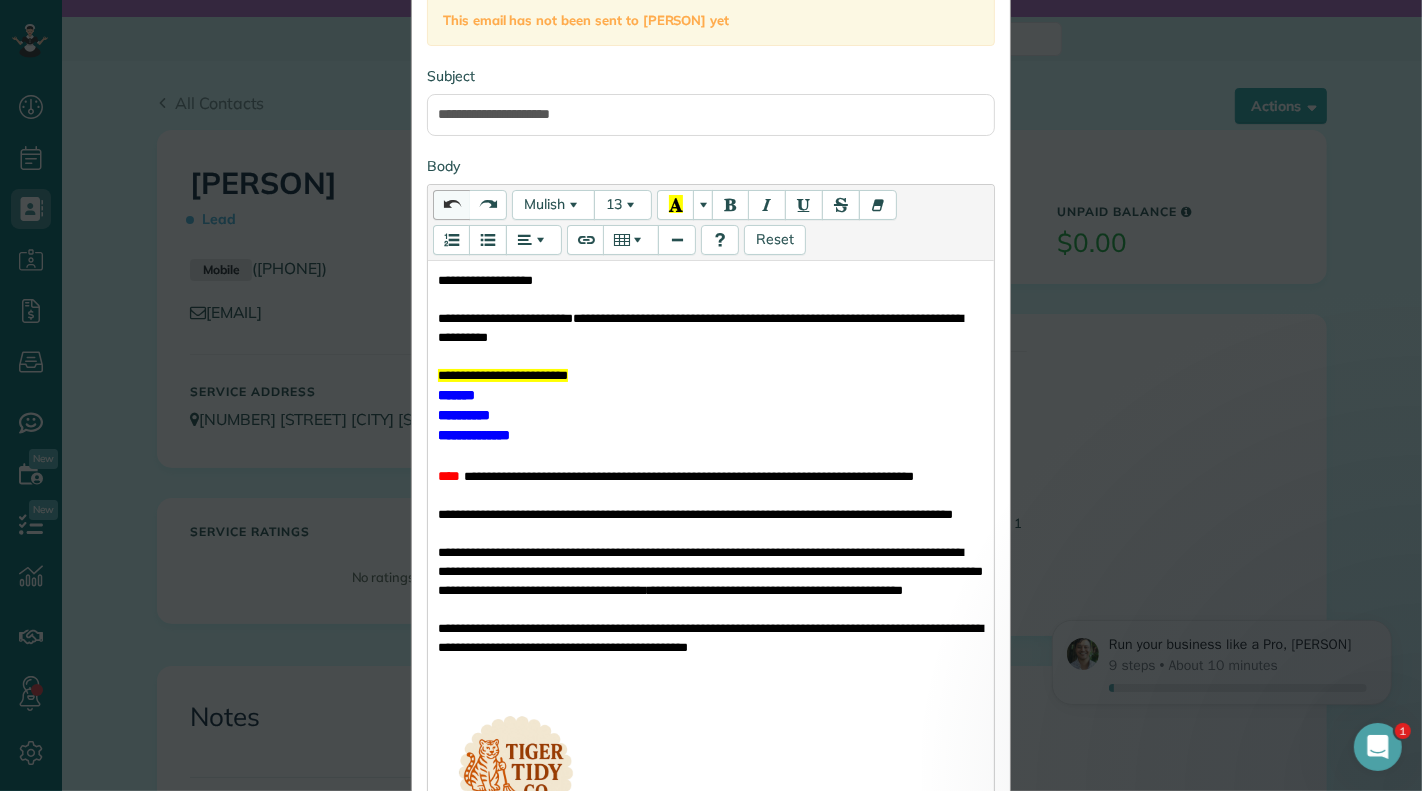 click at bounding box center (452, 204) 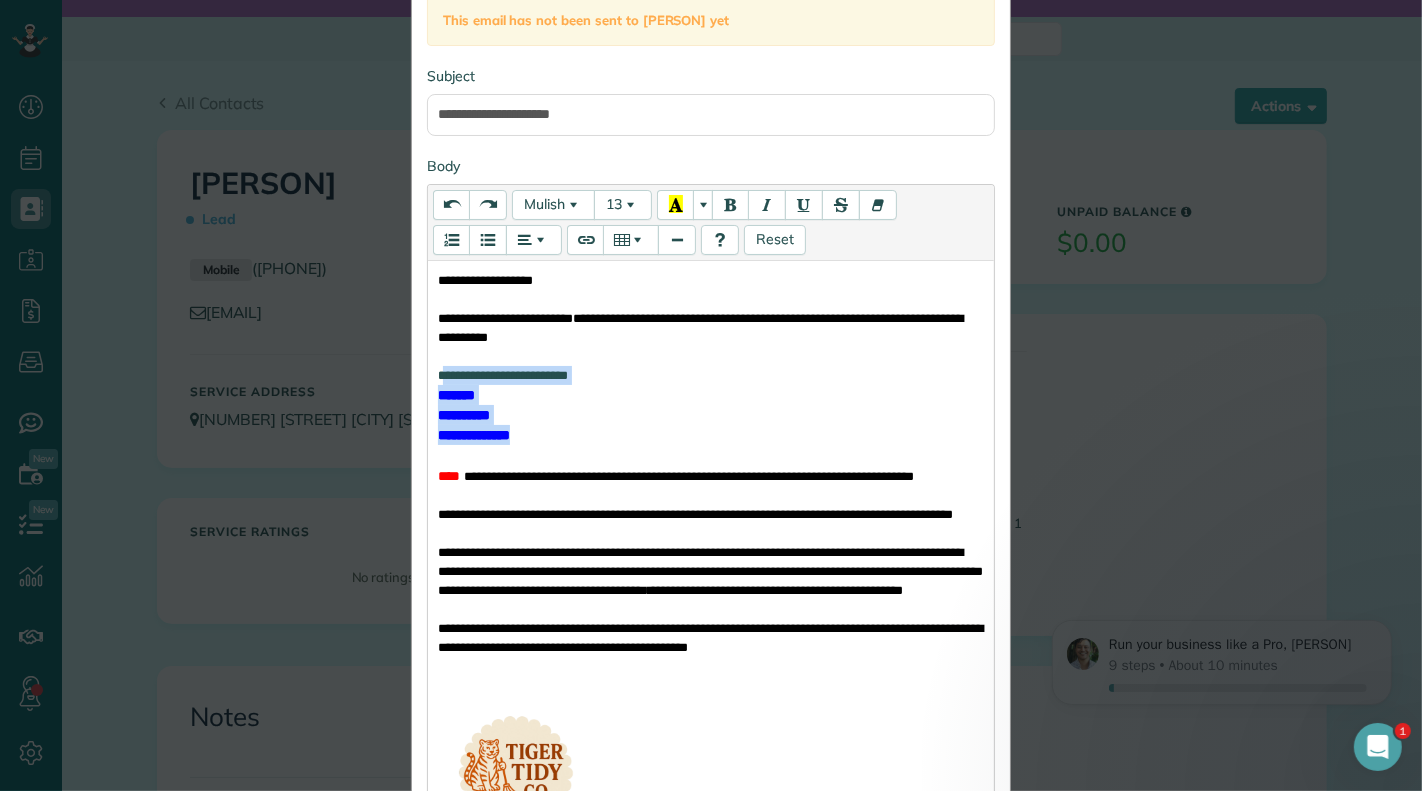 drag, startPoint x: 543, startPoint y: 431, endPoint x: 432, endPoint y: 379, distance: 122.57651 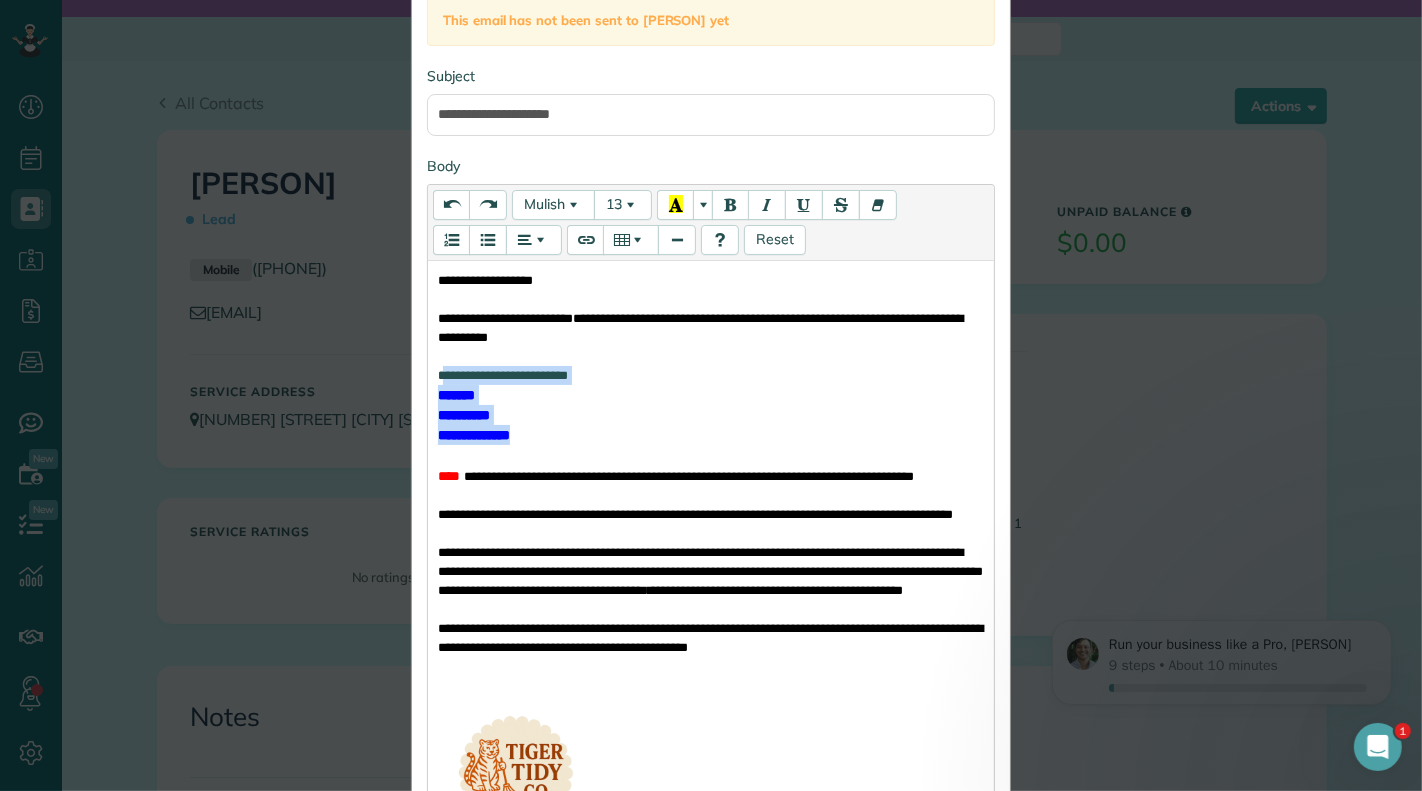 click on "**********" at bounding box center [711, 396] 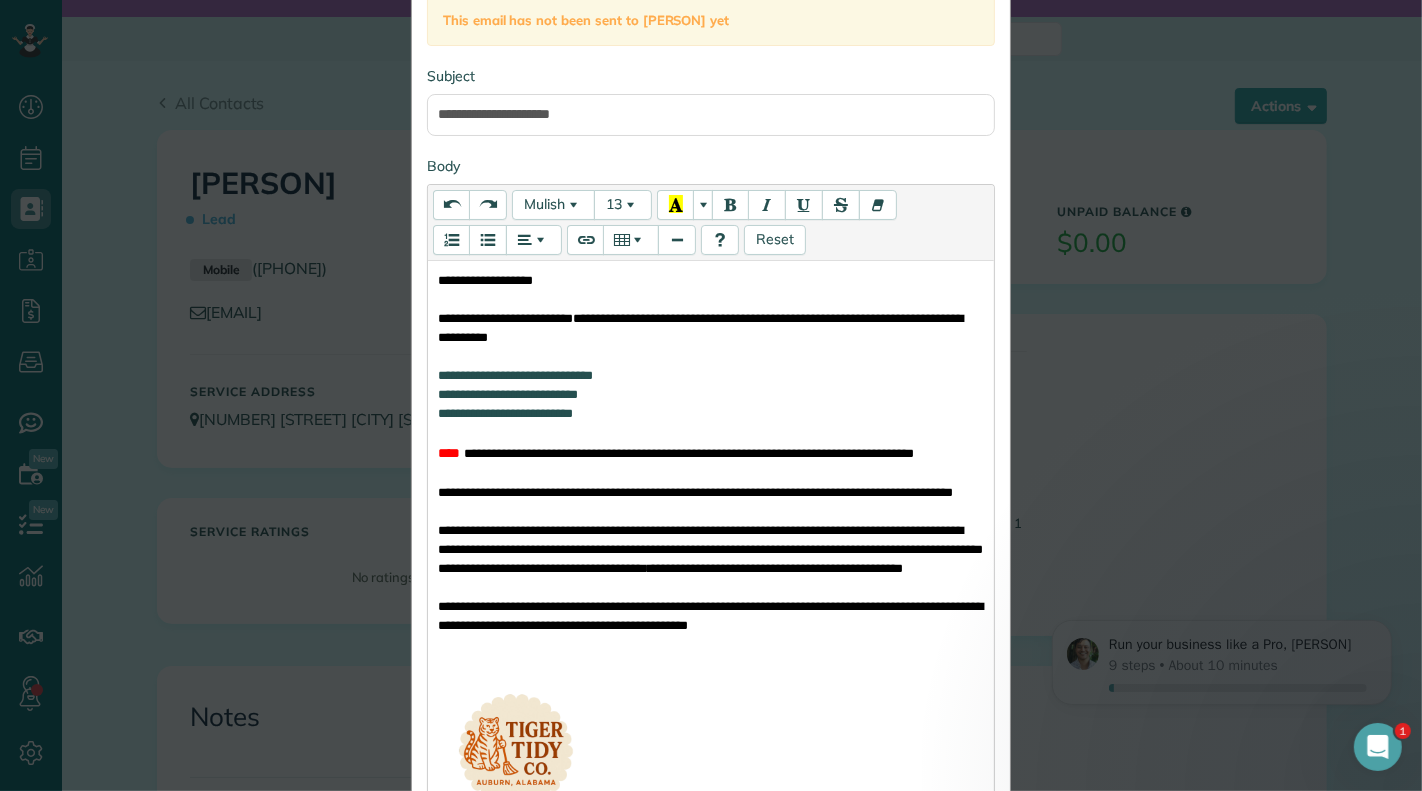 click on "**********" at bounding box center (712, 394) 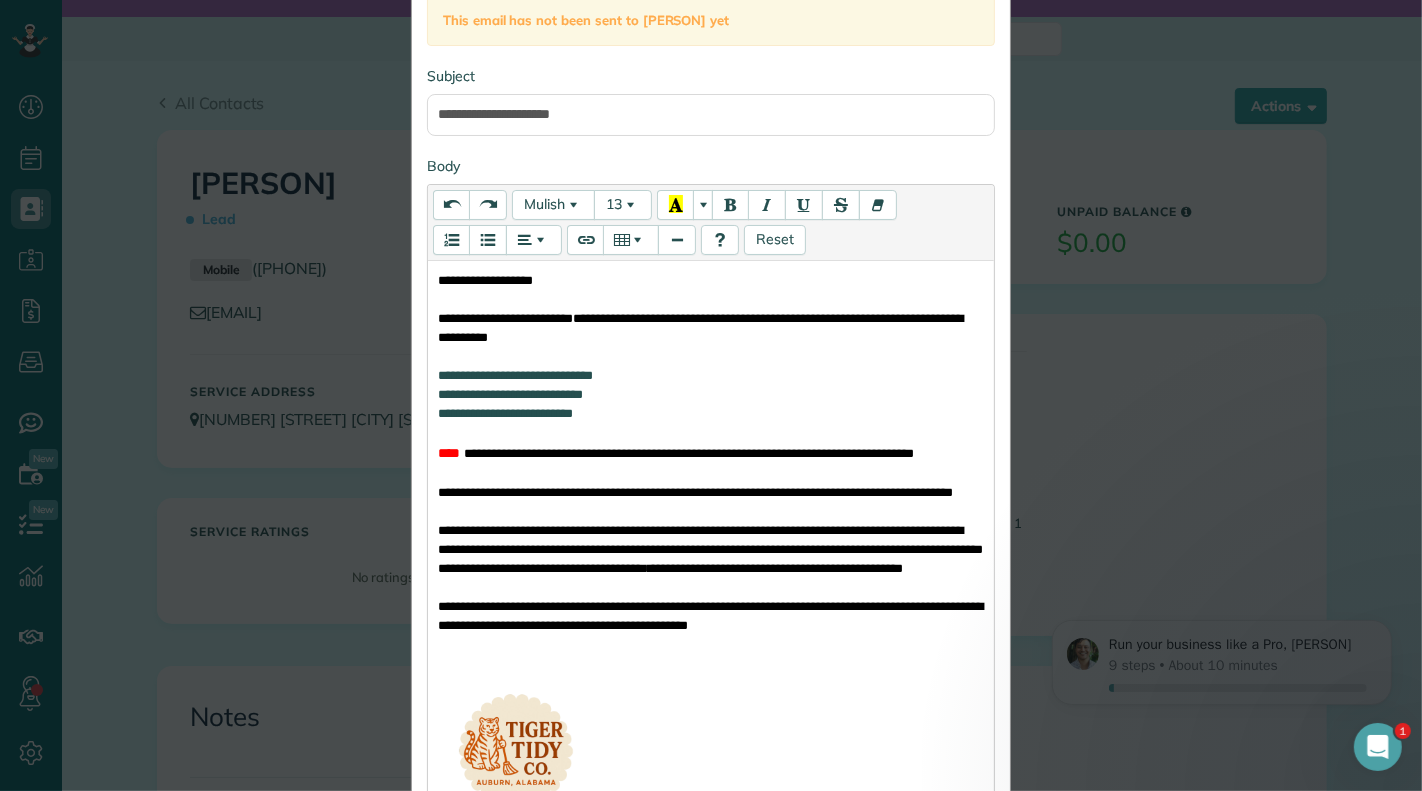 click on "**********" at bounding box center [712, 413] 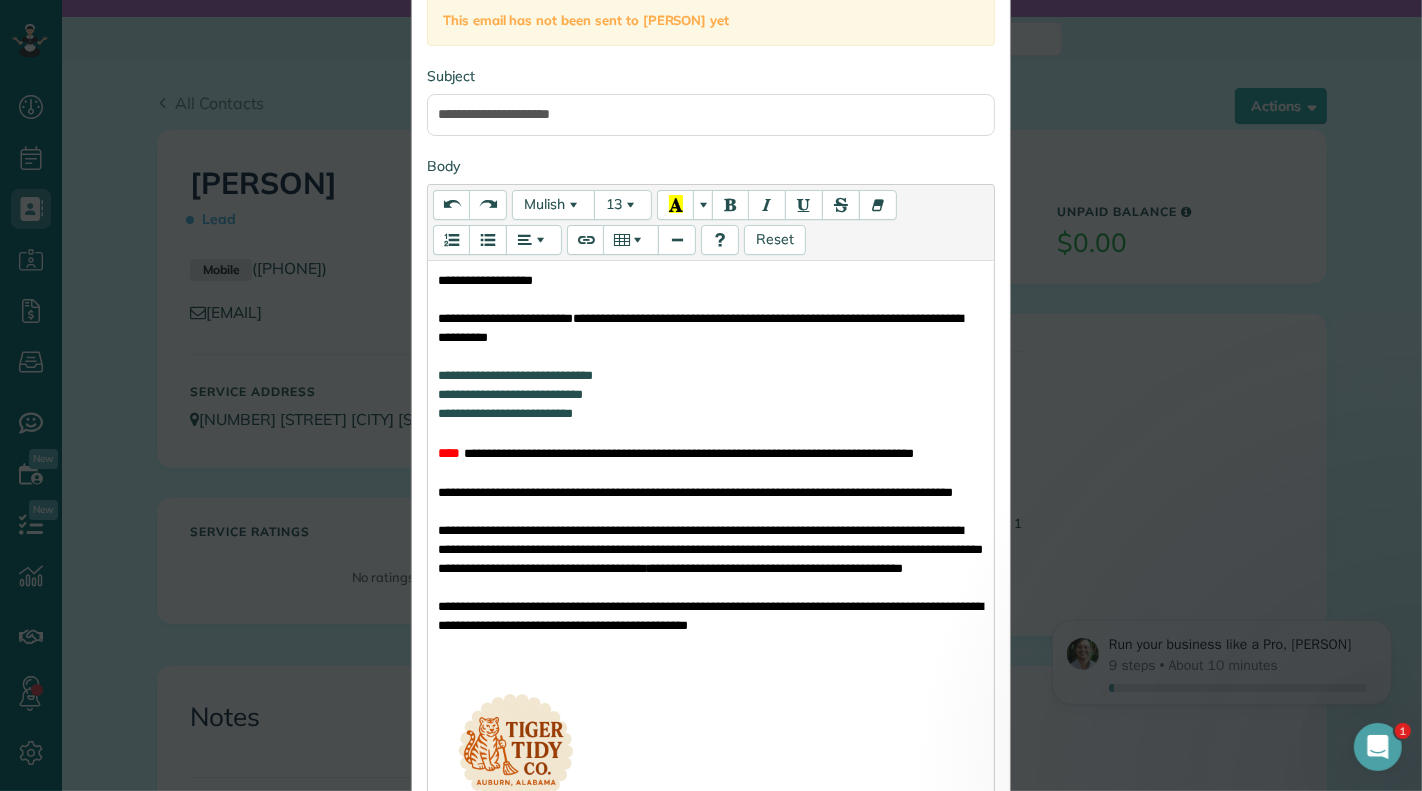 click on "**********" at bounding box center [712, 375] 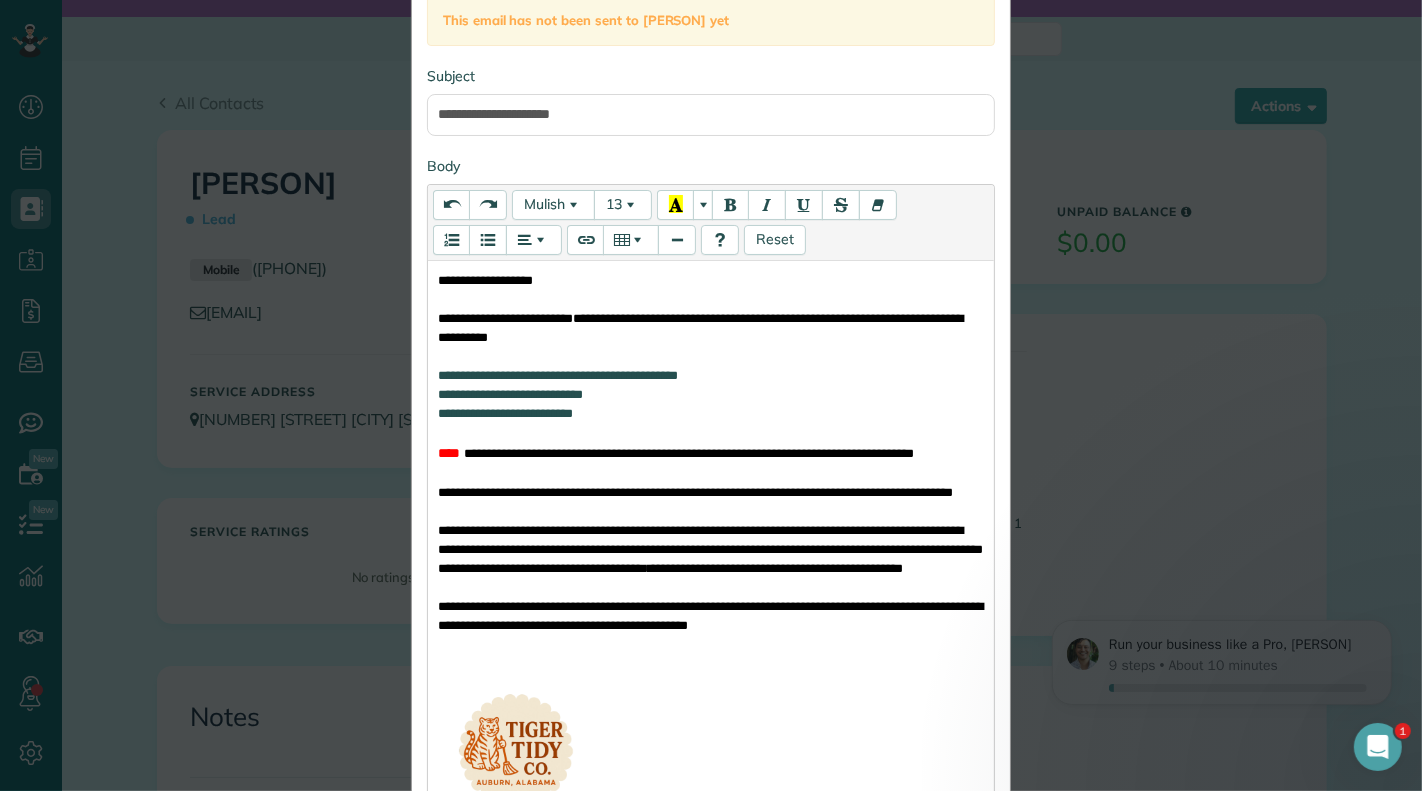 click on "**********" at bounding box center (712, 413) 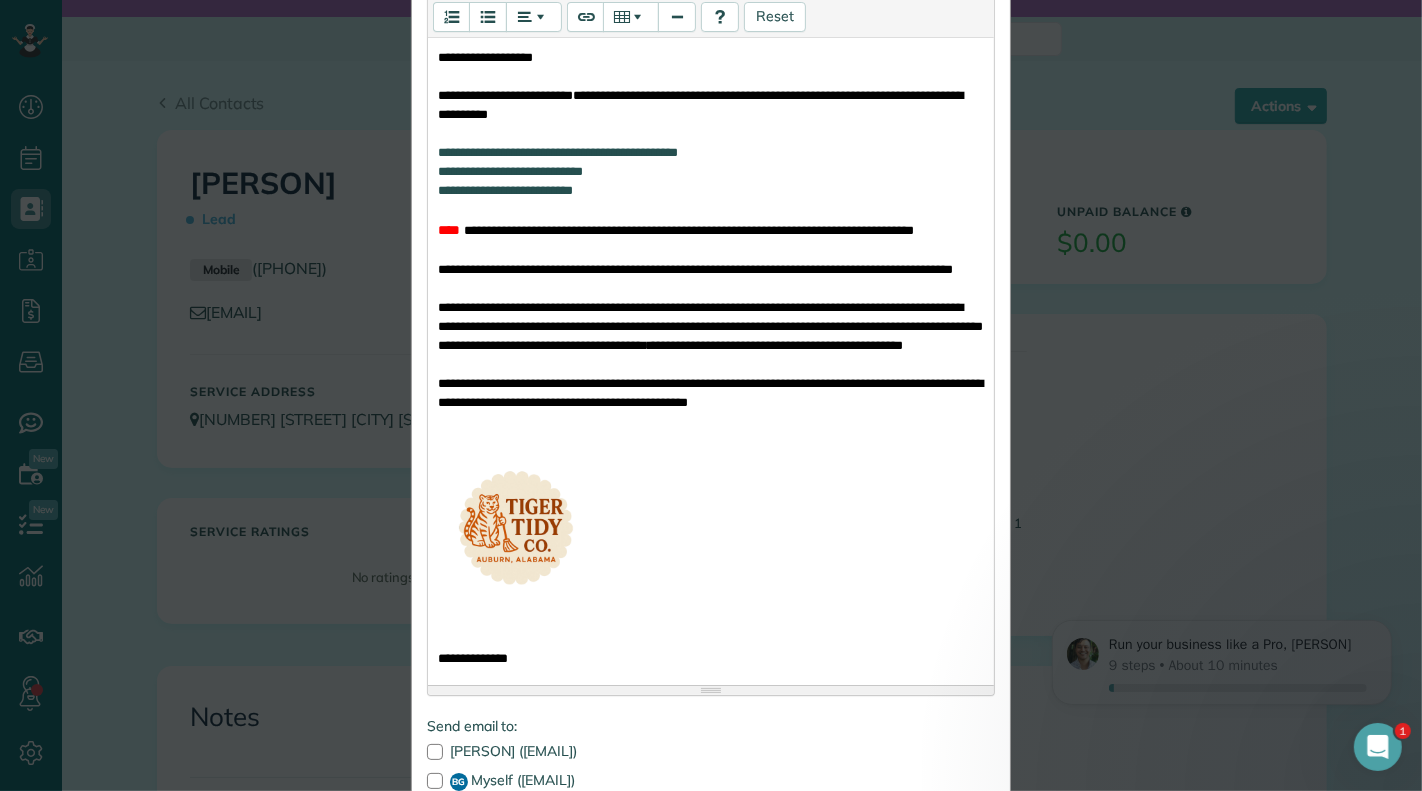 scroll, scrollTop: 433, scrollLeft: 0, axis: vertical 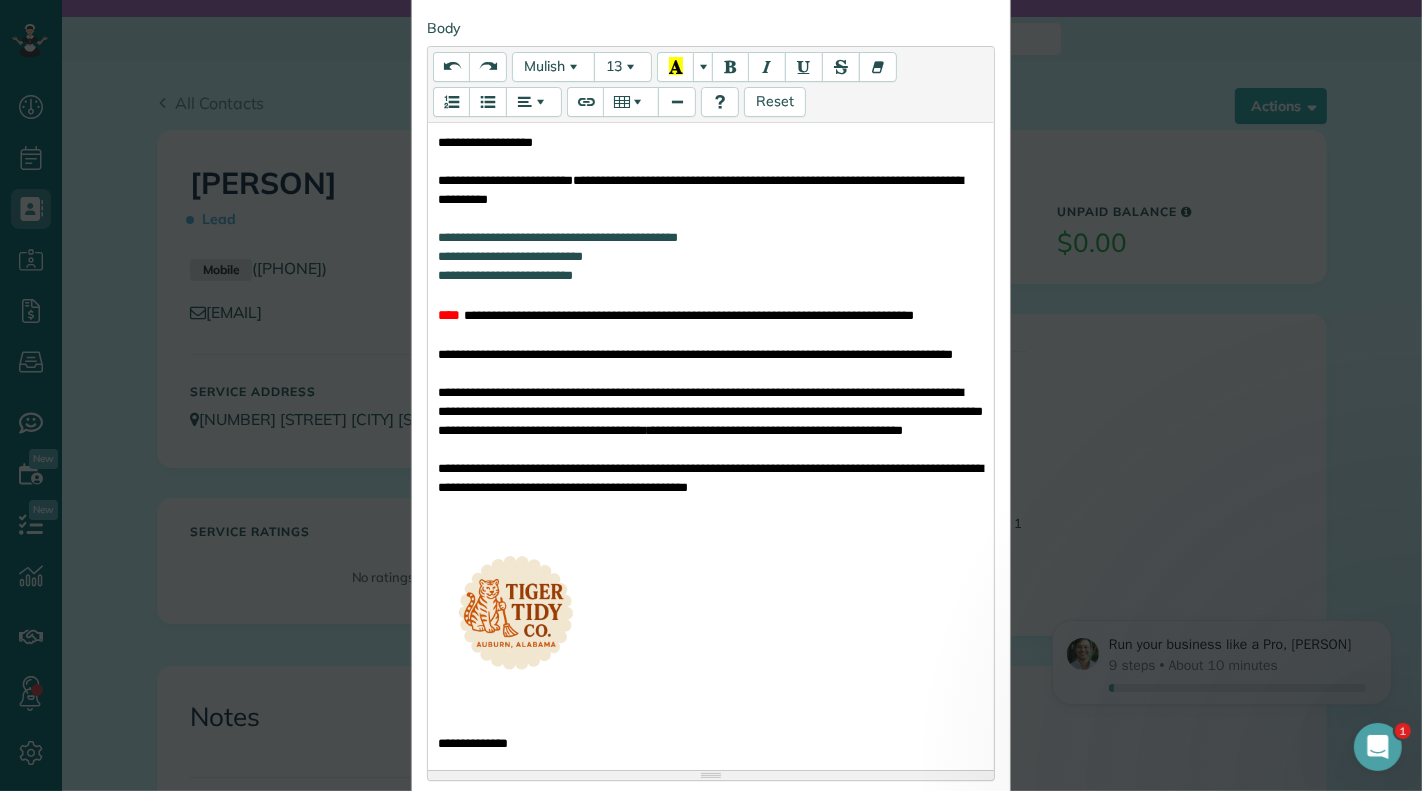 click on "**********" at bounding box center [710, 478] 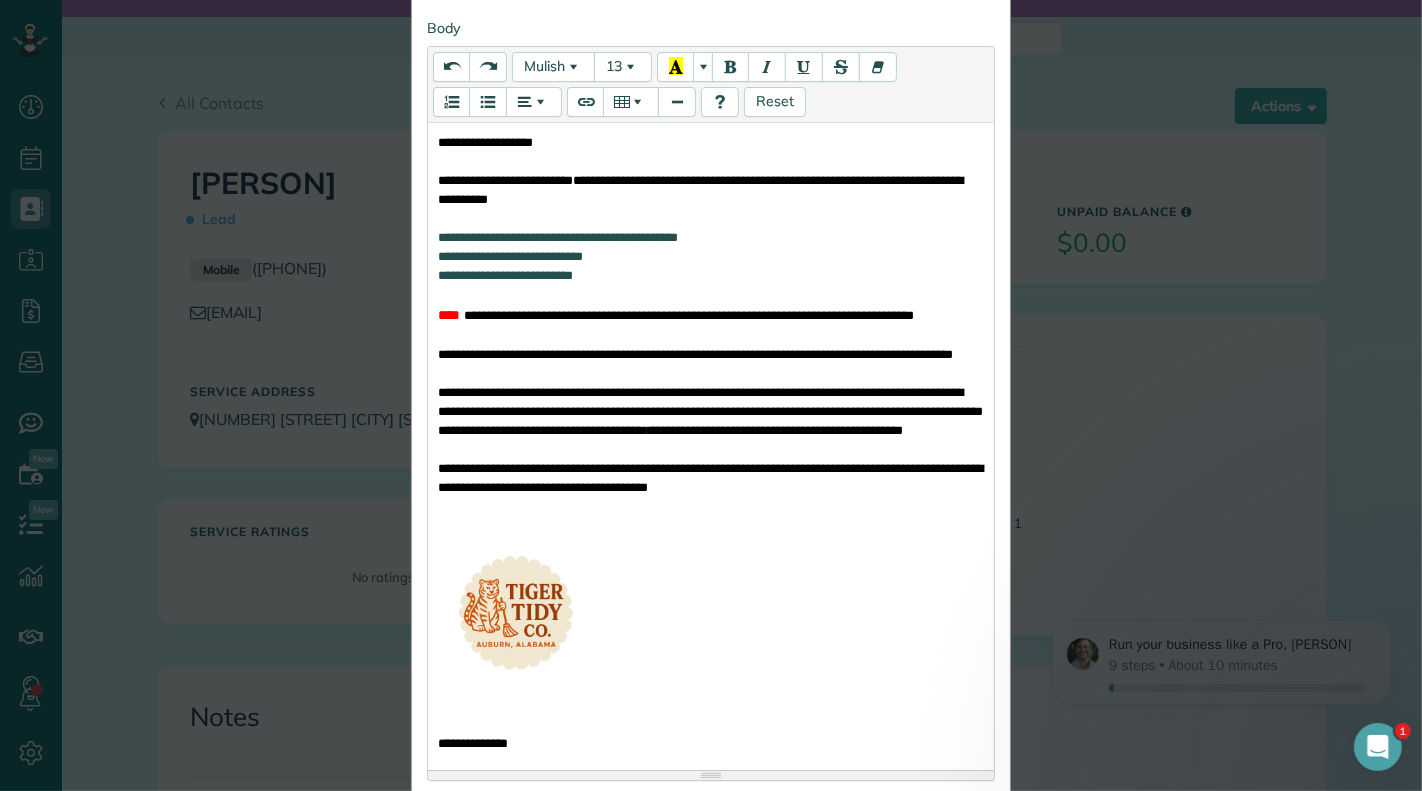 click on "**********" at bounding box center (710, 478) 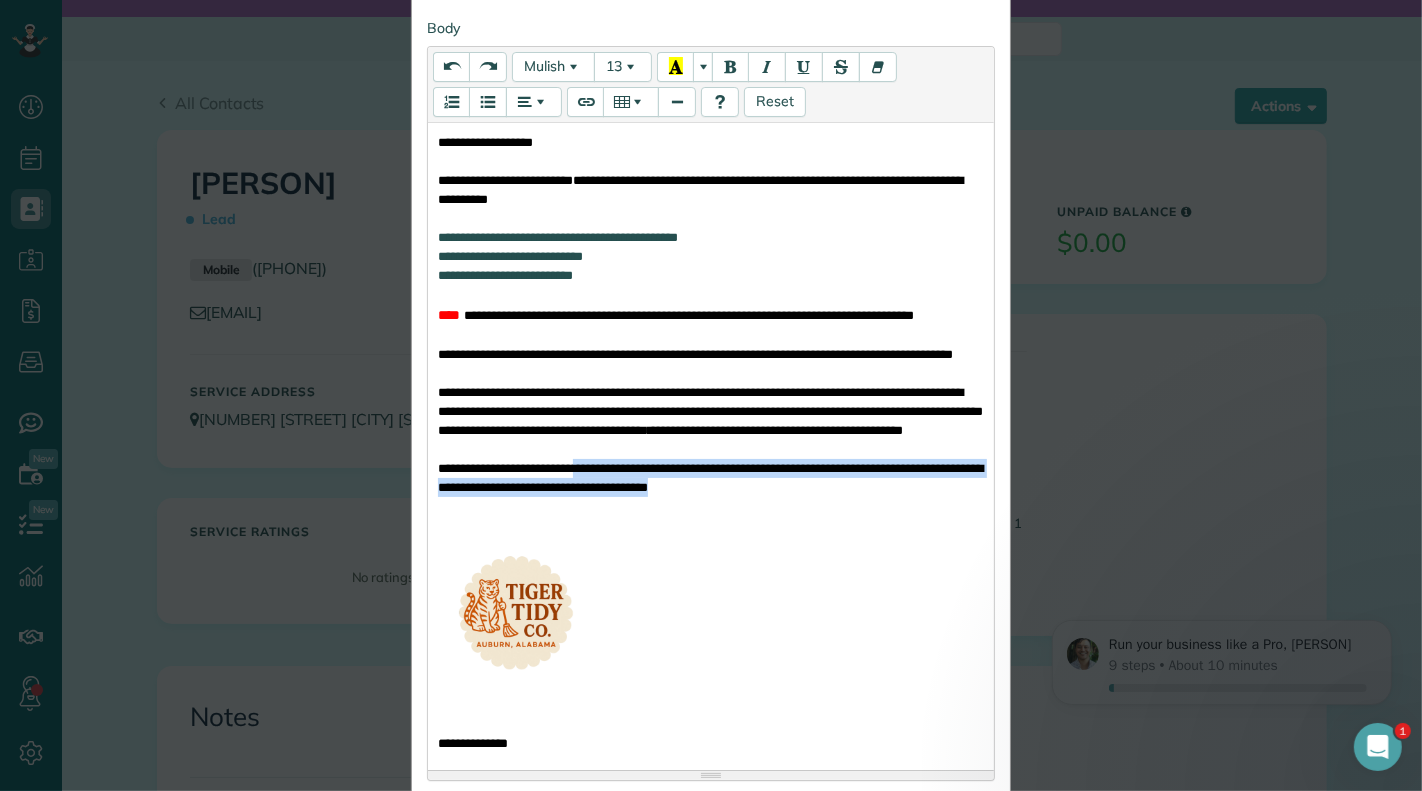 drag, startPoint x: 595, startPoint y: 502, endPoint x: 803, endPoint y: 540, distance: 211.44266 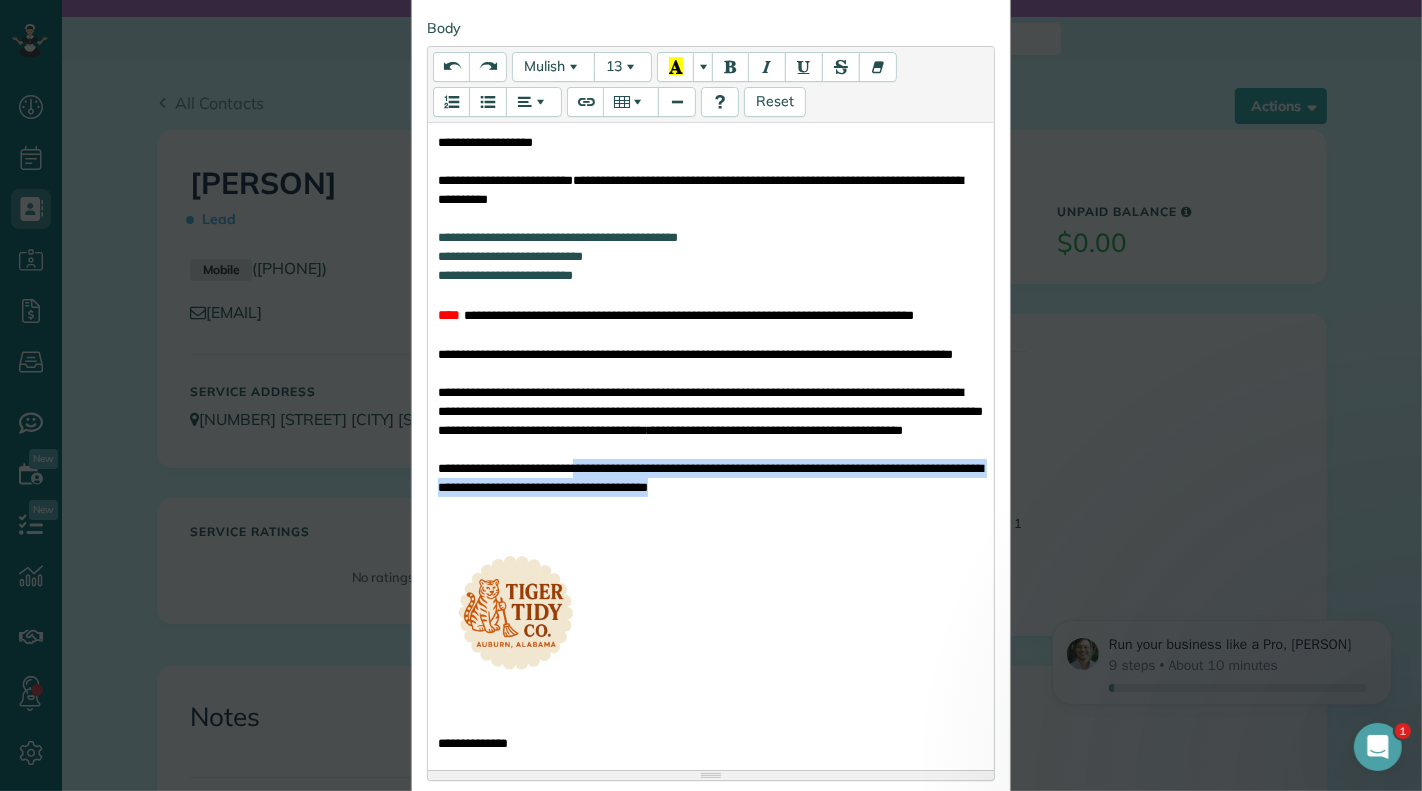 click on "**********" at bounding box center [711, 481] 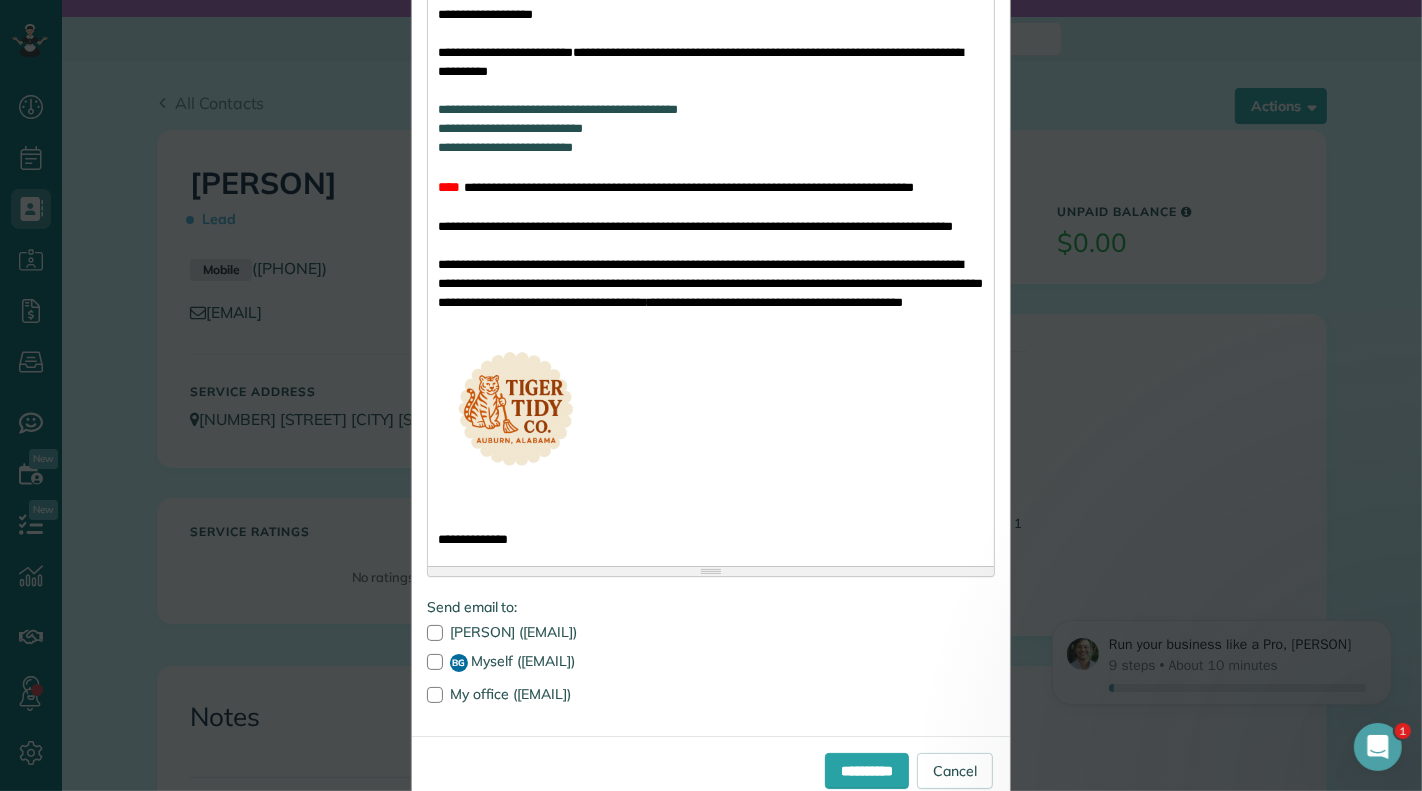 scroll, scrollTop: 476, scrollLeft: 0, axis: vertical 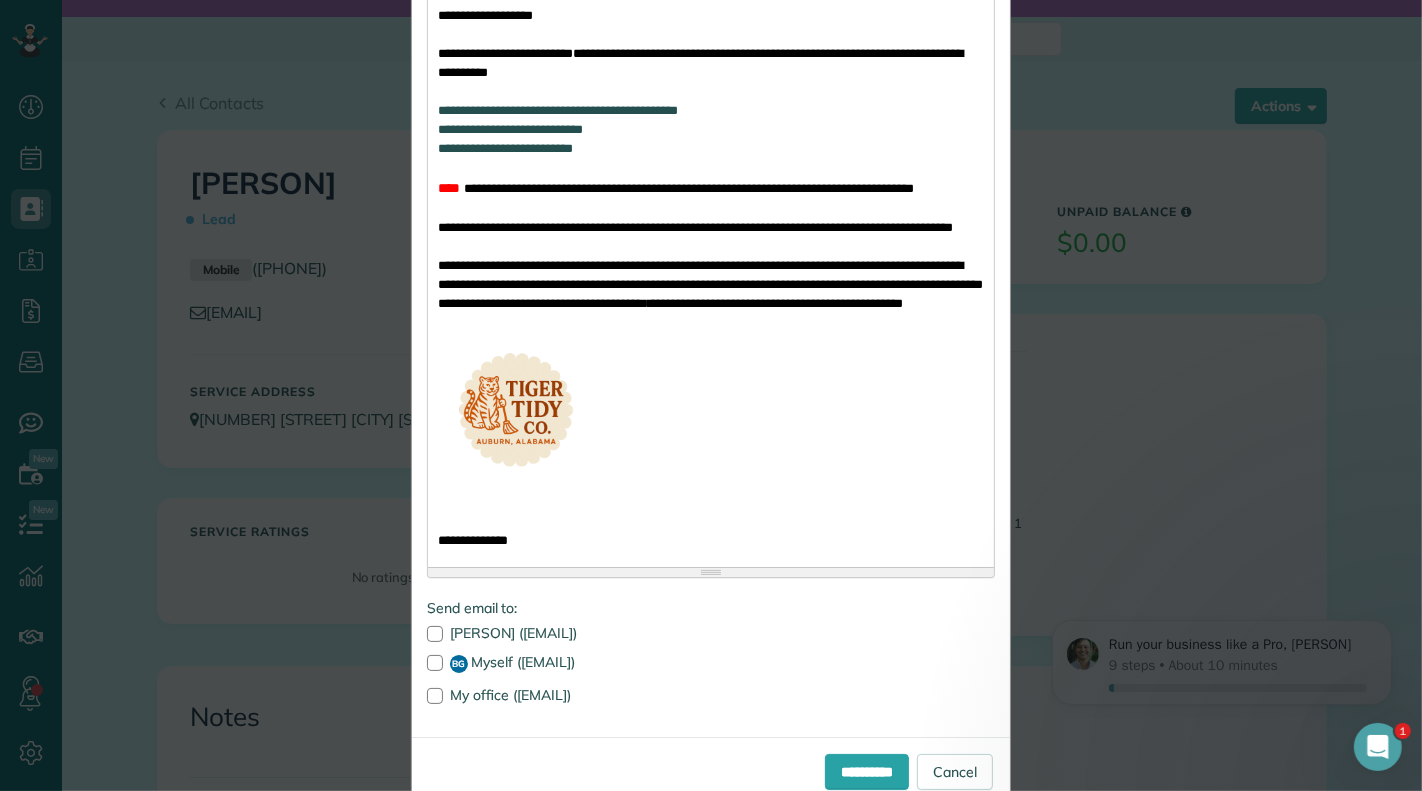 click on "**********" at bounding box center (712, 148) 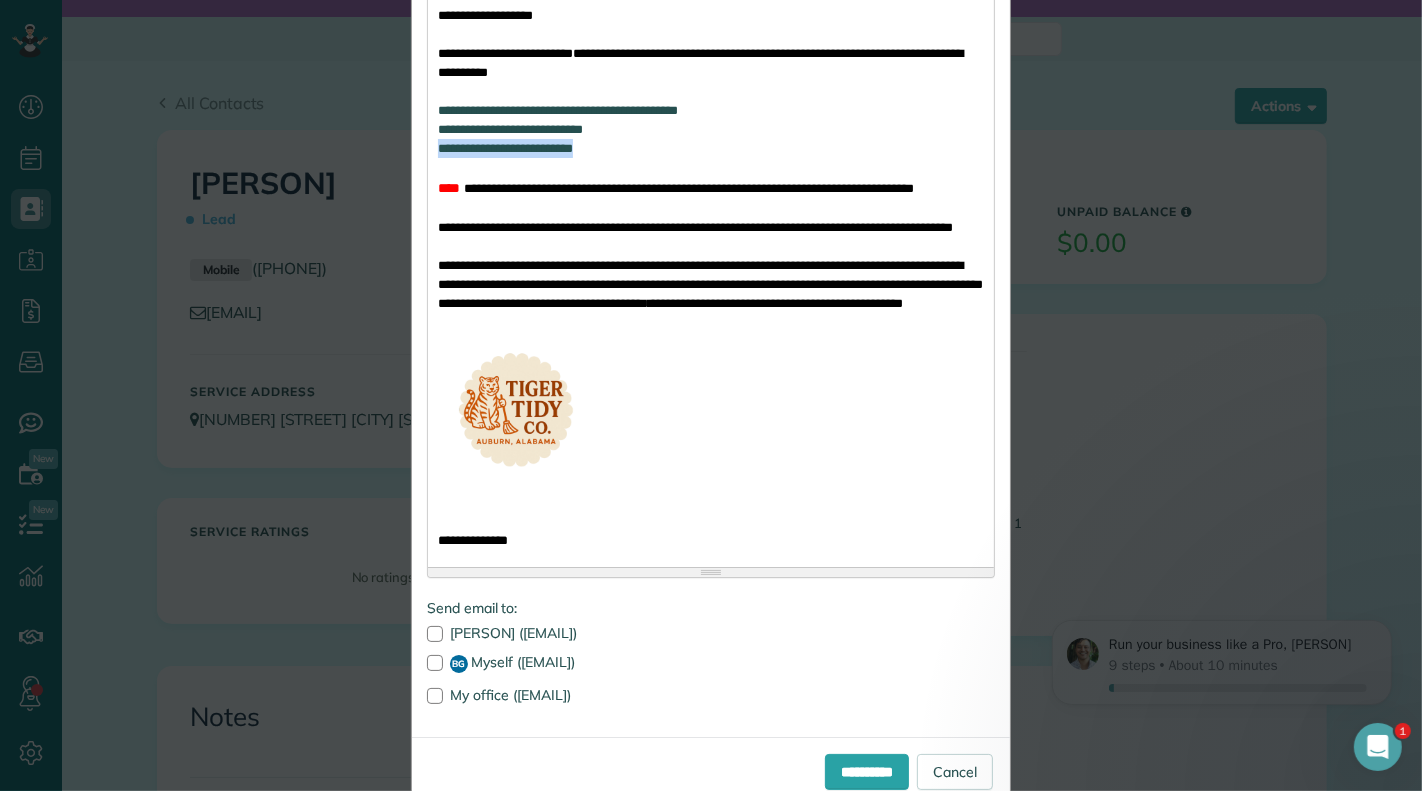 drag, startPoint x: 626, startPoint y: 143, endPoint x: 616, endPoint y: 131, distance: 15.6205 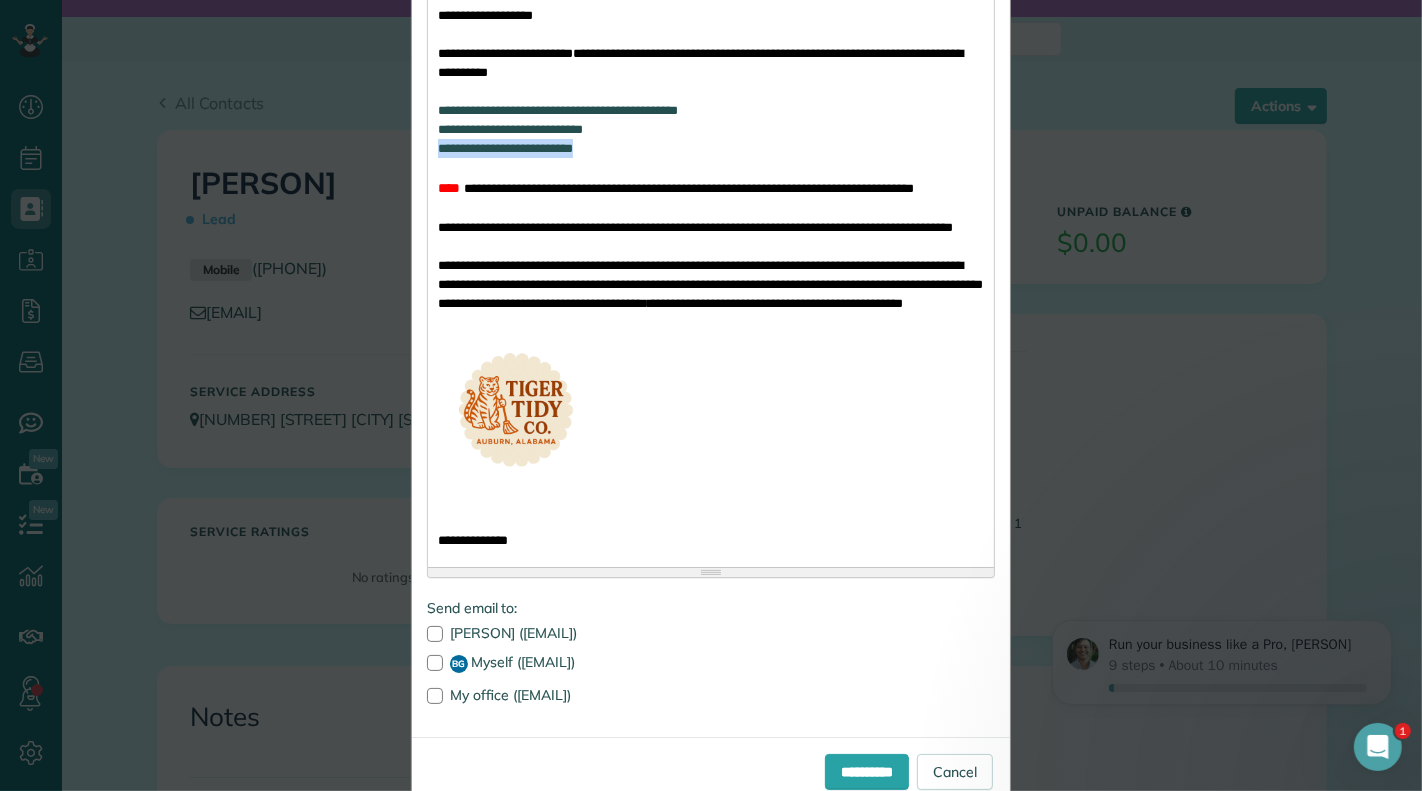 click on "**********" at bounding box center (711, 120) 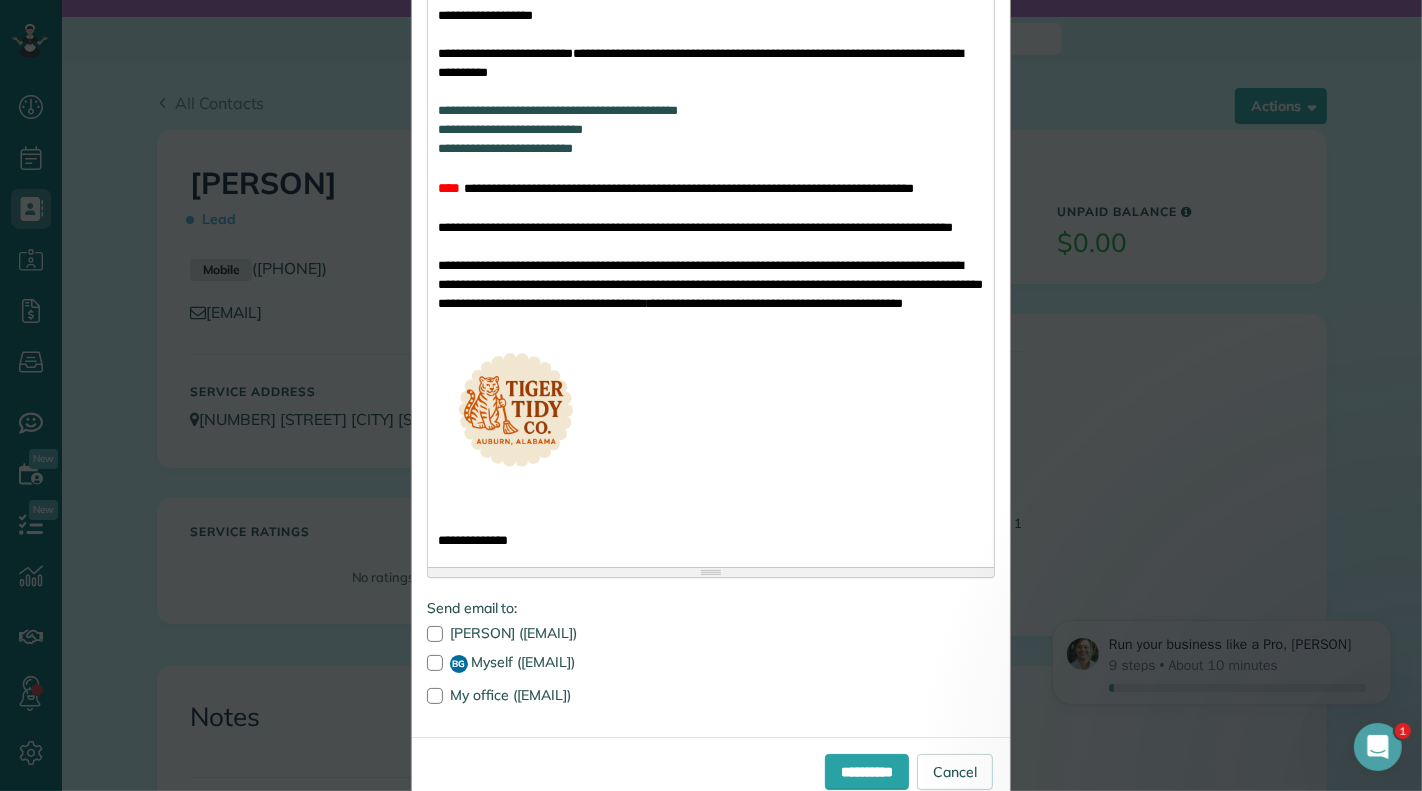 click on "**********" at bounding box center [712, 148] 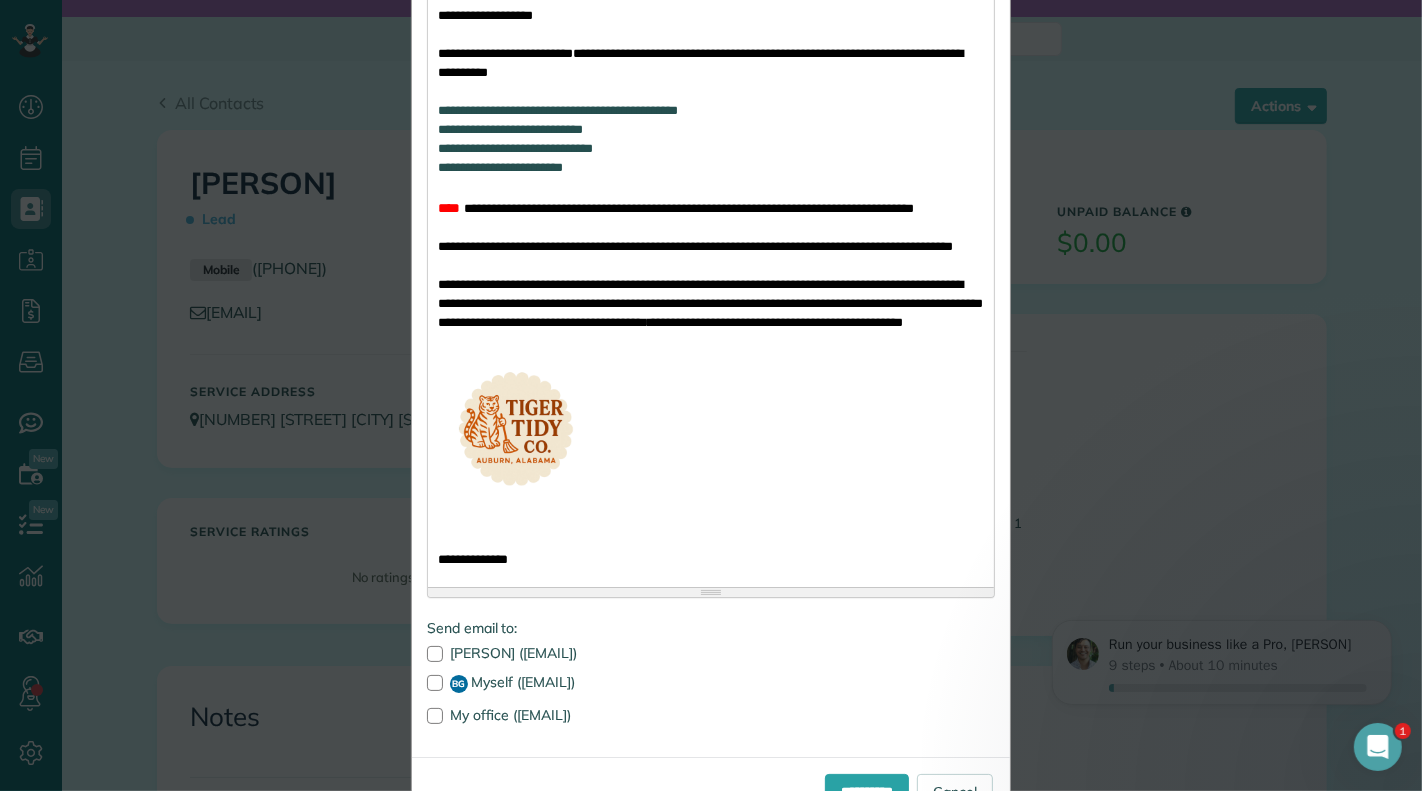 click on "**********" at bounding box center (695, 246) 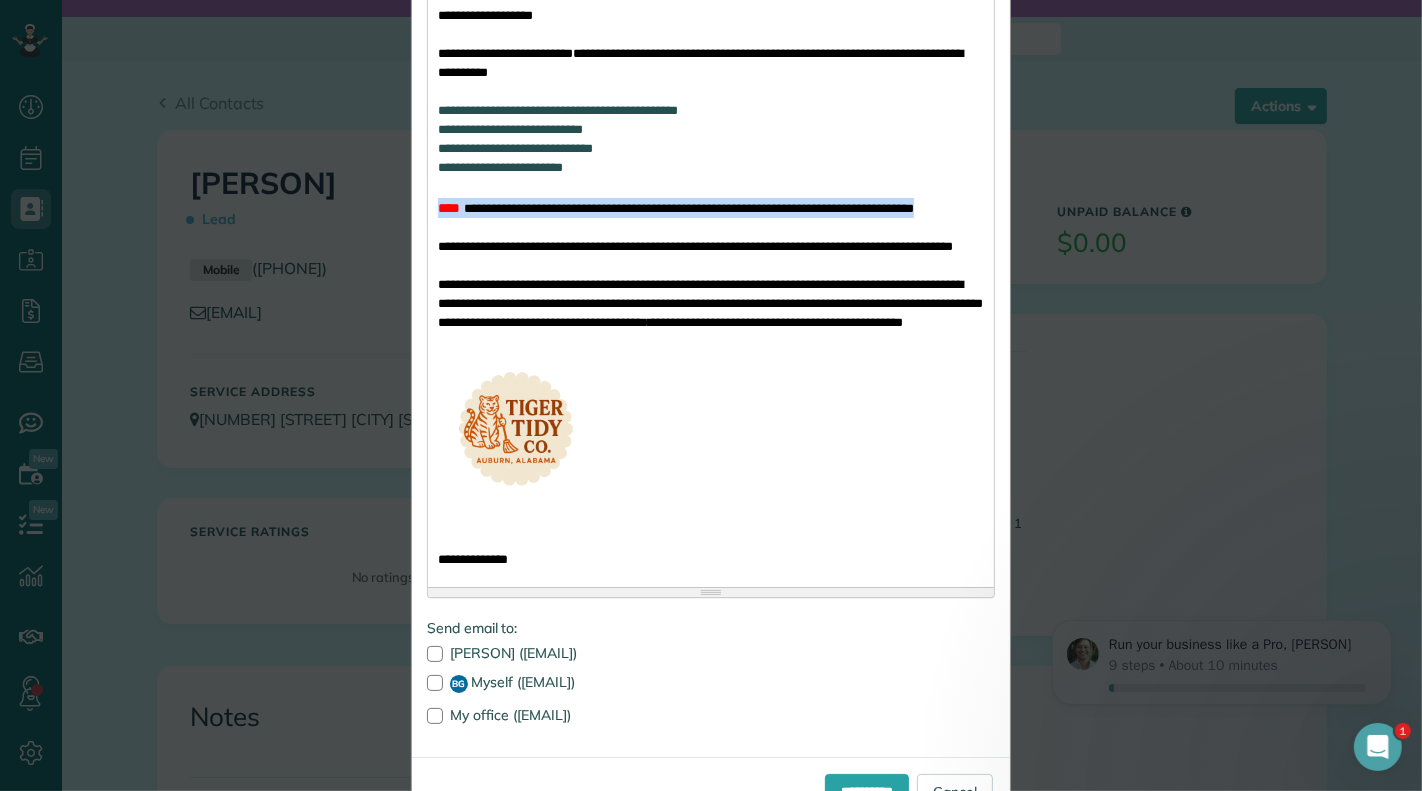 drag, startPoint x: 429, startPoint y: 203, endPoint x: 969, endPoint y: 193, distance: 540.0926 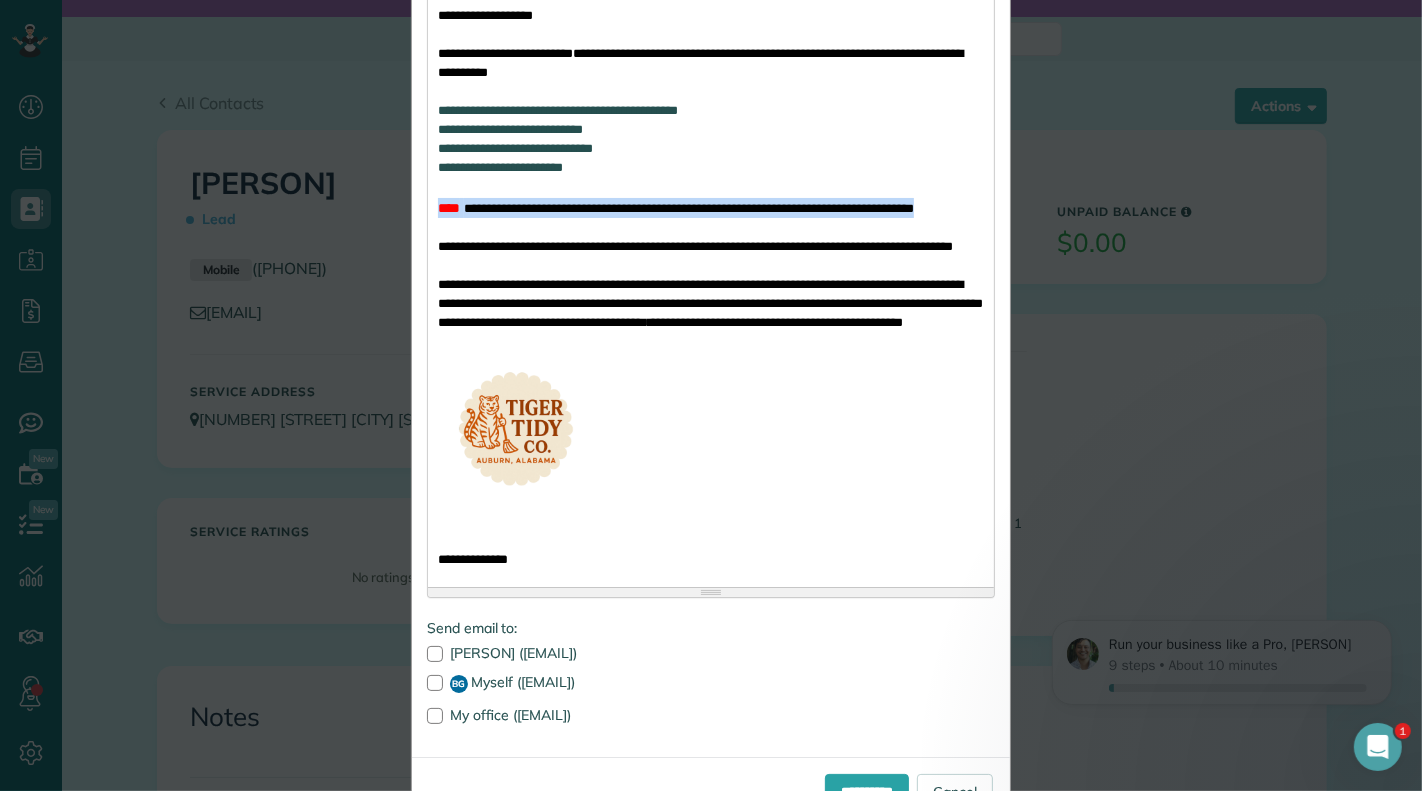 click on "**********" at bounding box center (711, 208) 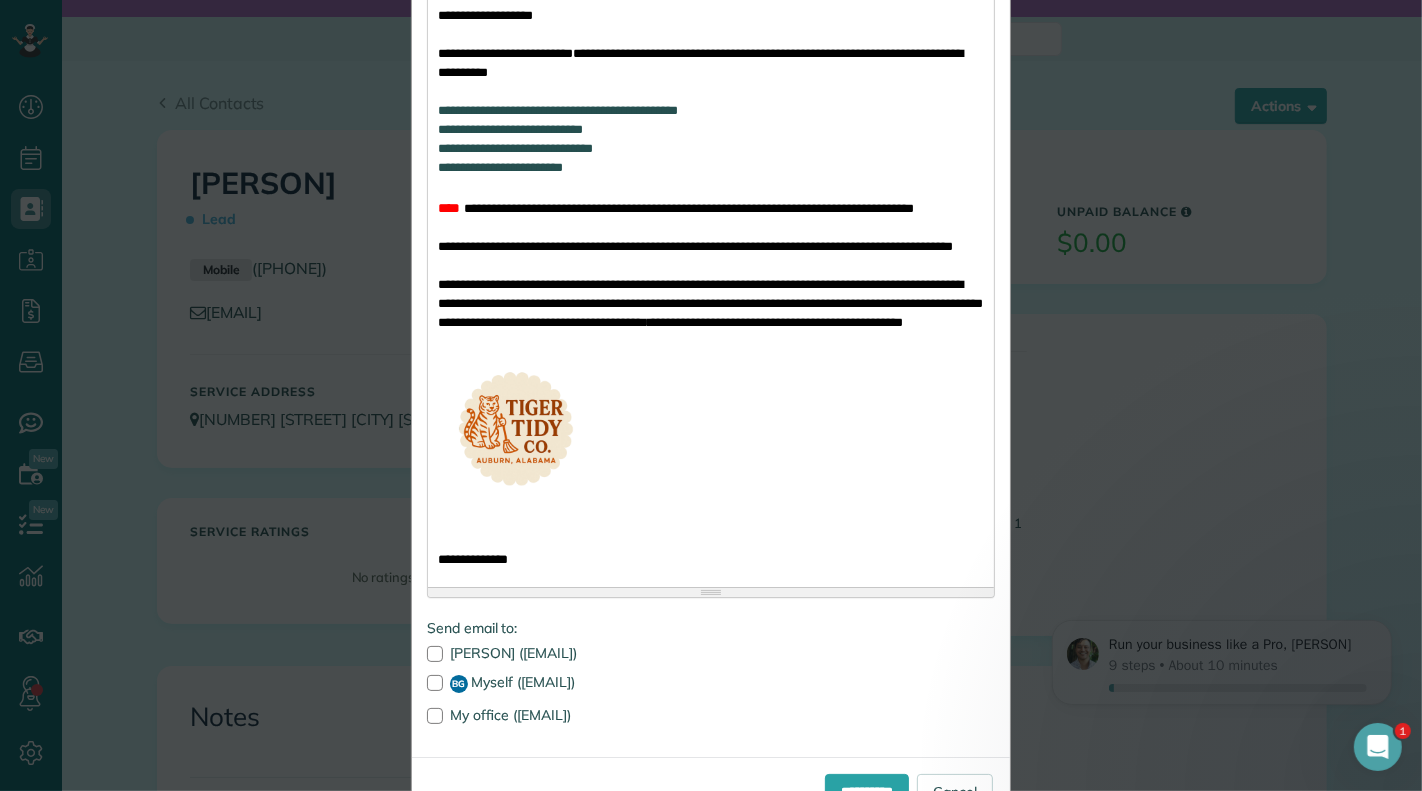 click on "**********" at bounding box center (710, 303) 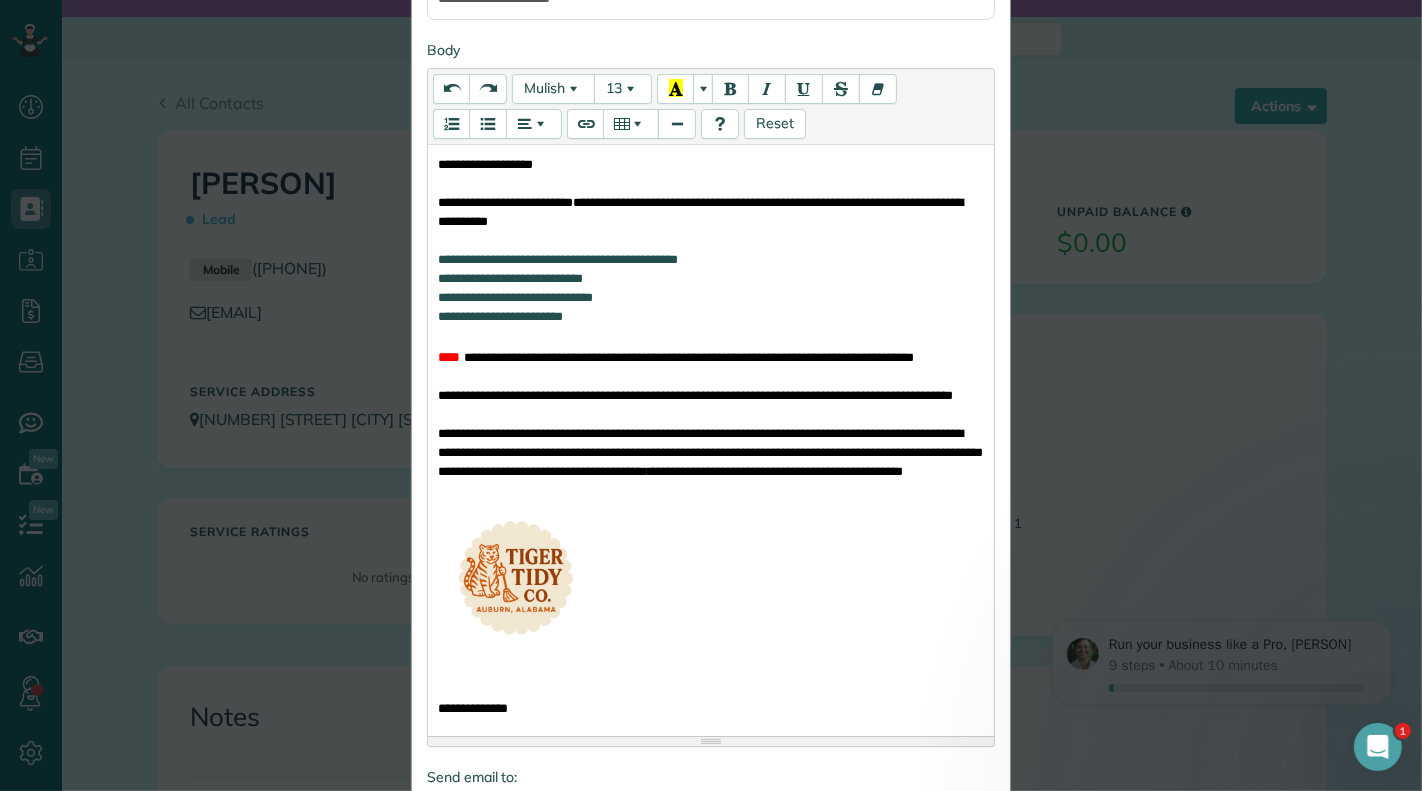 scroll, scrollTop: 323, scrollLeft: 0, axis: vertical 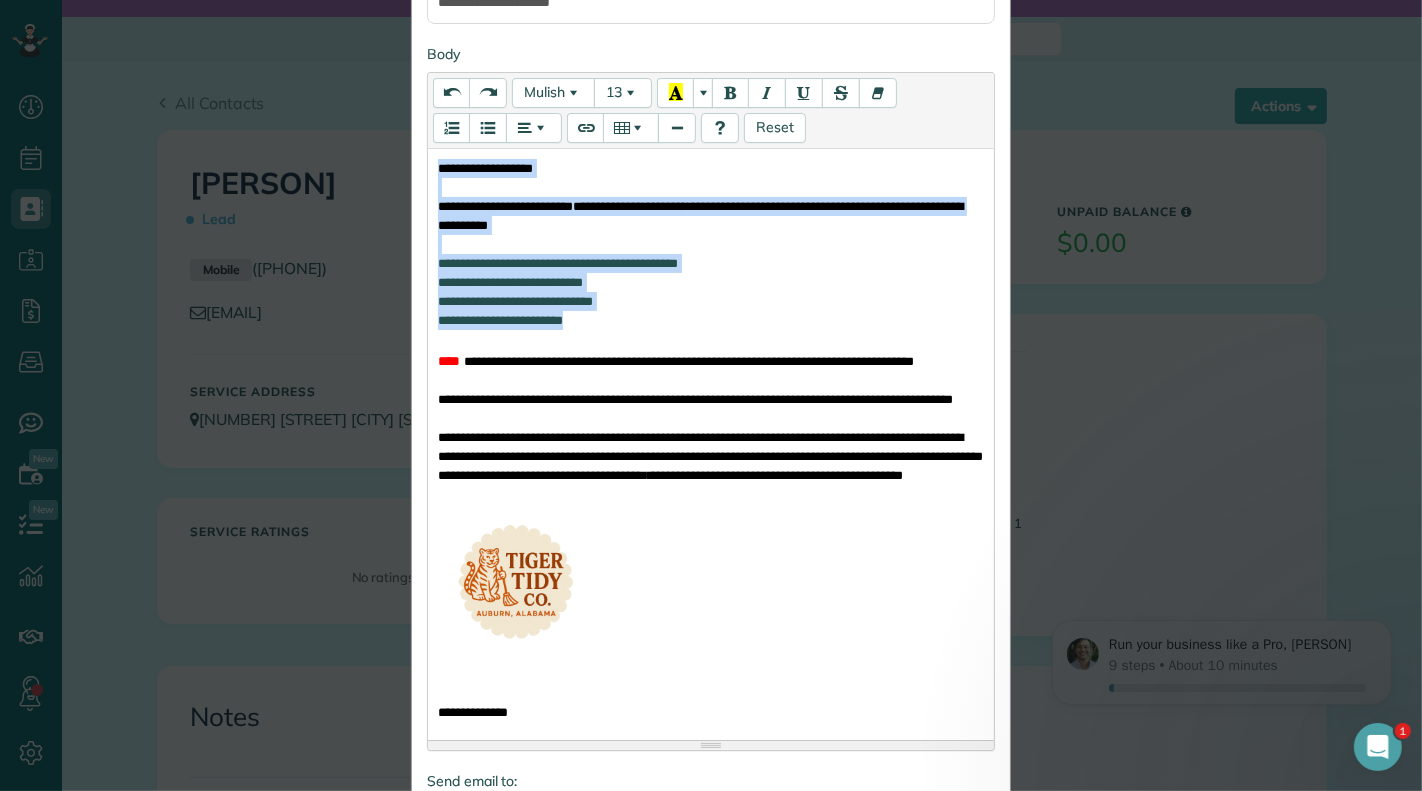 drag, startPoint x: 426, startPoint y: 166, endPoint x: 671, endPoint y: 324, distance: 291.52872 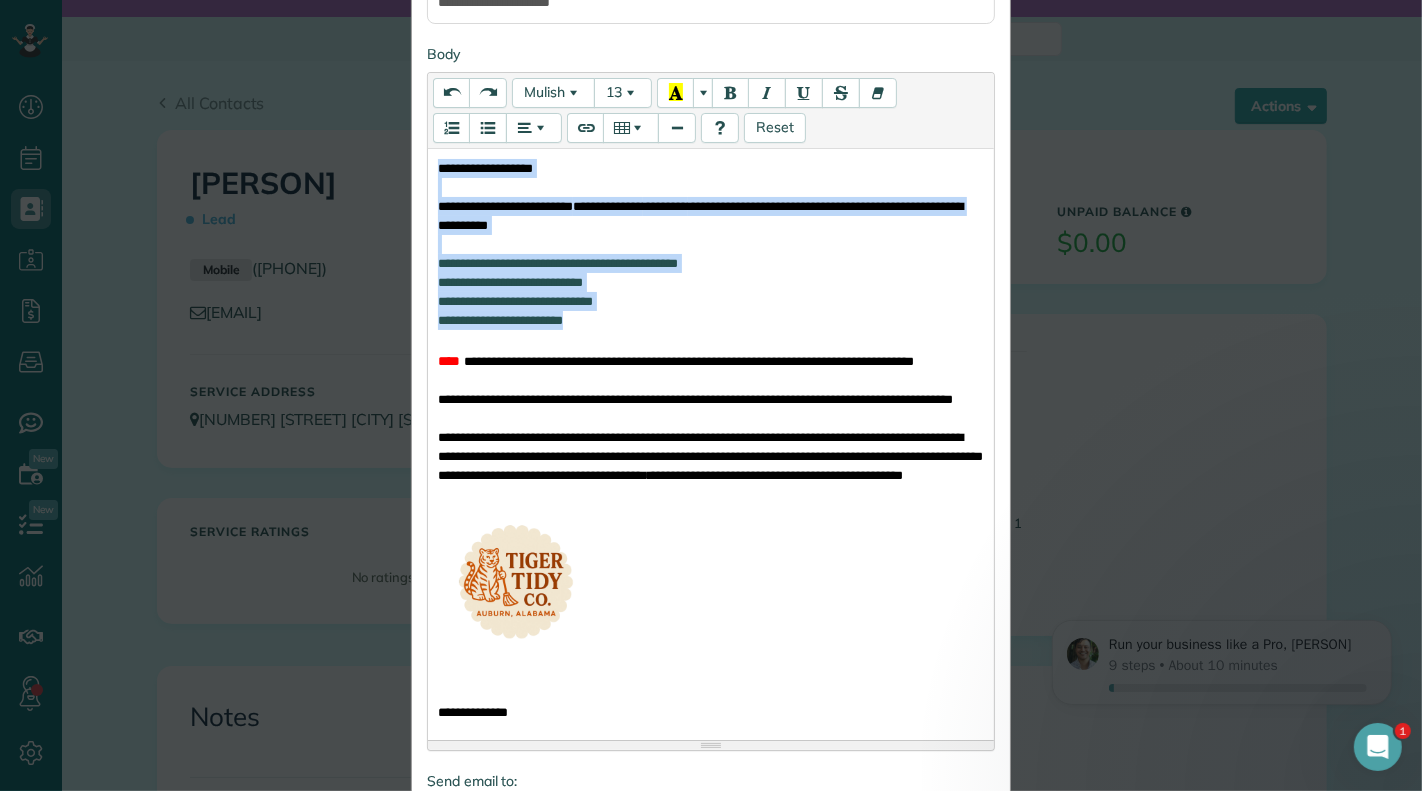 click on "**********" at bounding box center [711, 441] 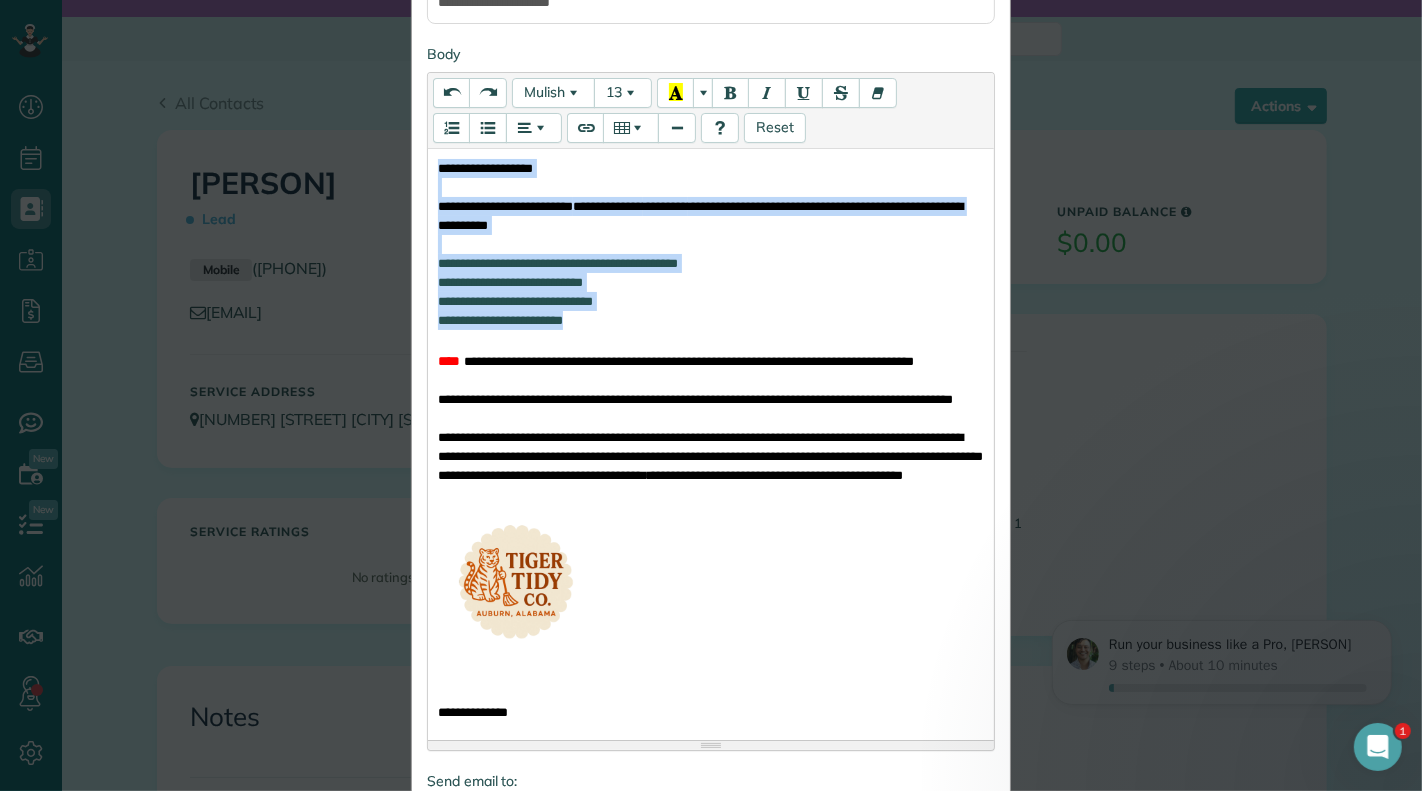 copy on "**********" 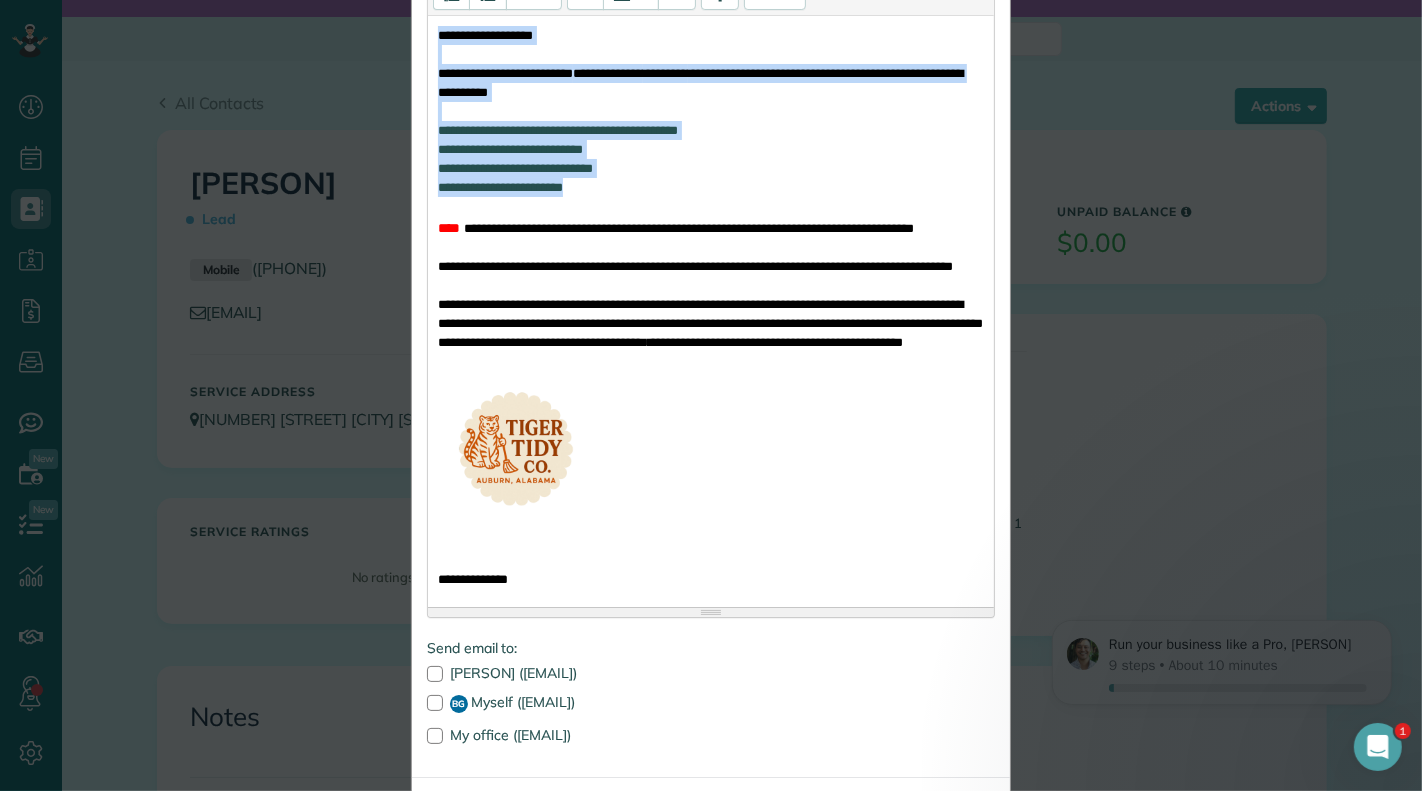 scroll, scrollTop: 577, scrollLeft: 0, axis: vertical 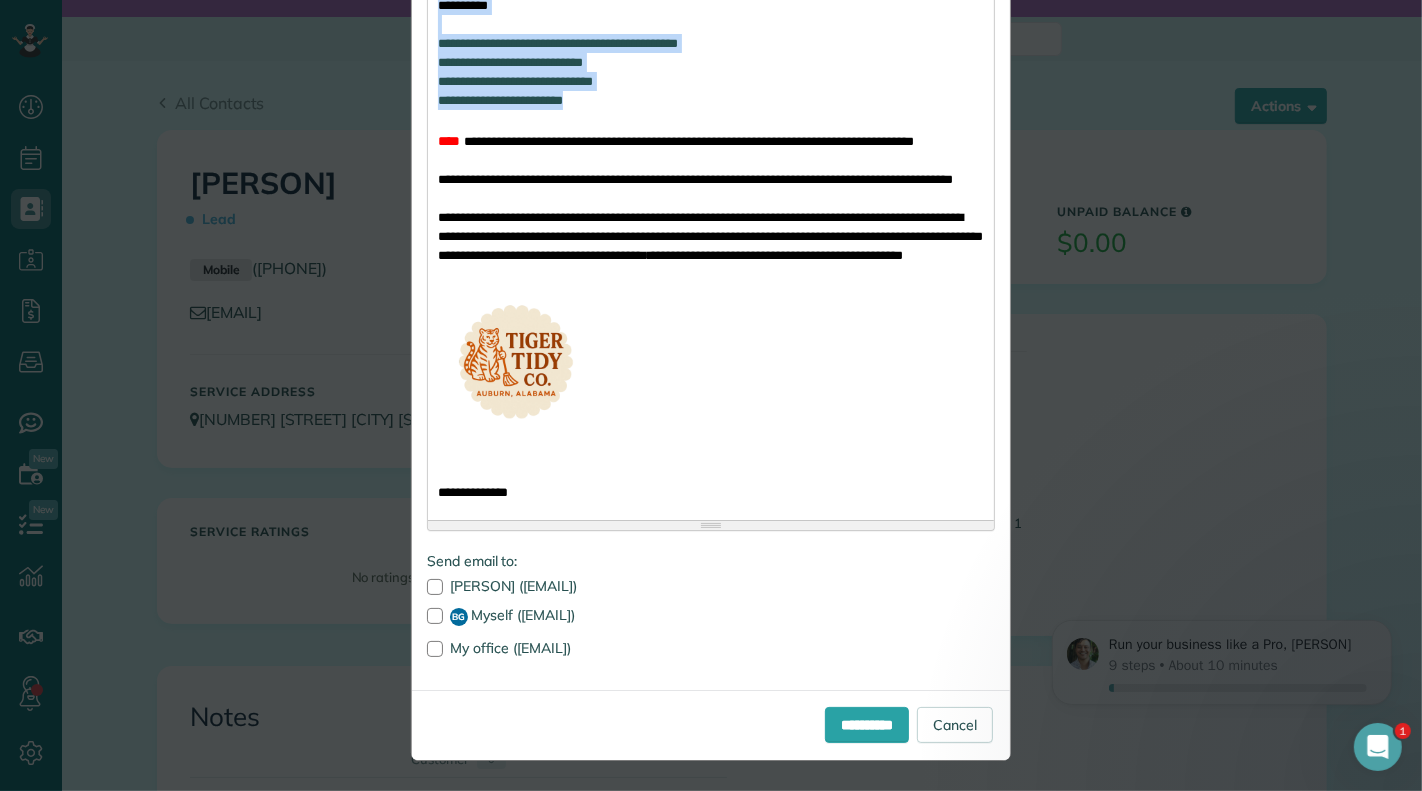drag, startPoint x: 1422, startPoint y: 240, endPoint x: 1413, endPoint y: 461, distance: 221.18318 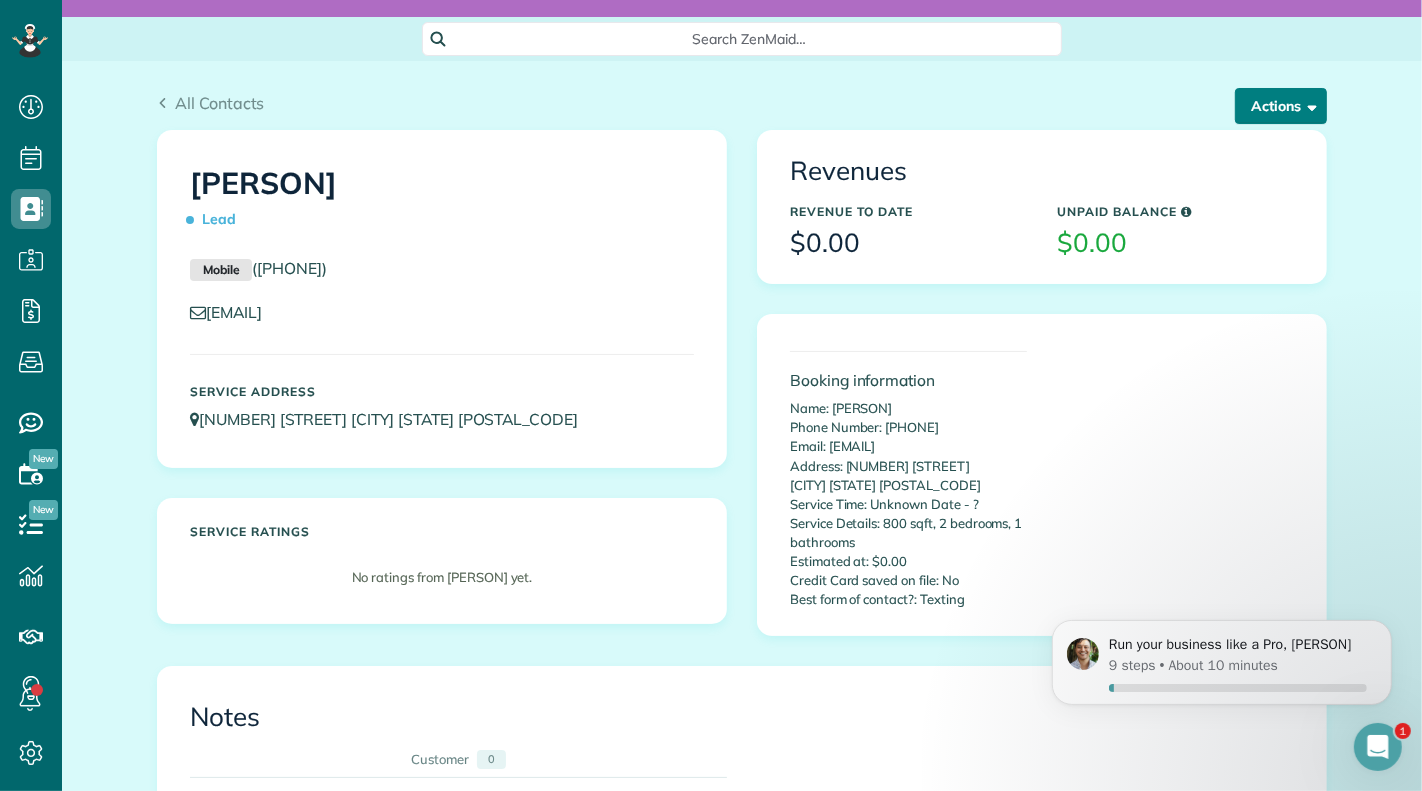 click at bounding box center (1308, 105) 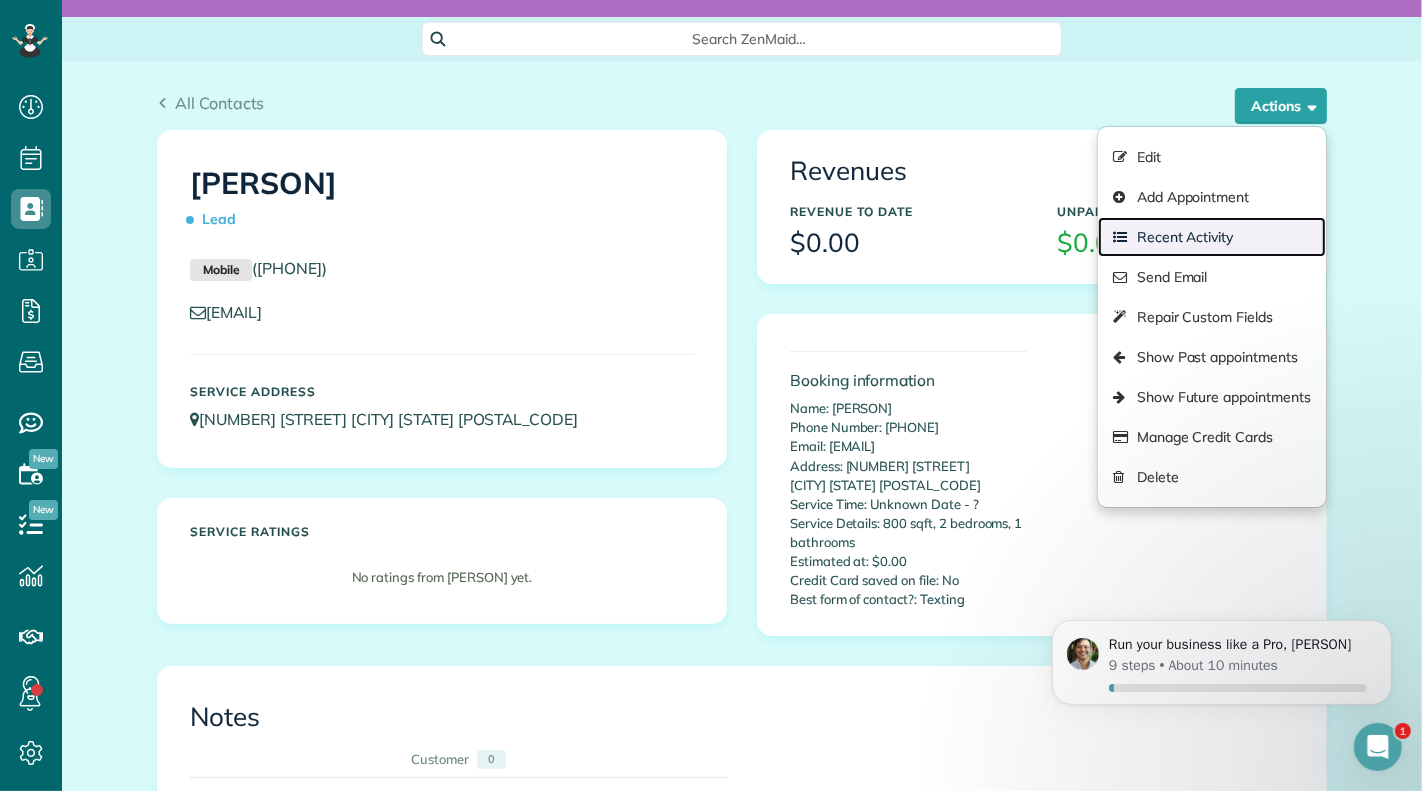 click on "Recent Activity" at bounding box center (1212, 237) 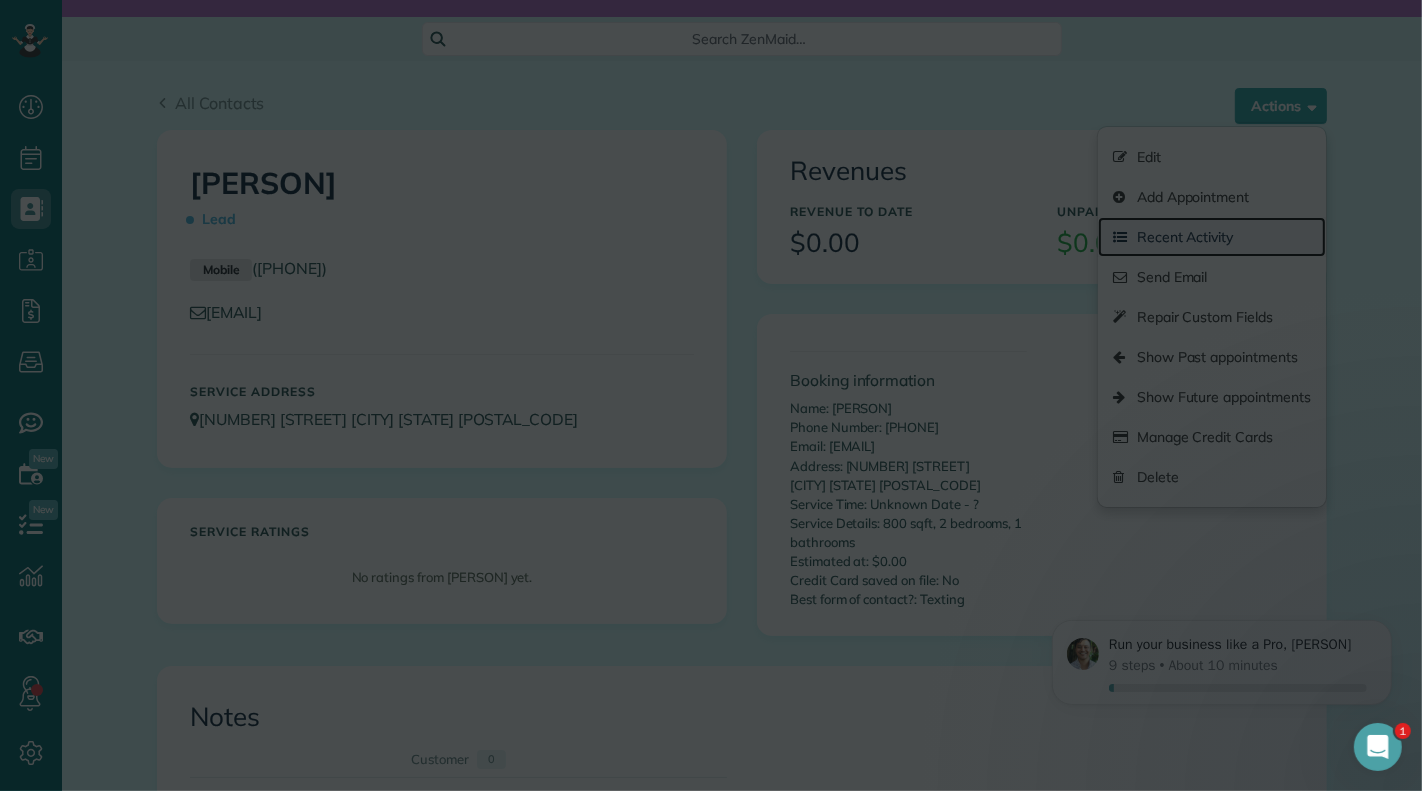 scroll, scrollTop: 0, scrollLeft: 0, axis: both 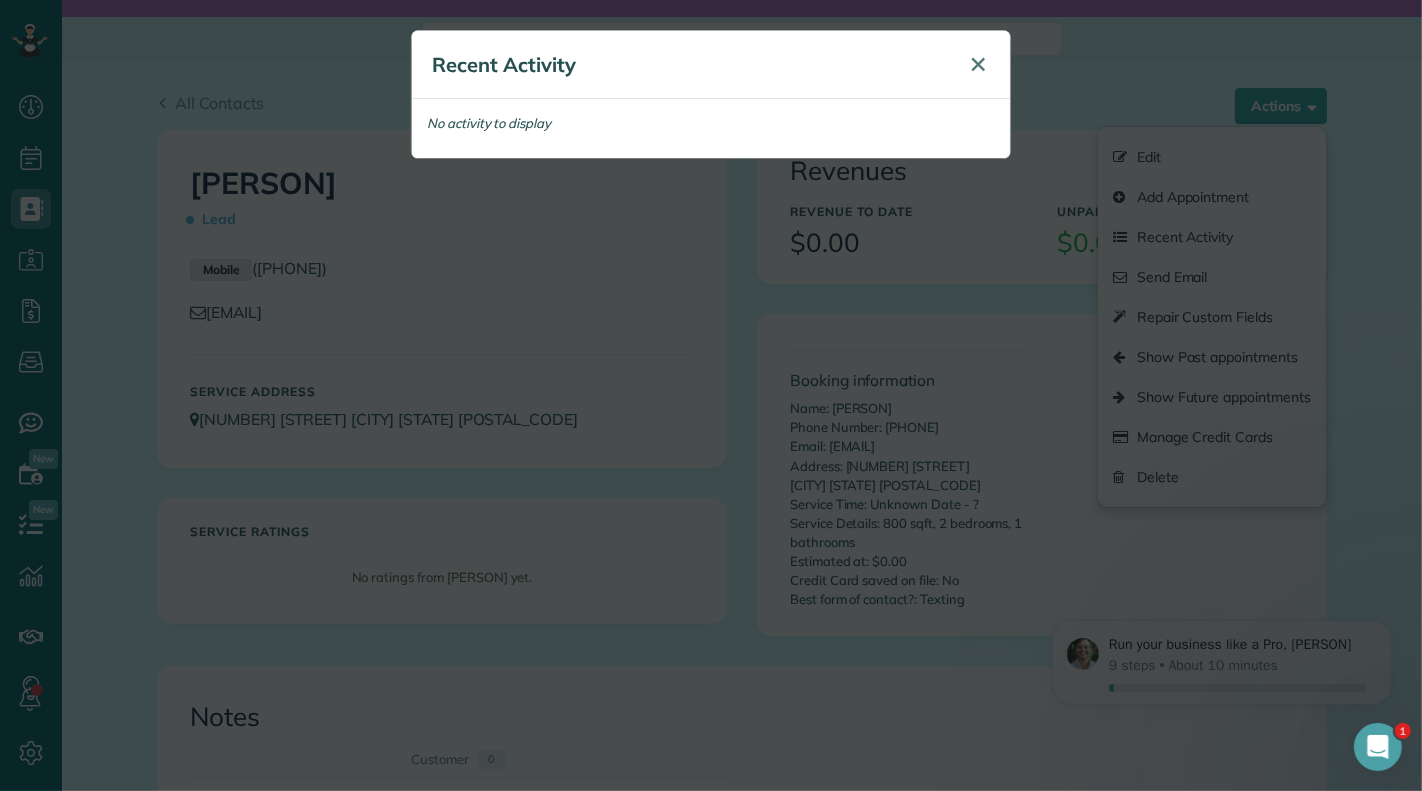 click on "✕" at bounding box center (978, 64) 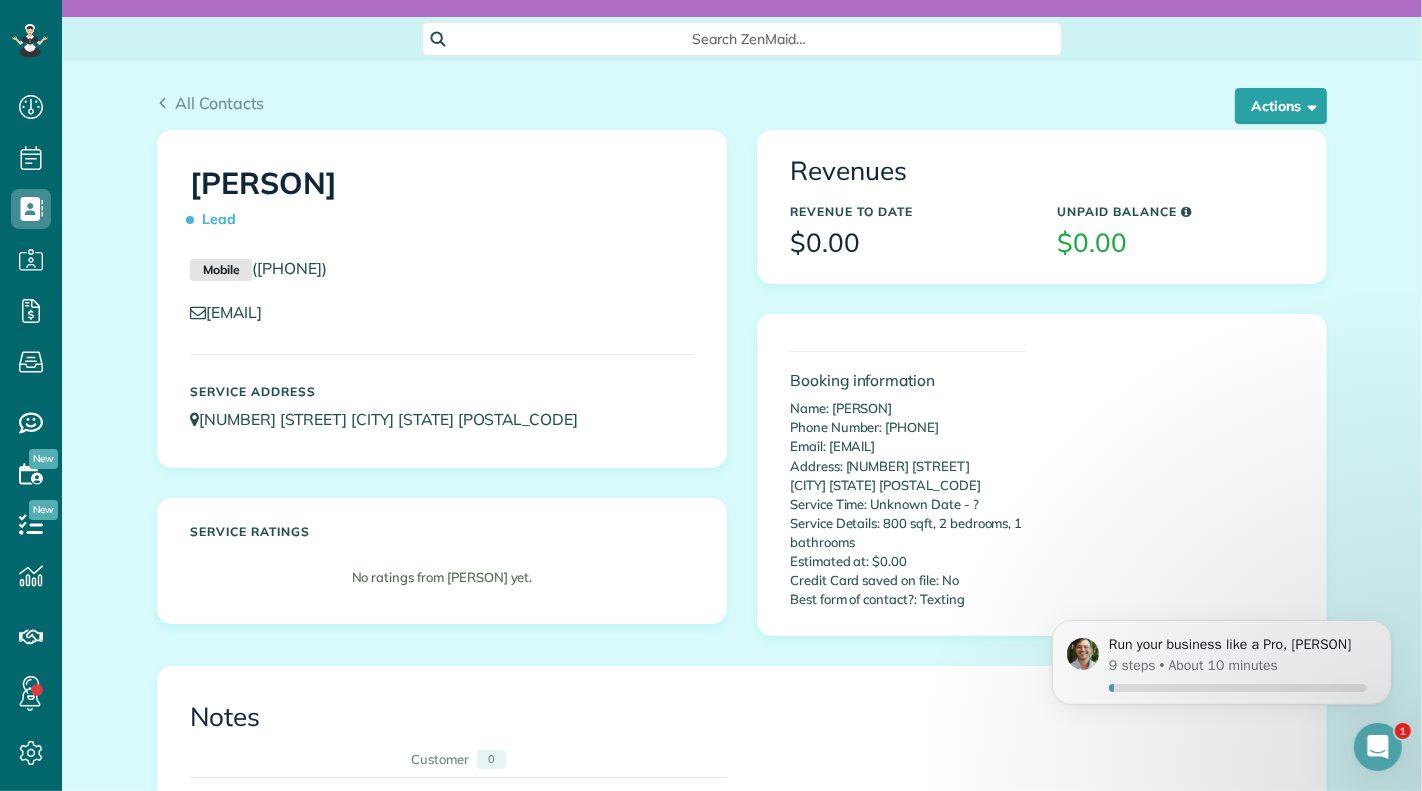 scroll, scrollTop: 0, scrollLeft: 0, axis: both 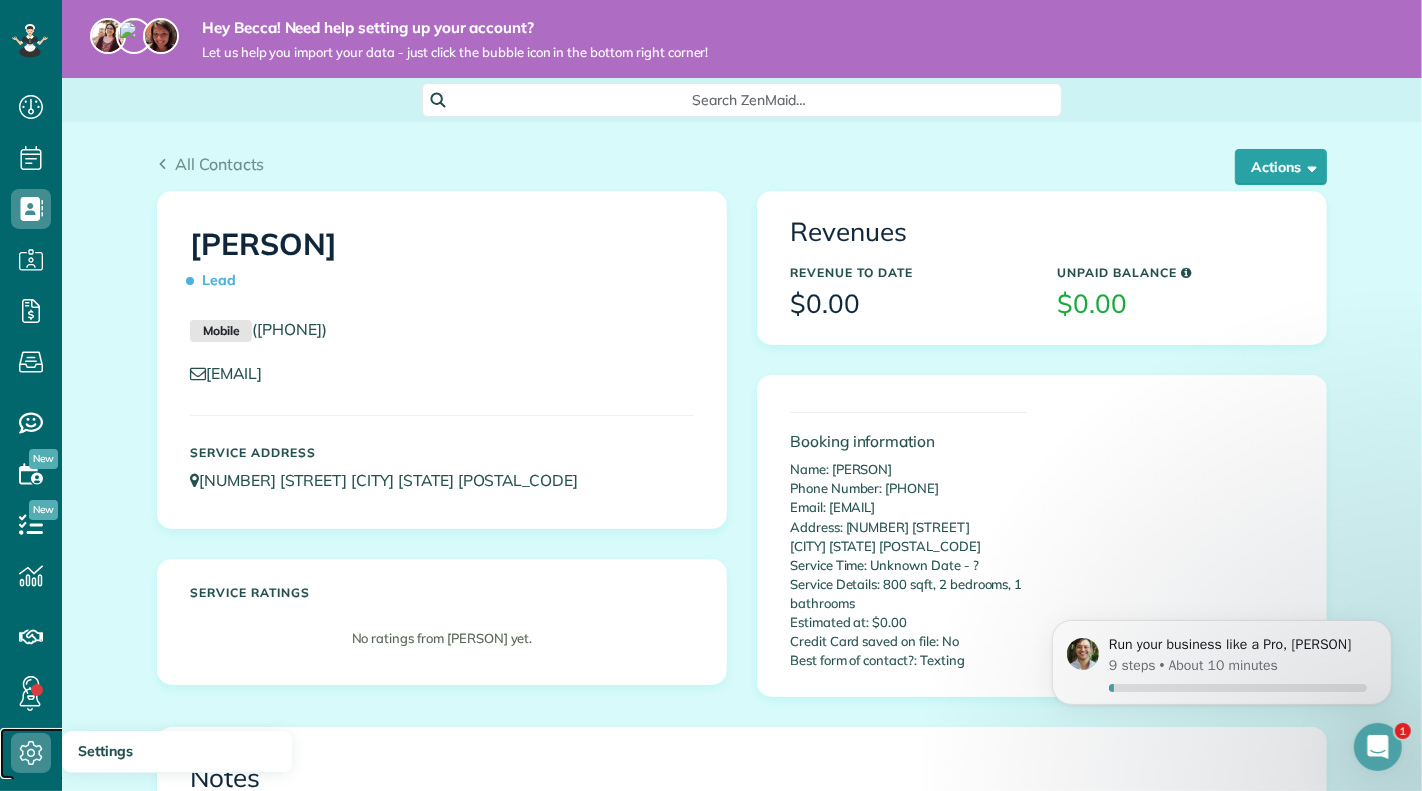 click 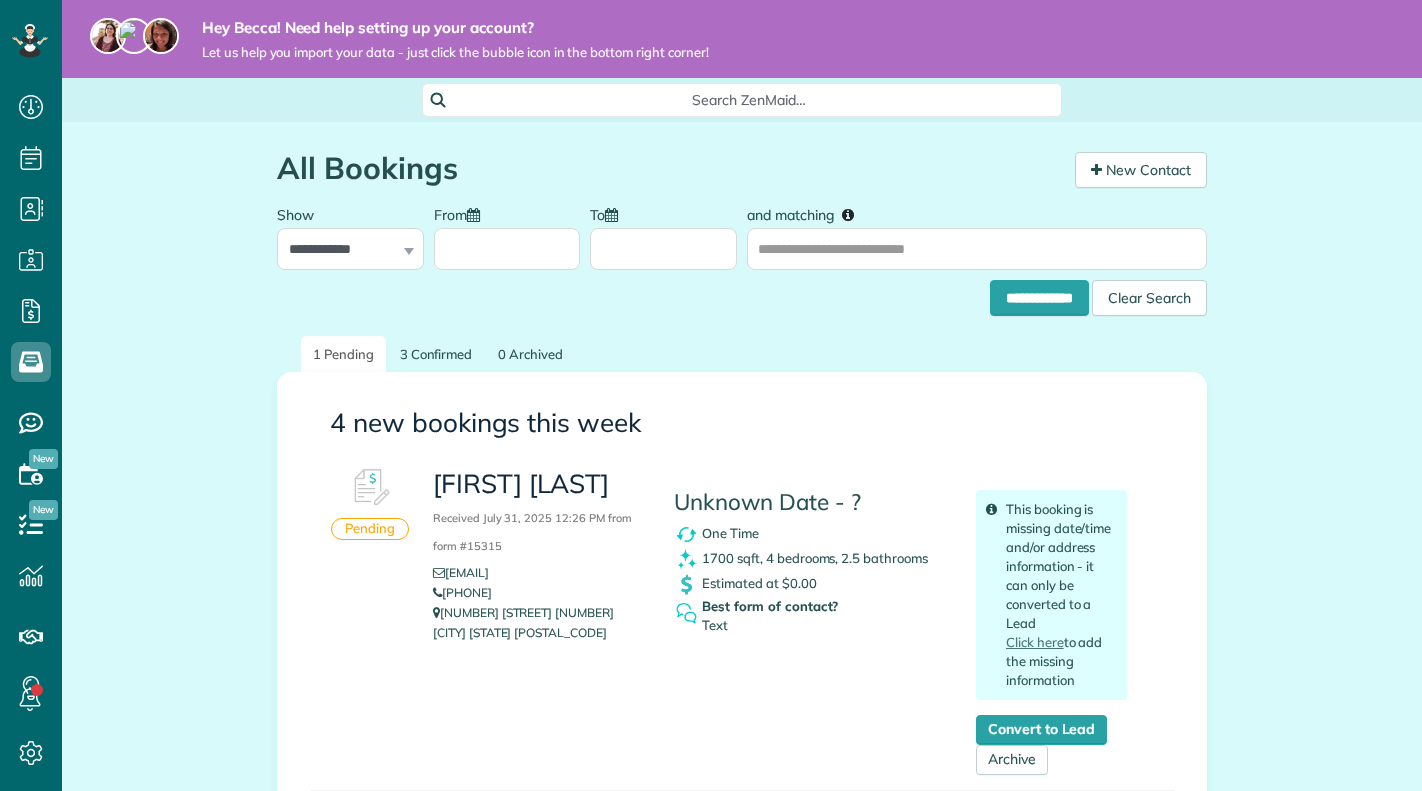 scroll, scrollTop: 0, scrollLeft: 0, axis: both 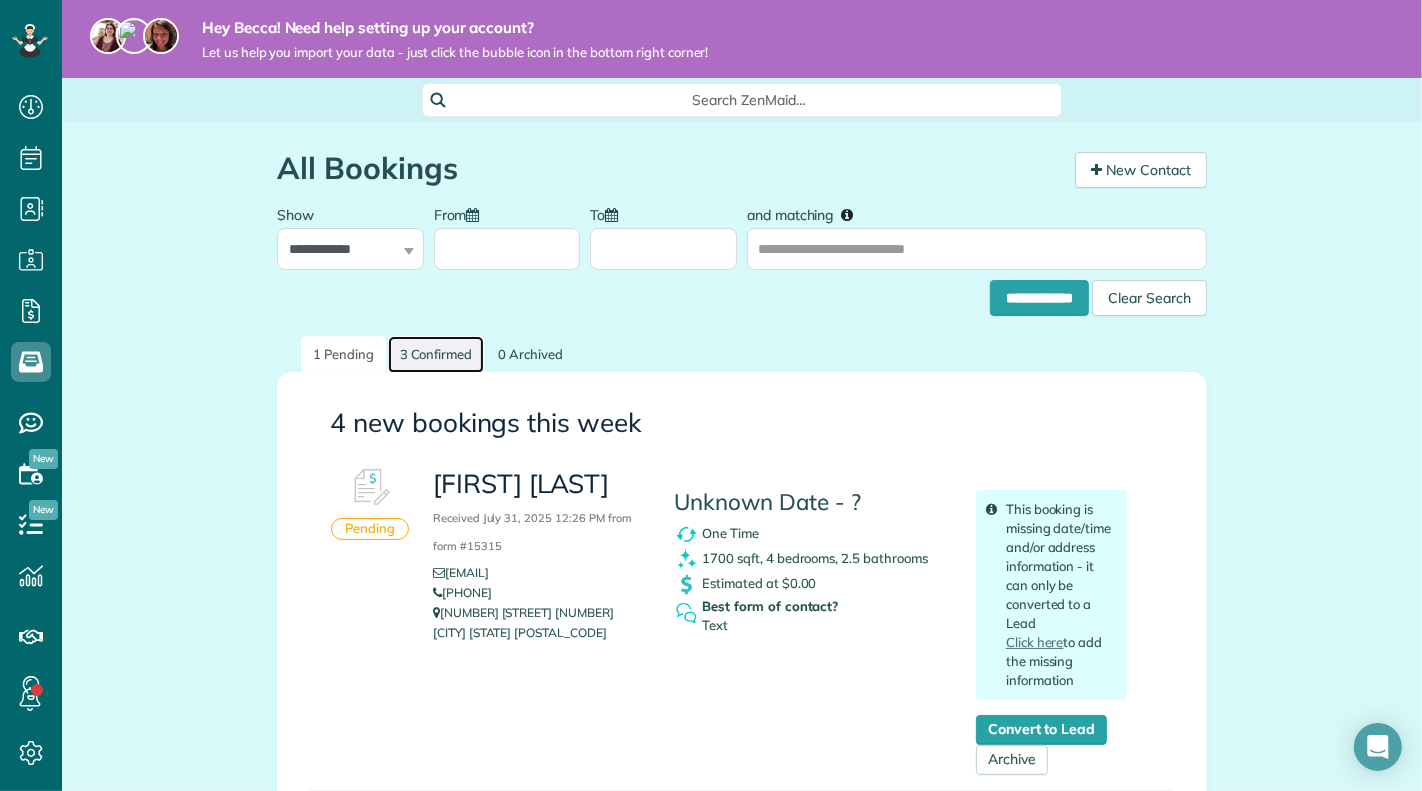 click on "3 Confirmed" at bounding box center (436, 354) 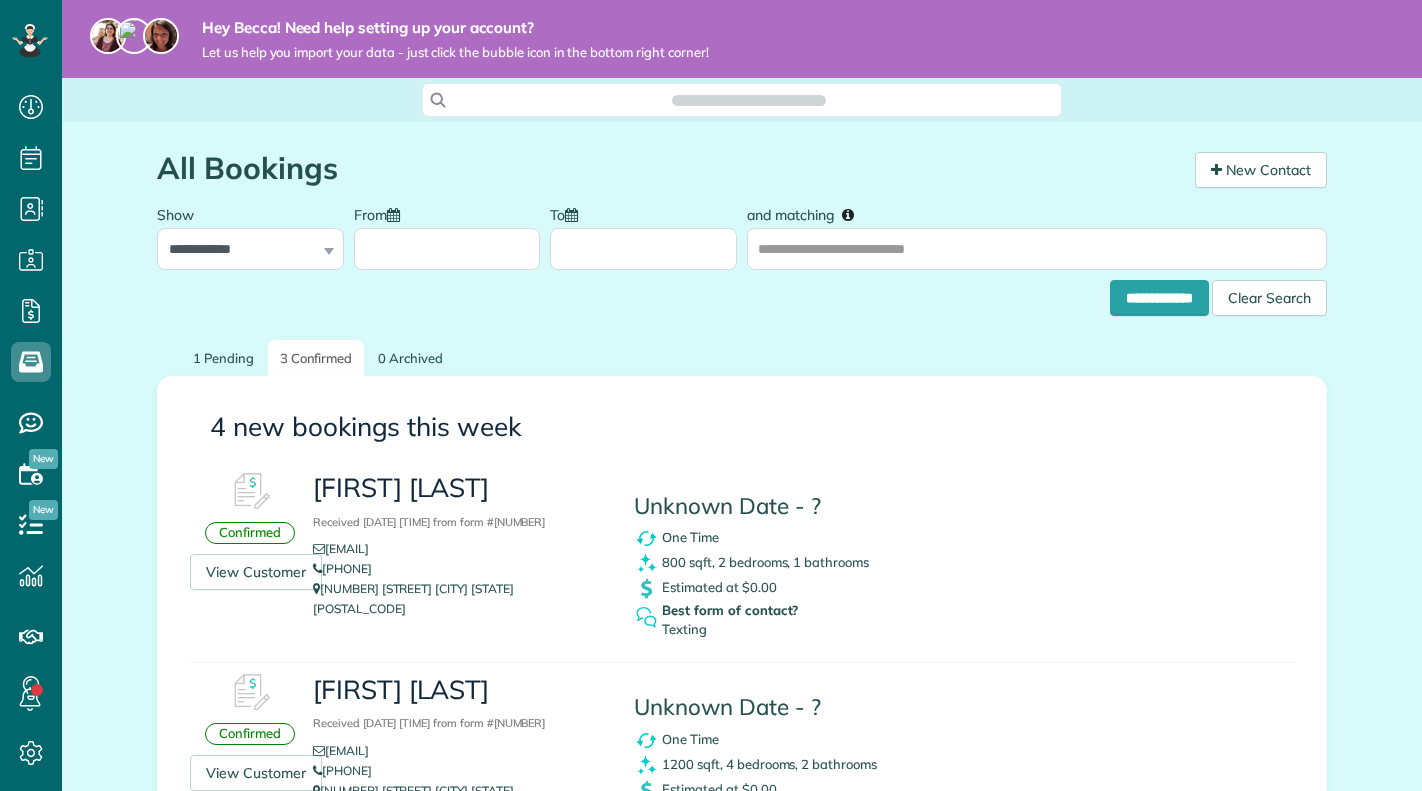 scroll, scrollTop: 0, scrollLeft: 0, axis: both 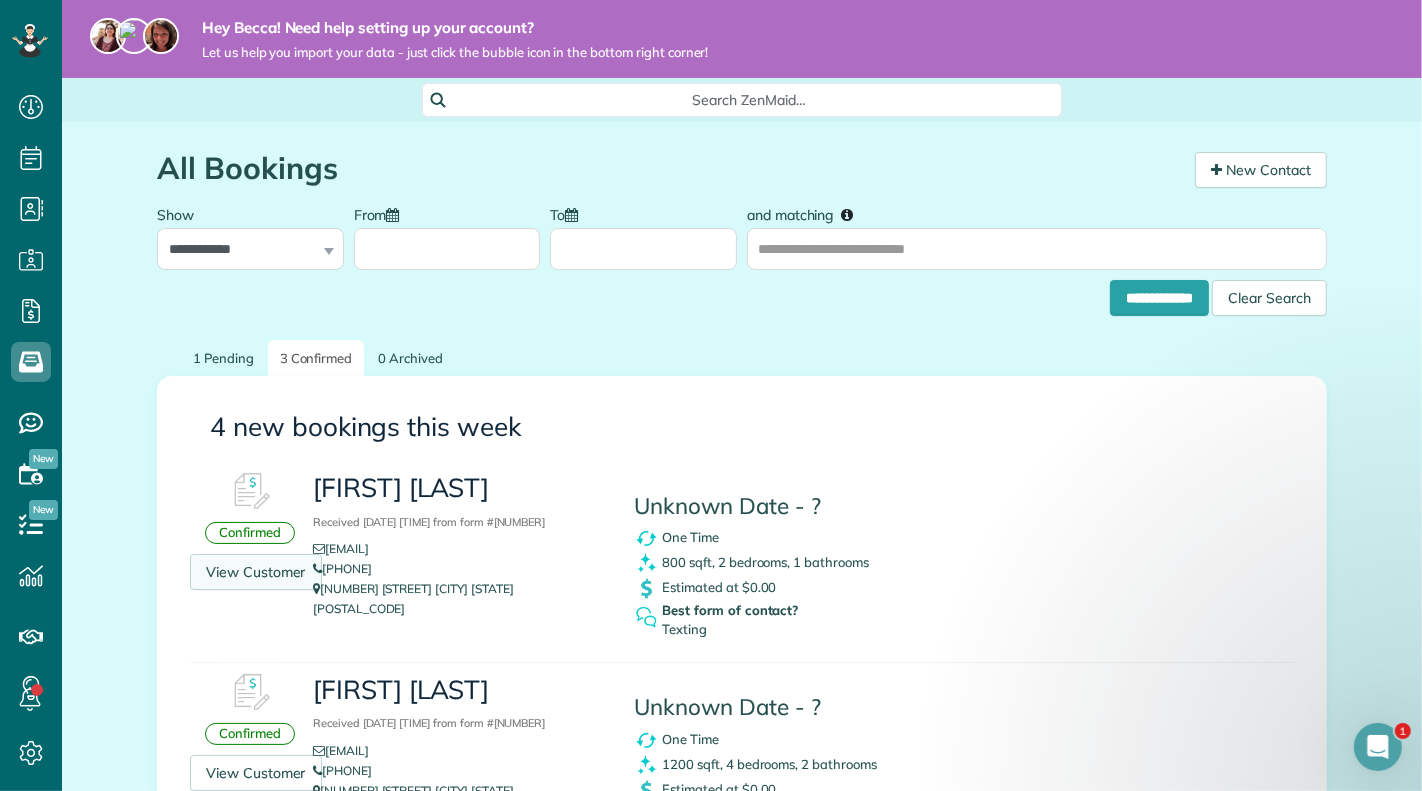click on "View Customer" at bounding box center [256, 572] 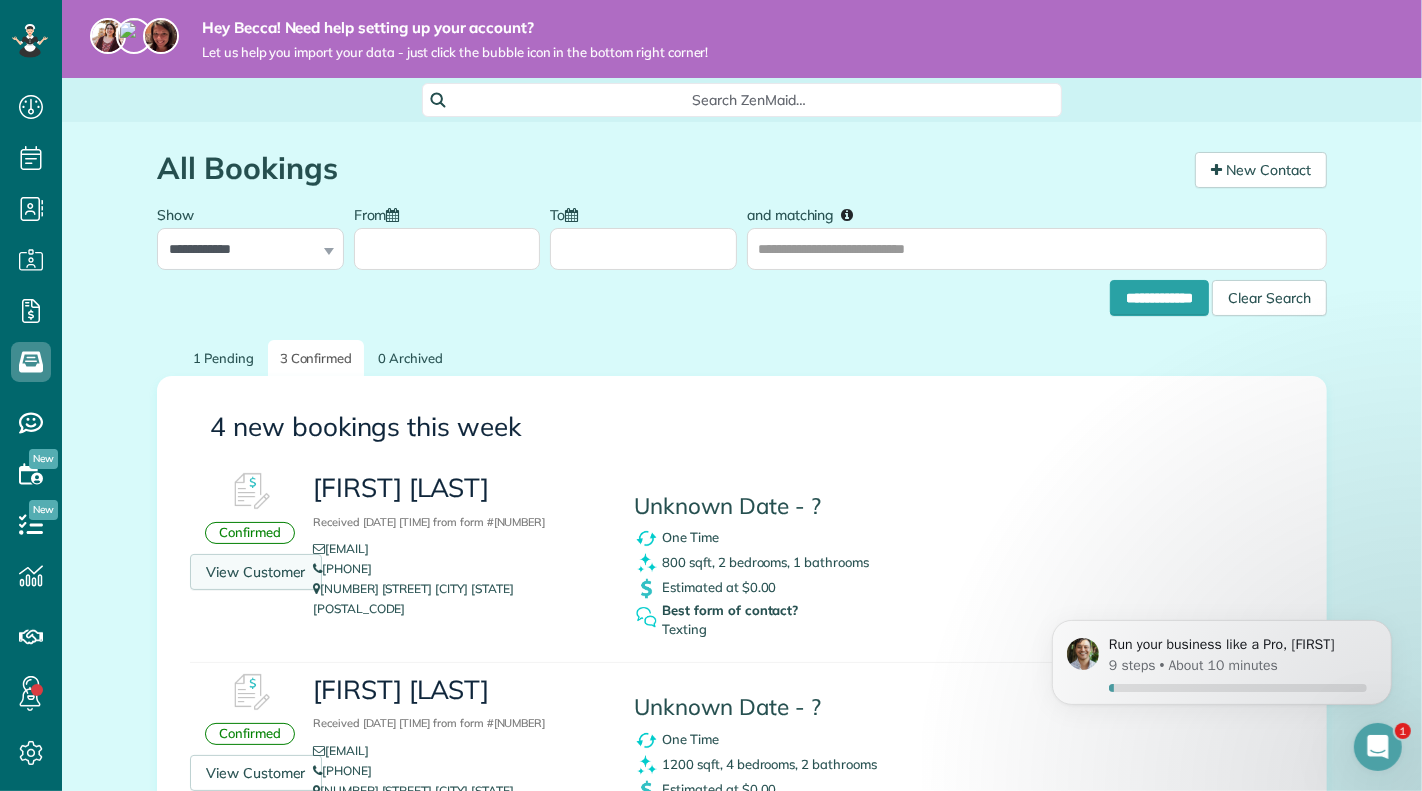 scroll, scrollTop: 0, scrollLeft: 0, axis: both 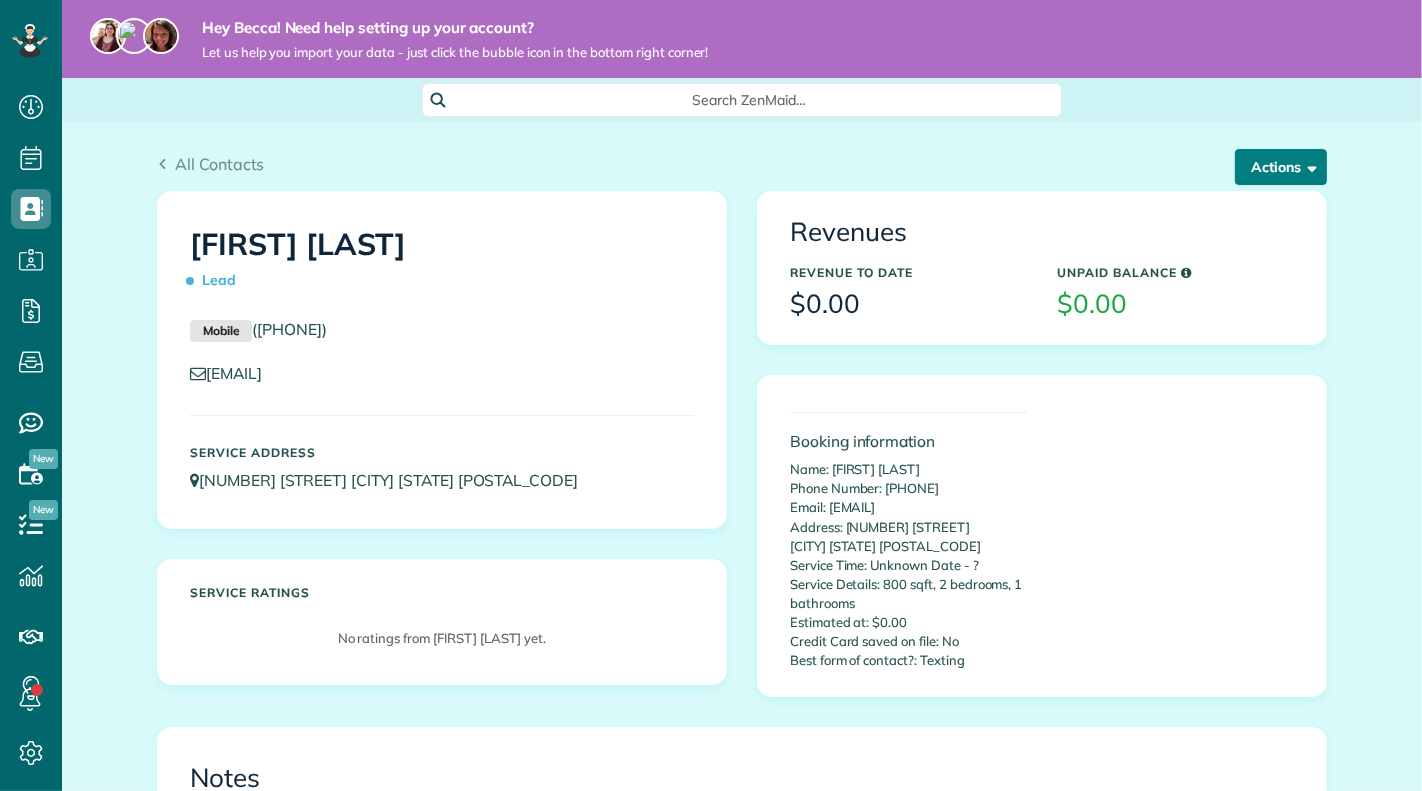 click on "Actions" at bounding box center [1281, 167] 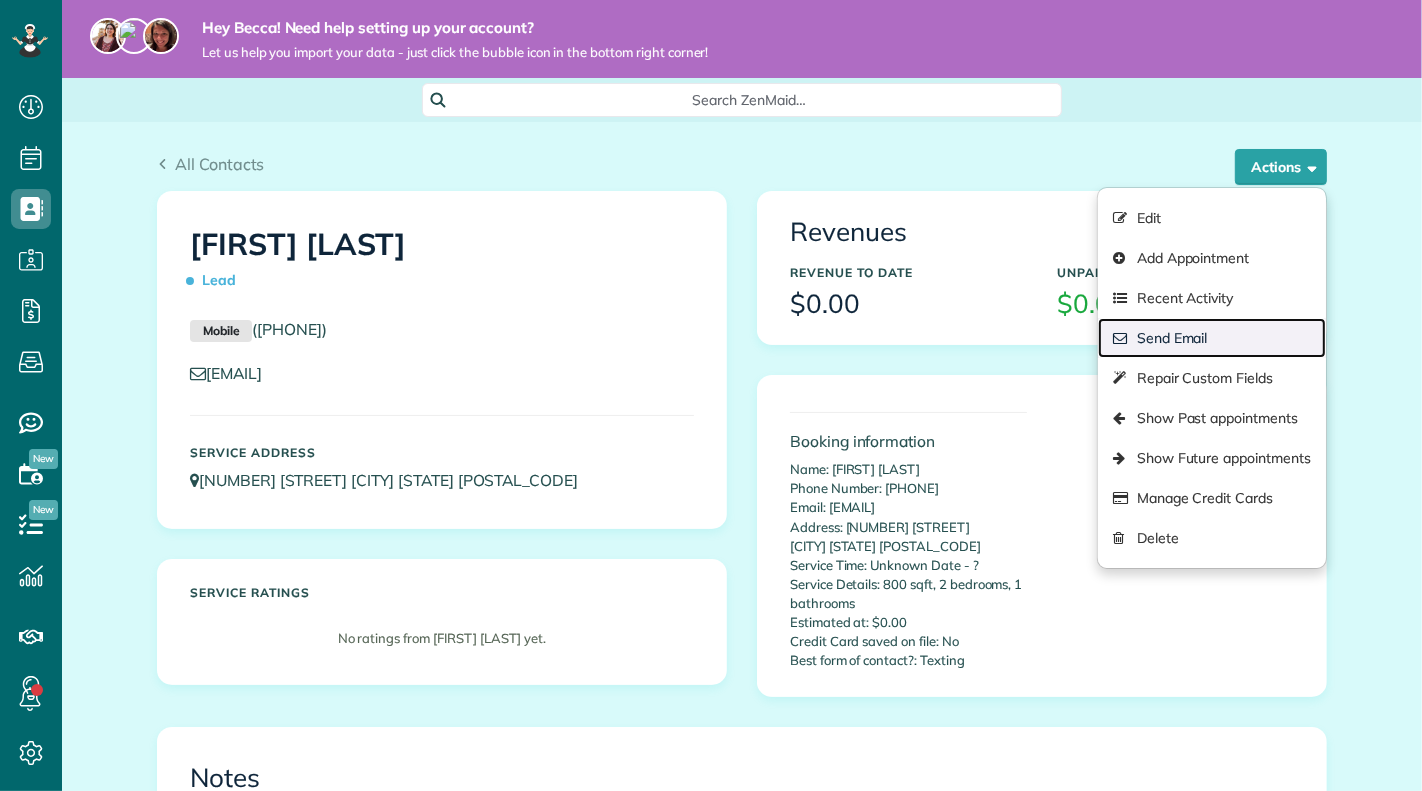 click on "Send Email" at bounding box center [1212, 338] 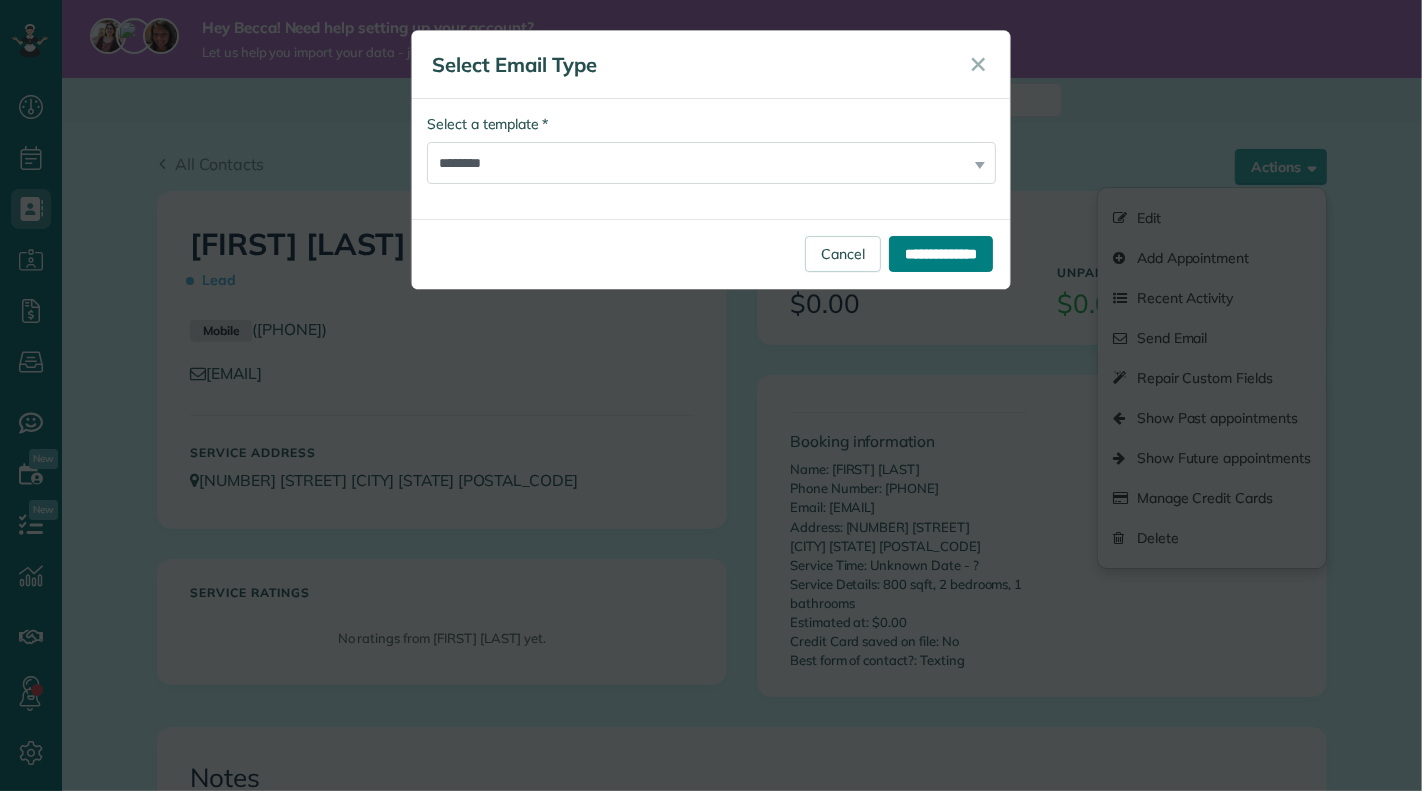 click on "**********" at bounding box center [941, 254] 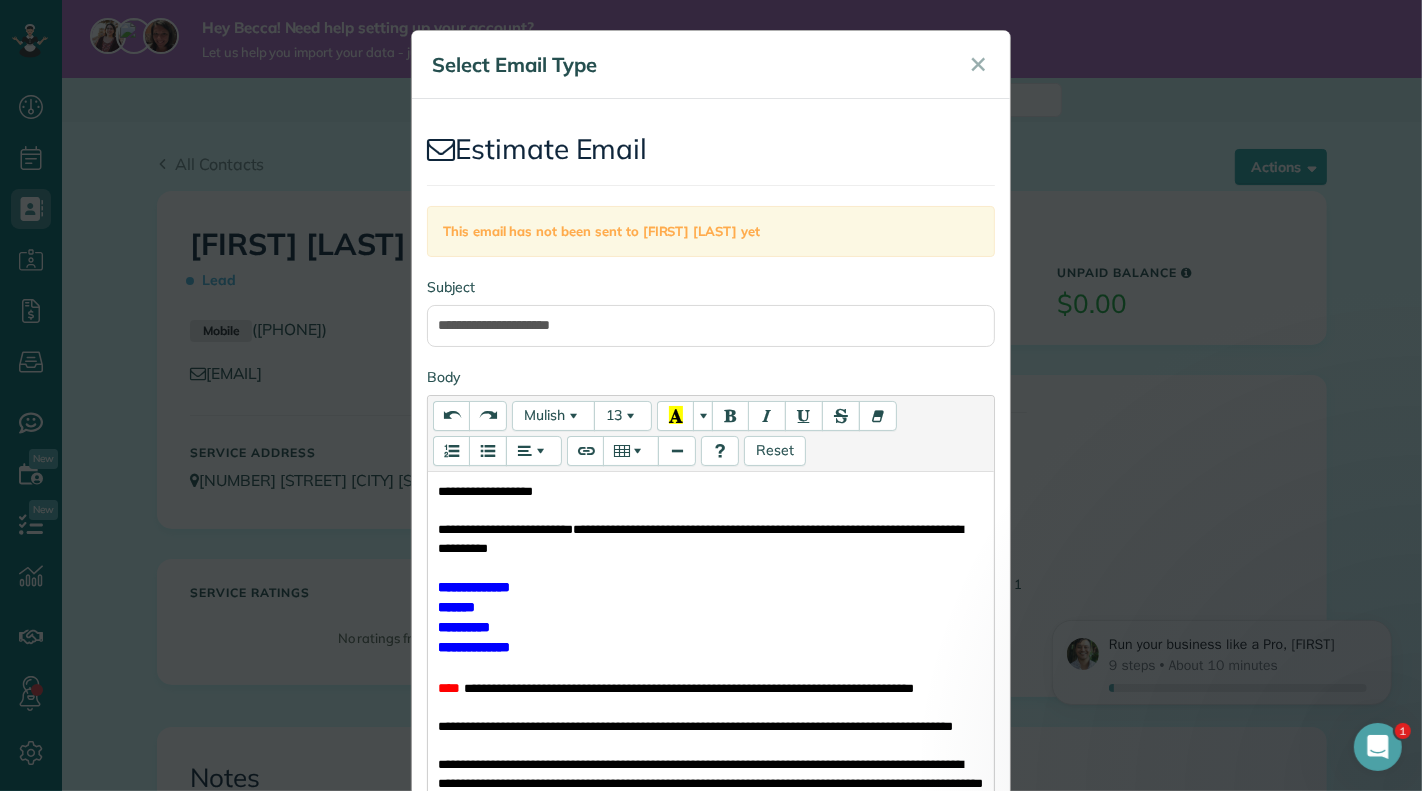 scroll, scrollTop: 0, scrollLeft: 0, axis: both 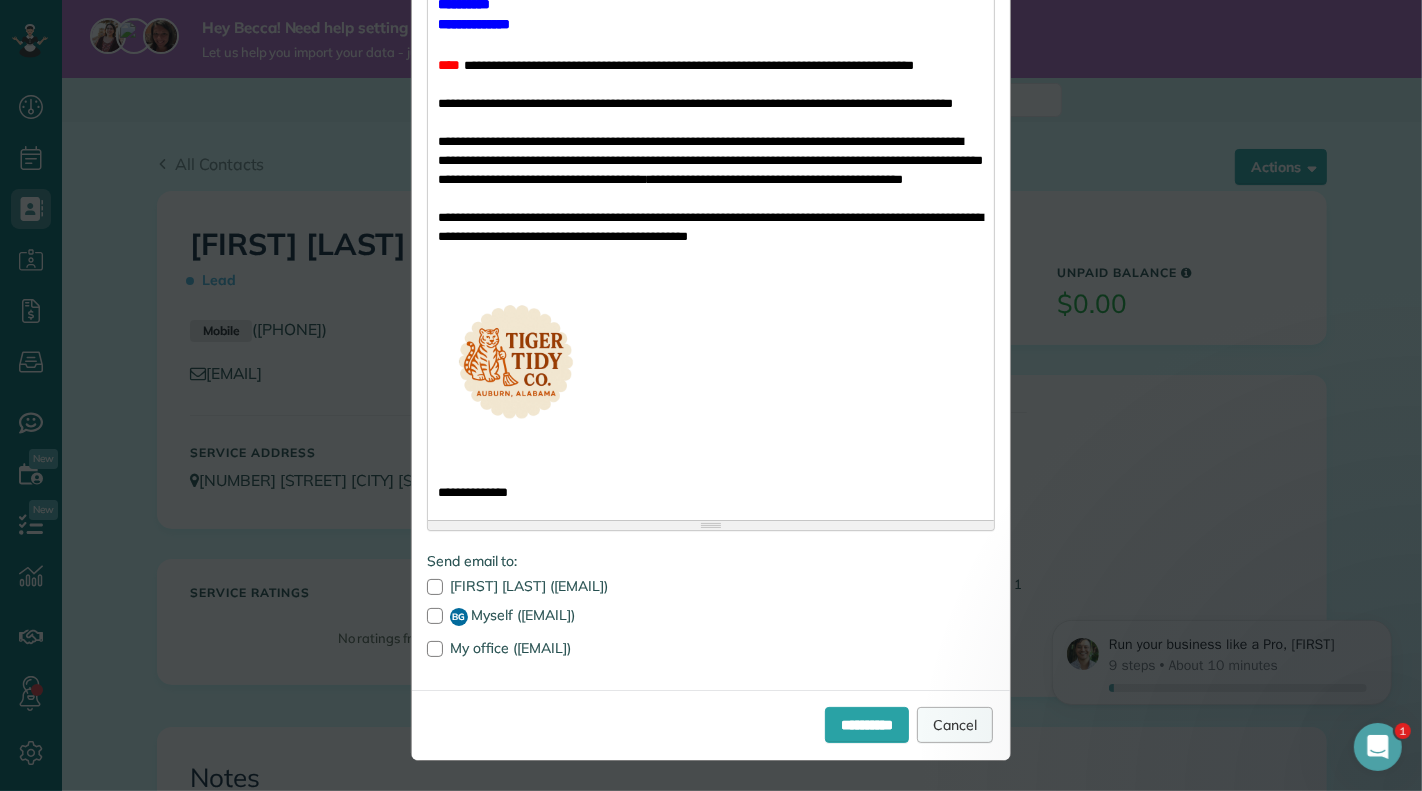 click on "Cancel" at bounding box center (955, 725) 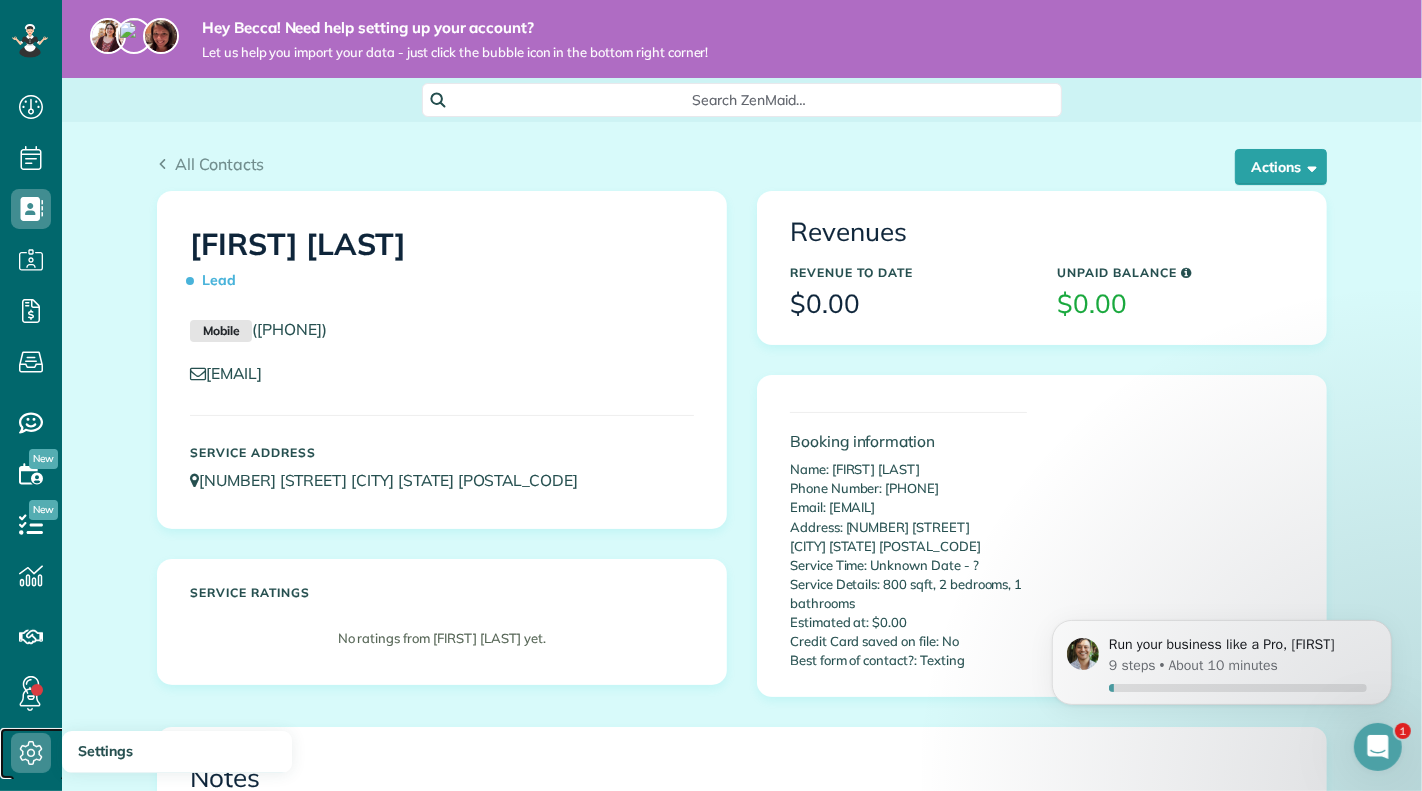 click 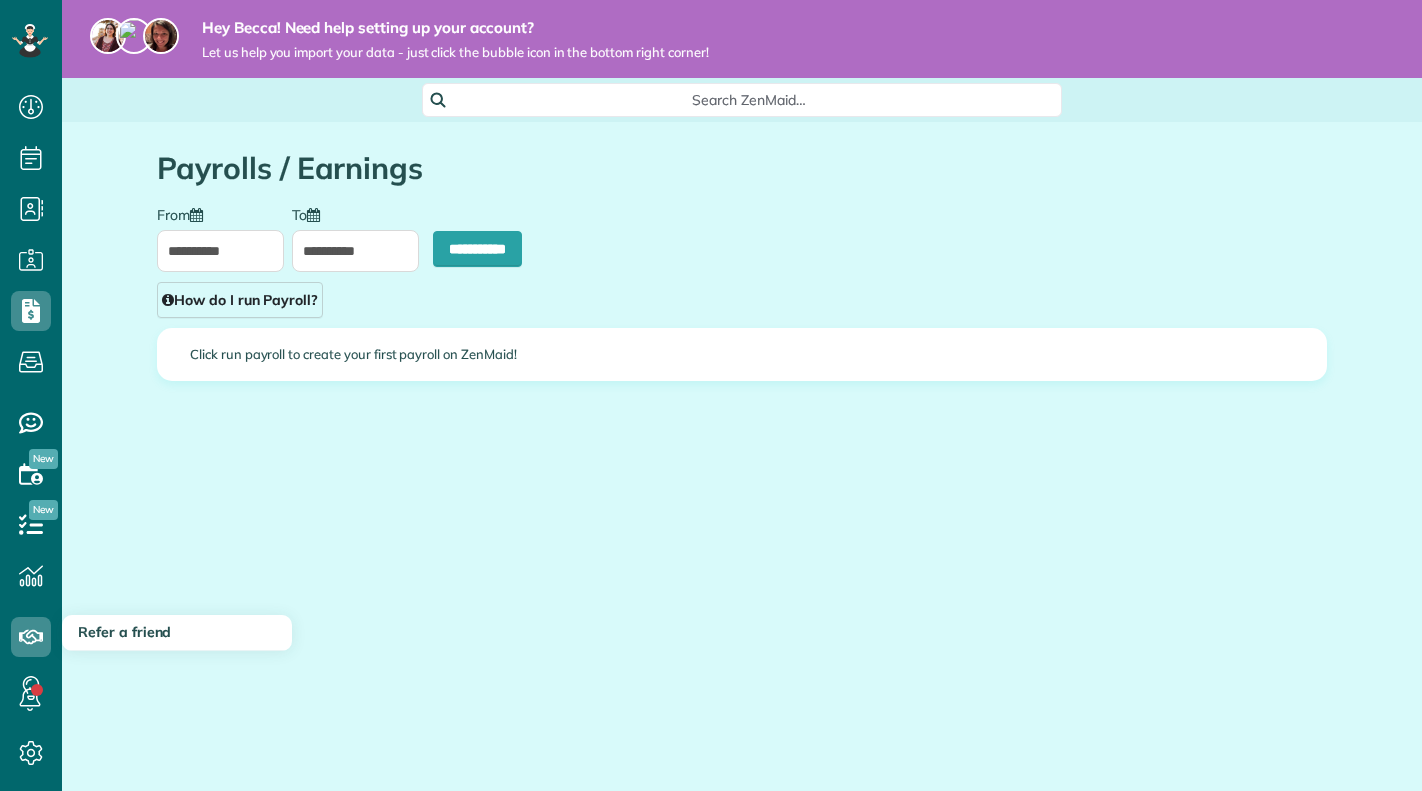 scroll, scrollTop: 0, scrollLeft: 0, axis: both 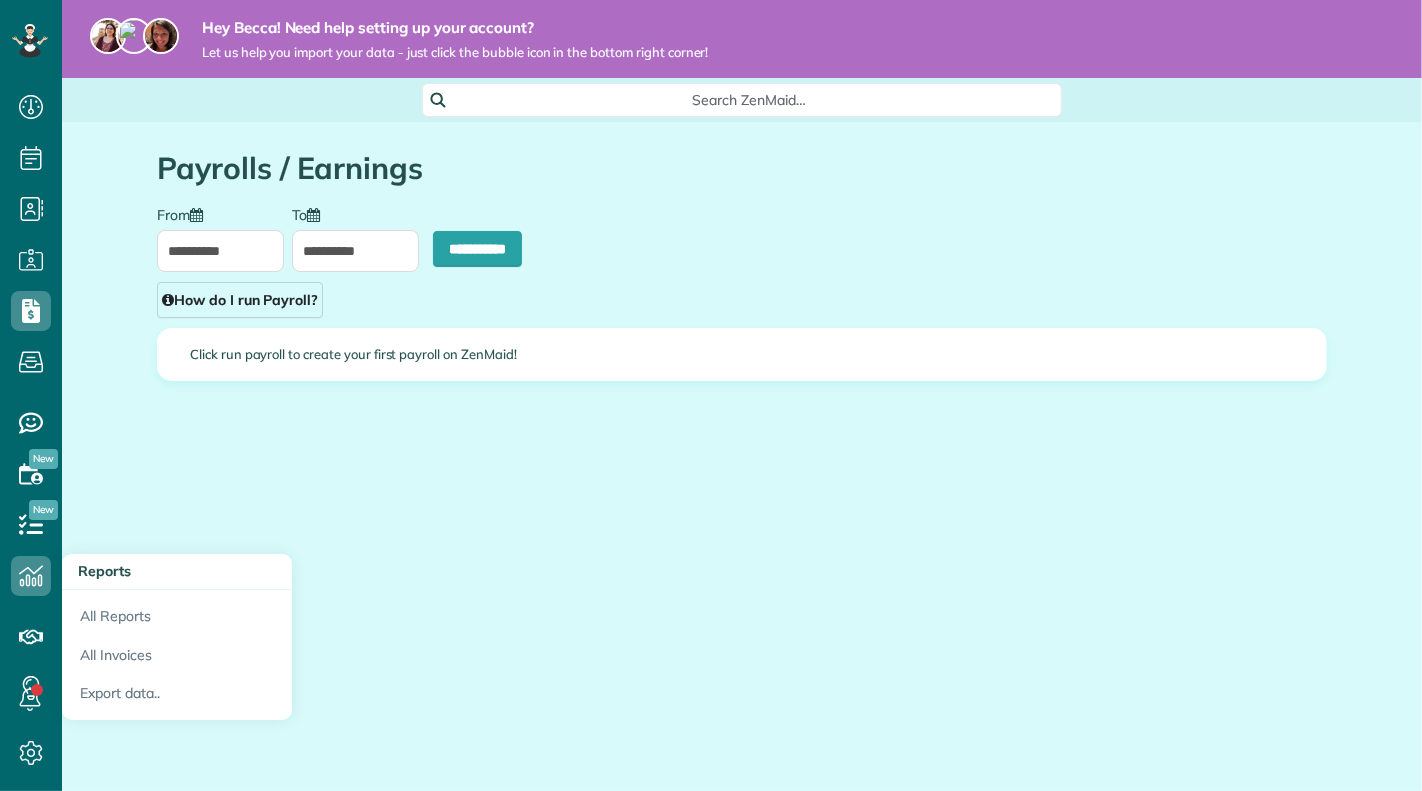 type on "**********" 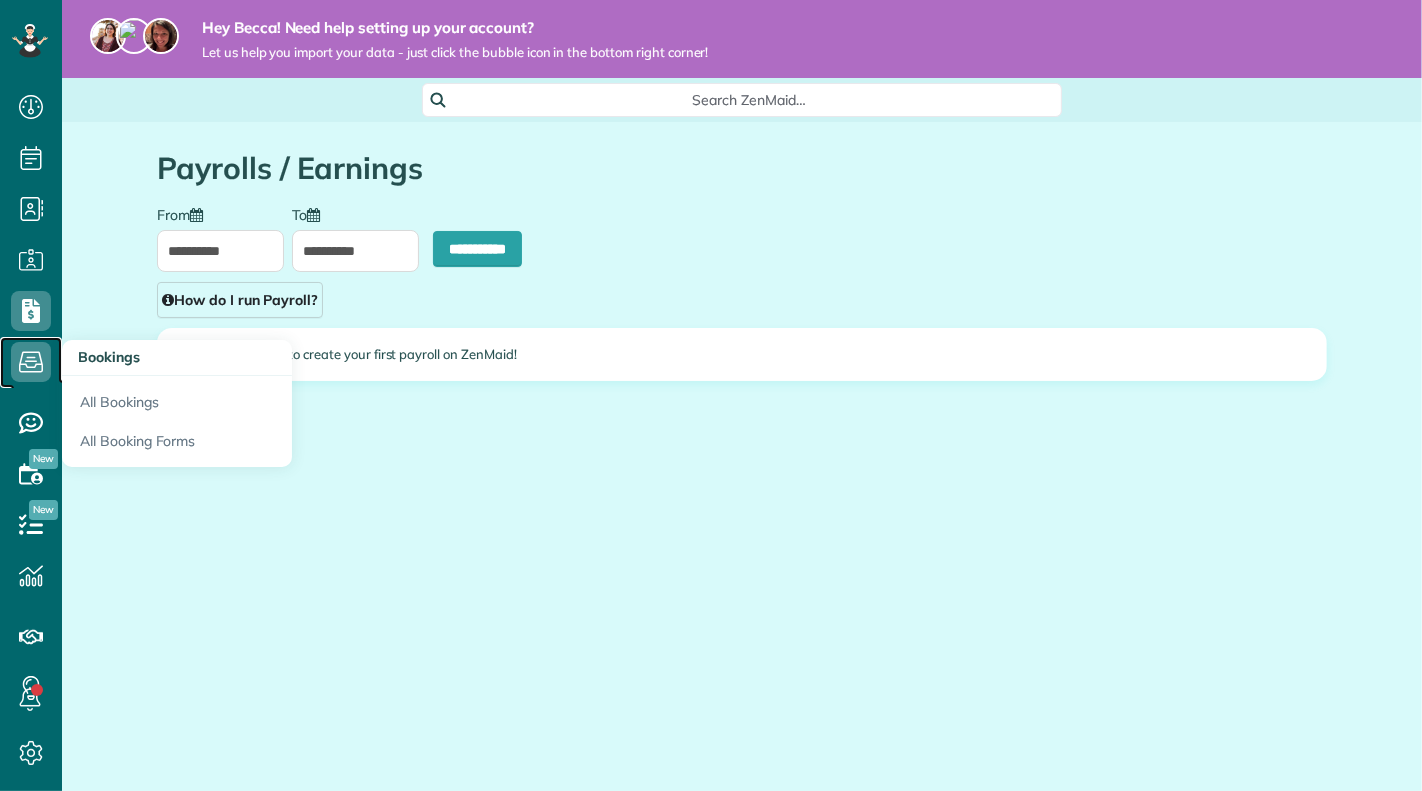 click 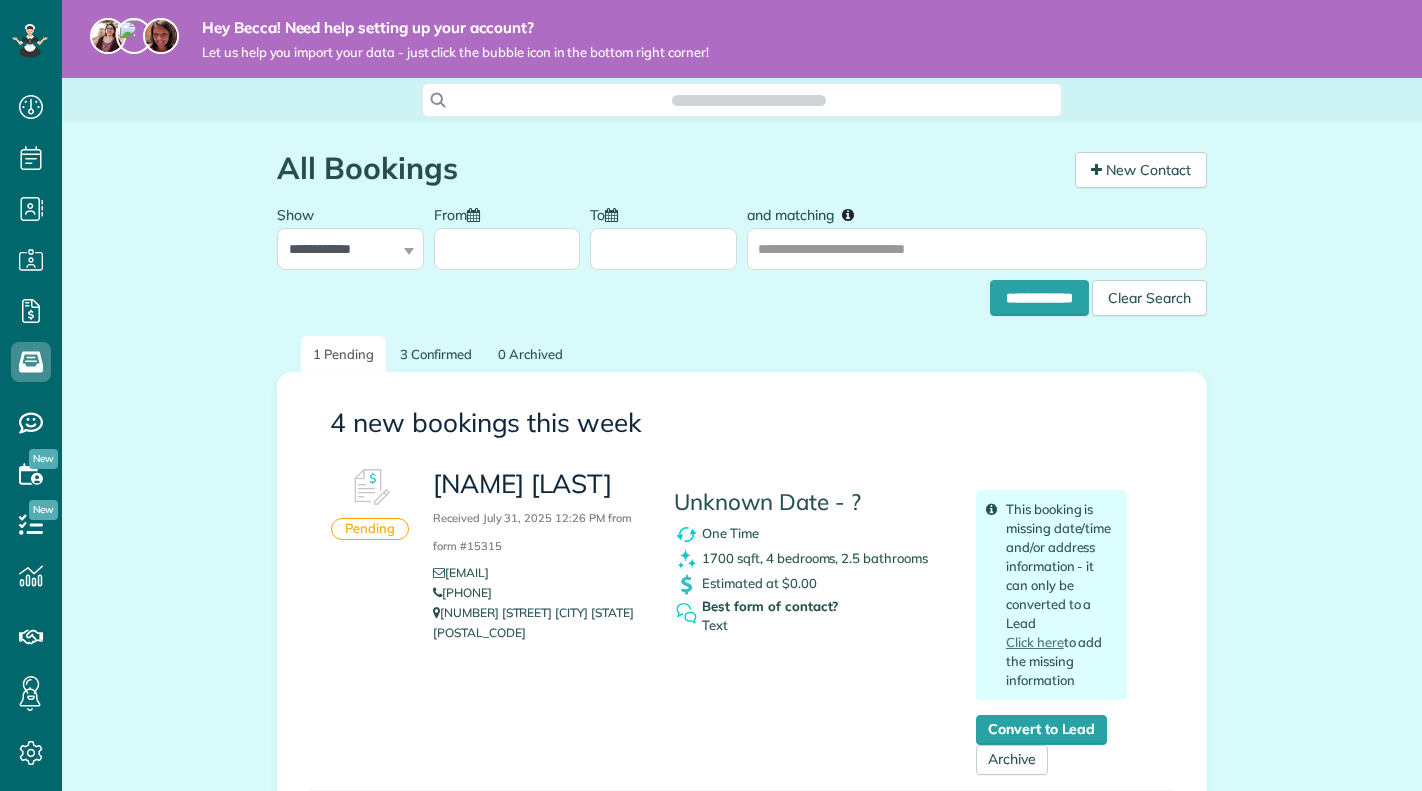 scroll, scrollTop: 0, scrollLeft: 0, axis: both 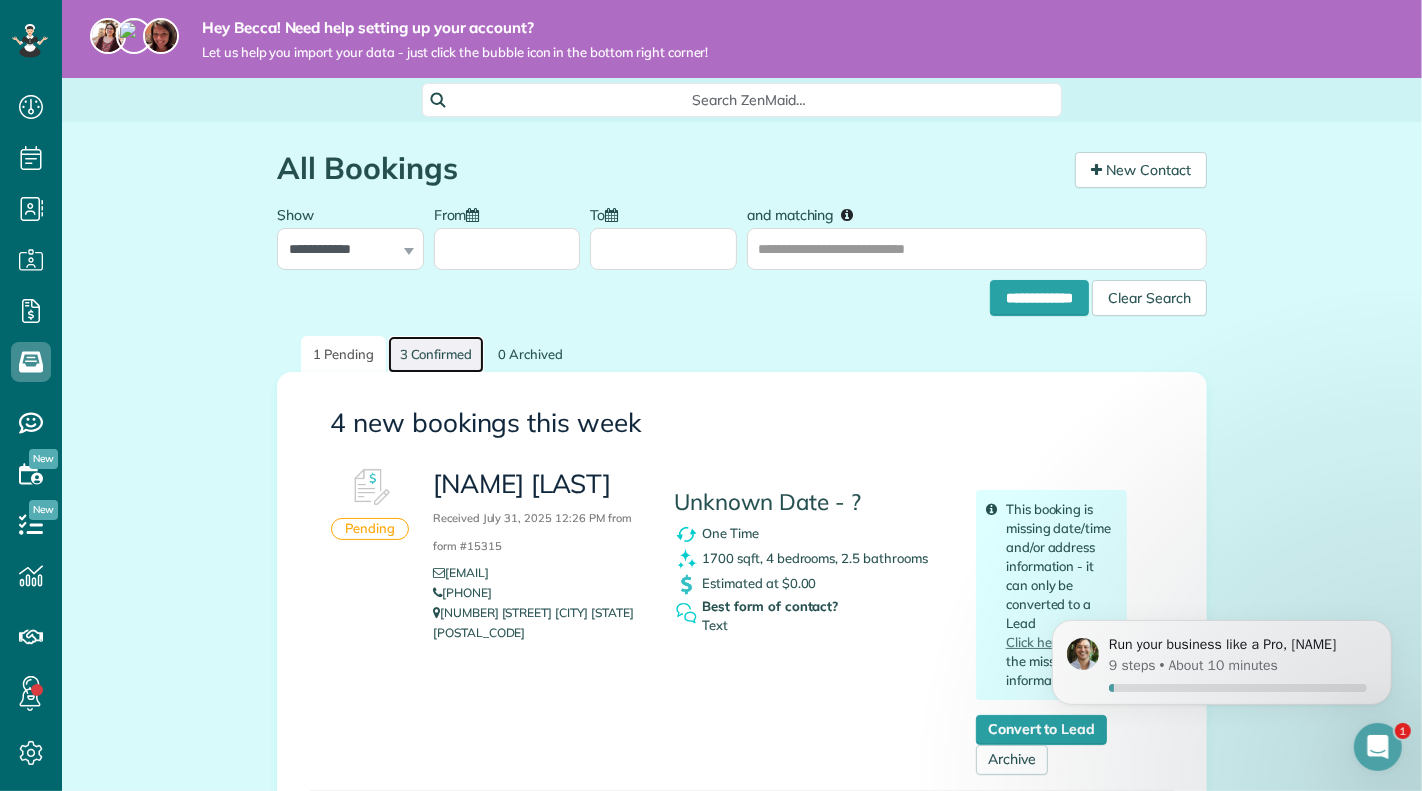 click on "3 Confirmed" at bounding box center [436, 354] 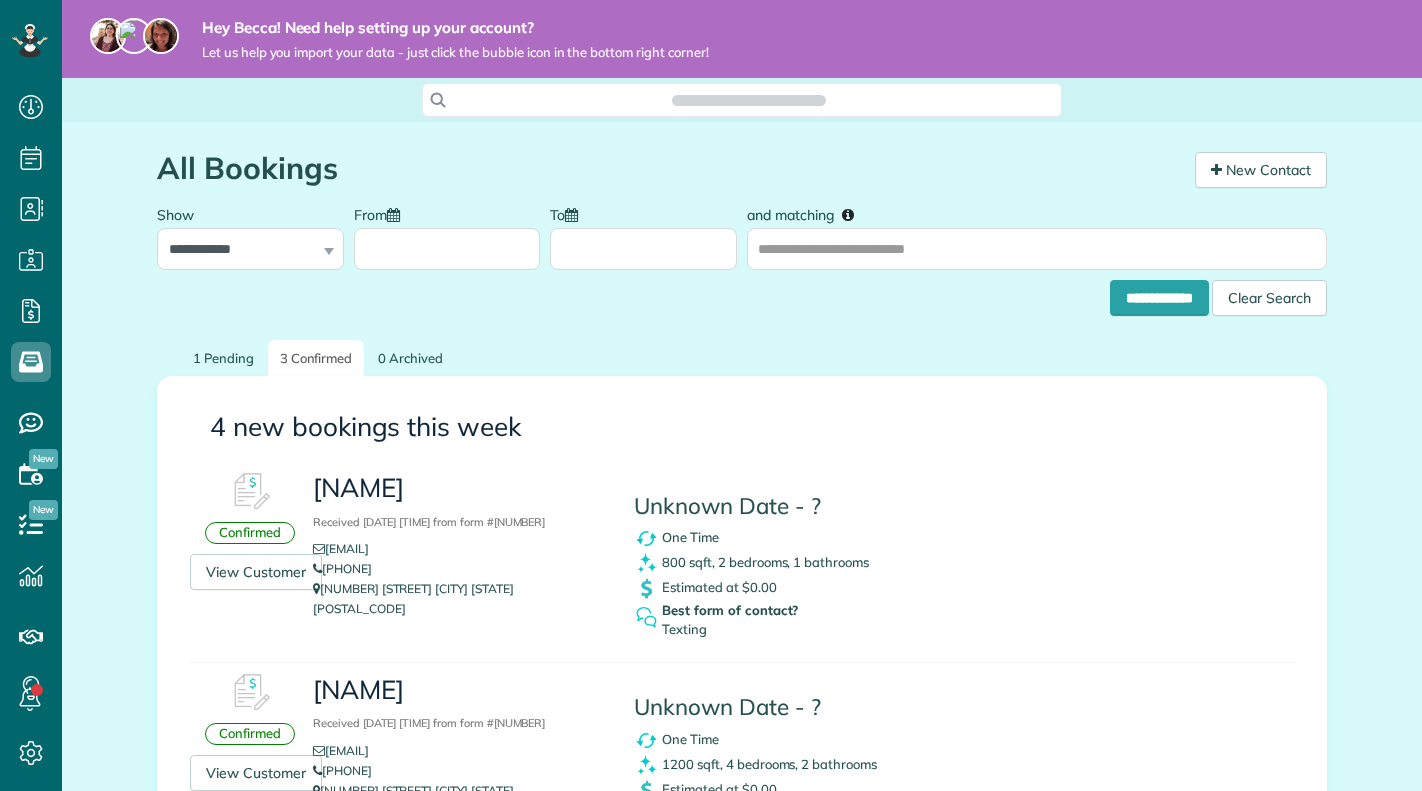 scroll, scrollTop: 0, scrollLeft: 0, axis: both 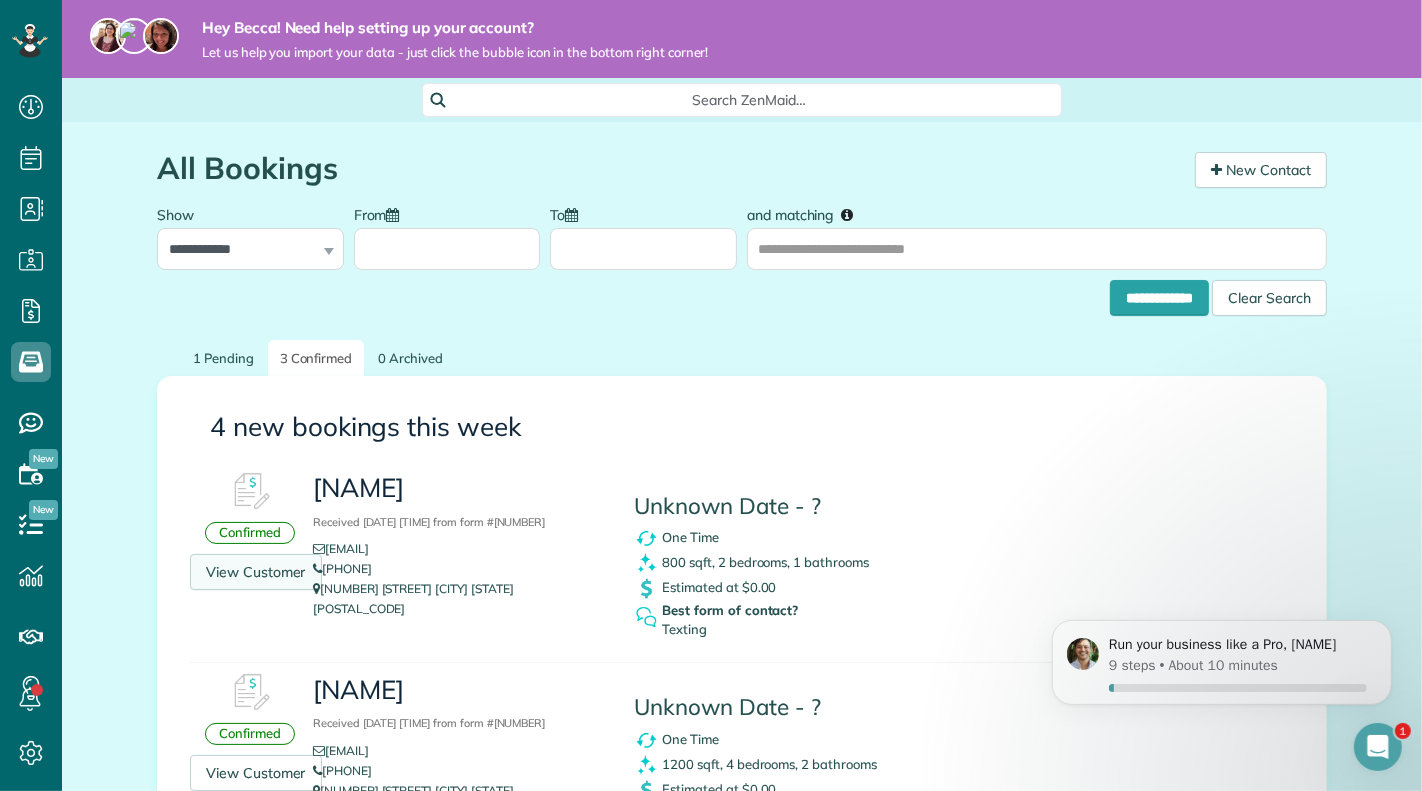 click on "View Customer" at bounding box center [256, 572] 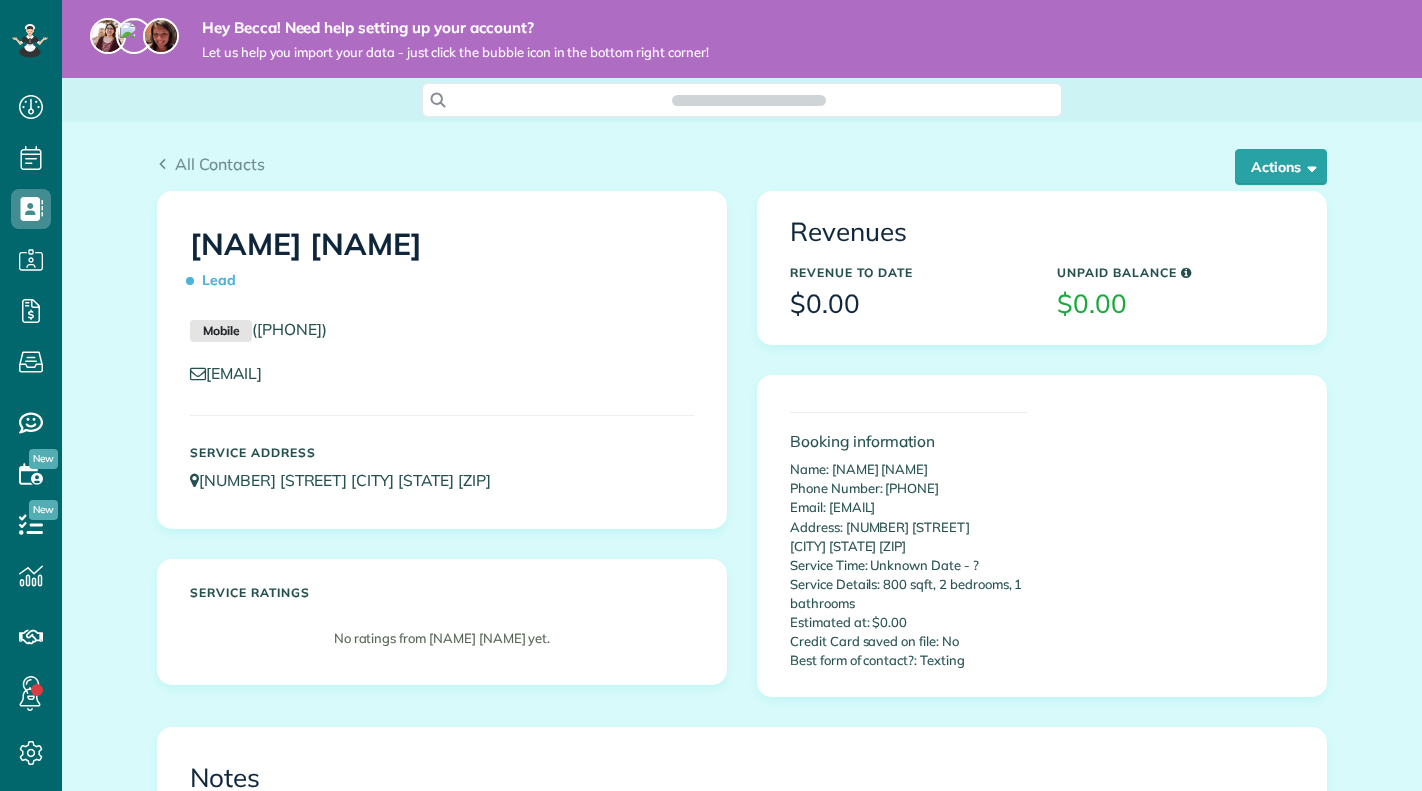 scroll, scrollTop: 0, scrollLeft: 0, axis: both 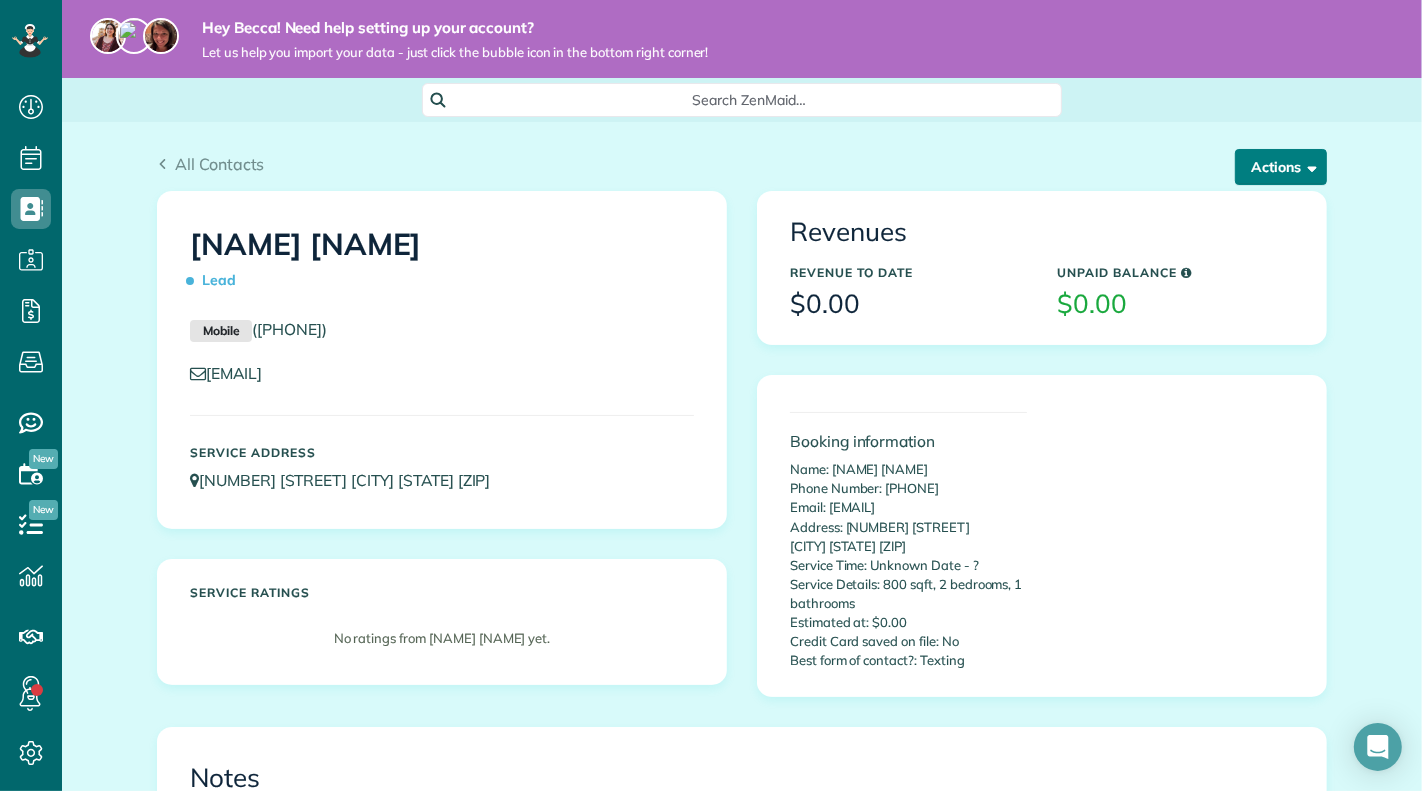 click on "Actions" at bounding box center [1281, 167] 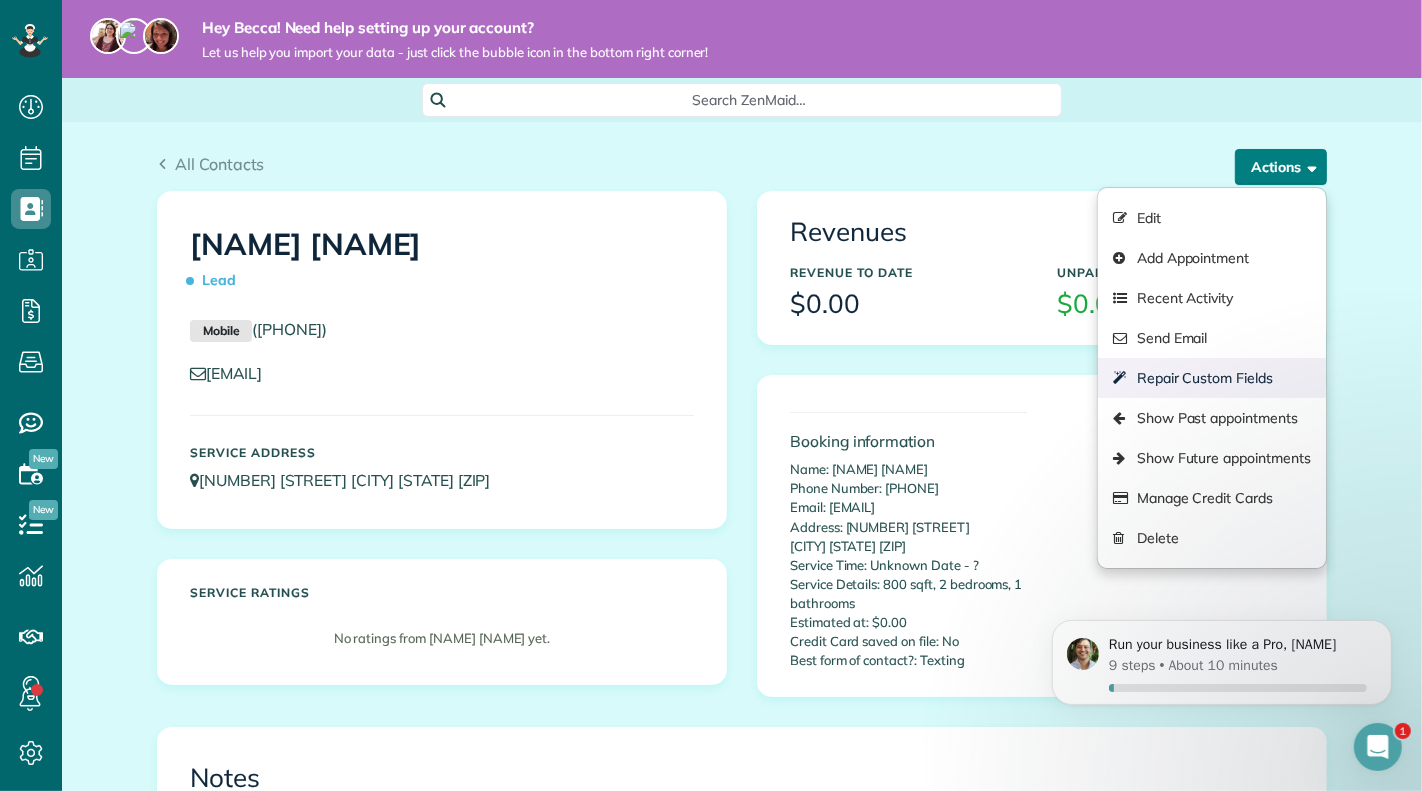 scroll, scrollTop: 0, scrollLeft: 0, axis: both 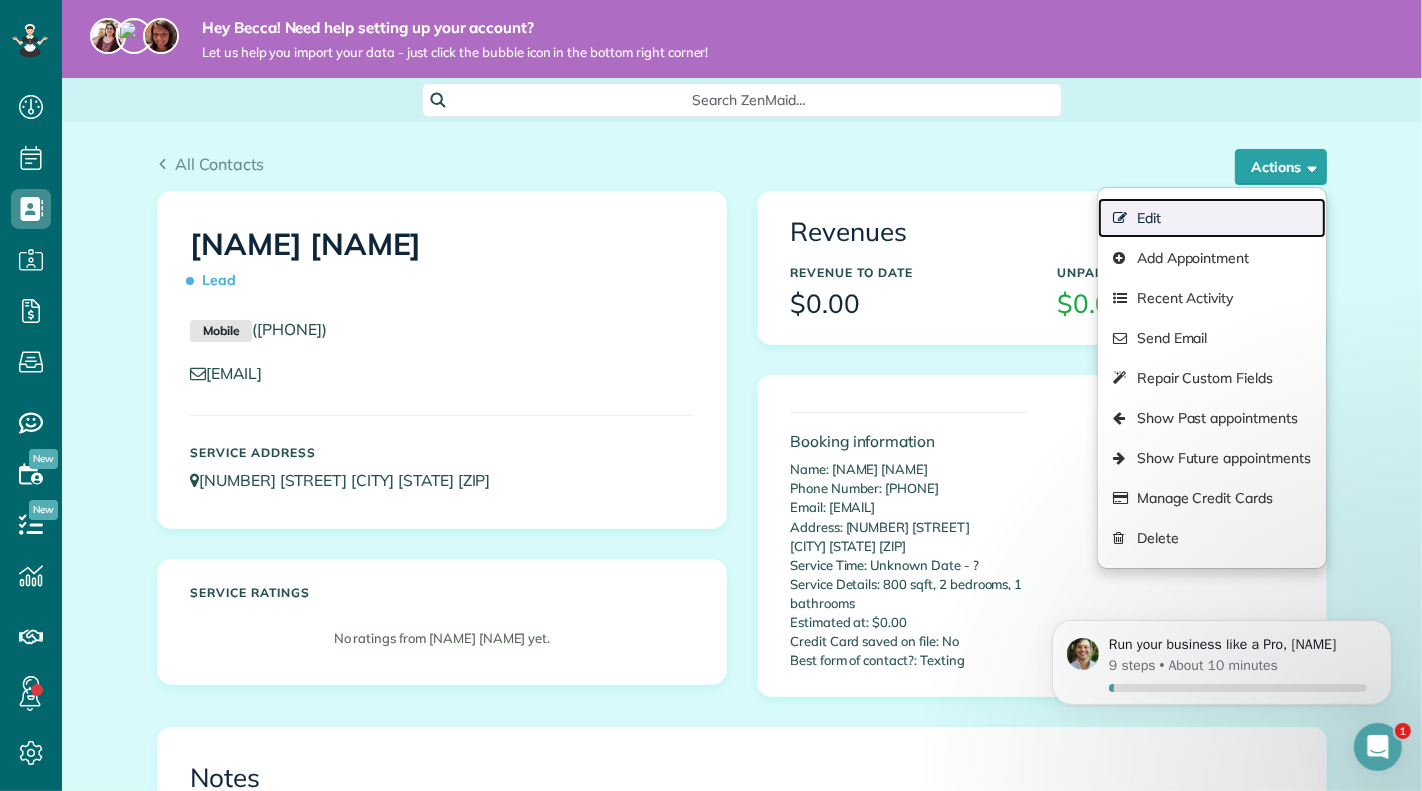 click on "Edit" at bounding box center [1212, 218] 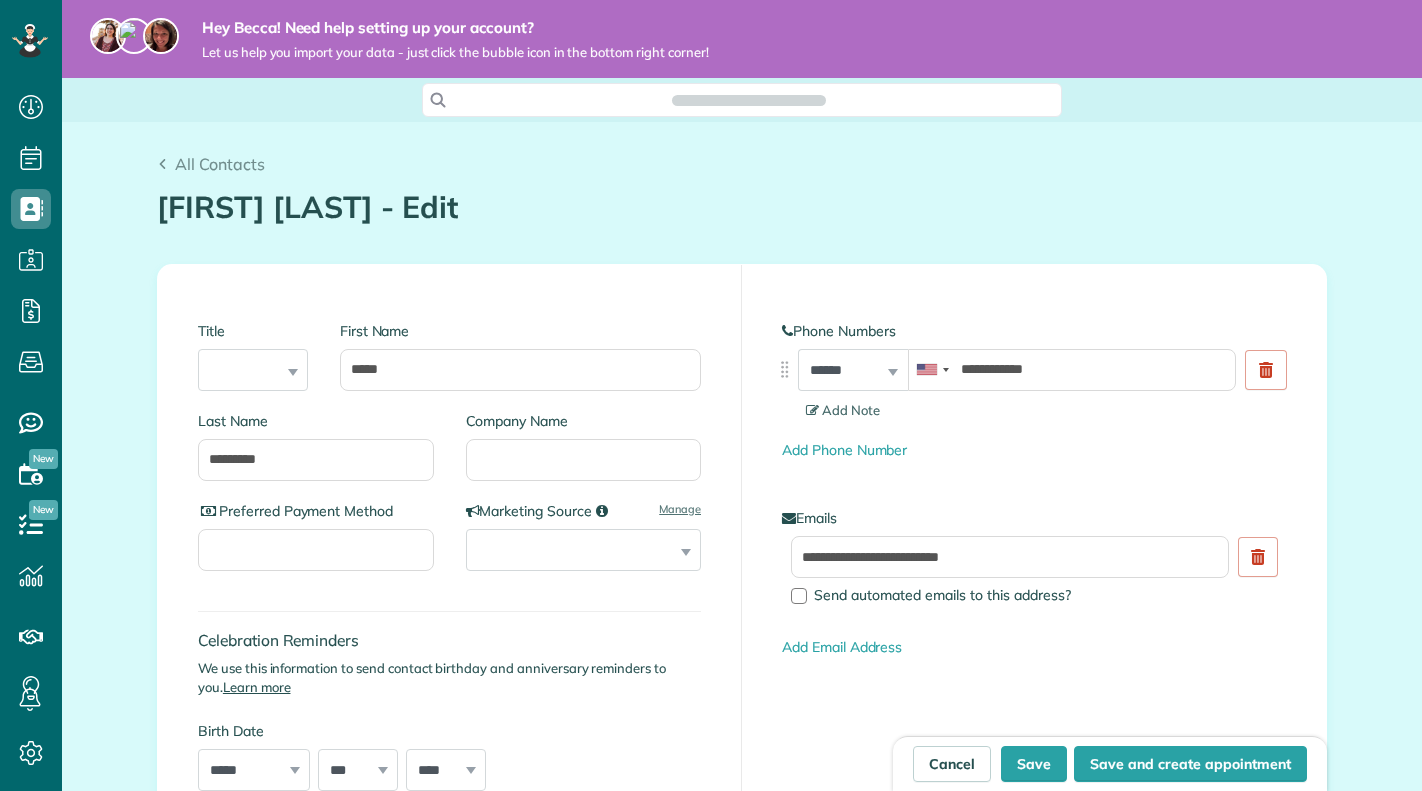 scroll, scrollTop: 0, scrollLeft: 0, axis: both 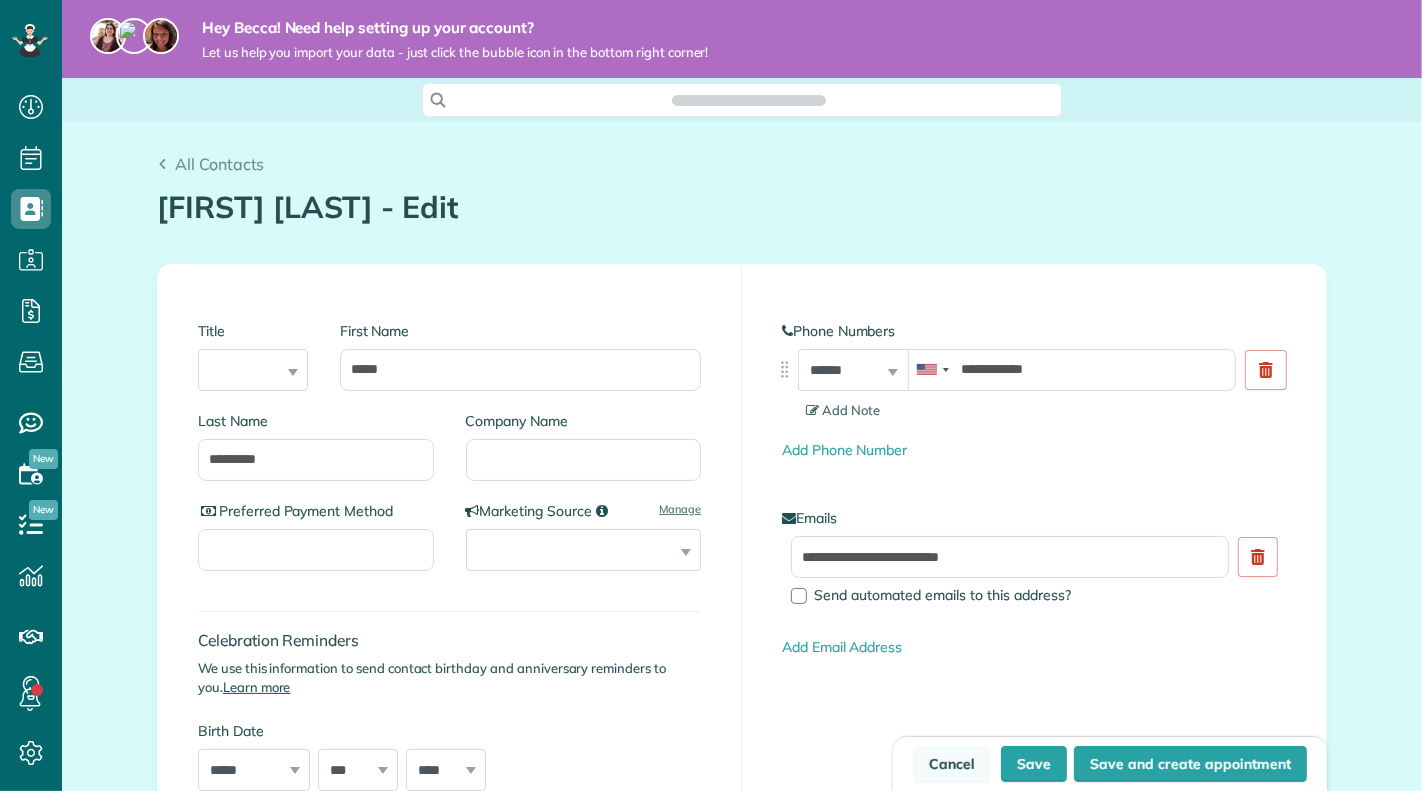 type on "**********" 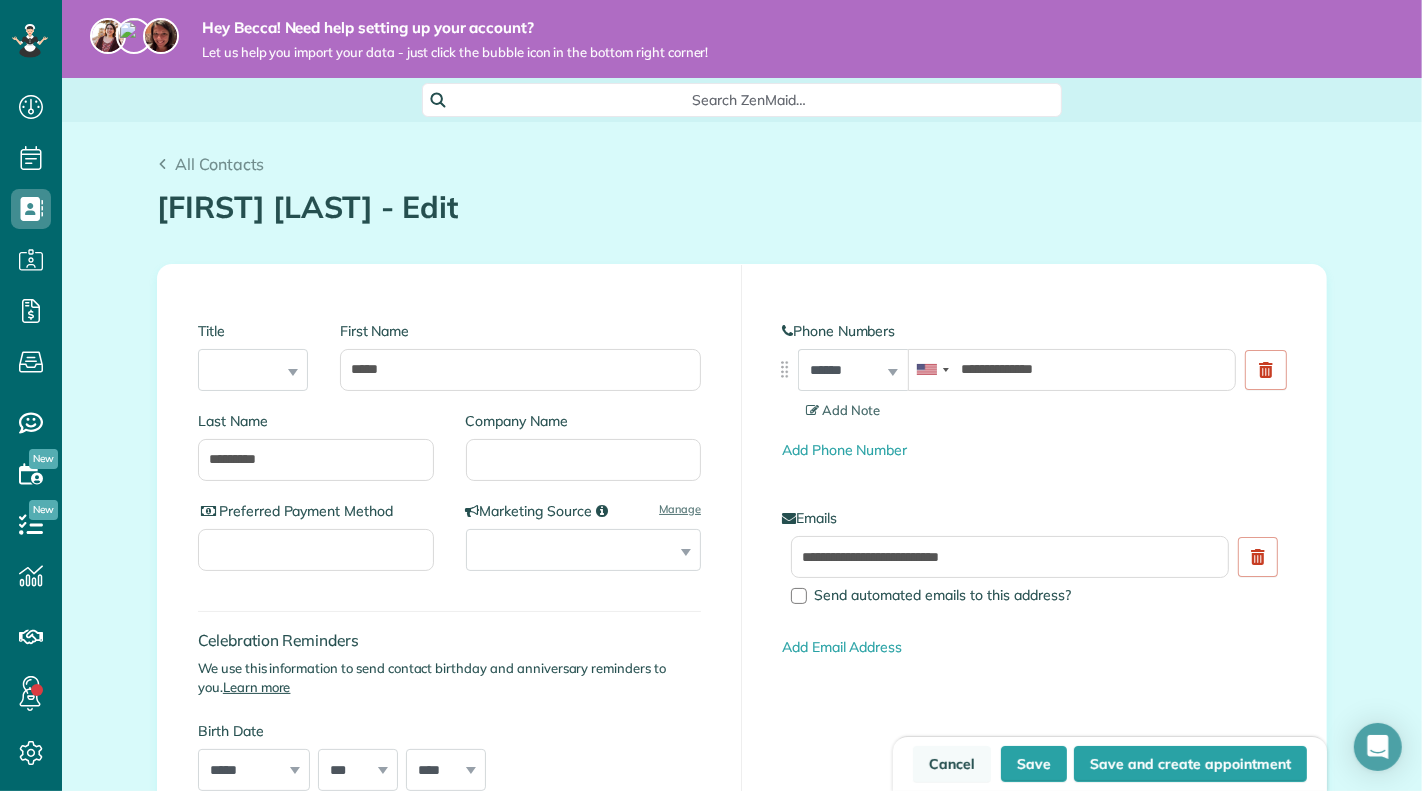 scroll, scrollTop: 791, scrollLeft: 61, axis: both 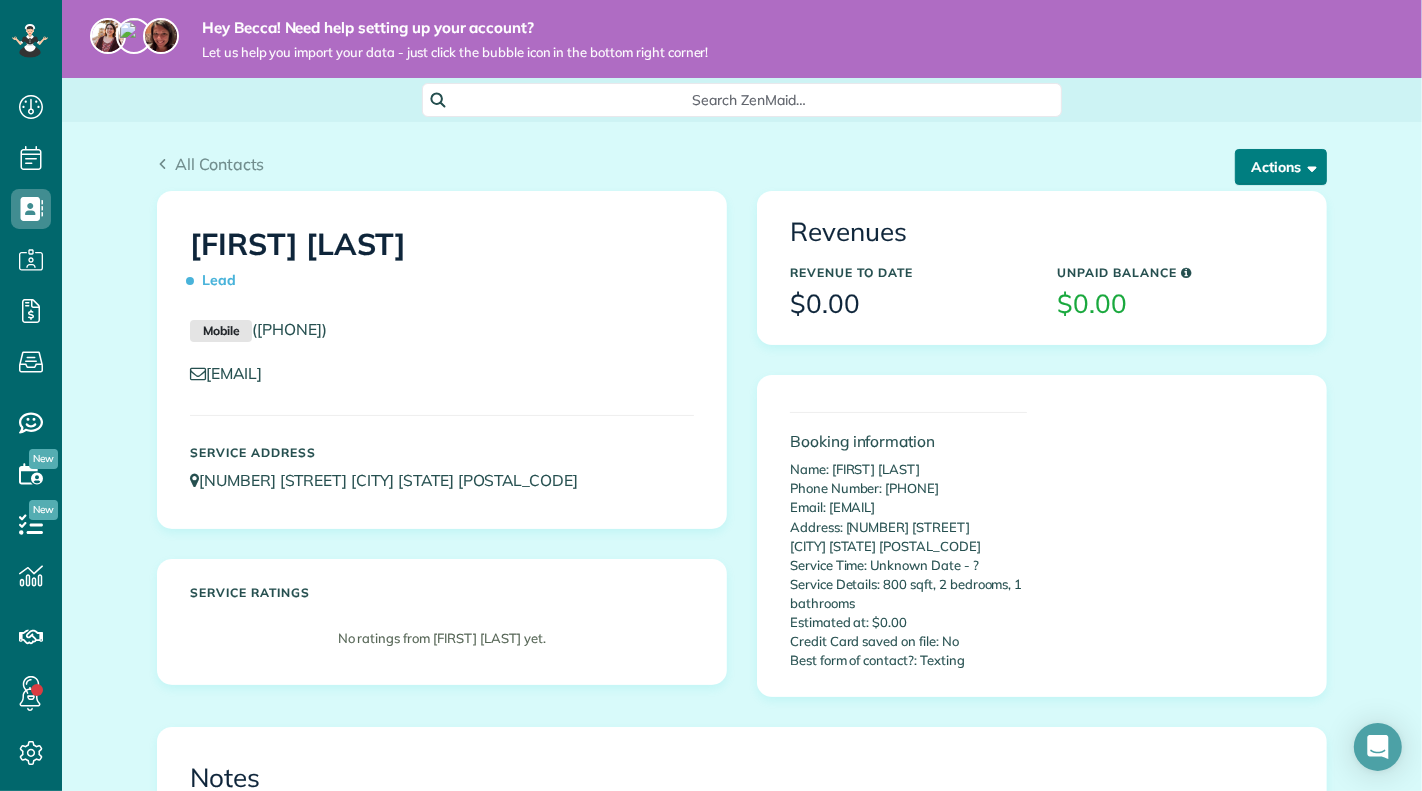 click on "Actions" at bounding box center (1281, 167) 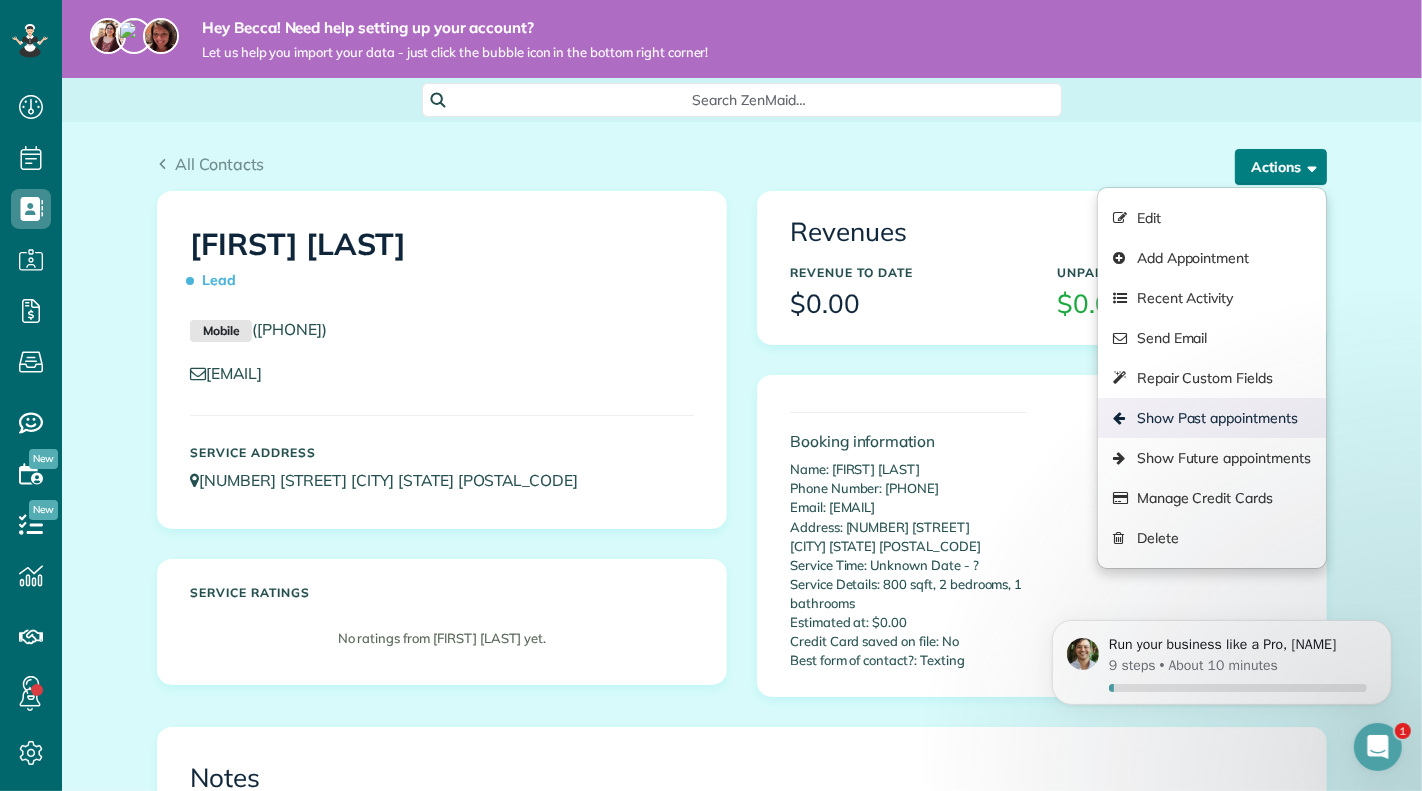 scroll, scrollTop: 0, scrollLeft: 0, axis: both 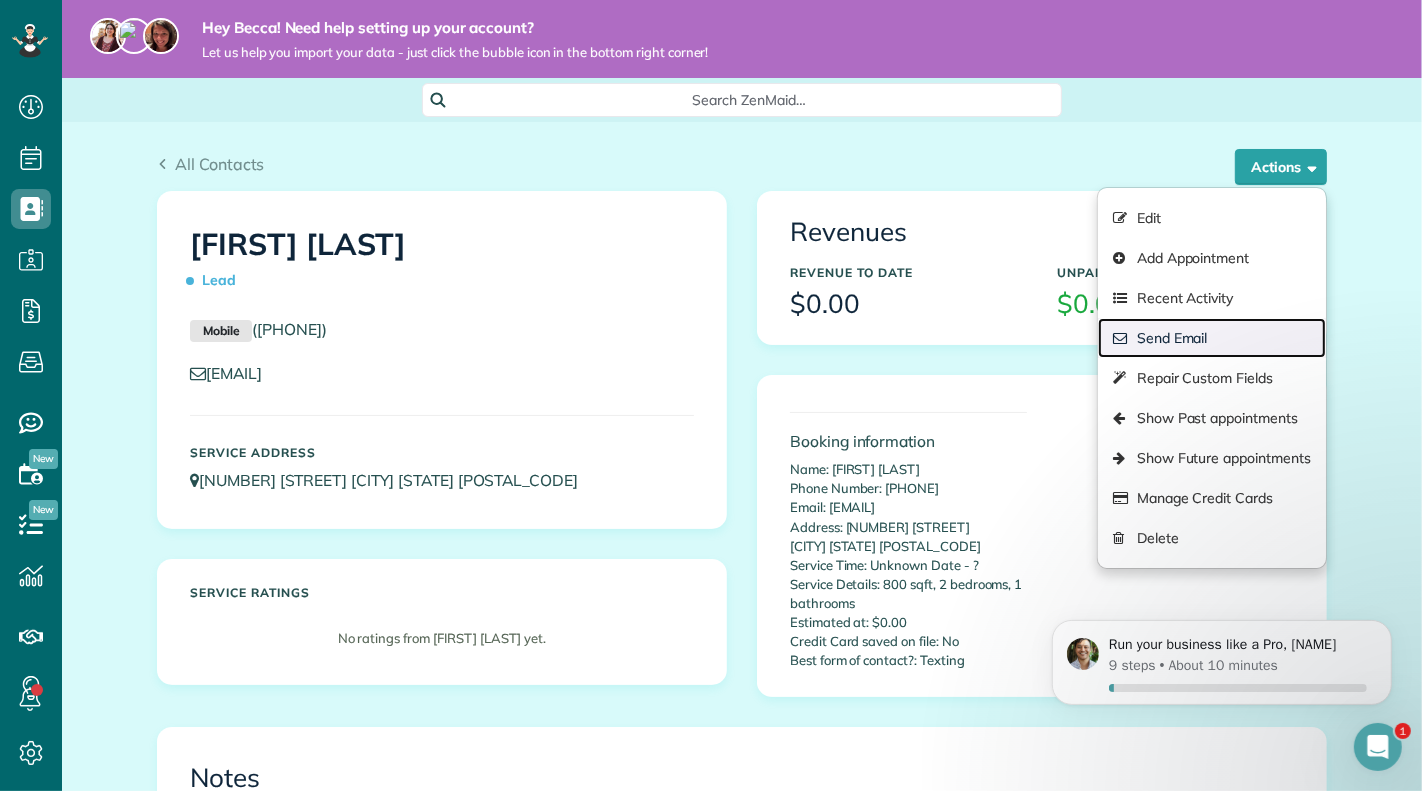 click on "Send Email" at bounding box center [1212, 338] 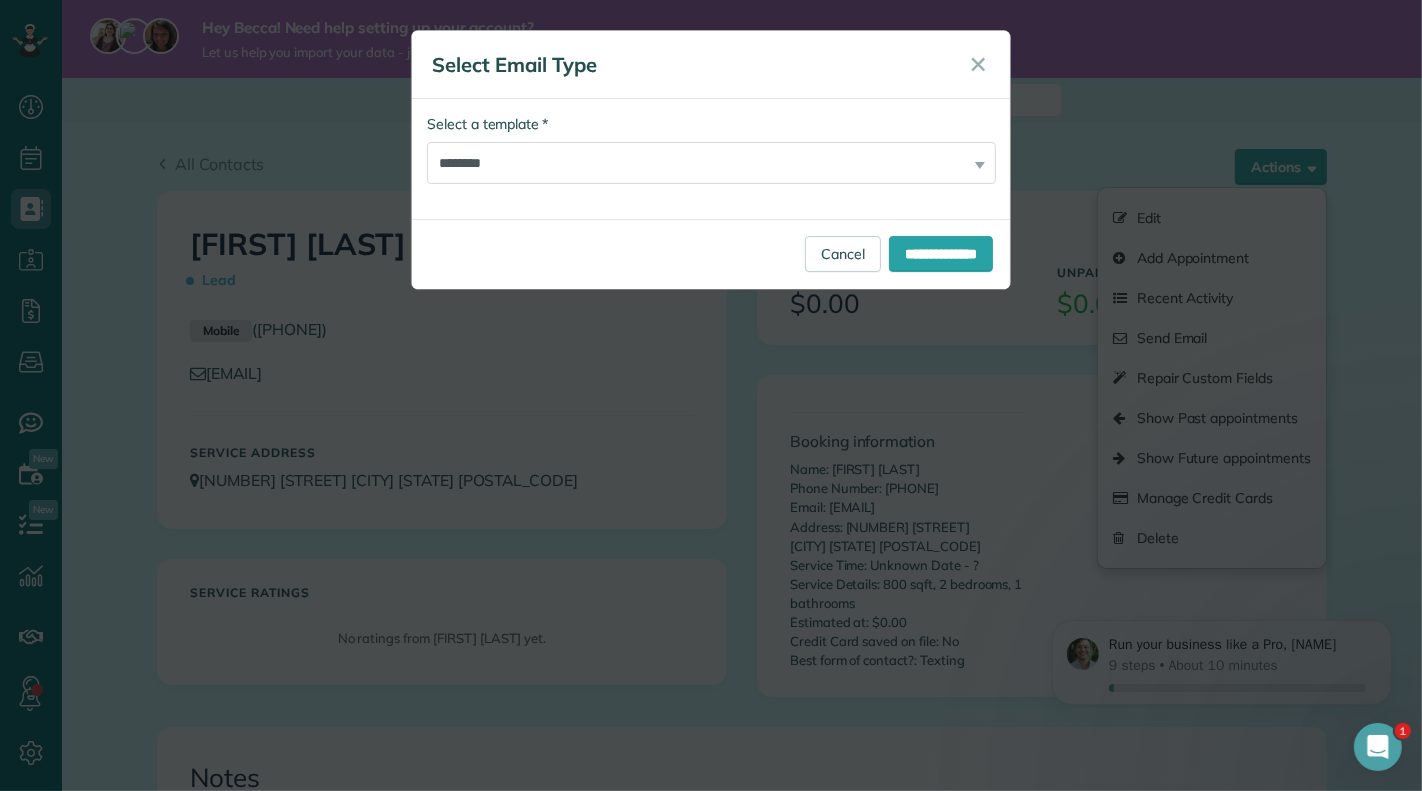 click on "**********" at bounding box center (711, 159) 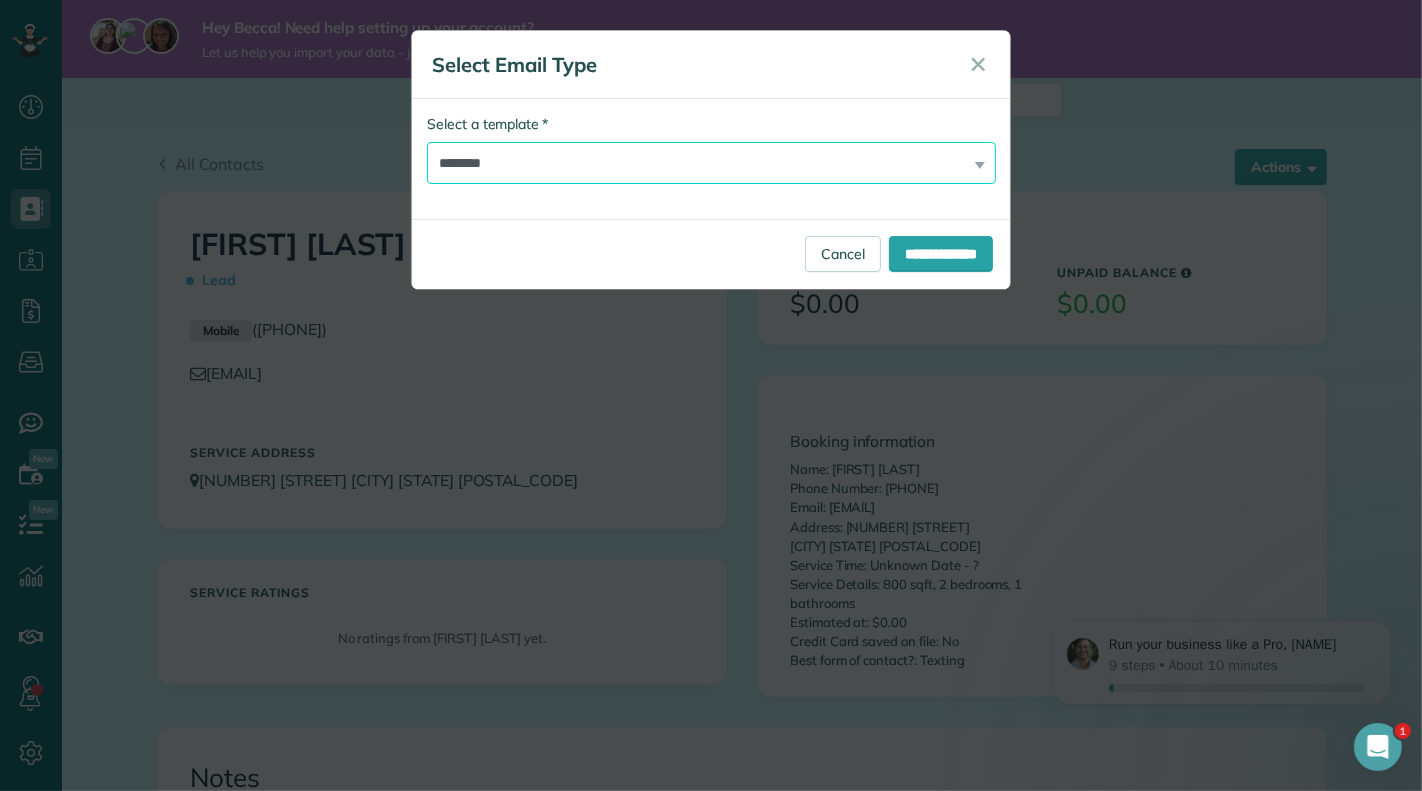 click on "**********" at bounding box center (711, 163) 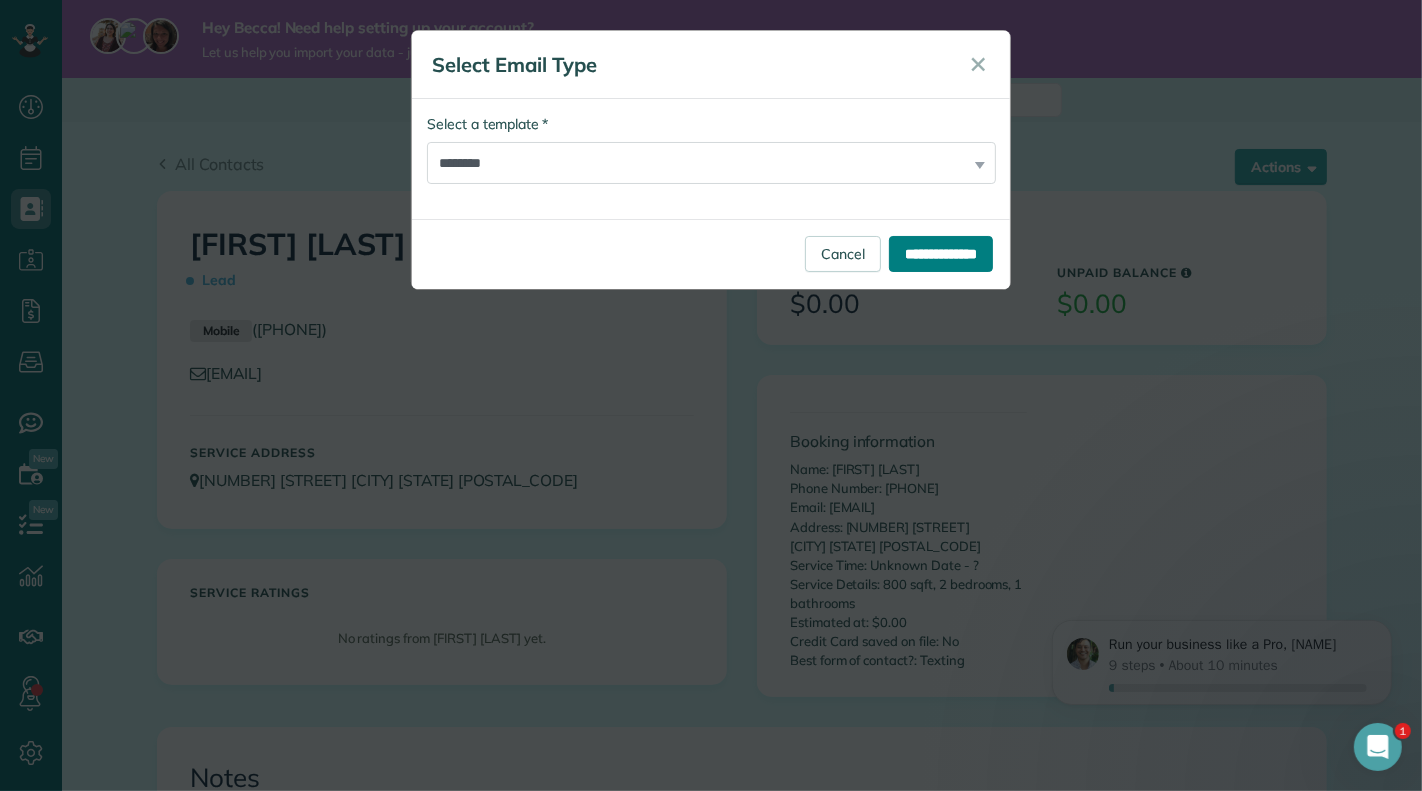 click on "**********" at bounding box center (941, 254) 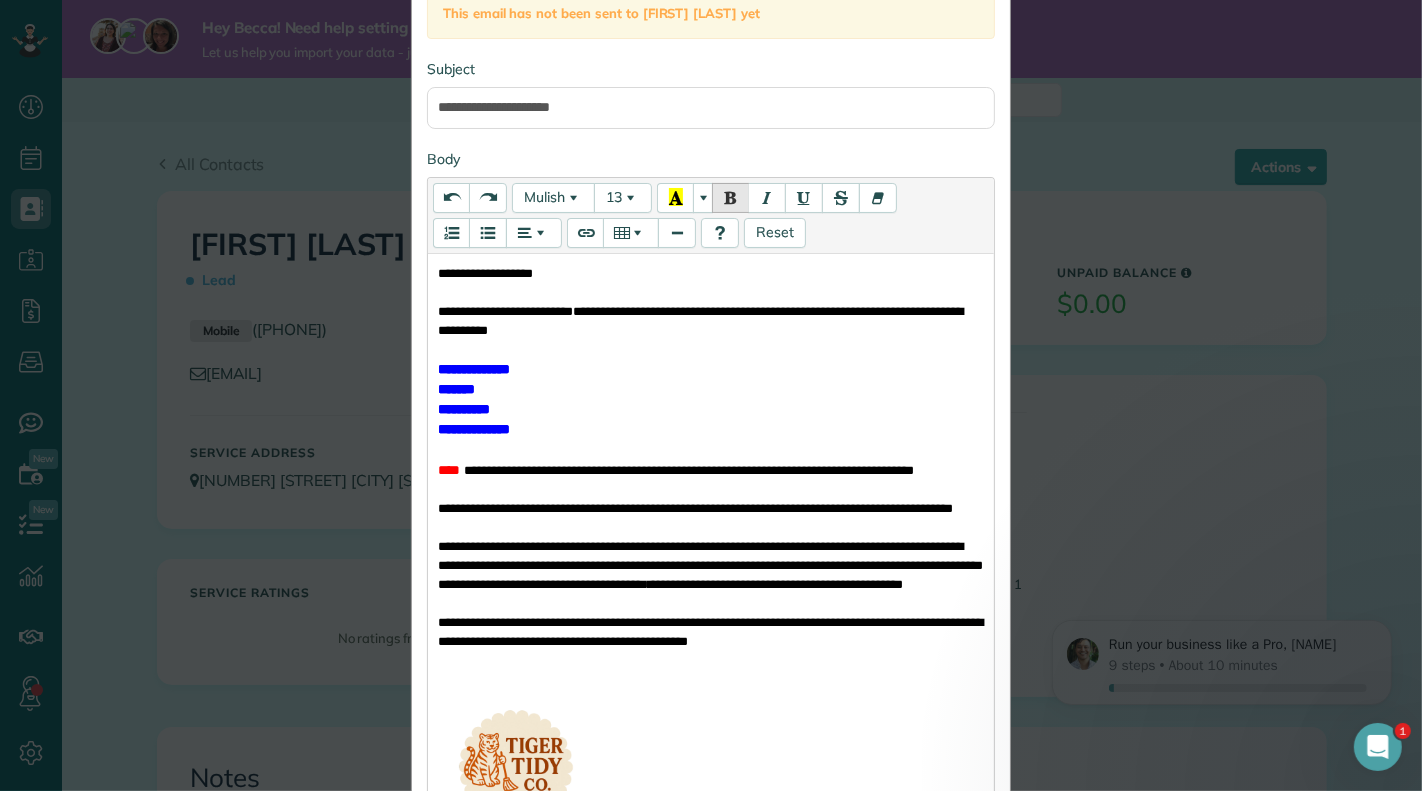 scroll, scrollTop: 221, scrollLeft: 0, axis: vertical 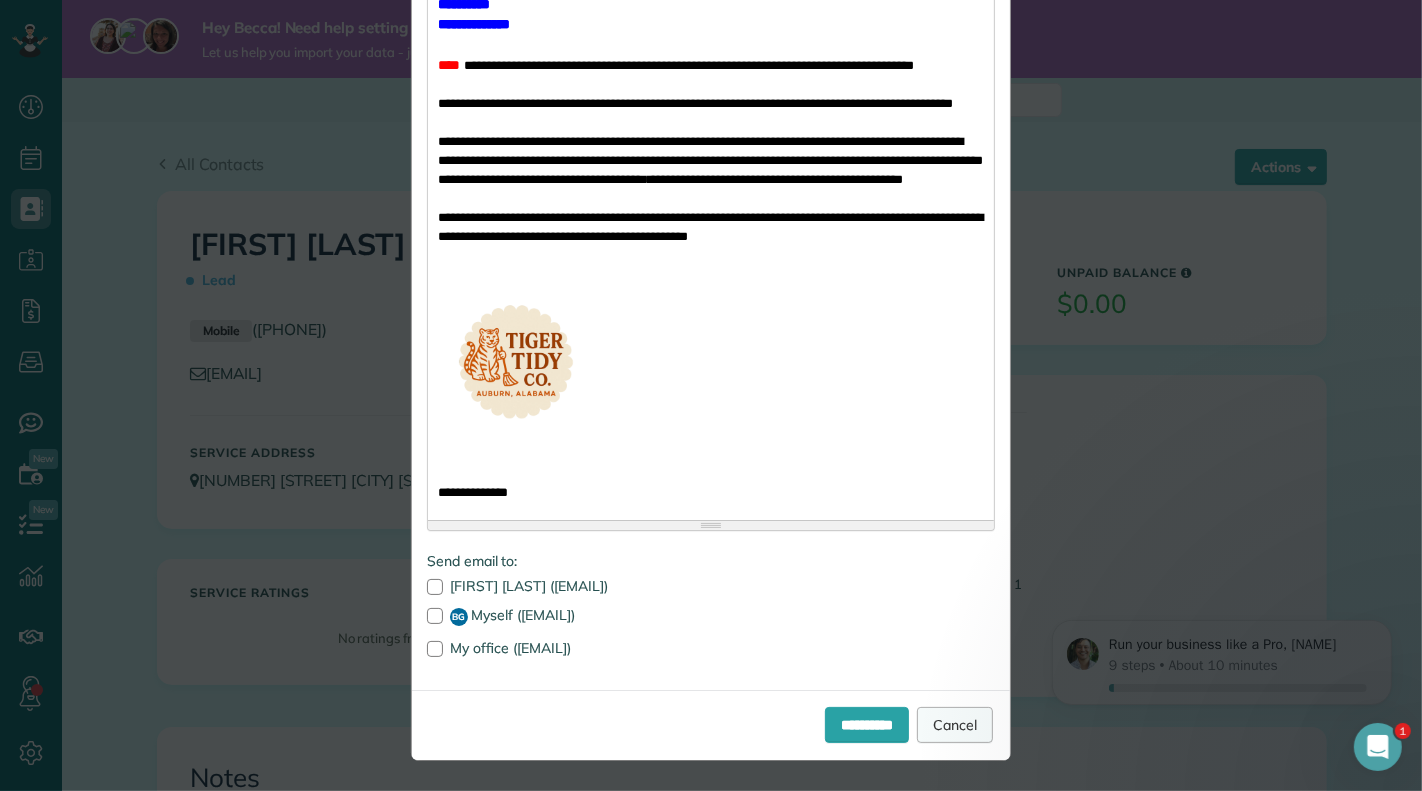 click on "Cancel" at bounding box center (955, 725) 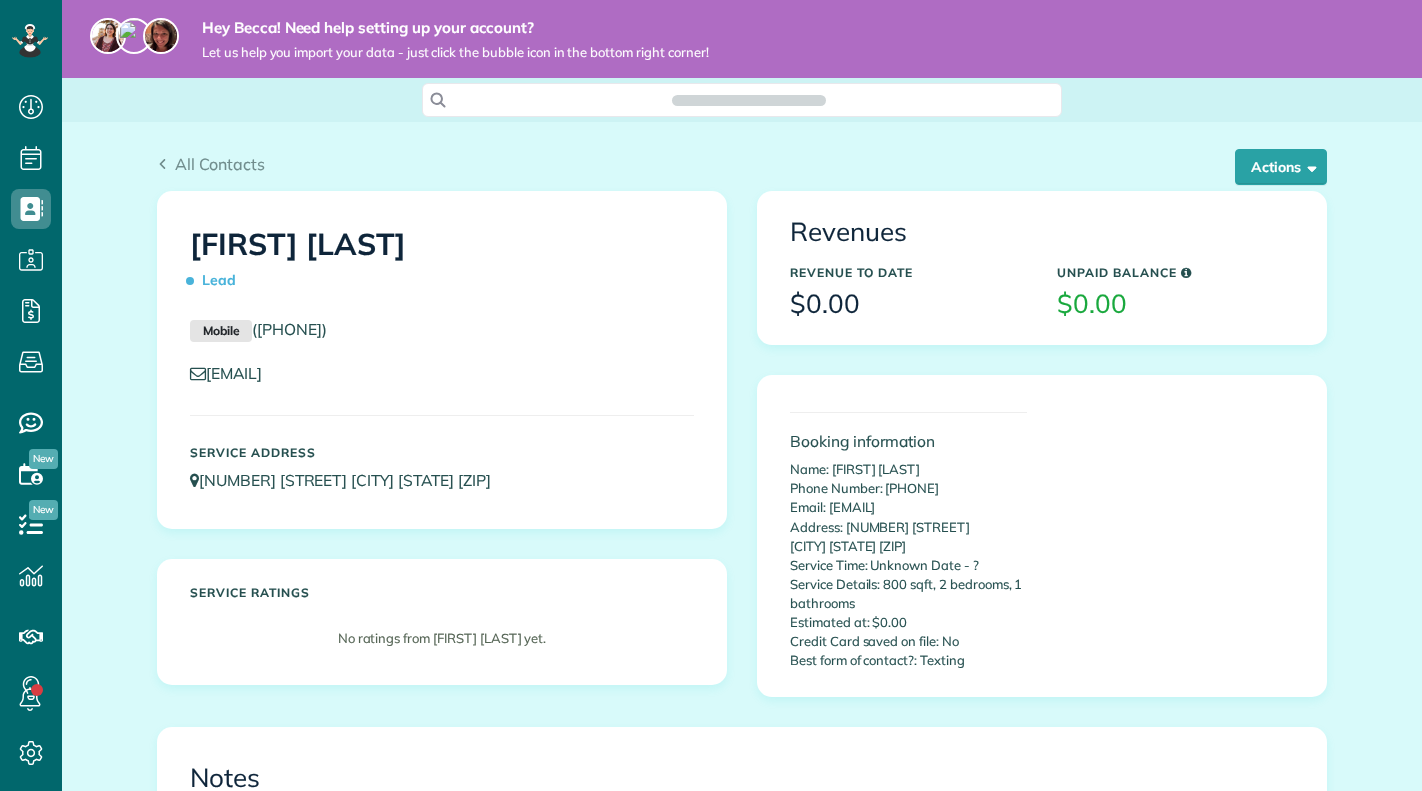 scroll, scrollTop: 0, scrollLeft: 0, axis: both 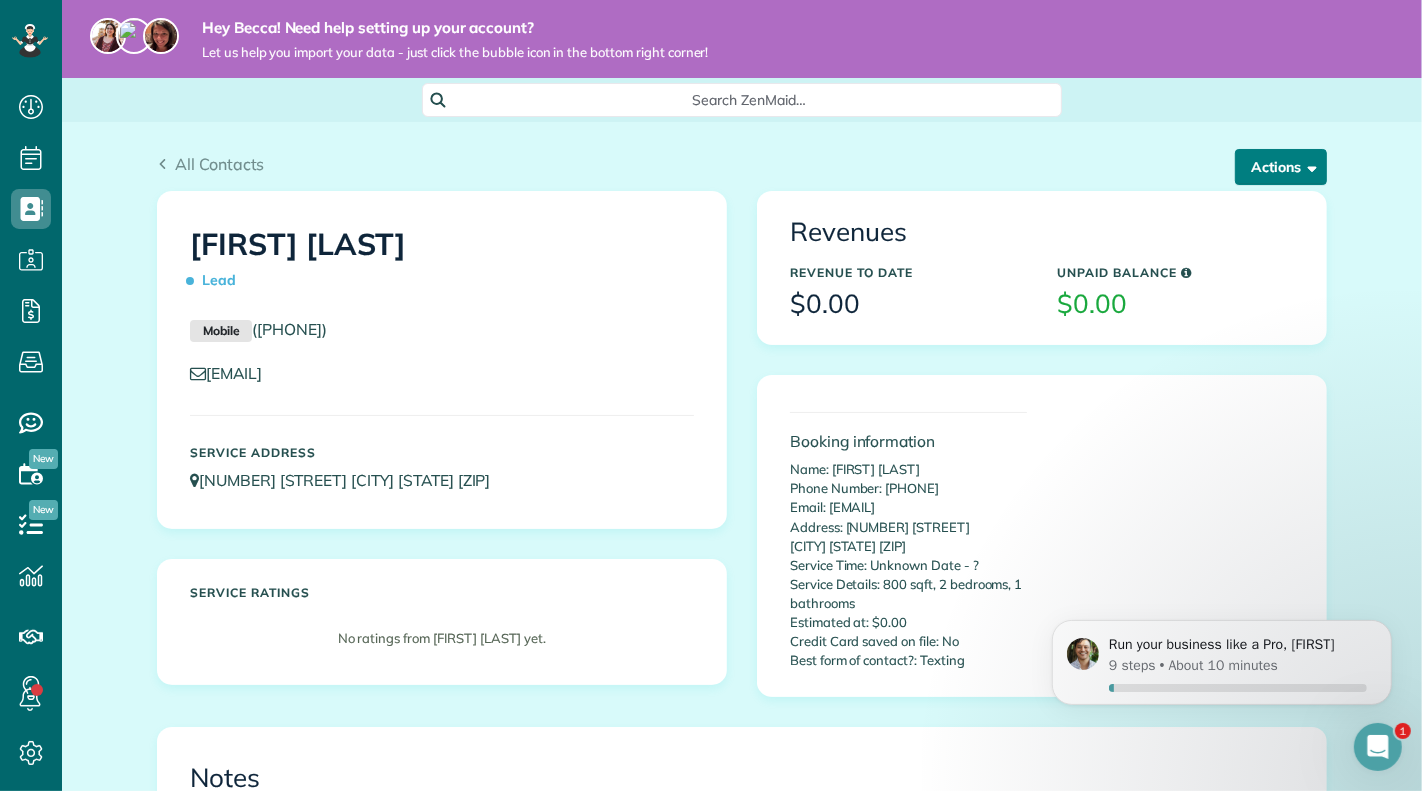 click on "Actions" at bounding box center [1281, 167] 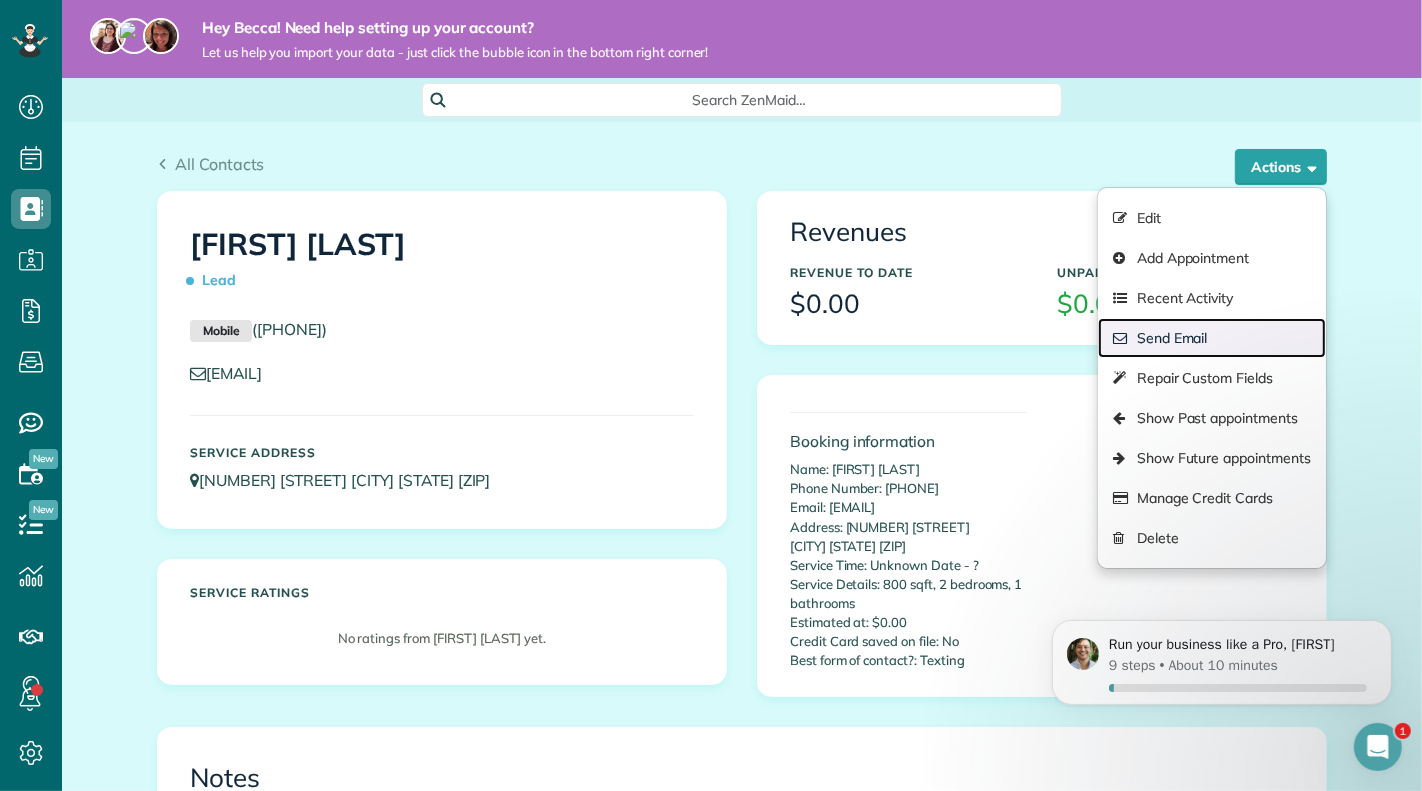 click on "Send Email" at bounding box center [1212, 338] 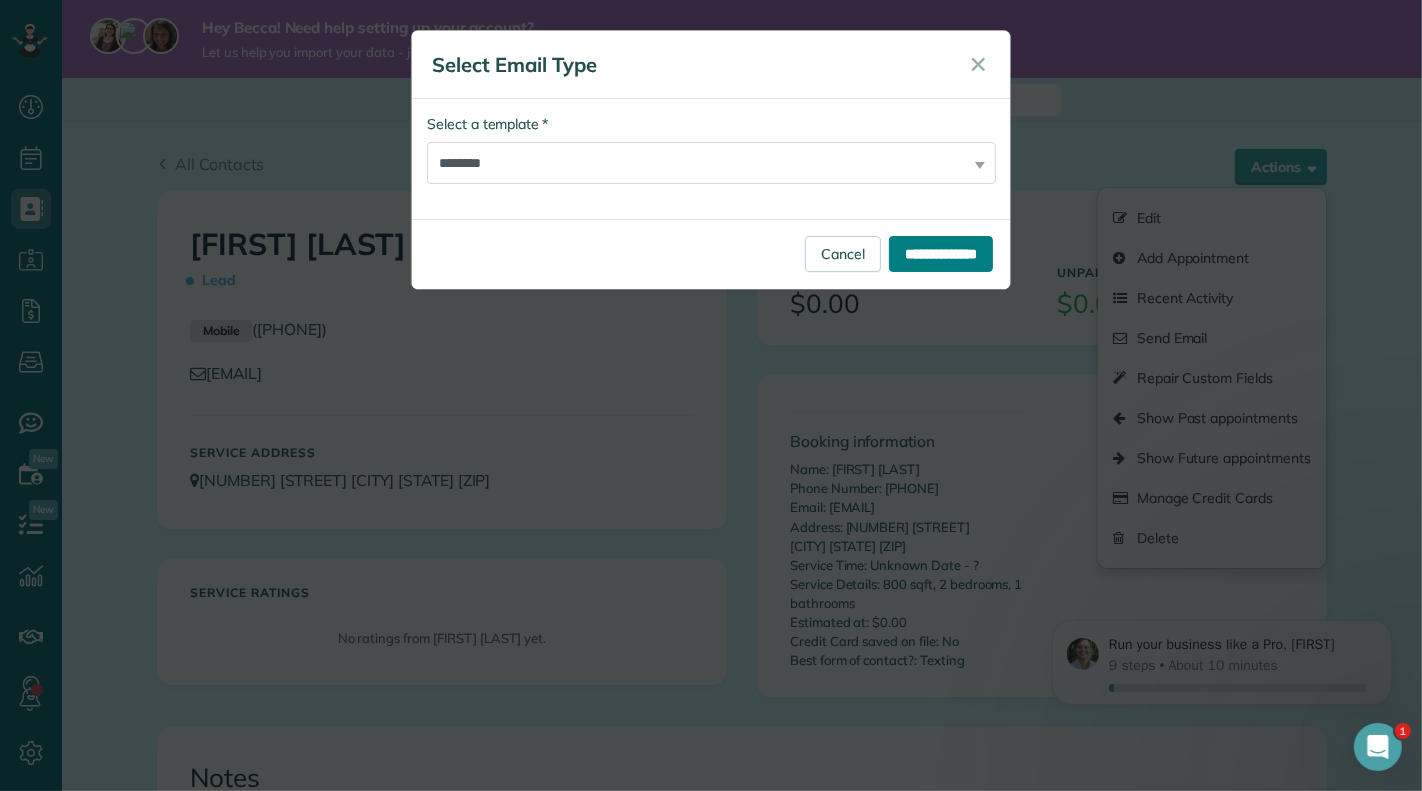 click on "**********" at bounding box center (941, 254) 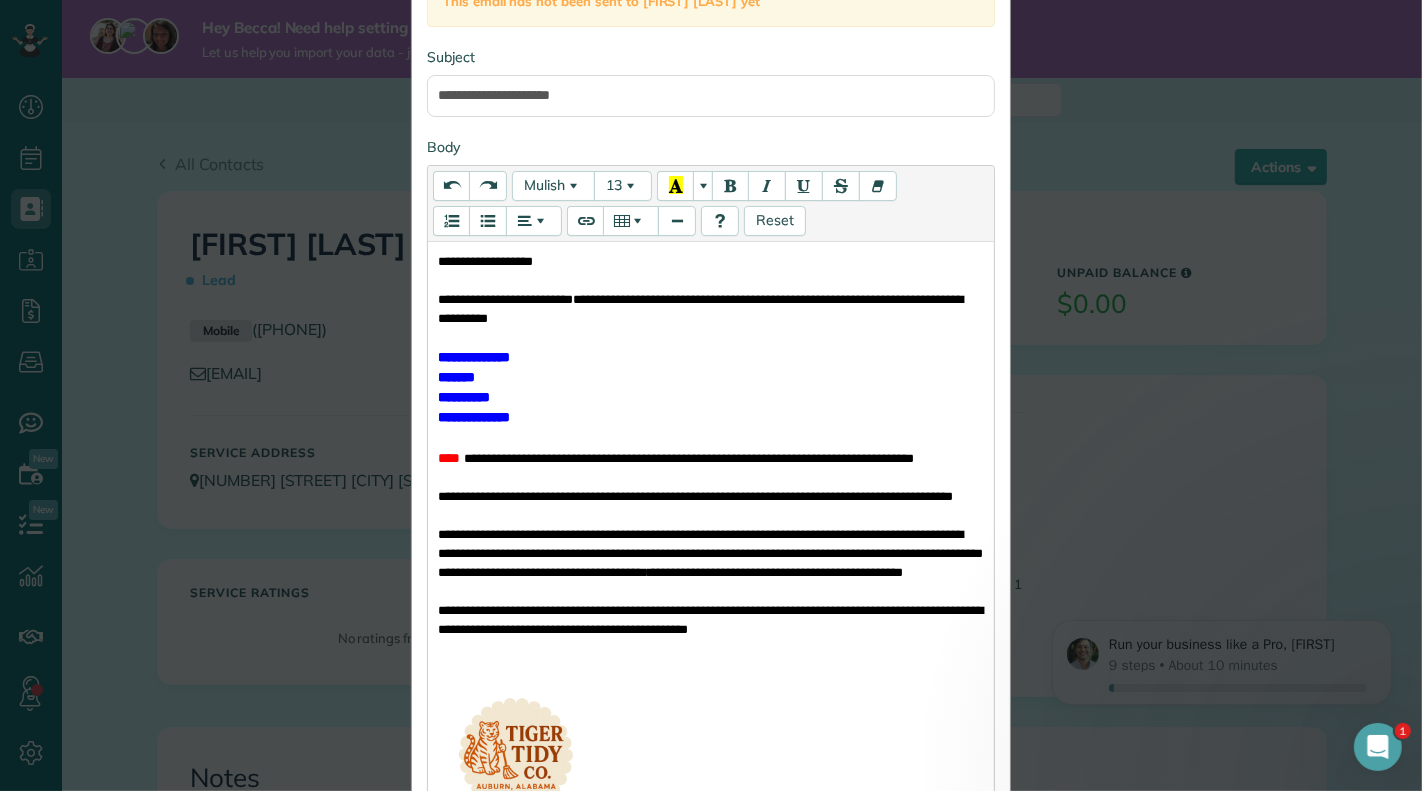 scroll, scrollTop: 259, scrollLeft: 0, axis: vertical 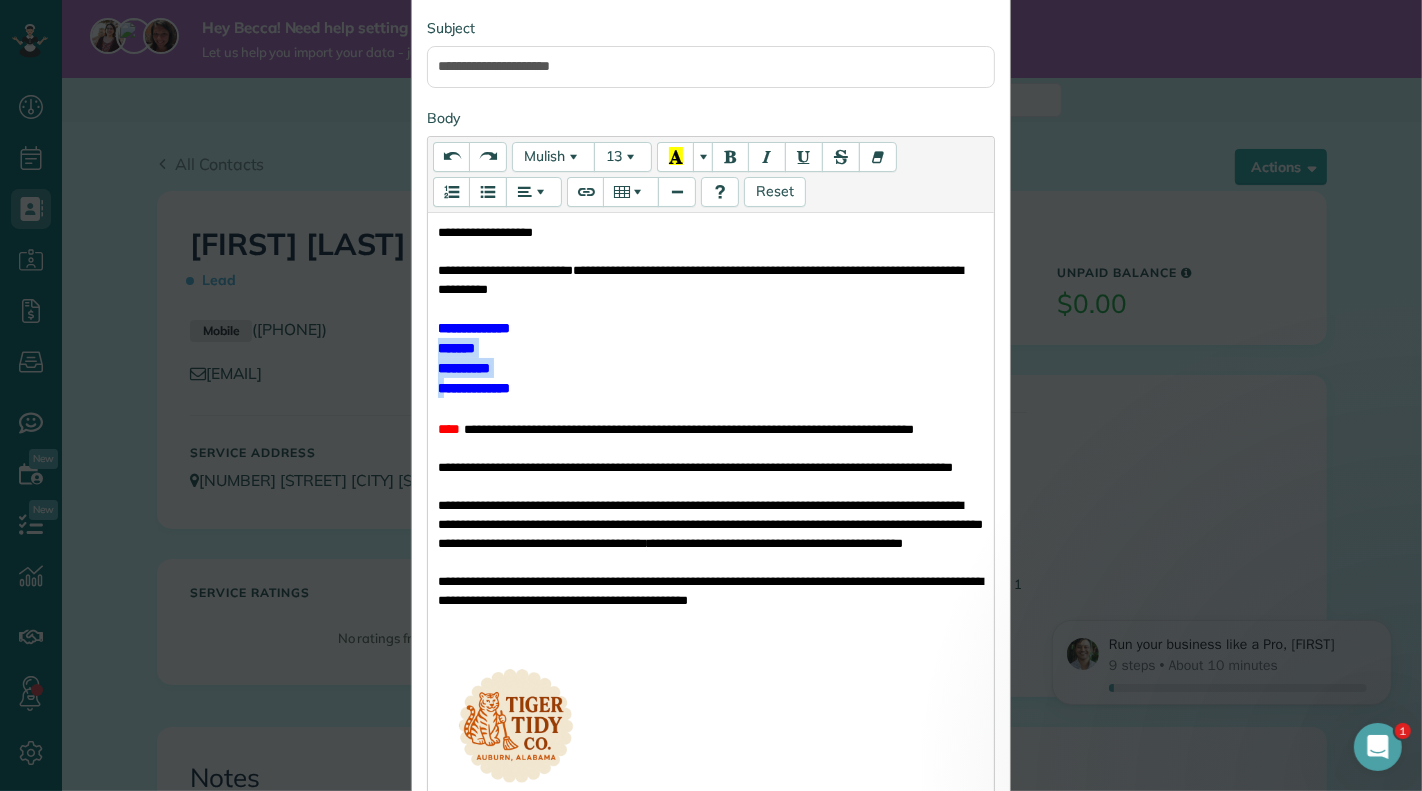drag, startPoint x: 529, startPoint y: 325, endPoint x: 437, endPoint y: 381, distance: 107.70329 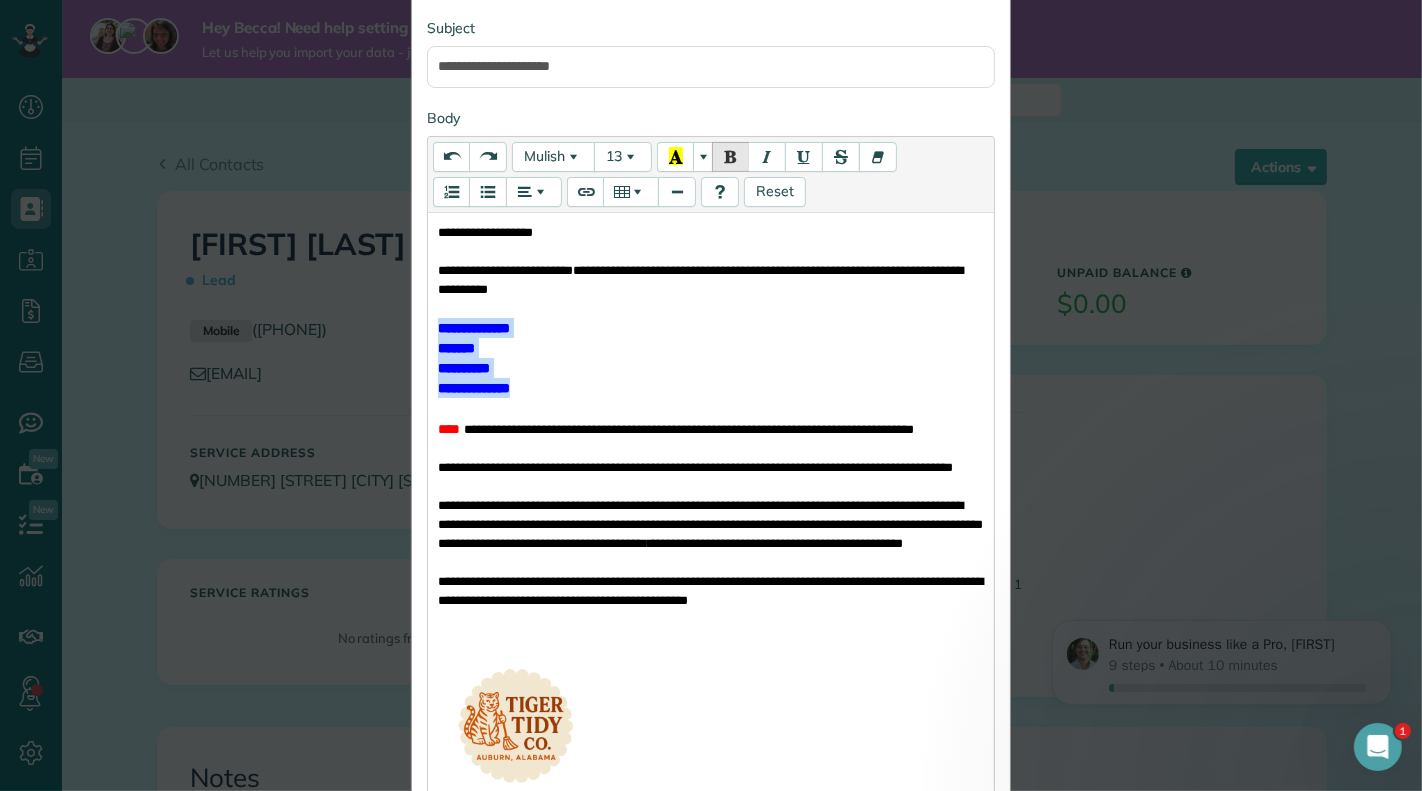 drag, startPoint x: 531, startPoint y: 383, endPoint x: 431, endPoint y: 331, distance: 112.71202 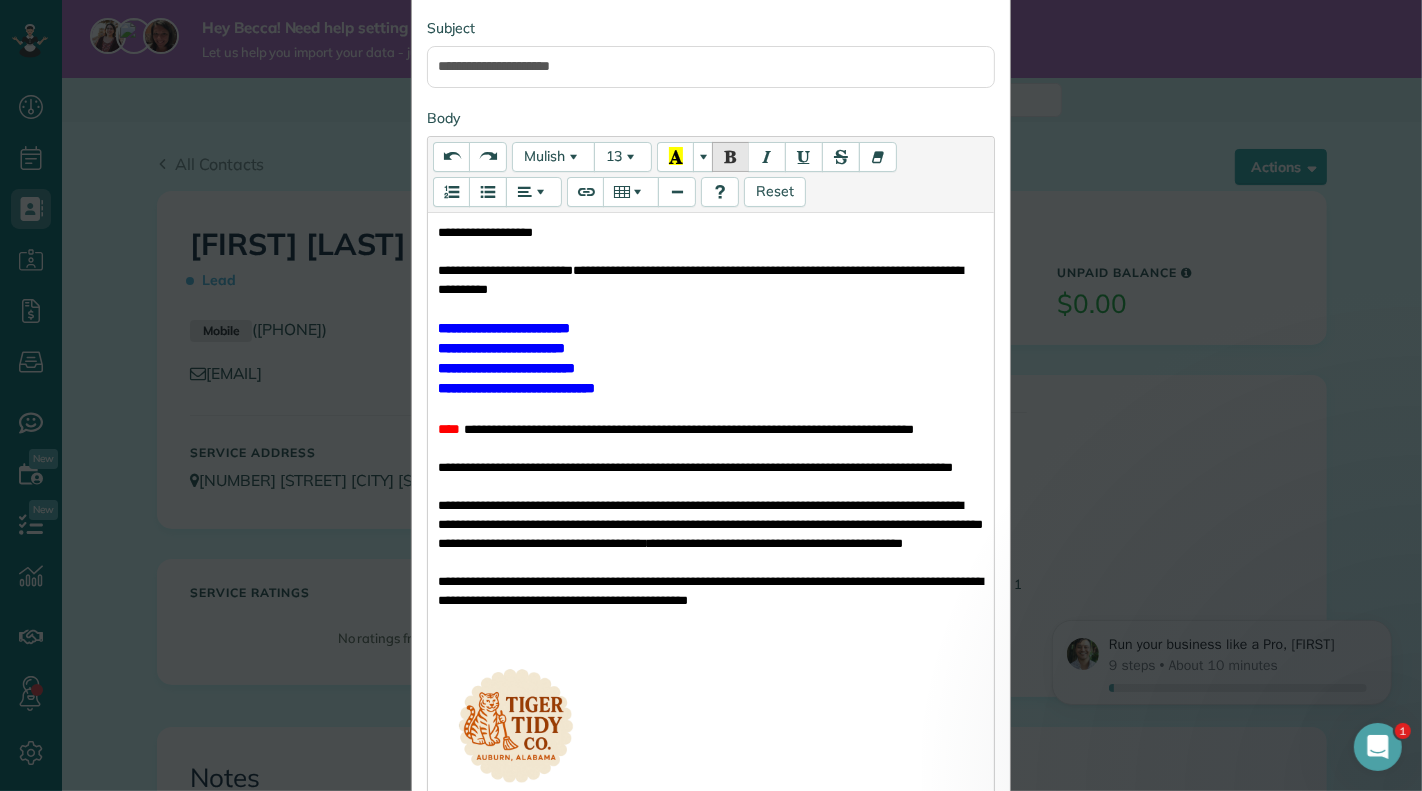 click on "**********" at bounding box center (711, 328) 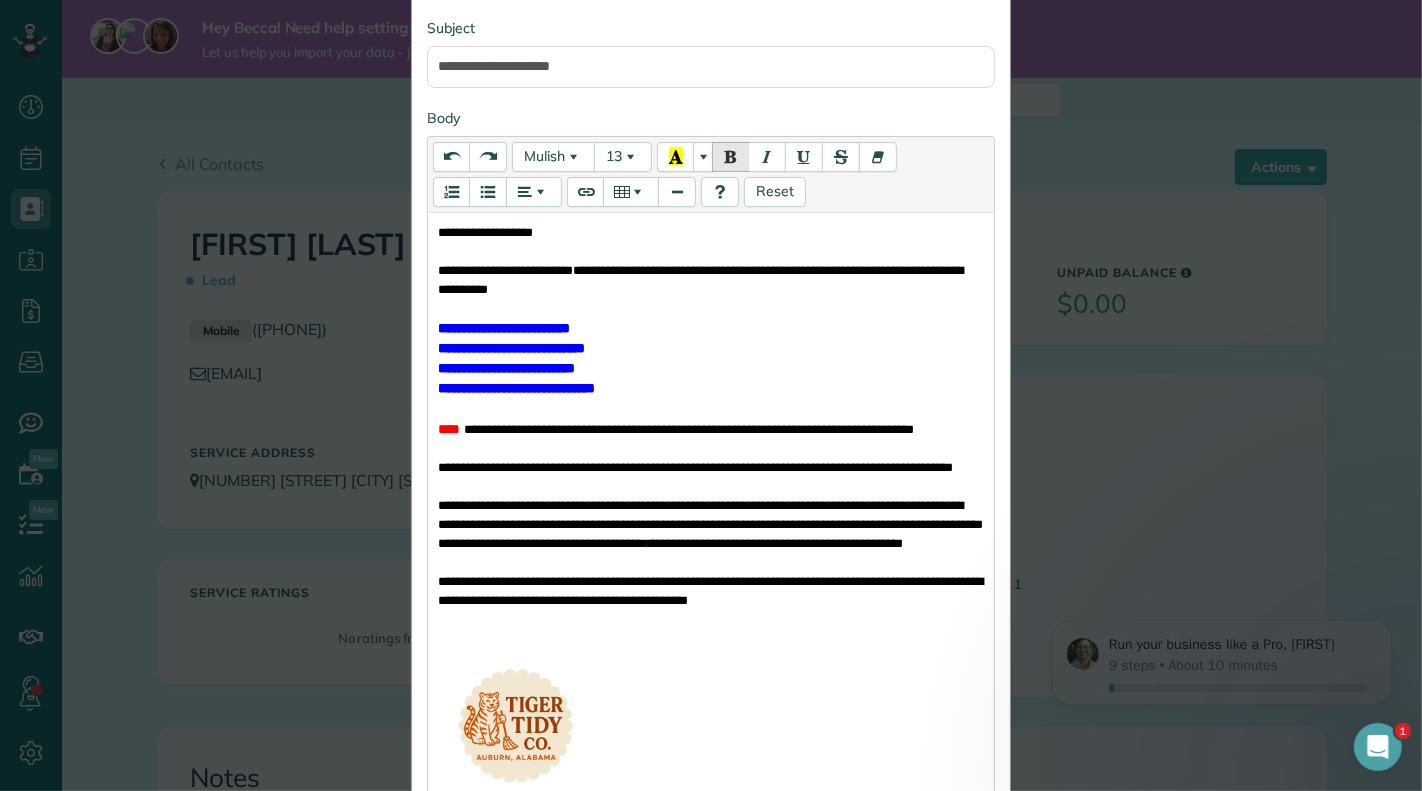 click on "**********" at bounding box center (711, 368) 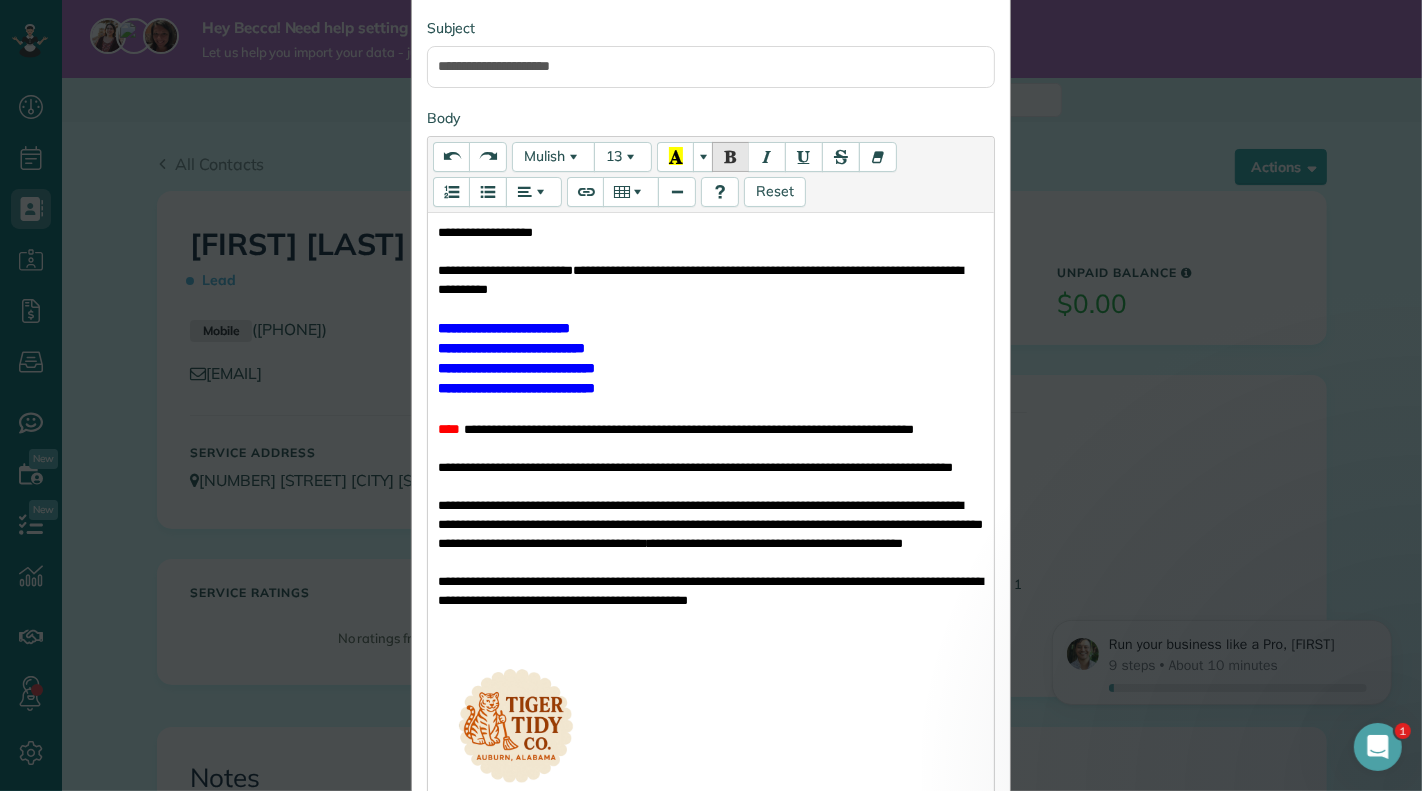 click on "**********" at bounding box center (711, 543) 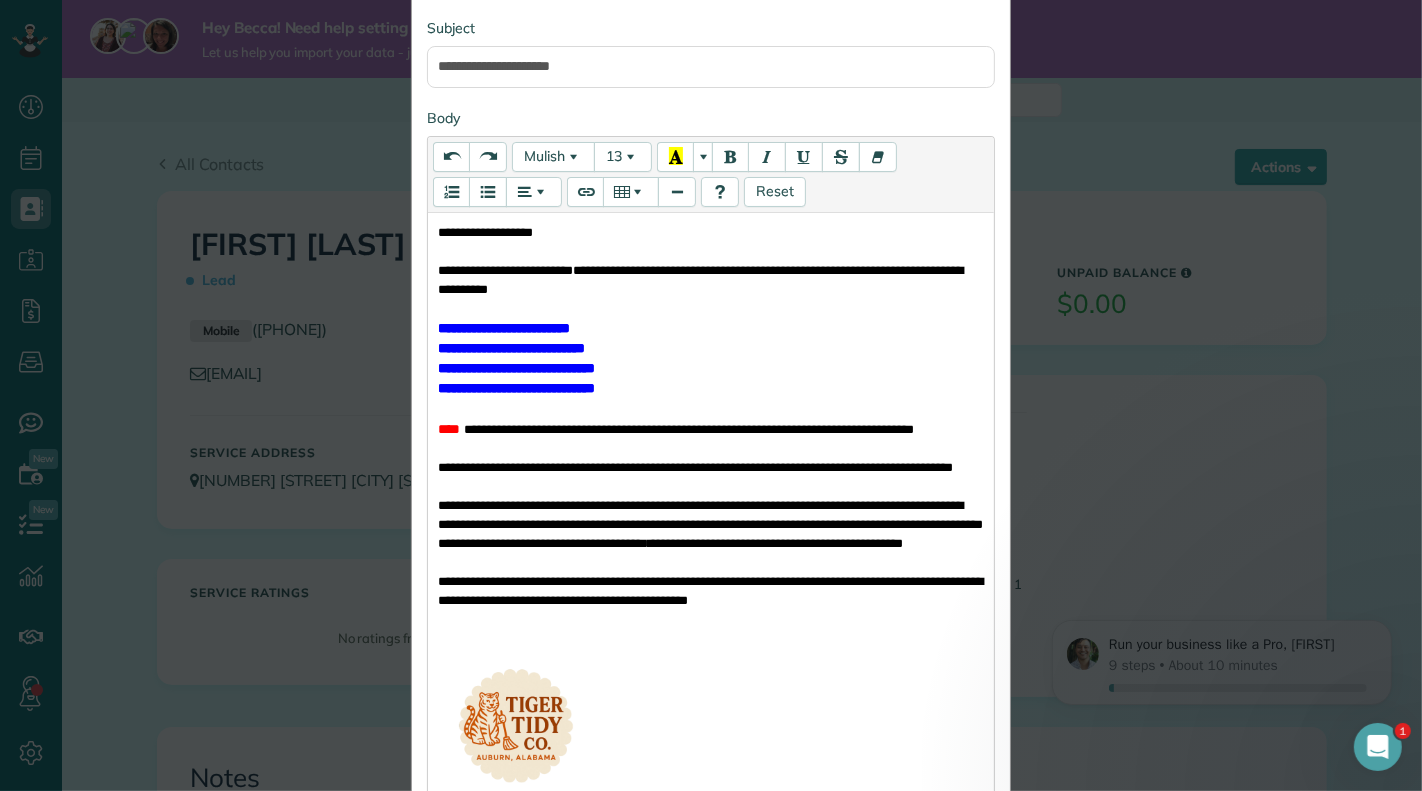 scroll, scrollTop: 267, scrollLeft: 0, axis: vertical 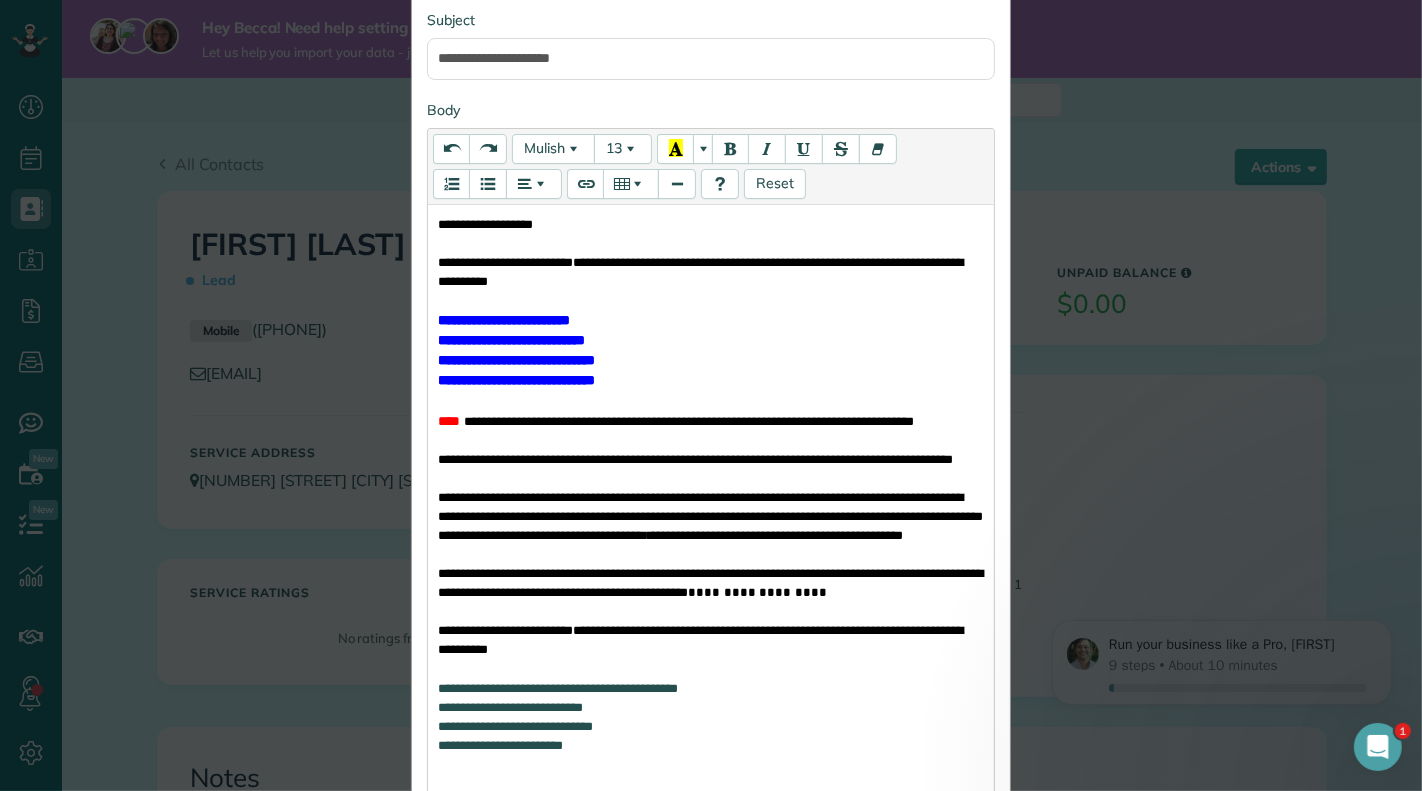 click on "**********" at bounding box center (711, 320) 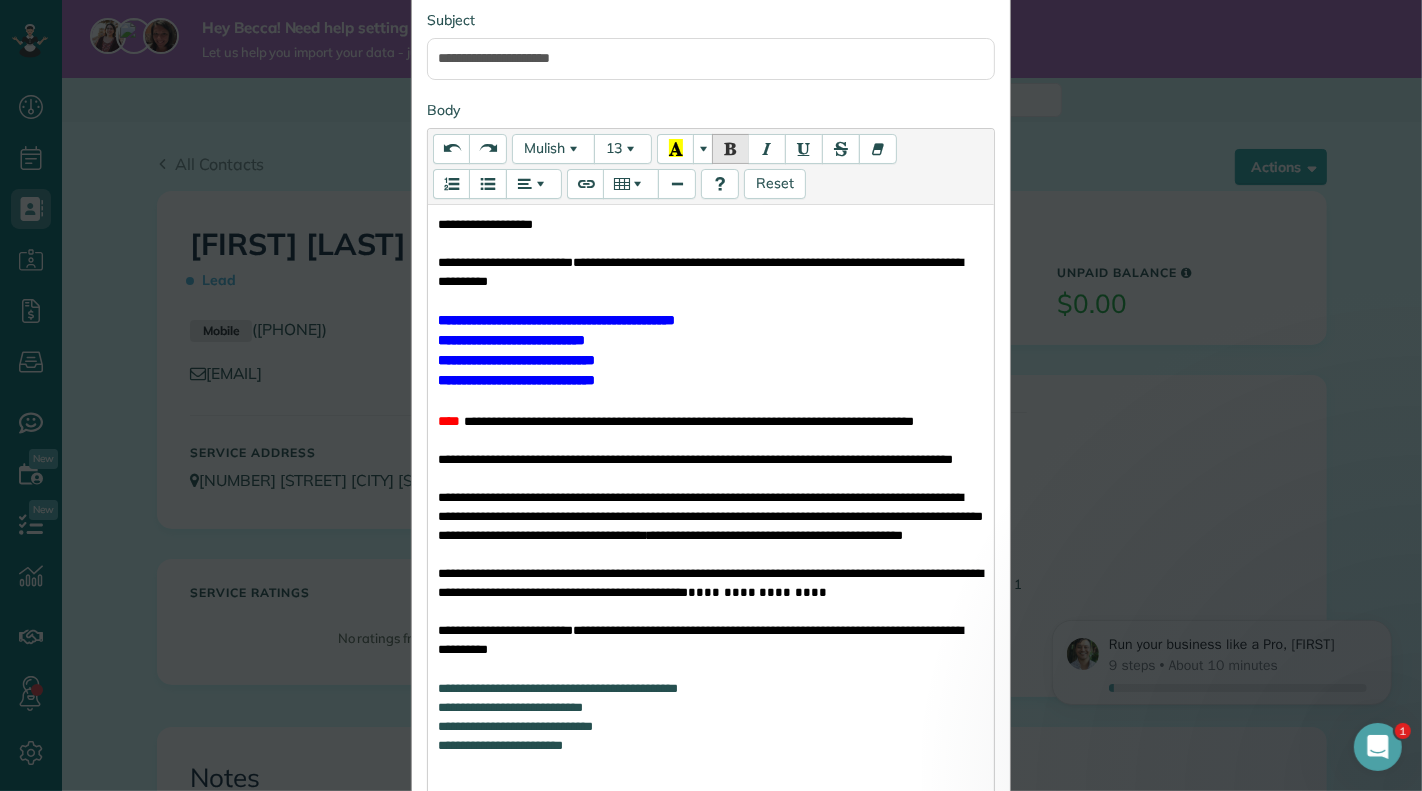 click at bounding box center [711, 401] 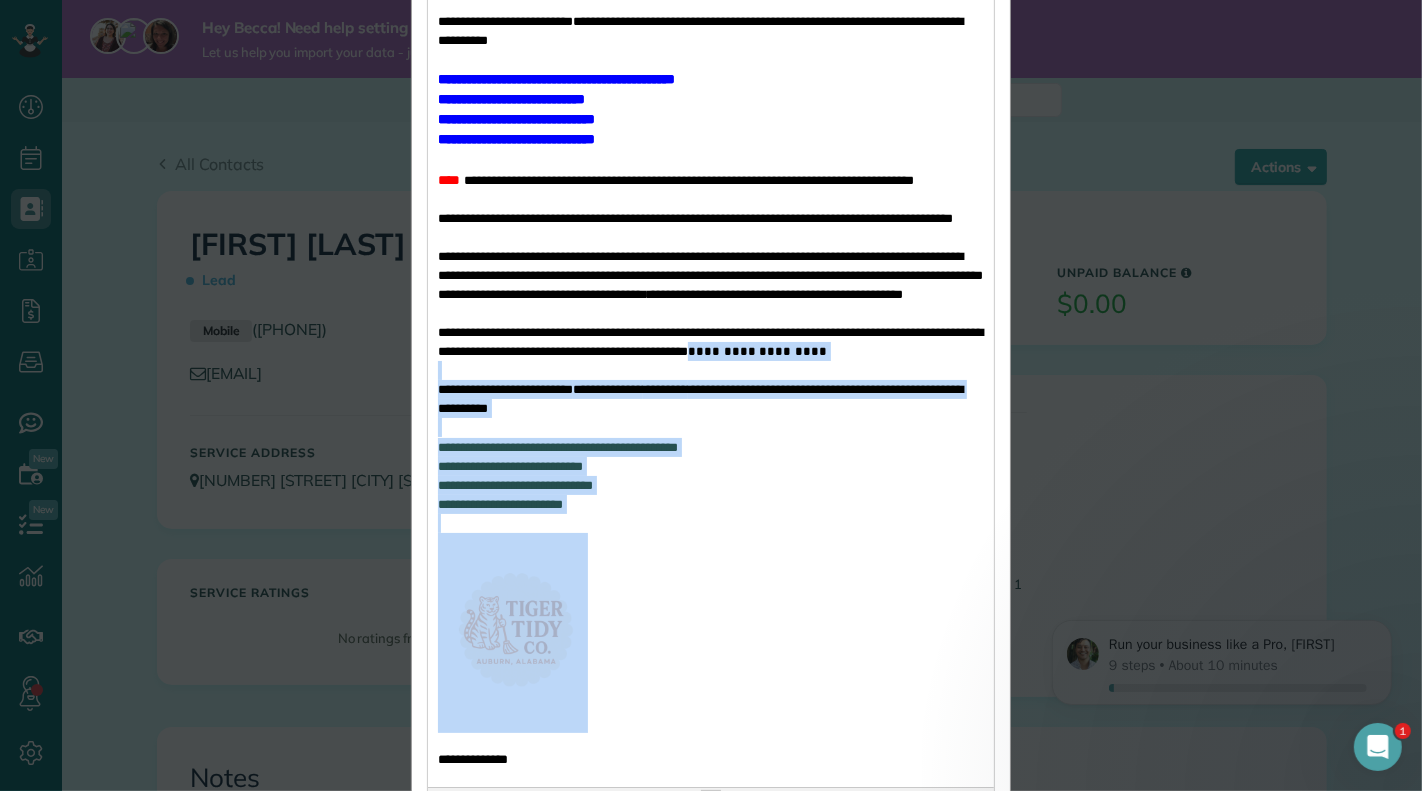 scroll, scrollTop: 522, scrollLeft: 0, axis: vertical 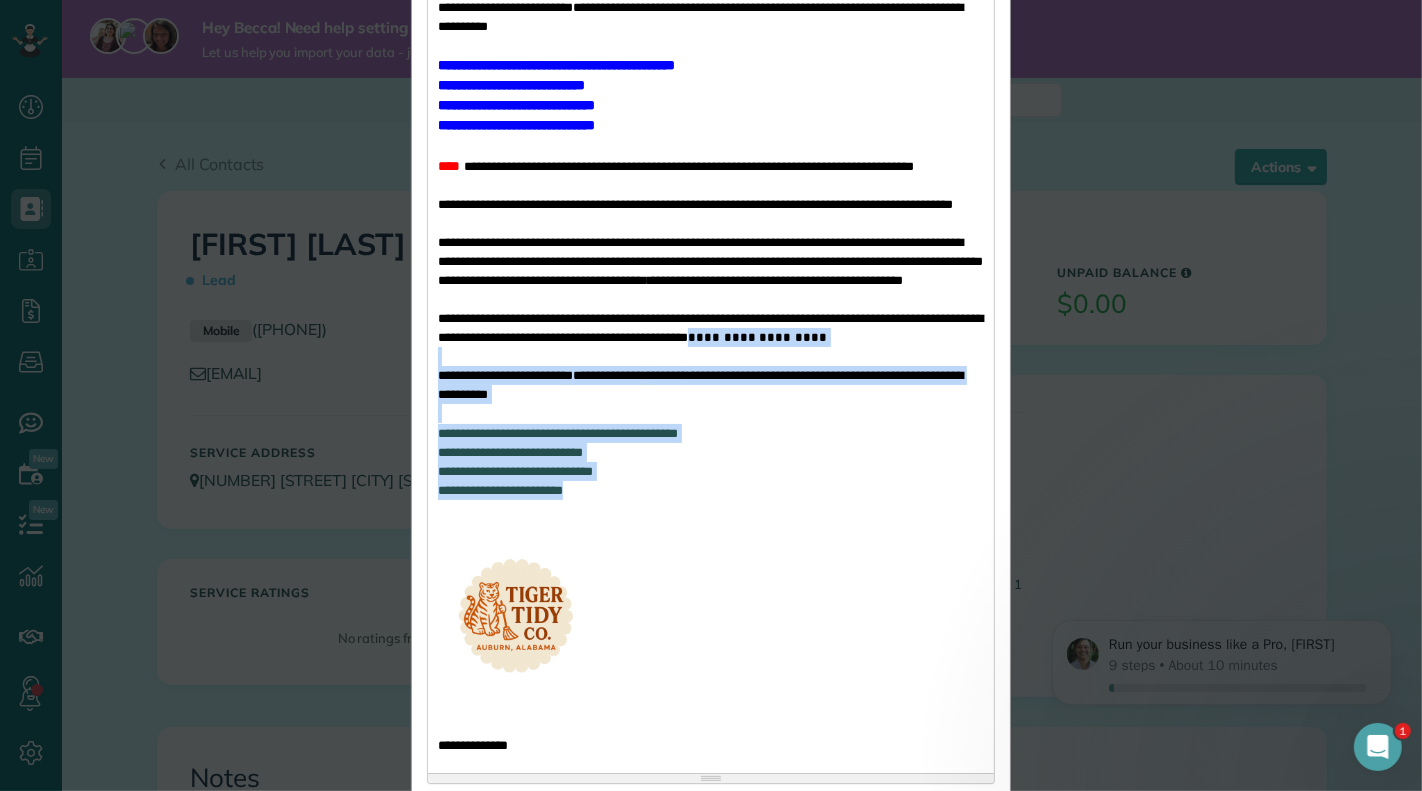 drag, startPoint x: 824, startPoint y: 628, endPoint x: 806, endPoint y: 528, distance: 101.607086 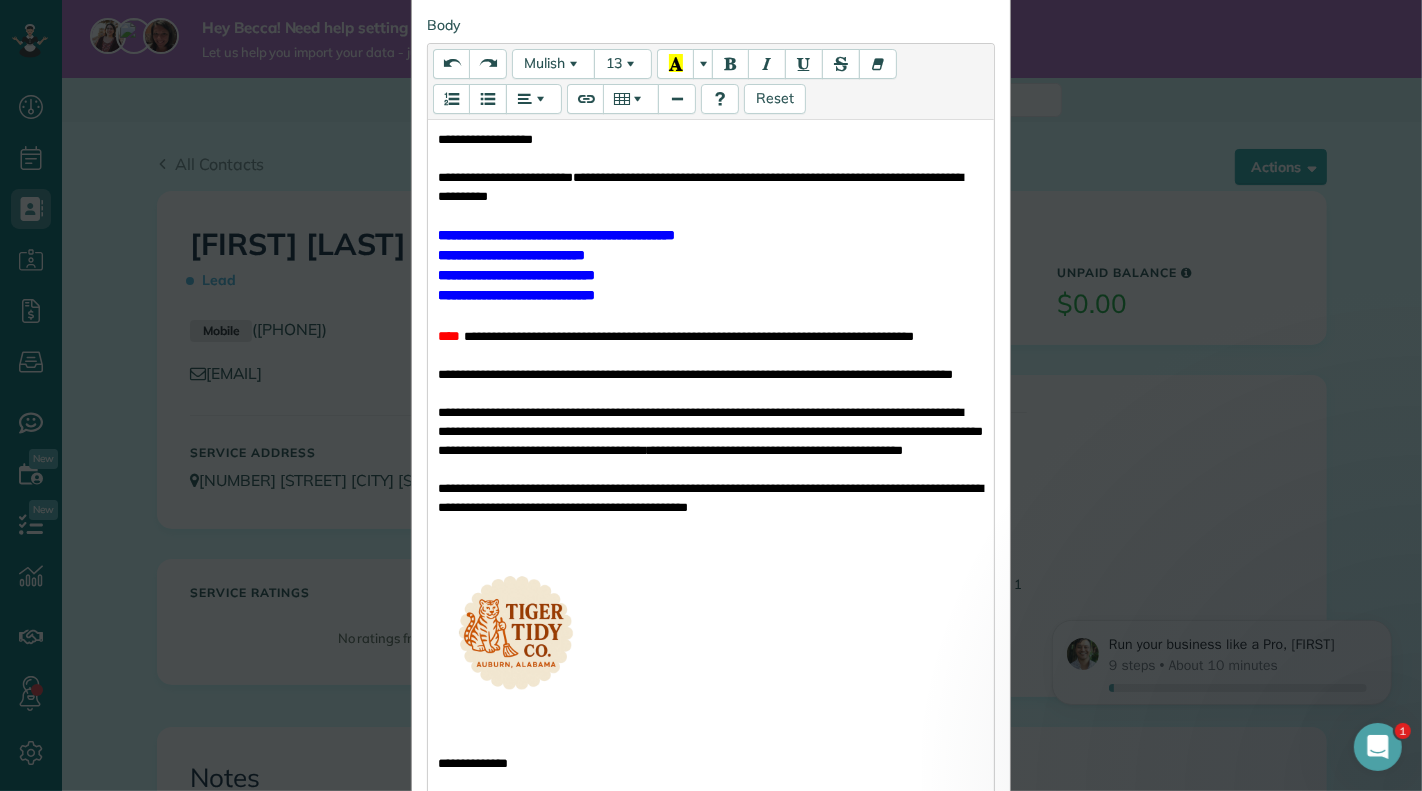 scroll, scrollTop: 353, scrollLeft: 0, axis: vertical 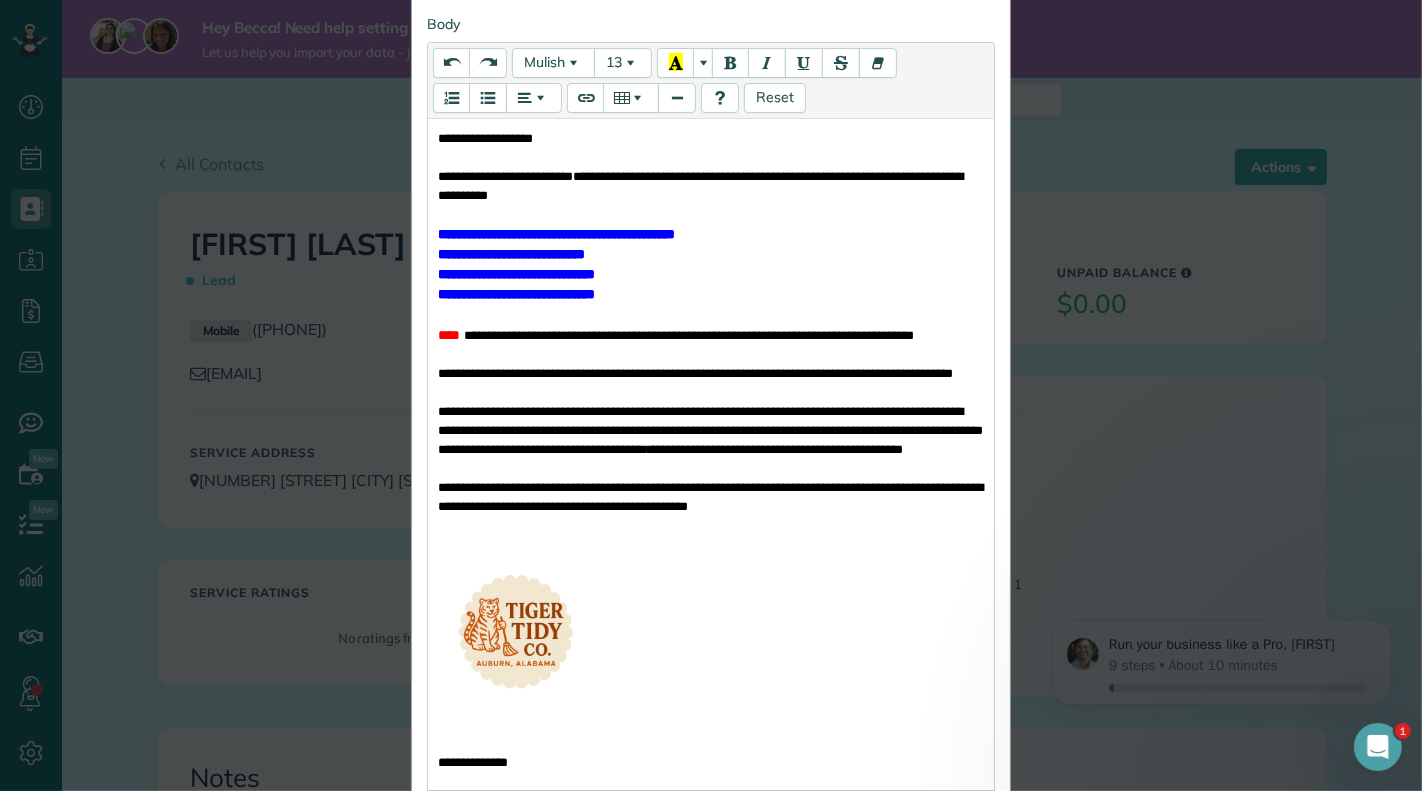 drag, startPoint x: 1422, startPoint y: 422, endPoint x: 1422, endPoint y: 330, distance: 92 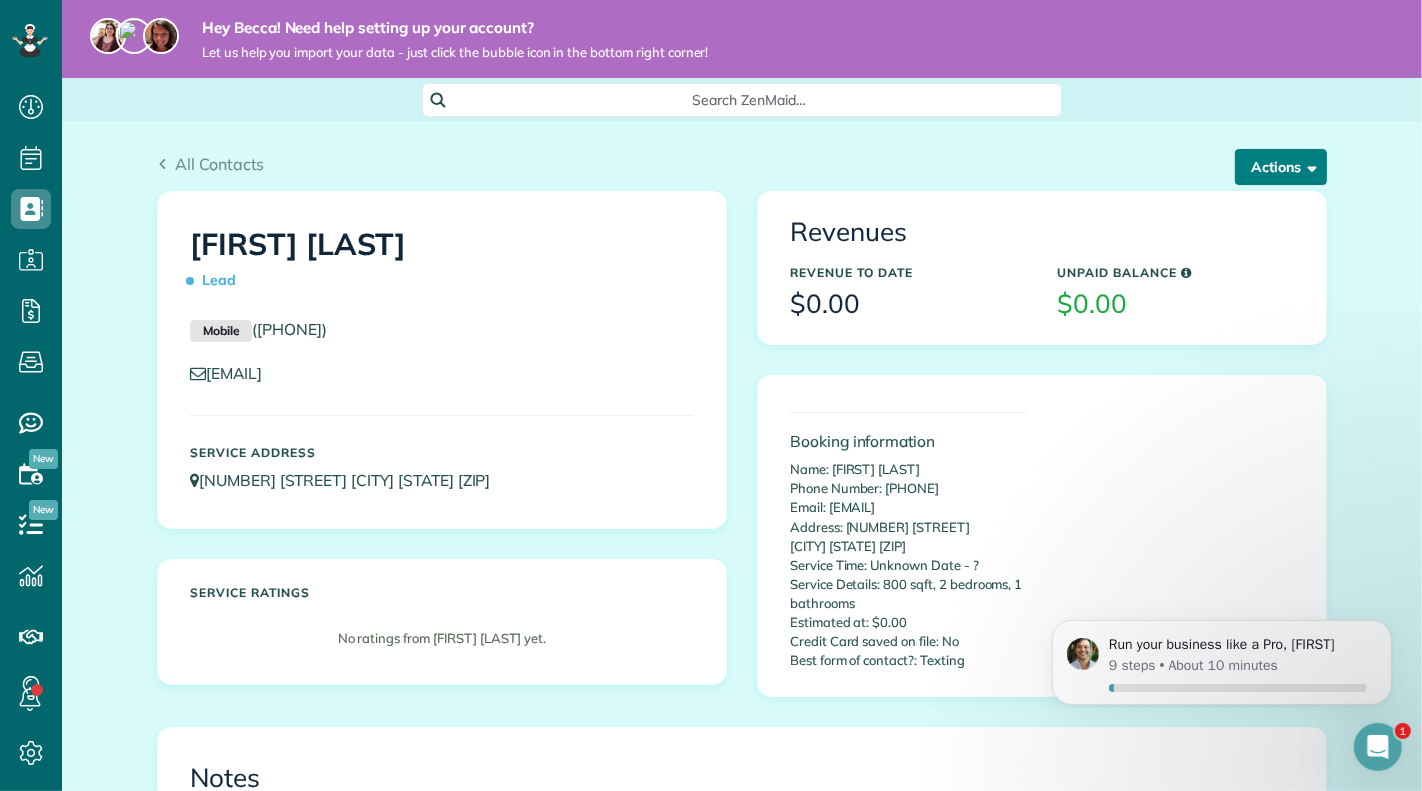 click on "Actions" at bounding box center [1281, 167] 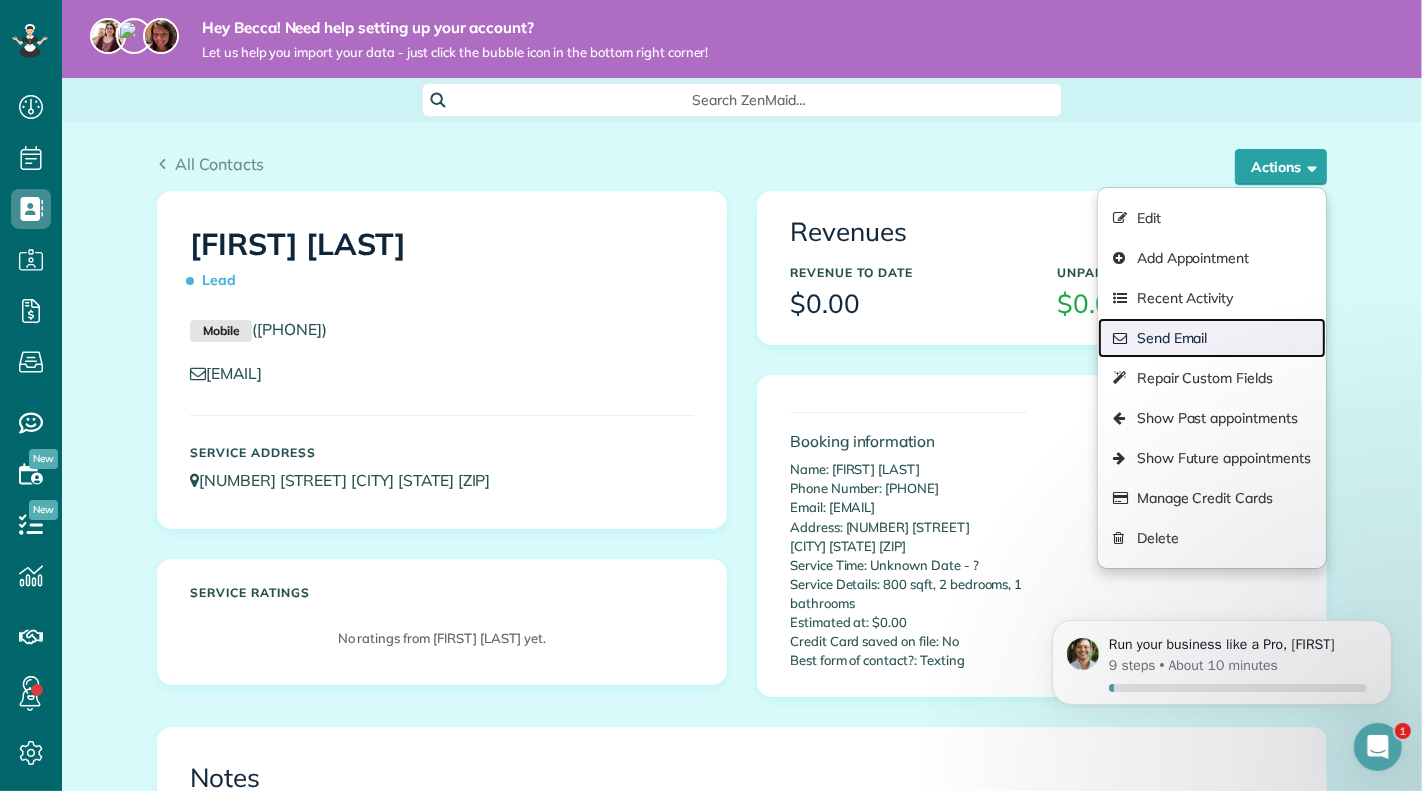 click on "Send Email" at bounding box center [1212, 338] 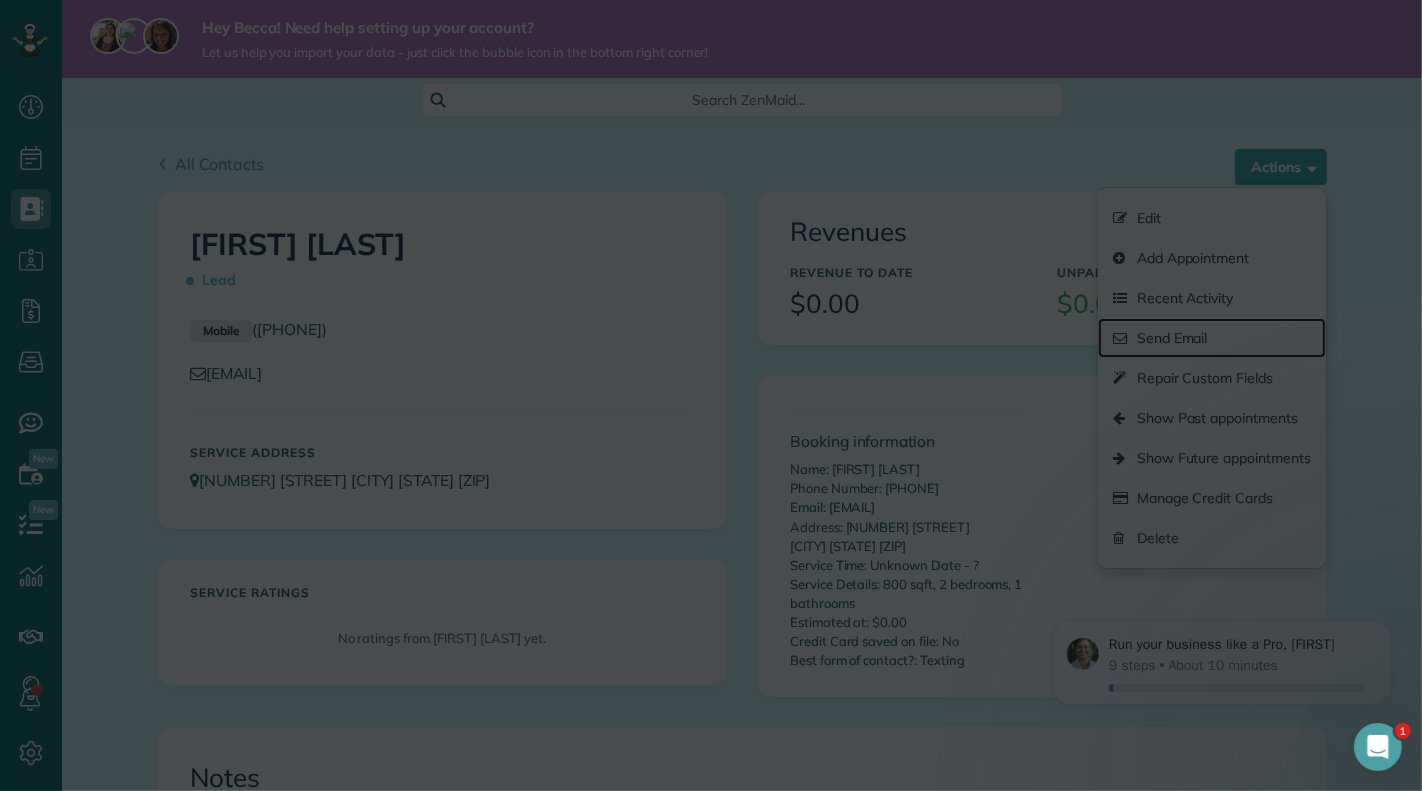 scroll, scrollTop: 0, scrollLeft: 0, axis: both 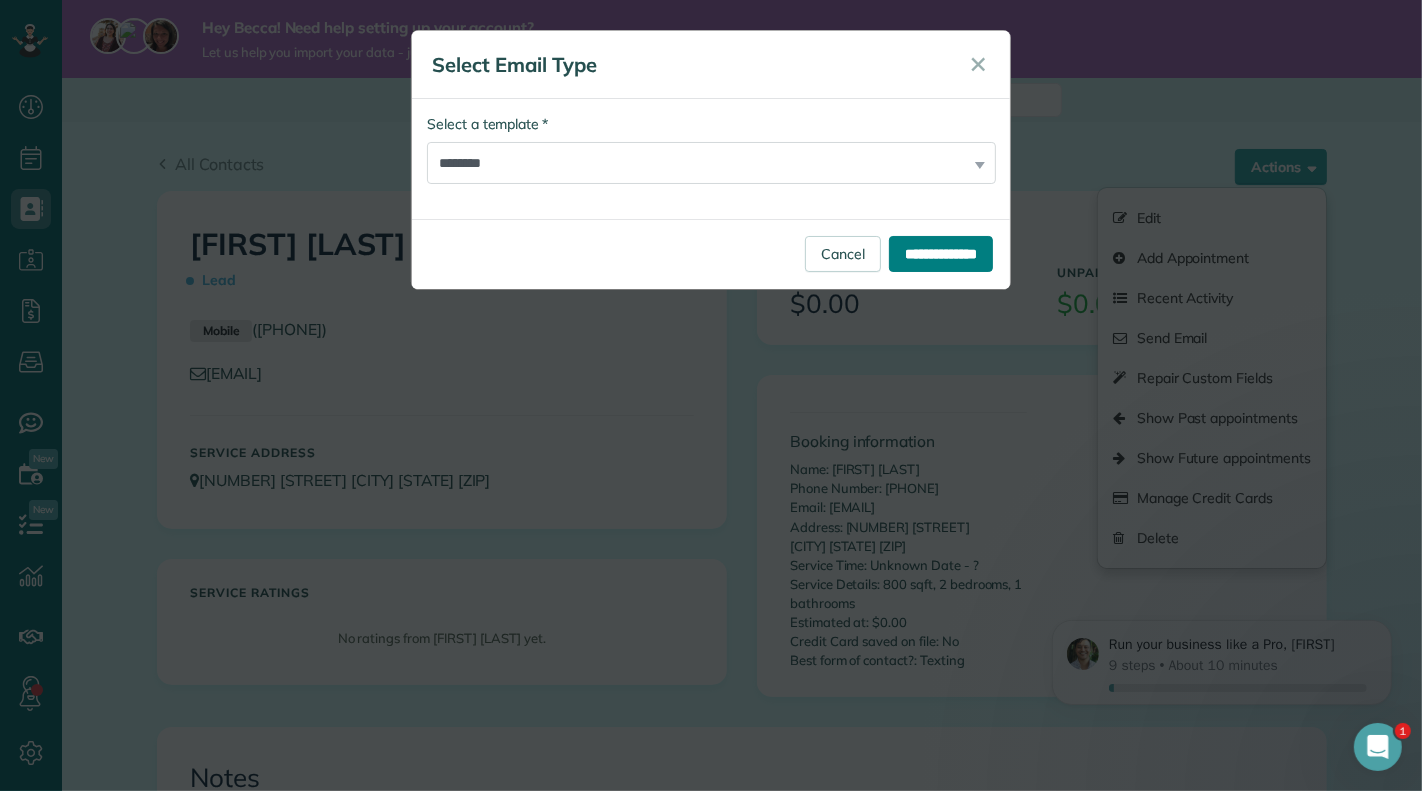 click on "**********" at bounding box center [941, 254] 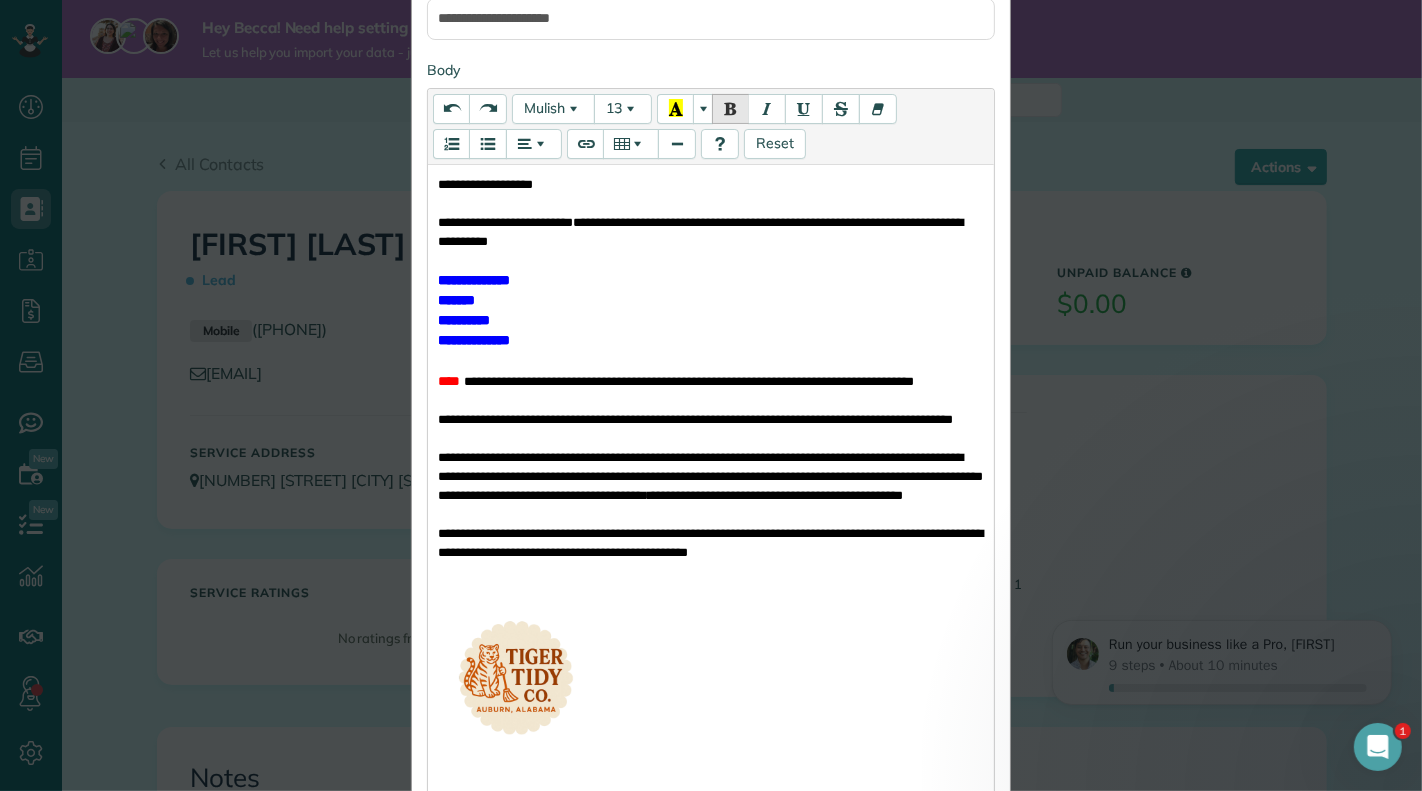scroll, scrollTop: 310, scrollLeft: 0, axis: vertical 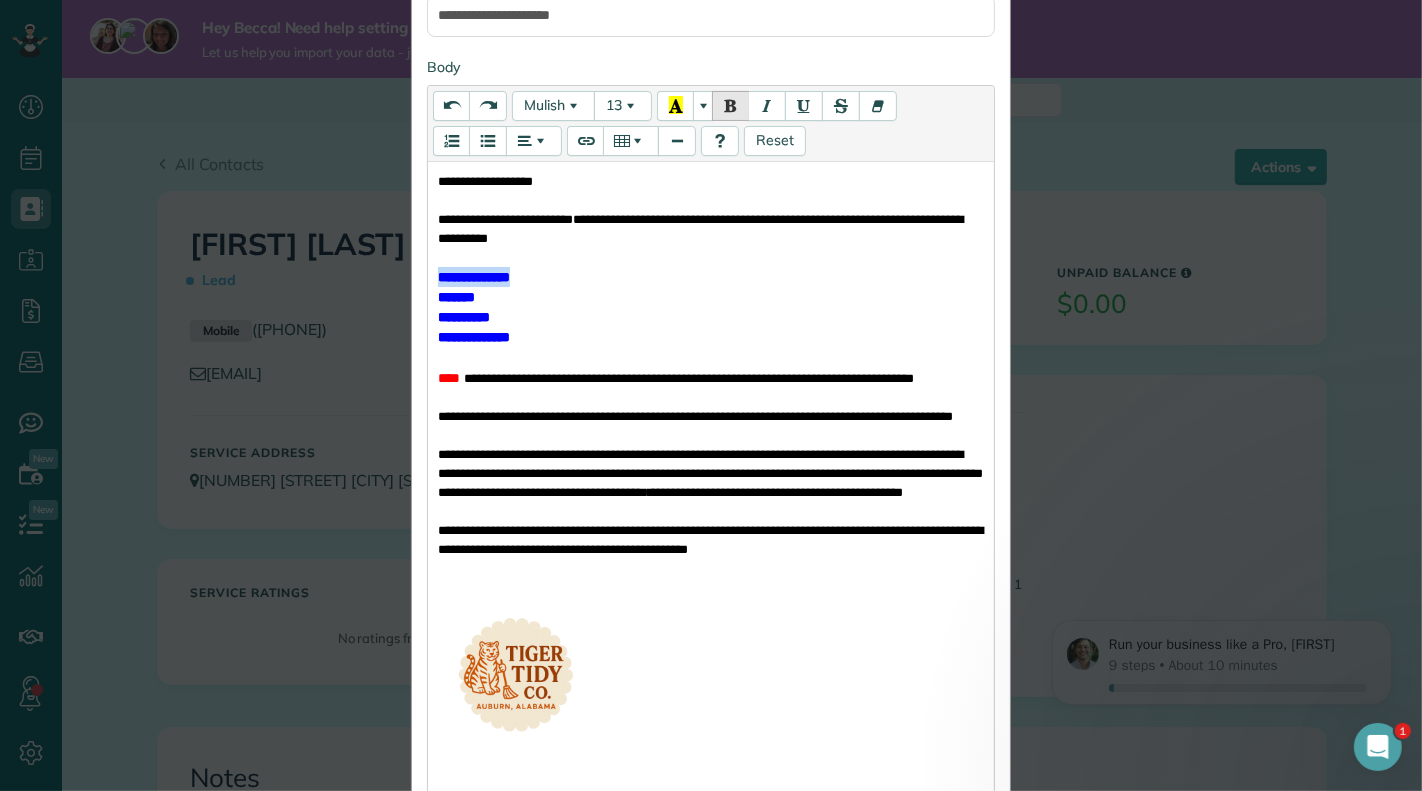 drag, startPoint x: 525, startPoint y: 278, endPoint x: 434, endPoint y: 273, distance: 91.13726 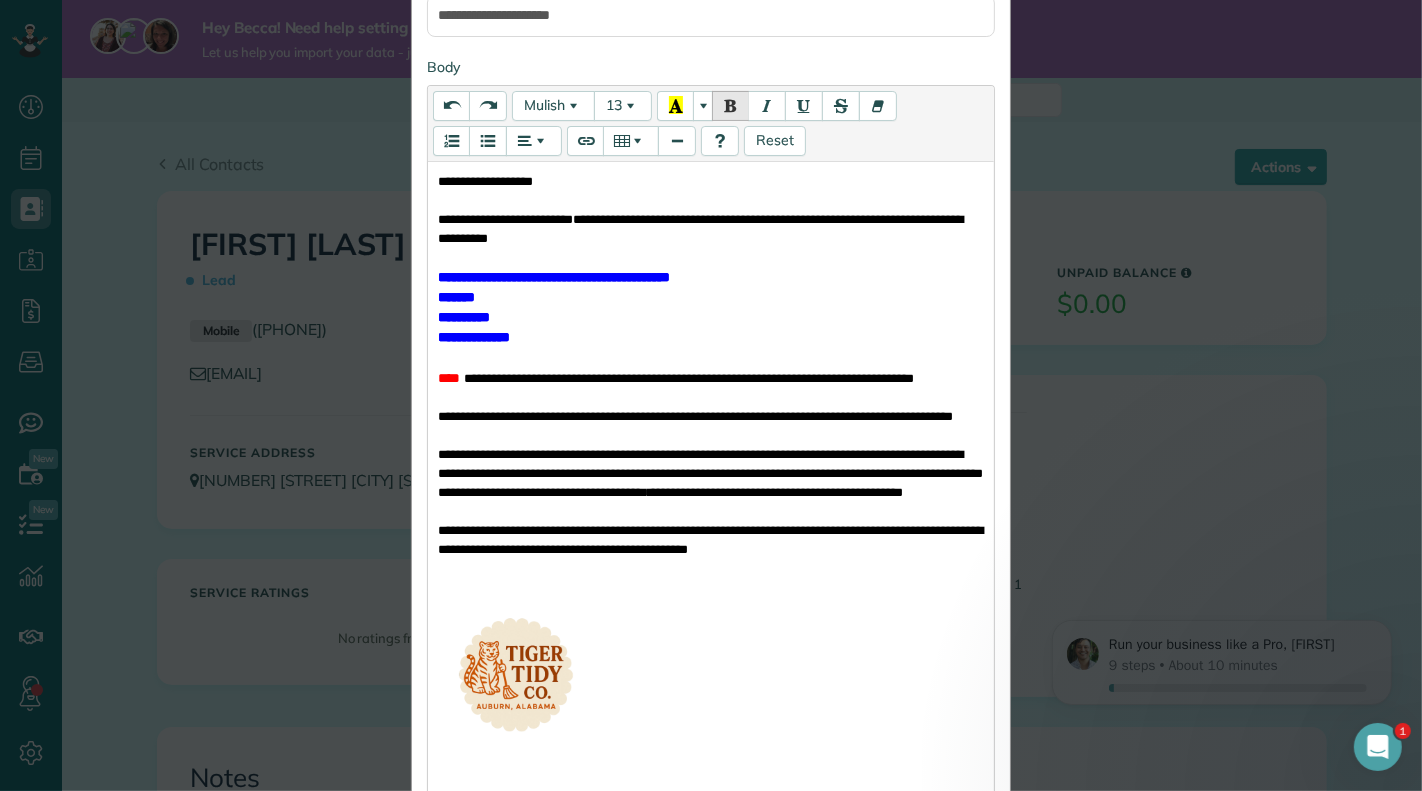 click on "*******" at bounding box center [711, 297] 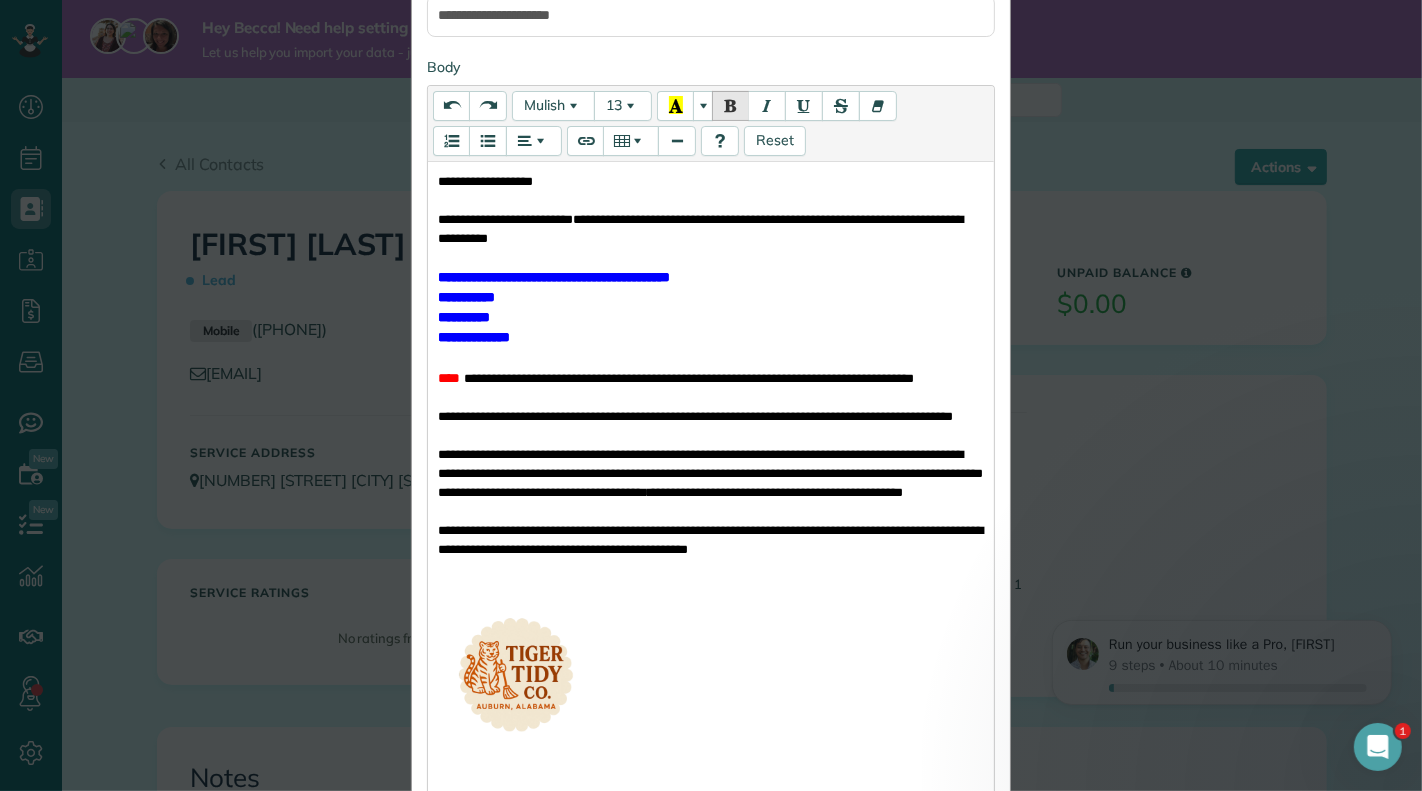 click on "**********" at bounding box center (711, 317) 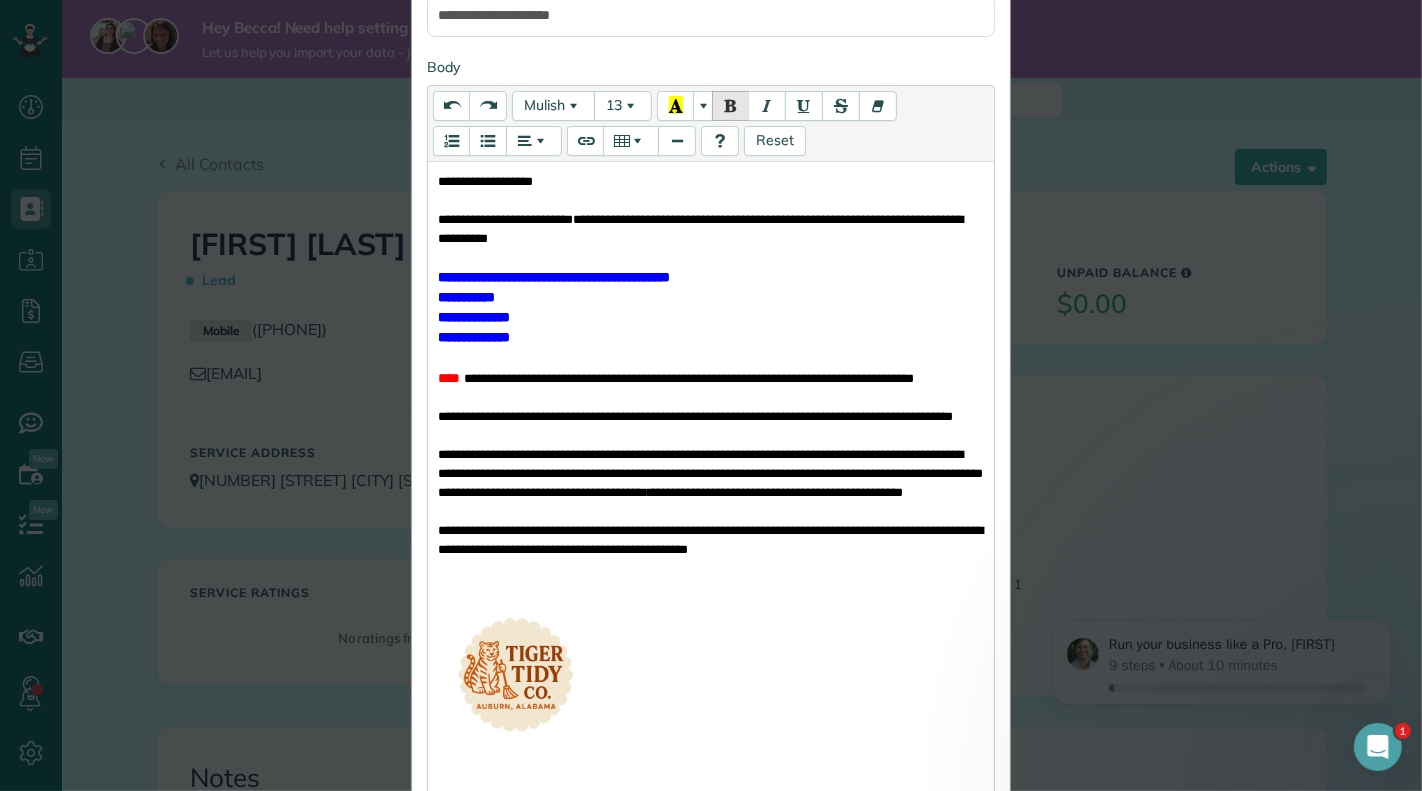 click on "**********" at bounding box center (711, 337) 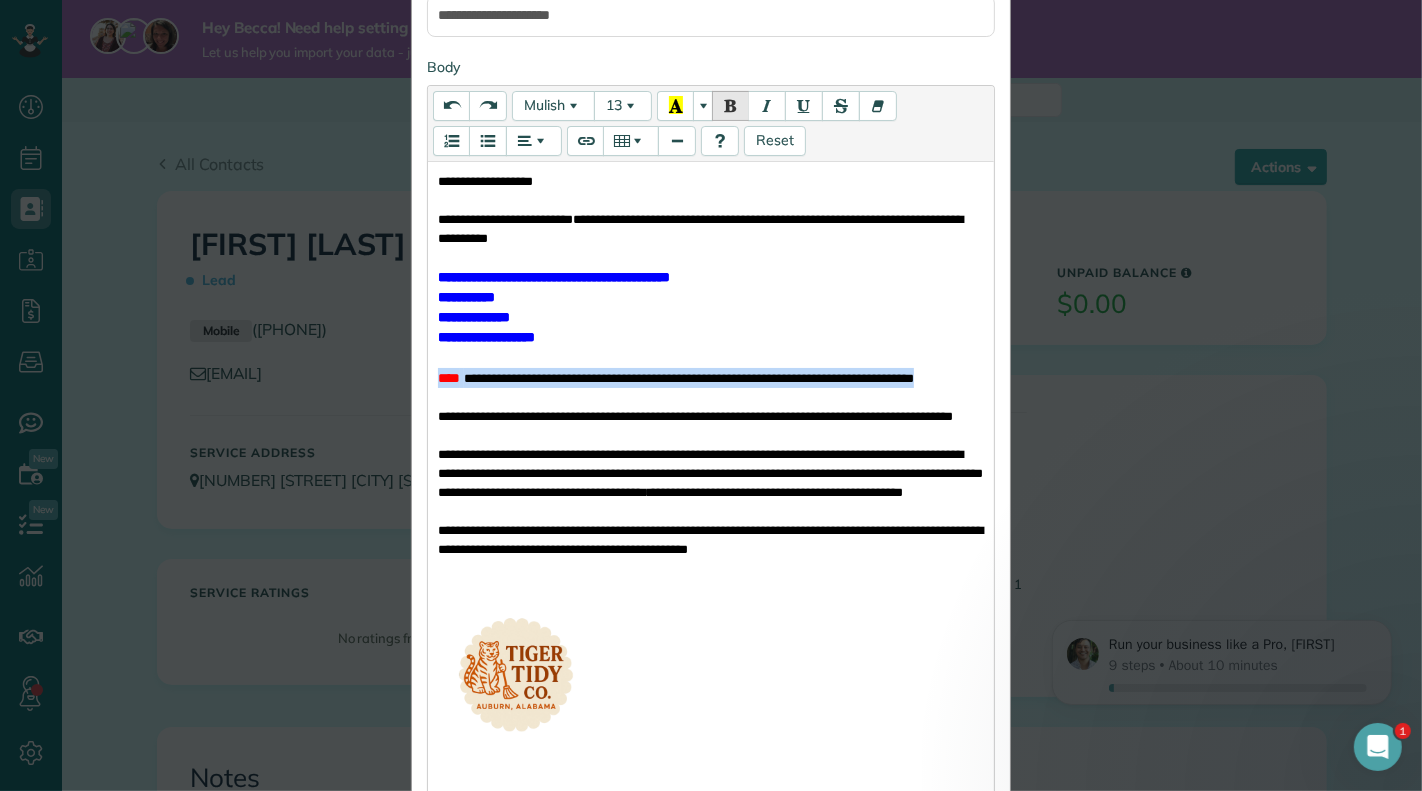 drag, startPoint x: 975, startPoint y: 375, endPoint x: 430, endPoint y: 381, distance: 545.033 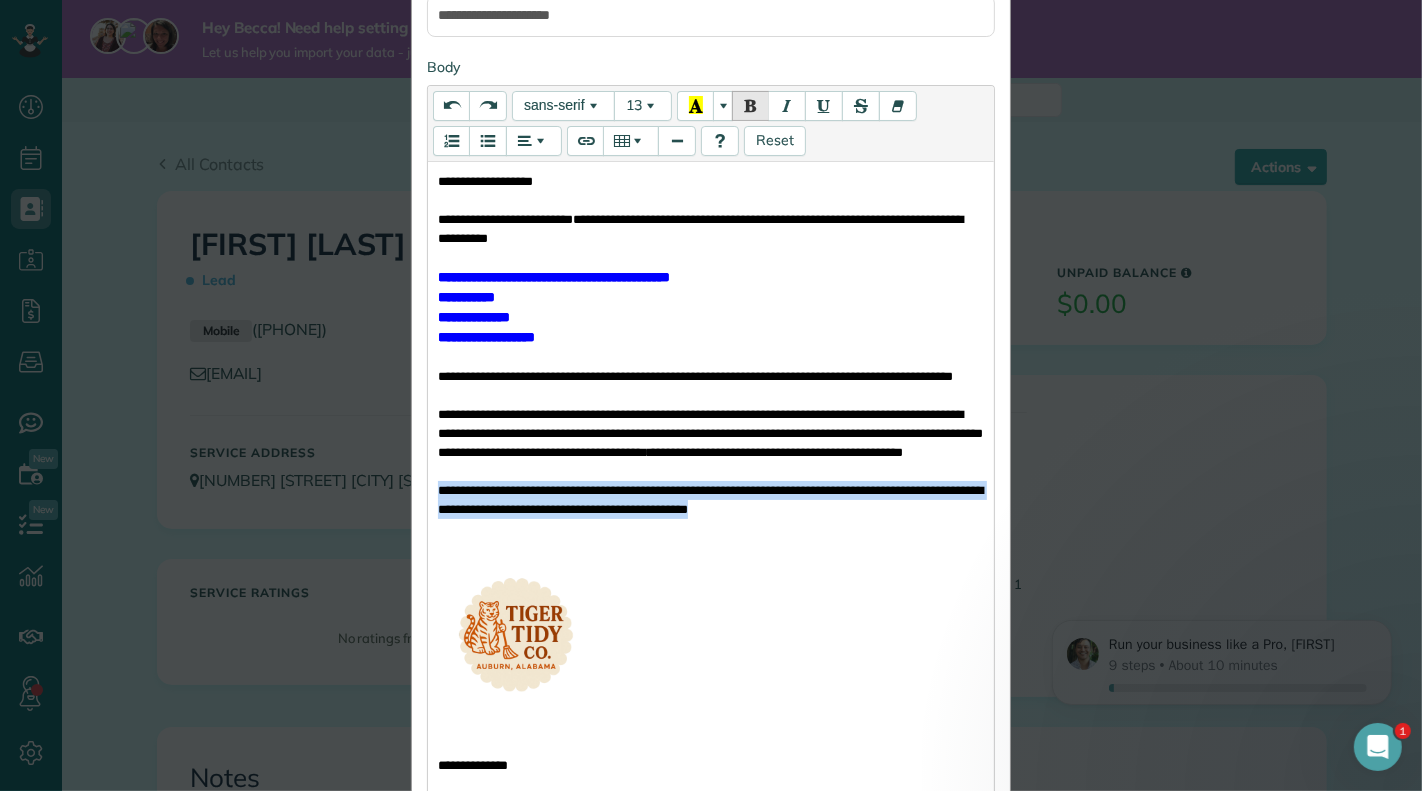 drag, startPoint x: 429, startPoint y: 522, endPoint x: 836, endPoint y: 561, distance: 408.8643 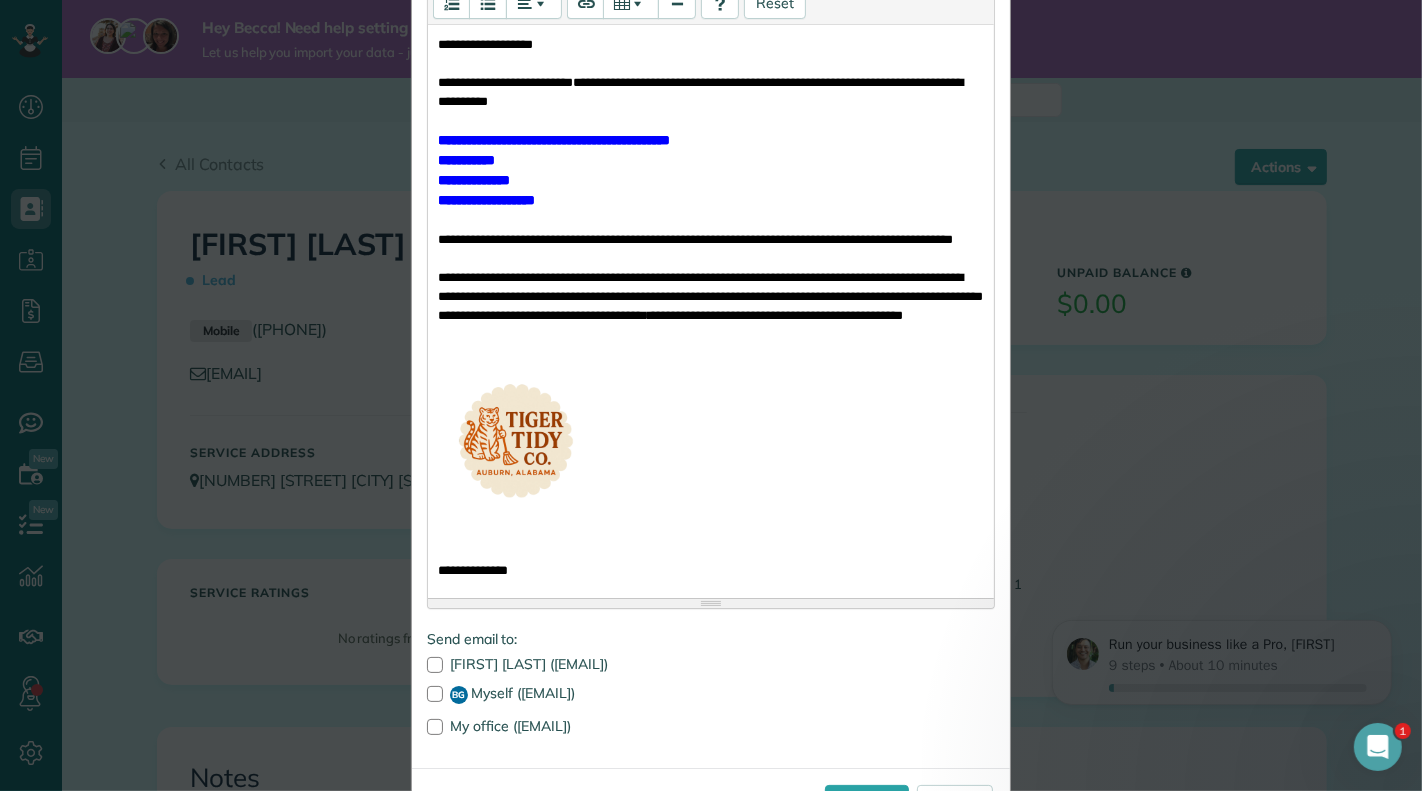 scroll, scrollTop: 451, scrollLeft: 0, axis: vertical 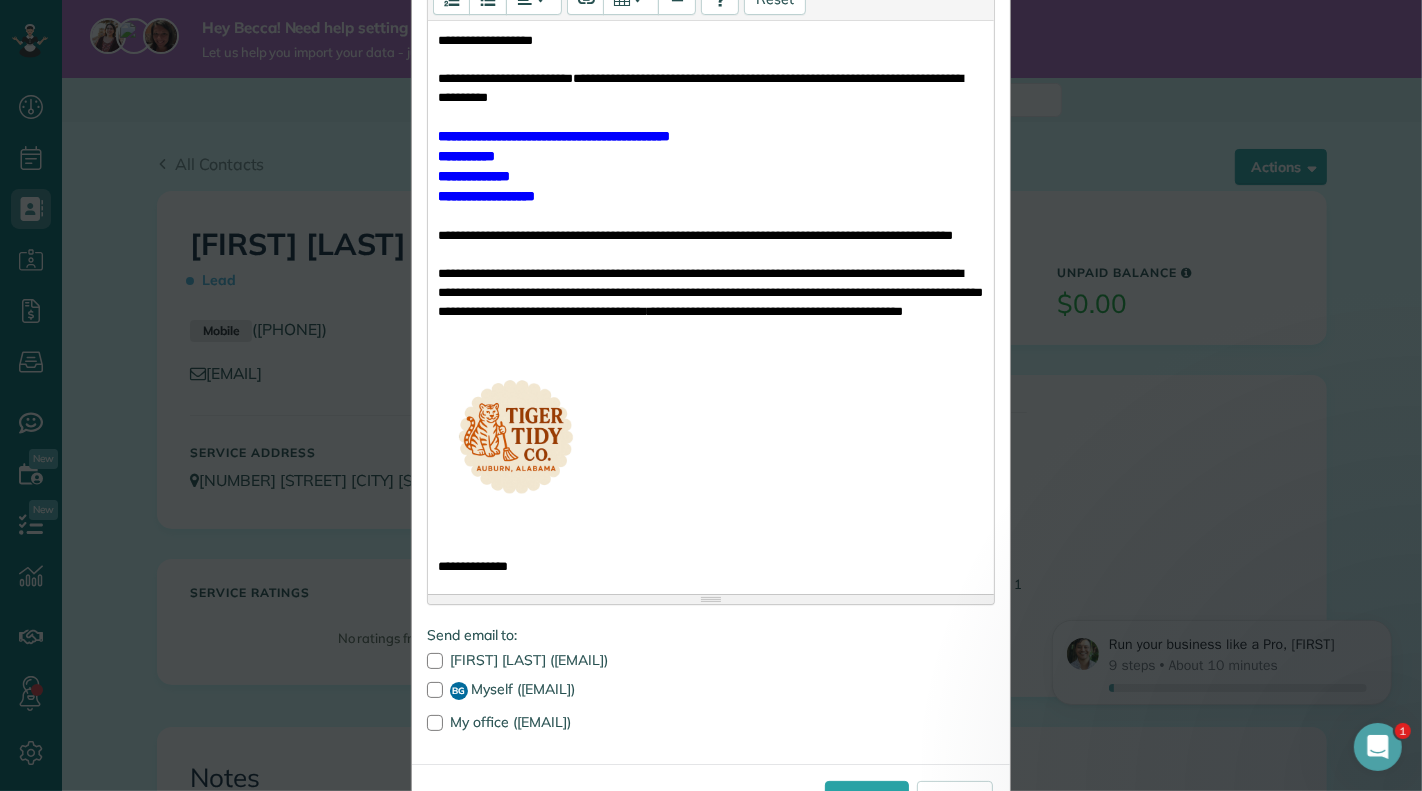 click on "**********" at bounding box center [711, 567] 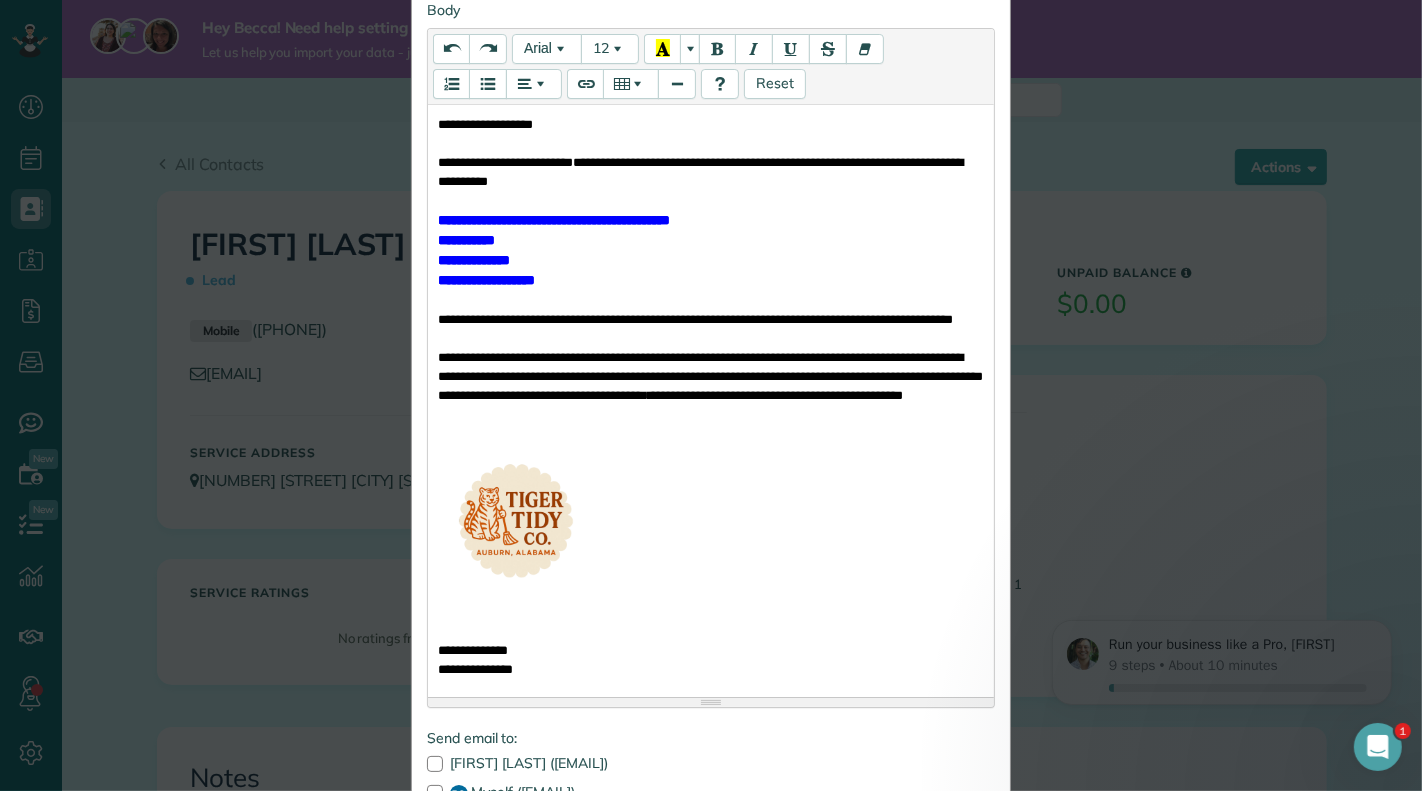 scroll, scrollTop: 367, scrollLeft: 0, axis: vertical 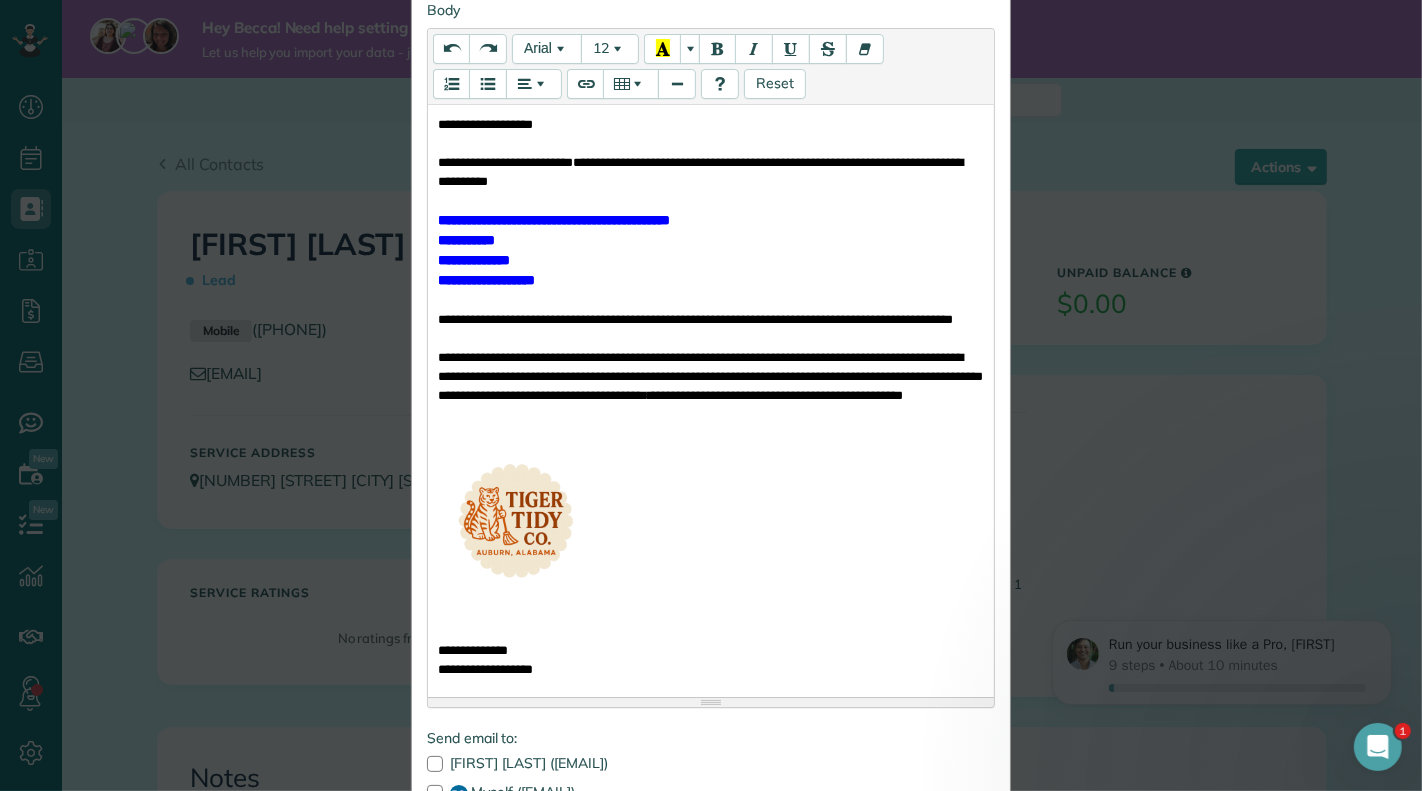click on "**********" at bounding box center (711, 670) 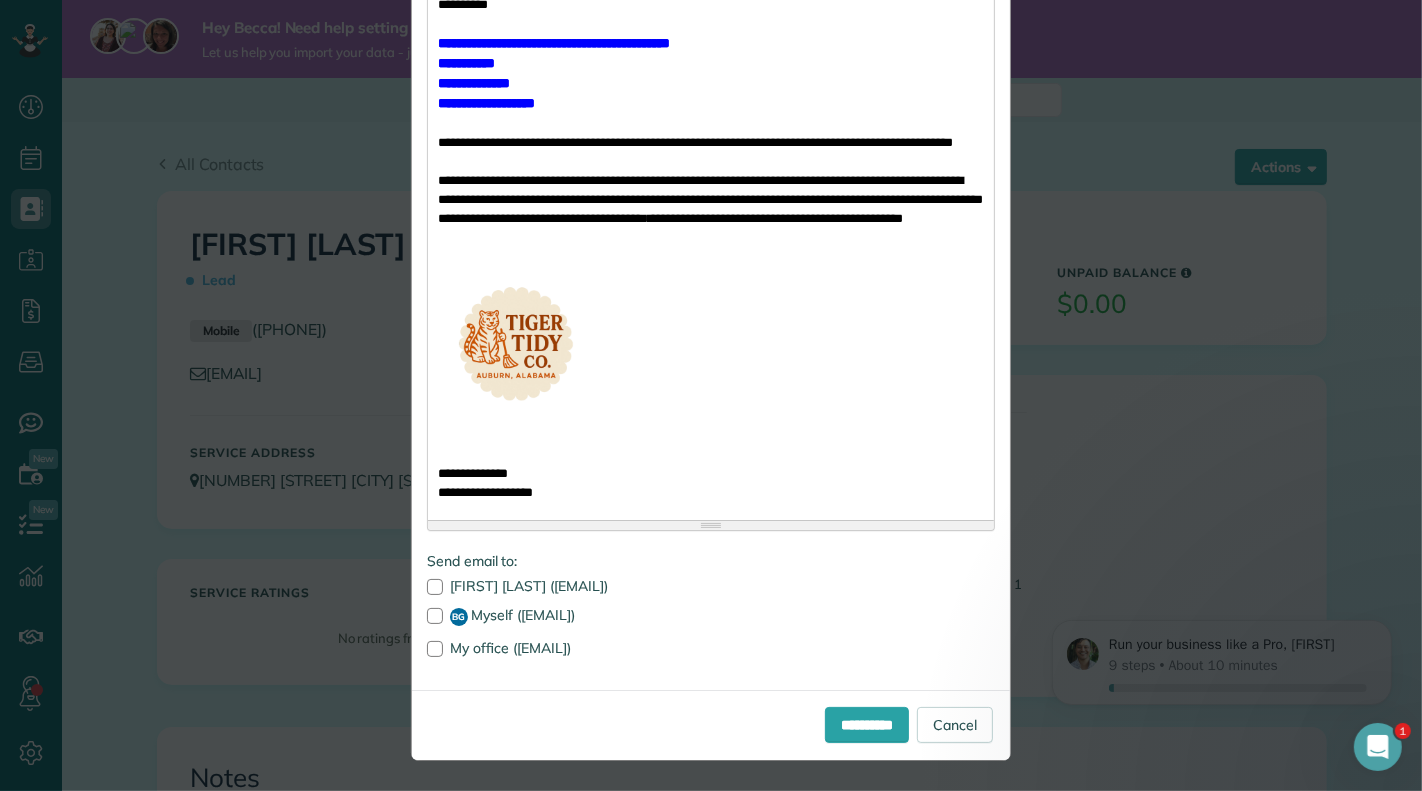 scroll, scrollTop: 578, scrollLeft: 0, axis: vertical 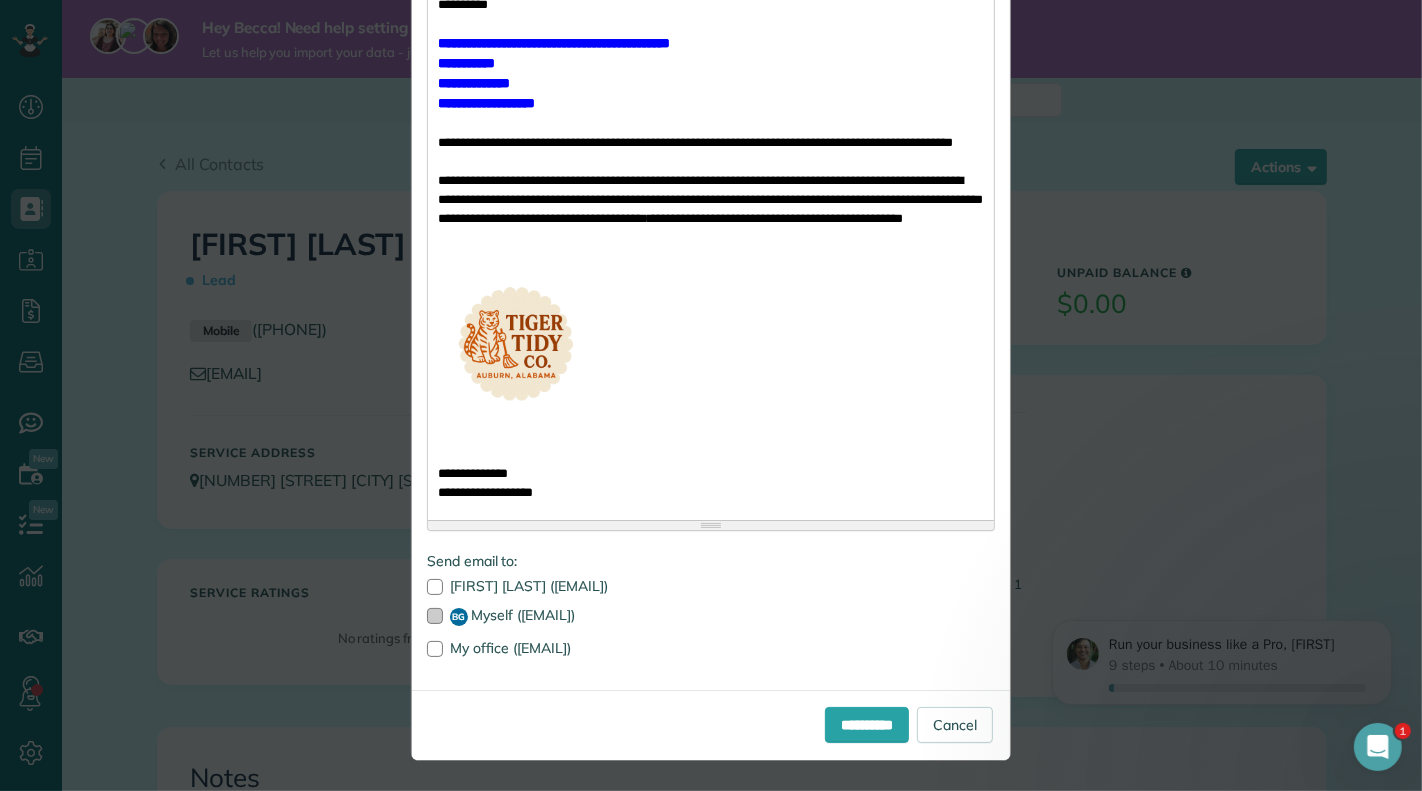 click on "BG  Myself (tigertidyco@gmail.com)" at bounding box center (711, 617) 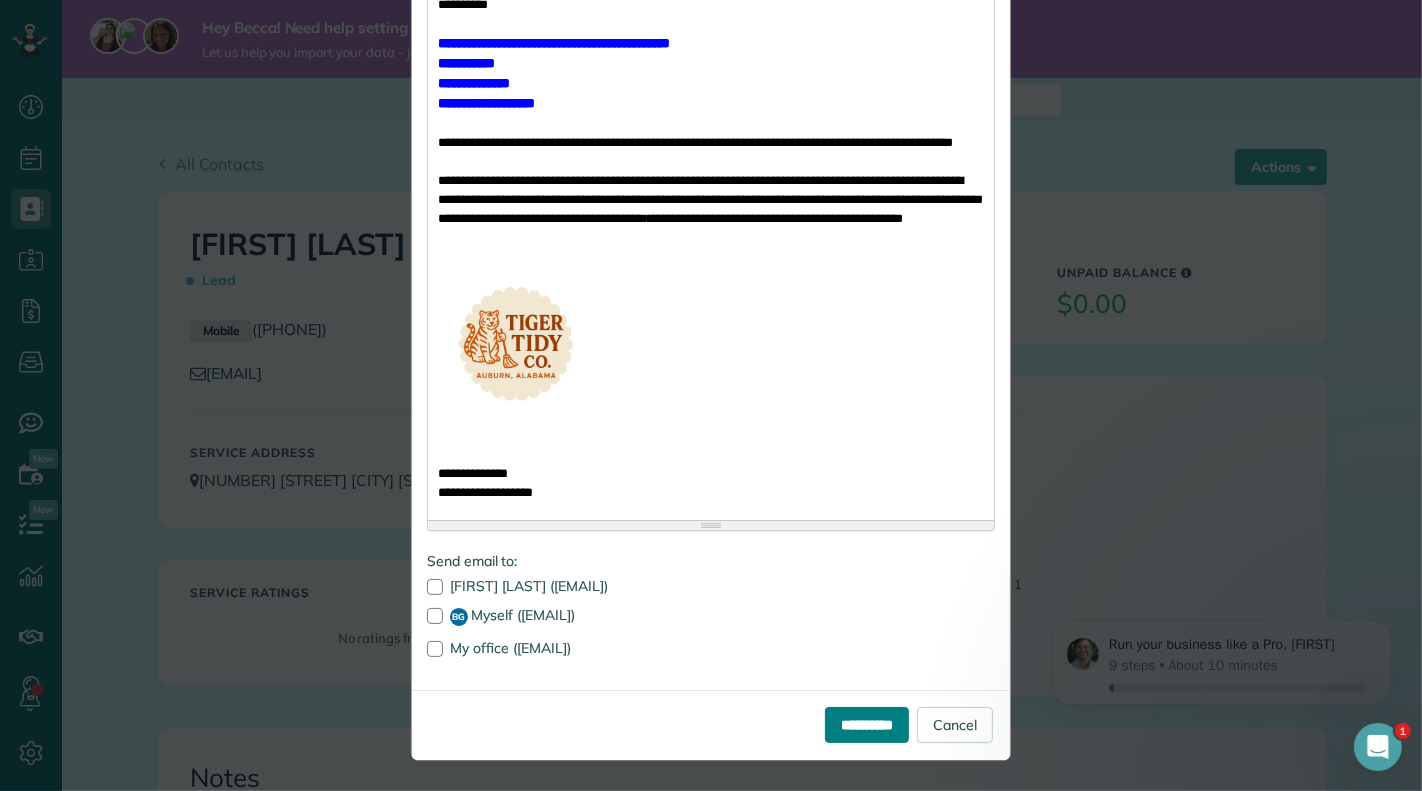 click on "**********" at bounding box center (867, 725) 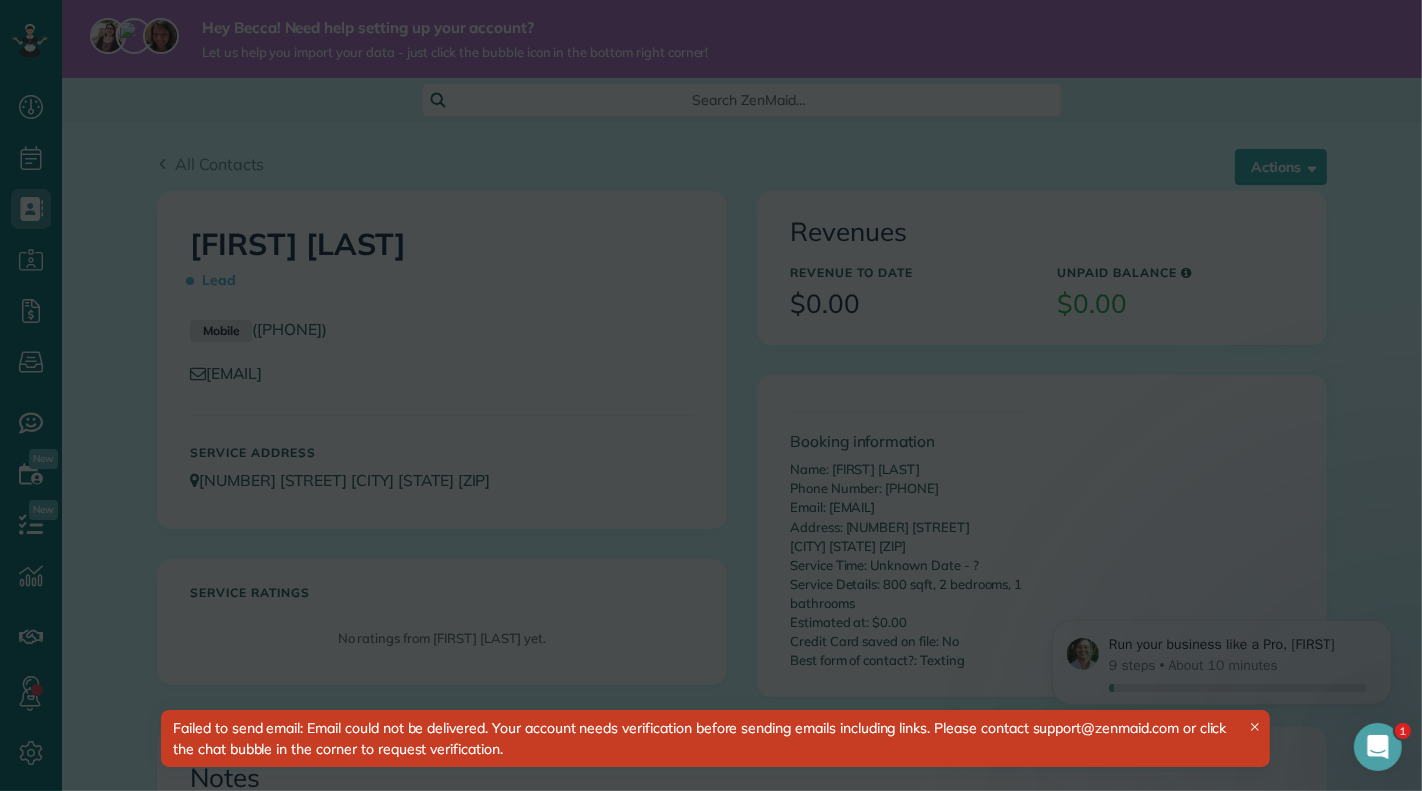 scroll, scrollTop: 0, scrollLeft: 0, axis: both 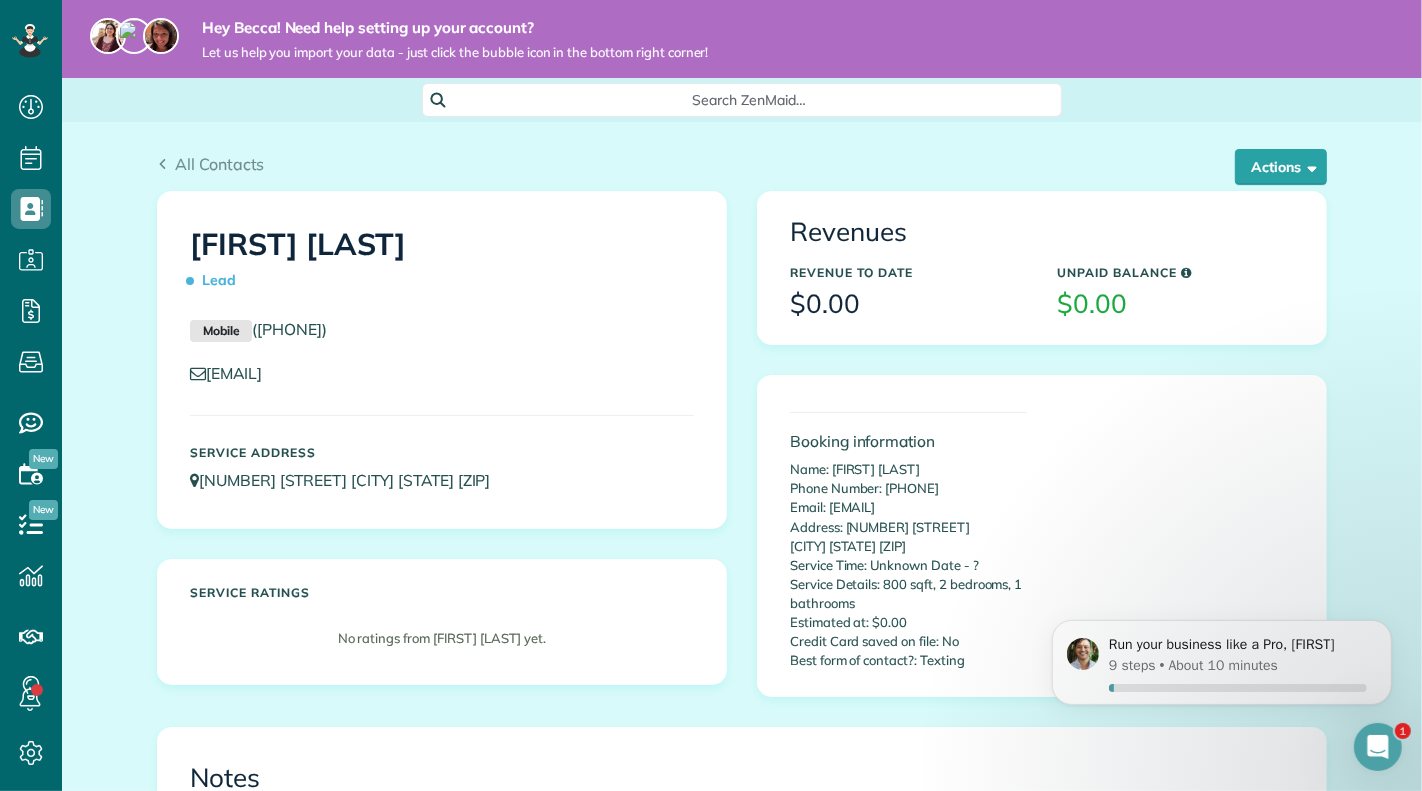 click 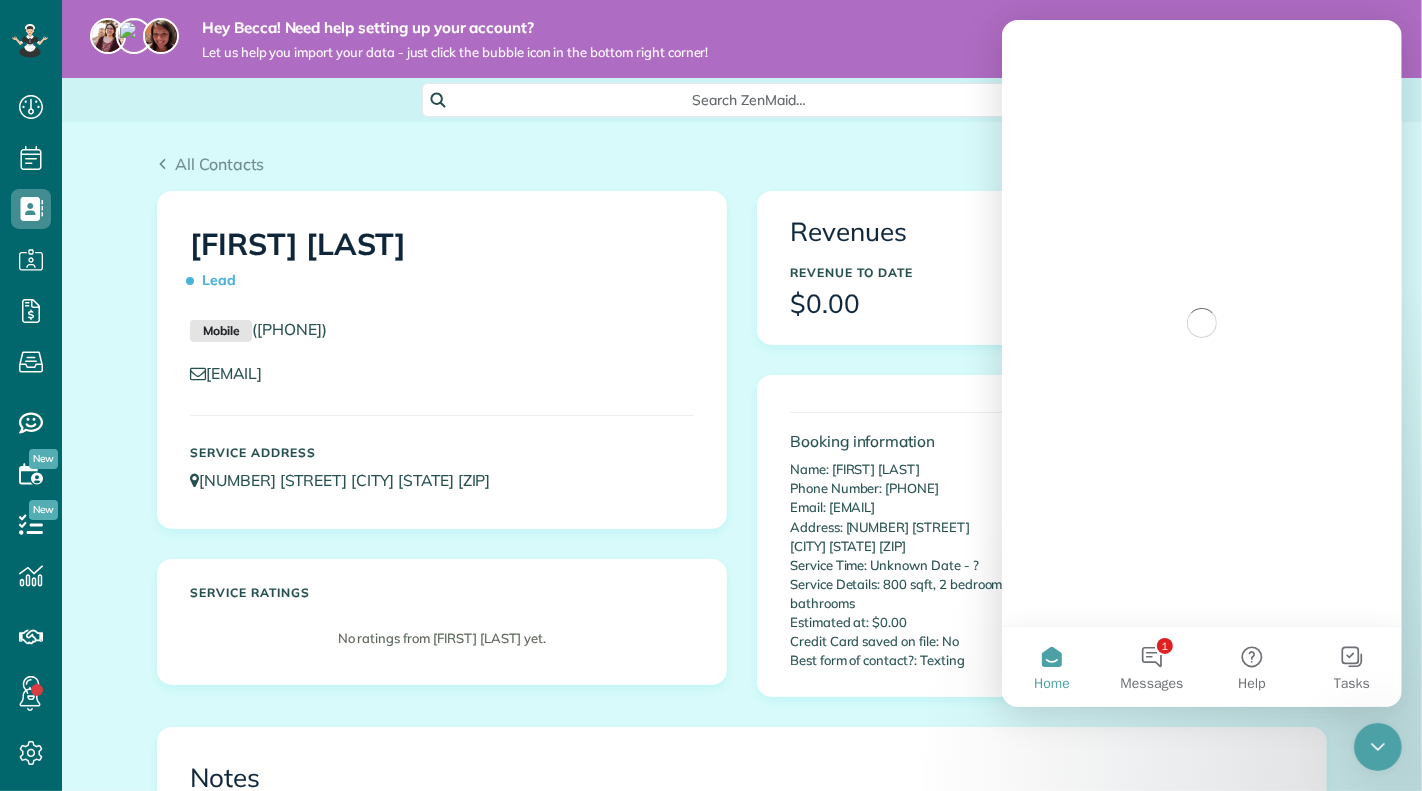 scroll, scrollTop: 0, scrollLeft: 0, axis: both 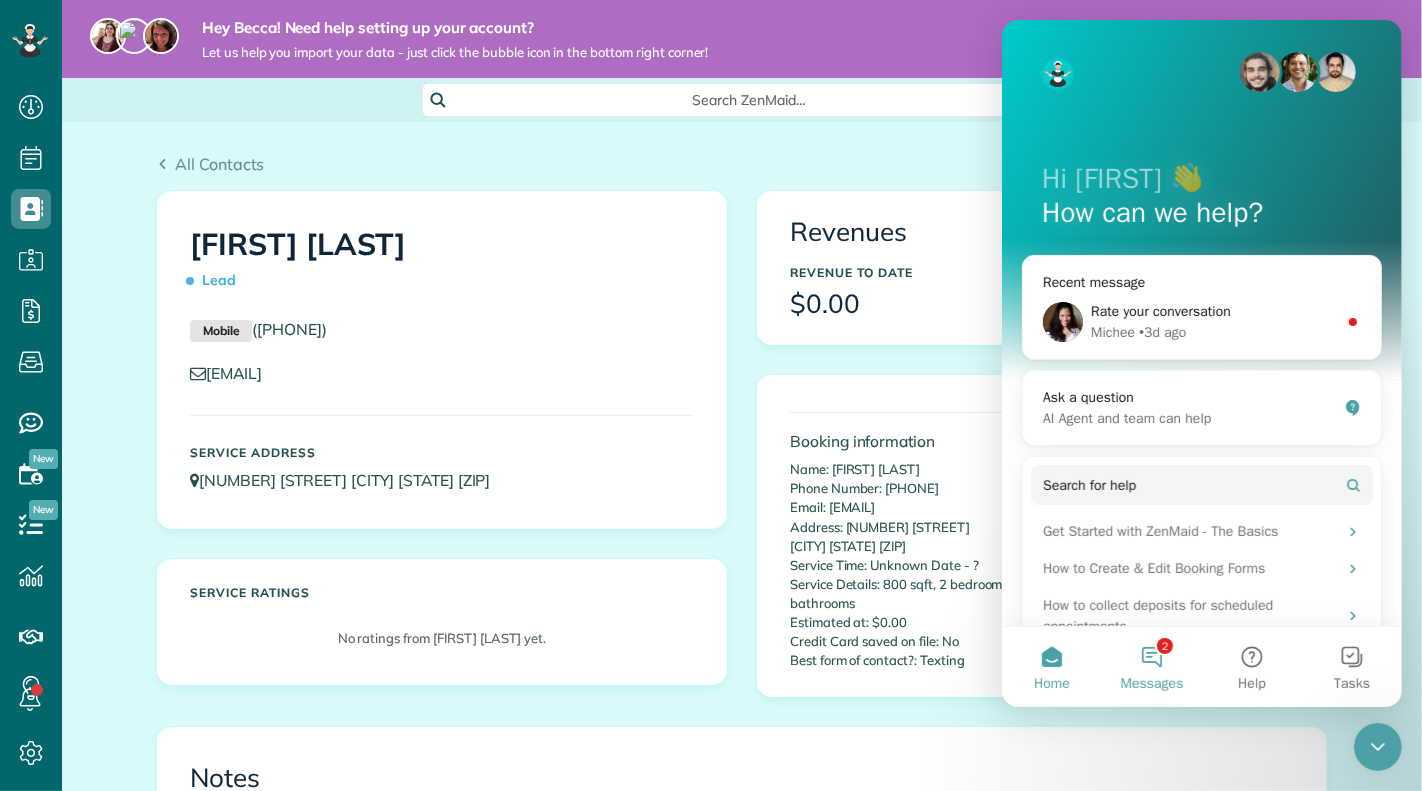 click on "2 Messages" at bounding box center [1151, 667] 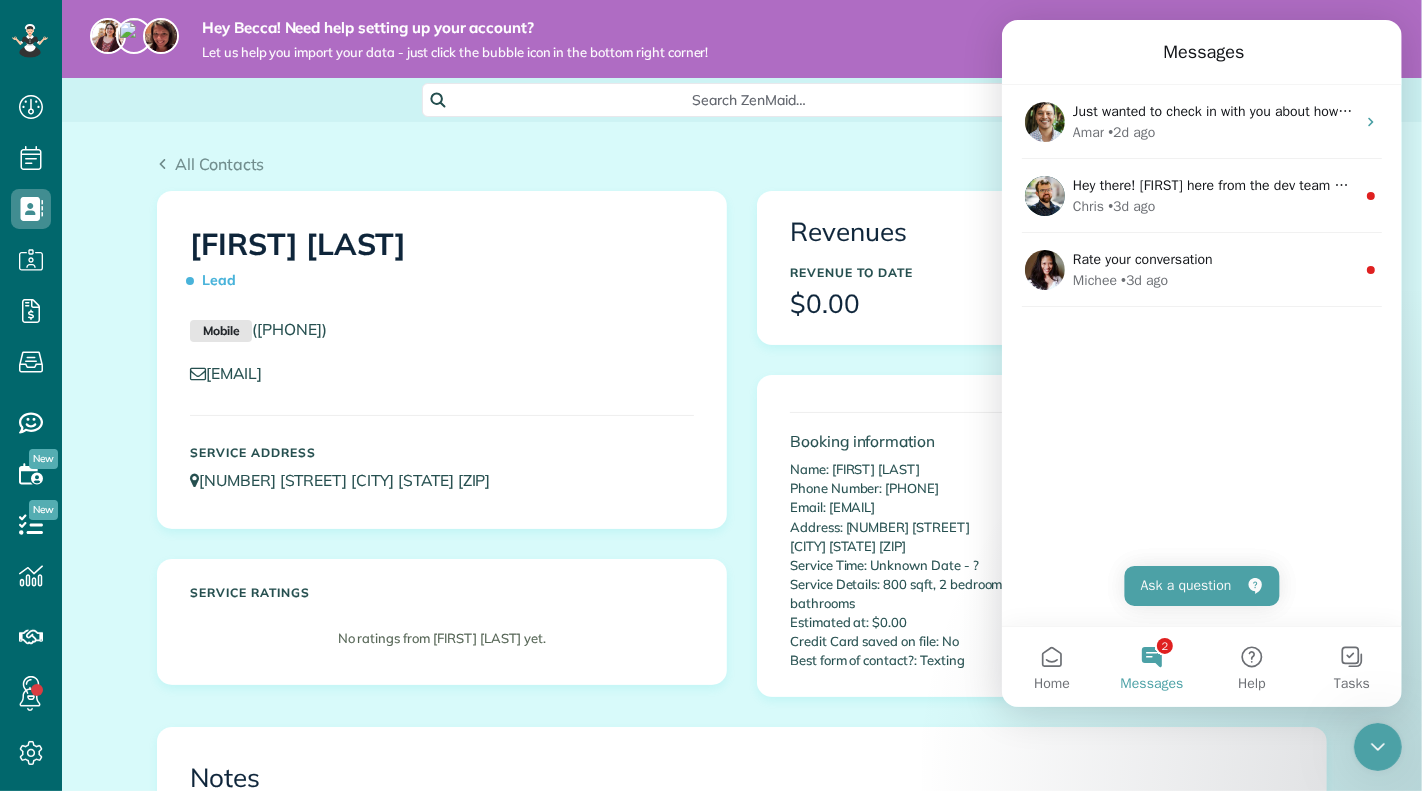 click on "All Contacts
Actions
Edit
Add Appointment
Recent Activity
Send Email
Repair Custom Fields
Show Past appointments
Show Future appointments
Manage Credit Cards
Delete" at bounding box center (742, 156) 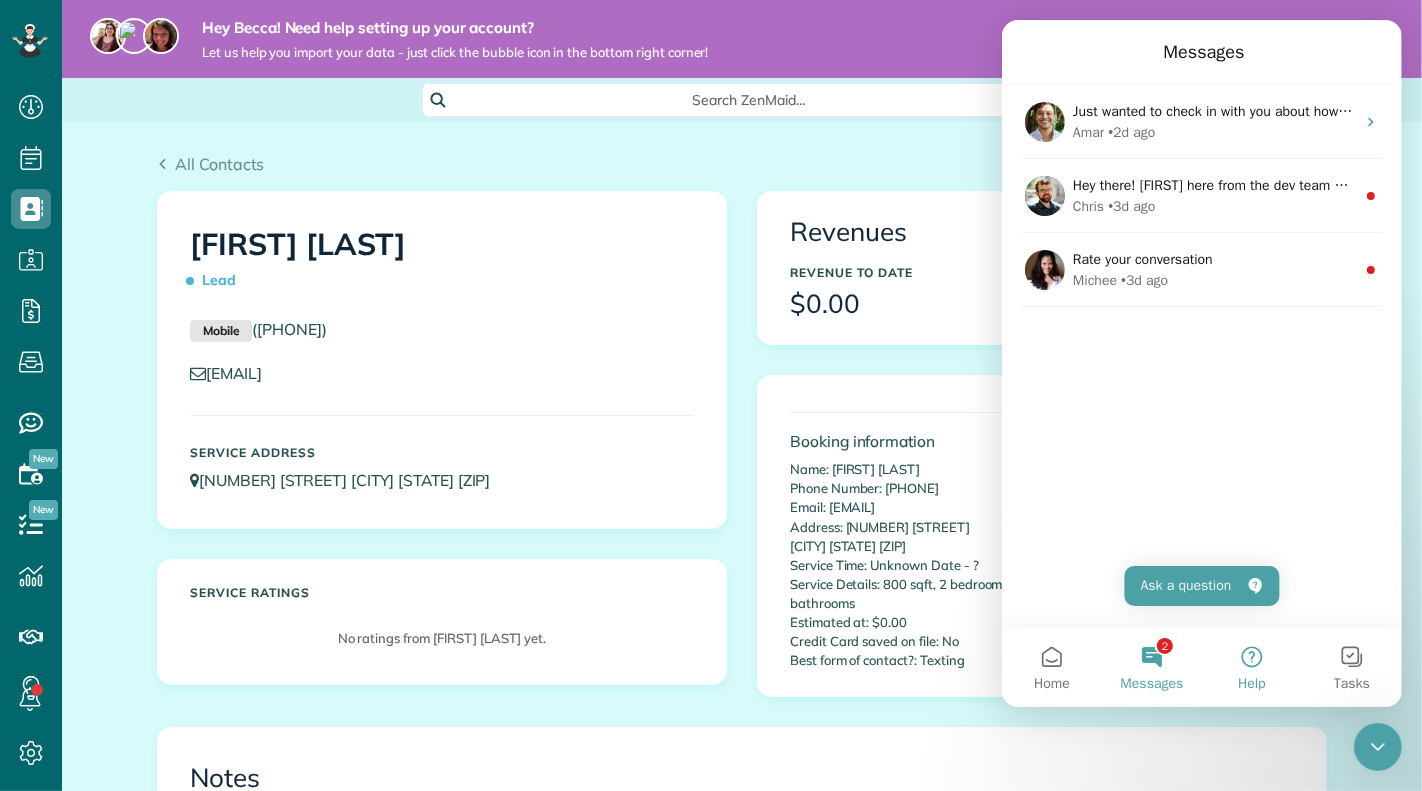 click on "Help" at bounding box center [1251, 667] 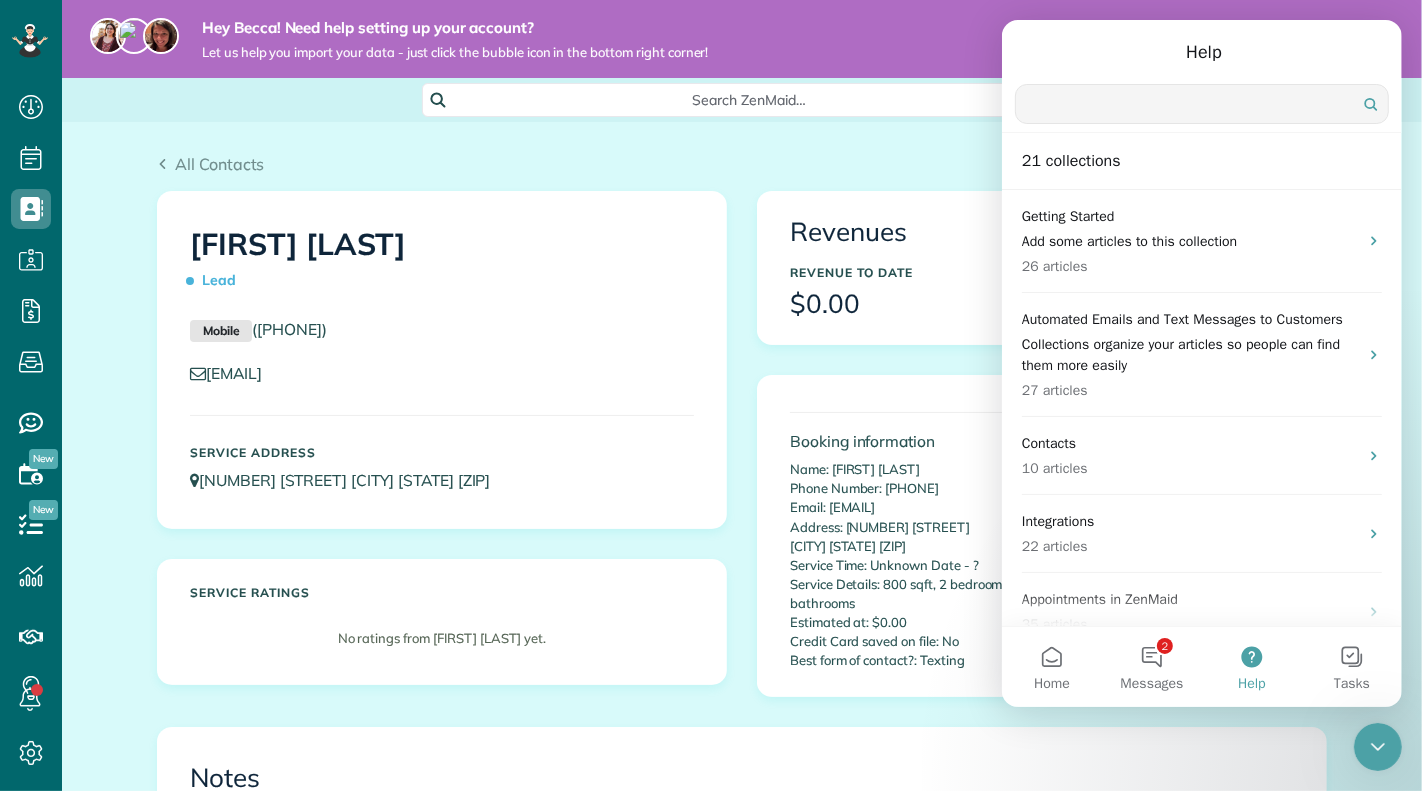 click at bounding box center (1201, 104) 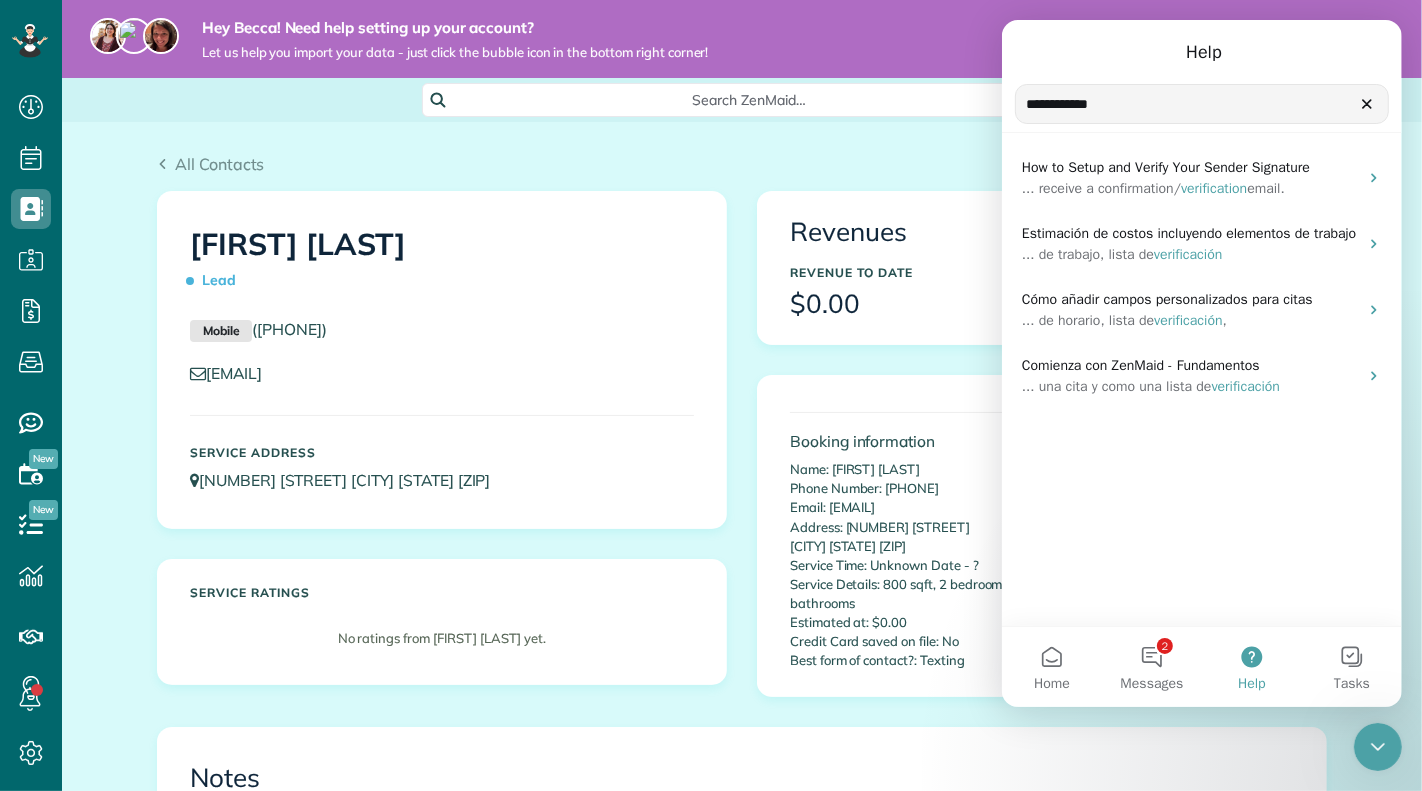 type on "**********" 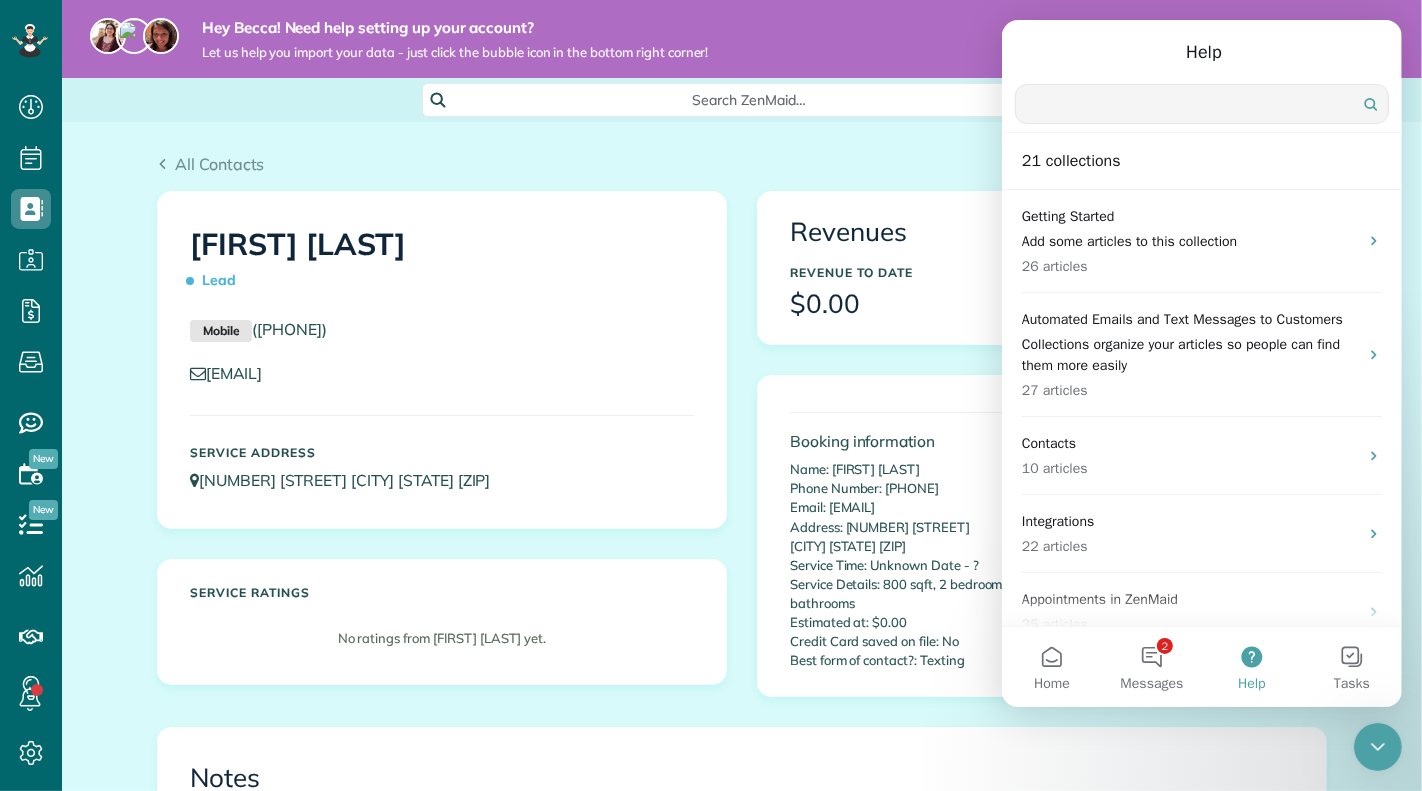 click on "All Contacts" at bounding box center (742, 164) 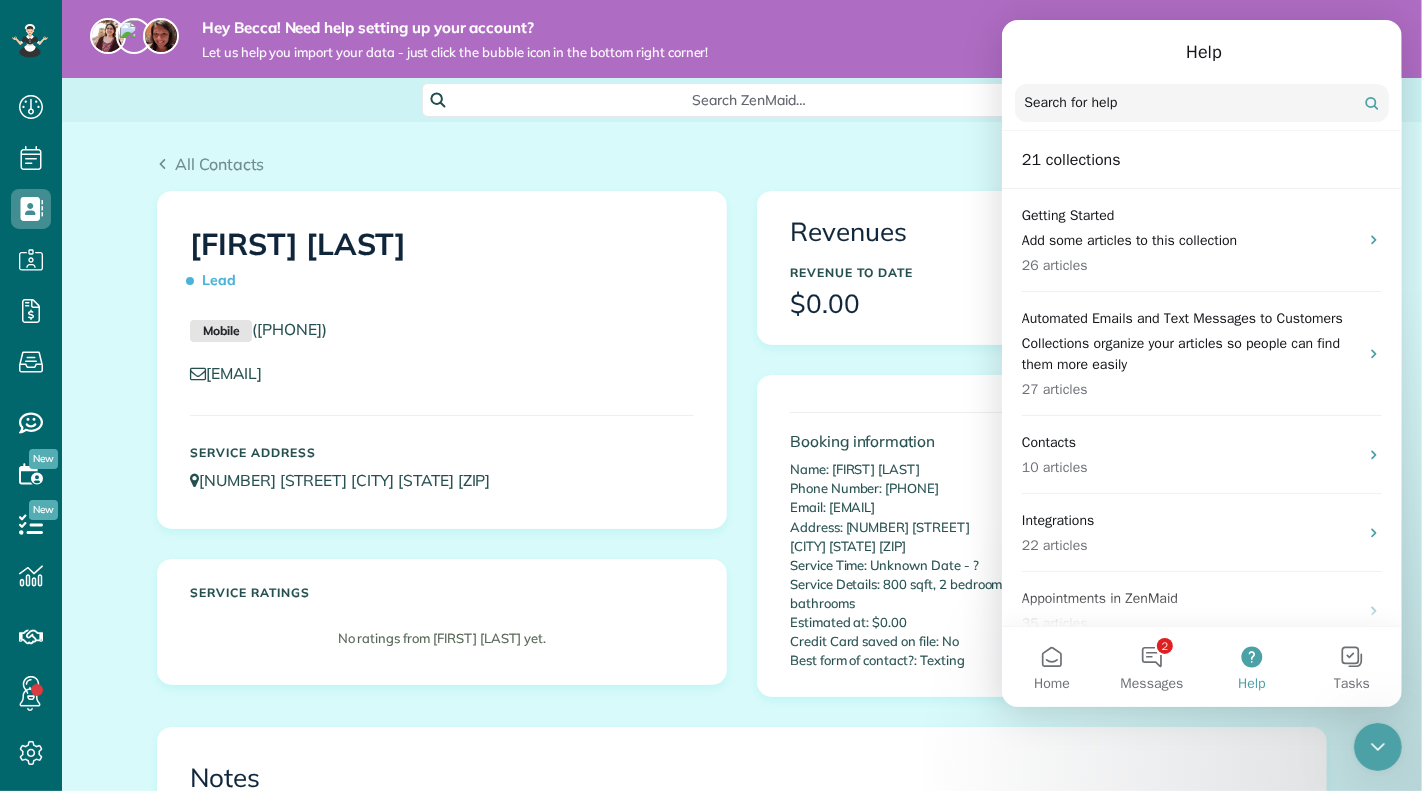 click on "All Contacts
Actions
Edit
Add Appointment
Recent Activity
Send Email
Repair Custom Fields
Show Past appointments
Show Future appointments
Manage Credit Cards
Delete" at bounding box center [742, 156] 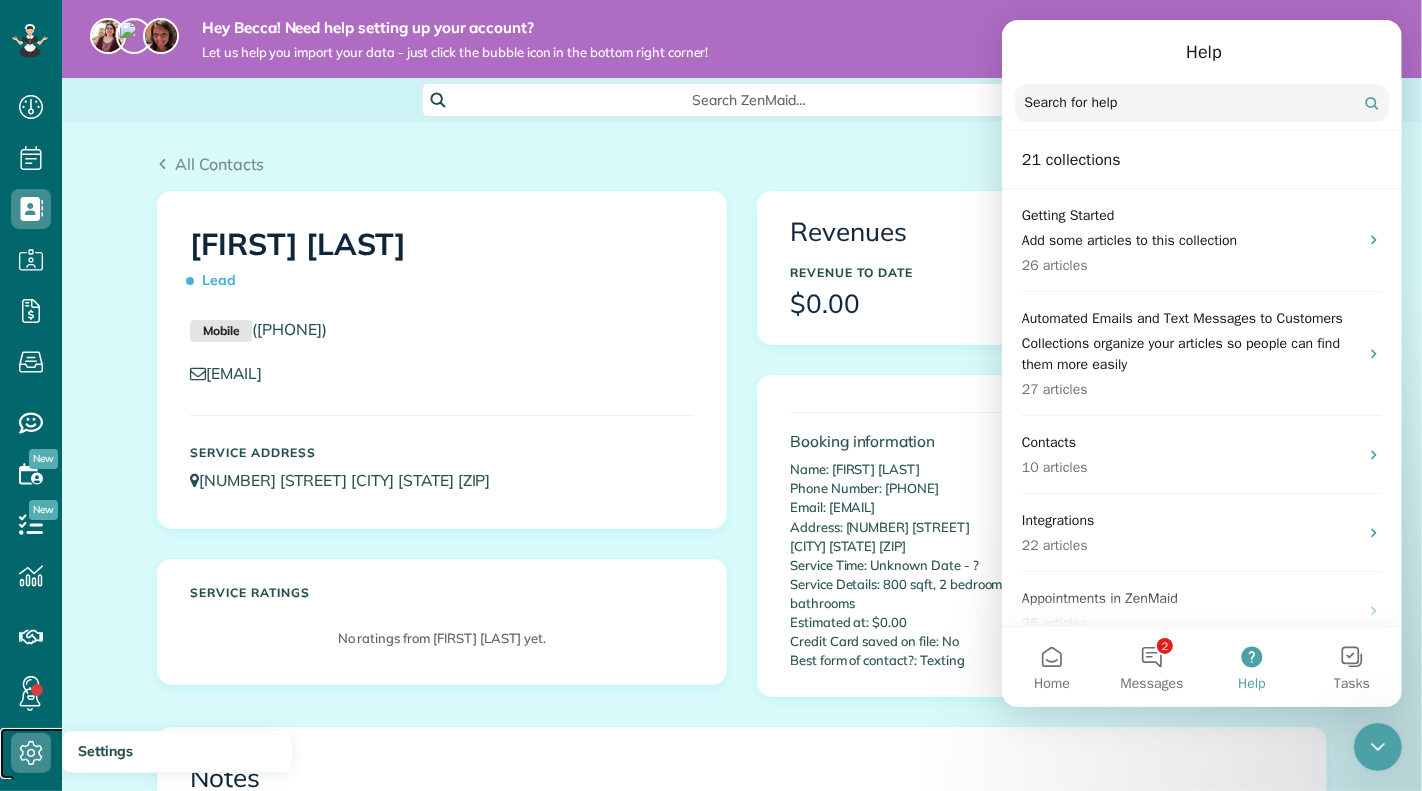 click 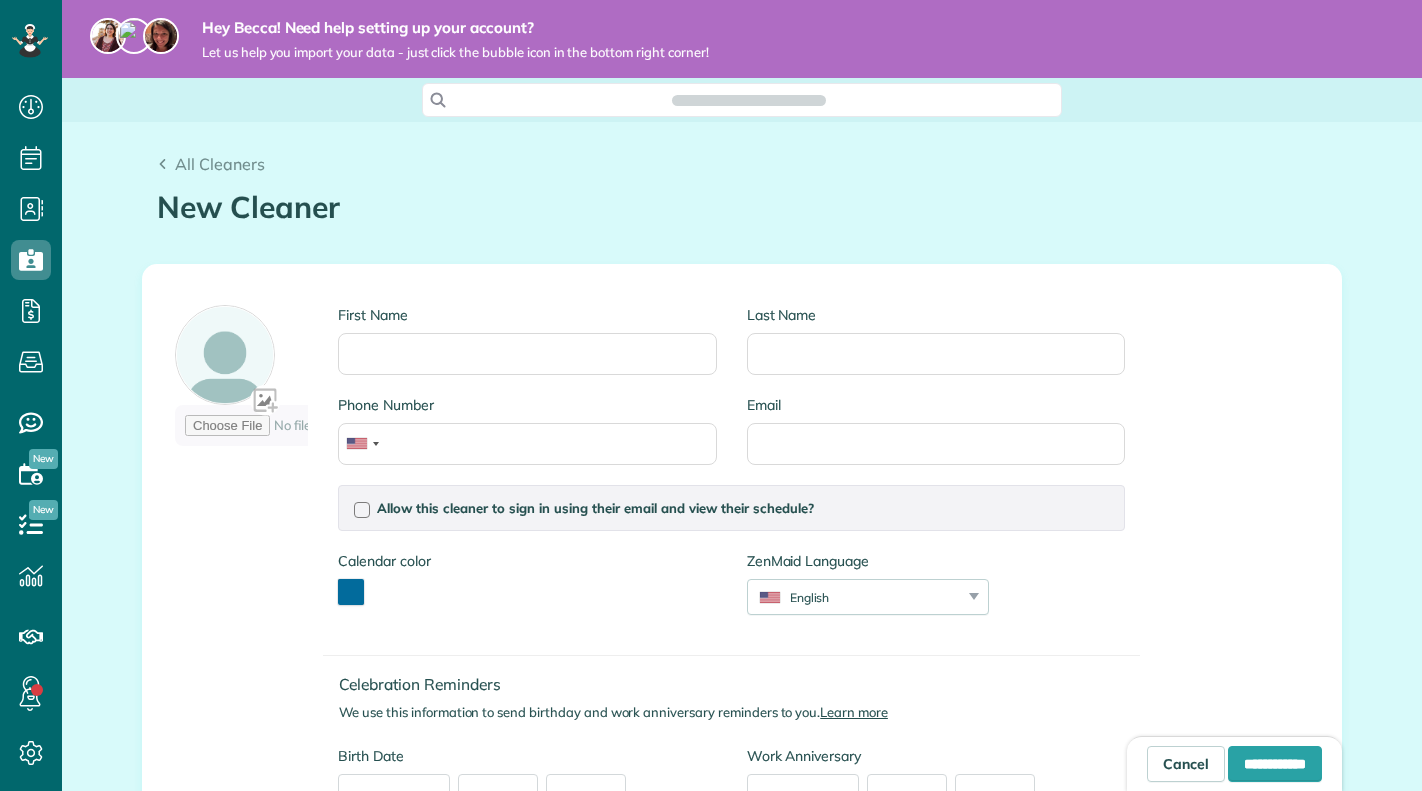 scroll, scrollTop: 0, scrollLeft: 0, axis: both 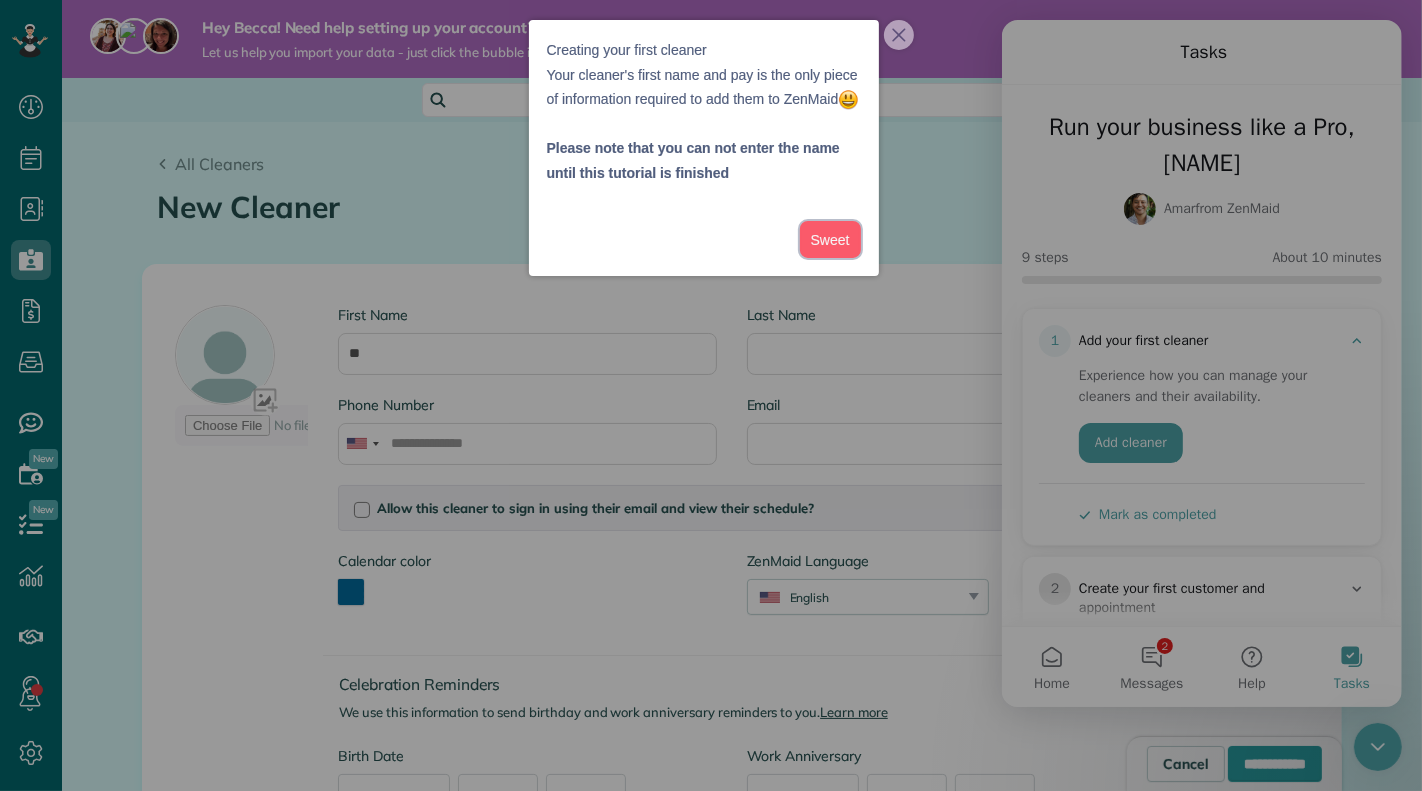 click on "Sweet" at bounding box center [830, 239] 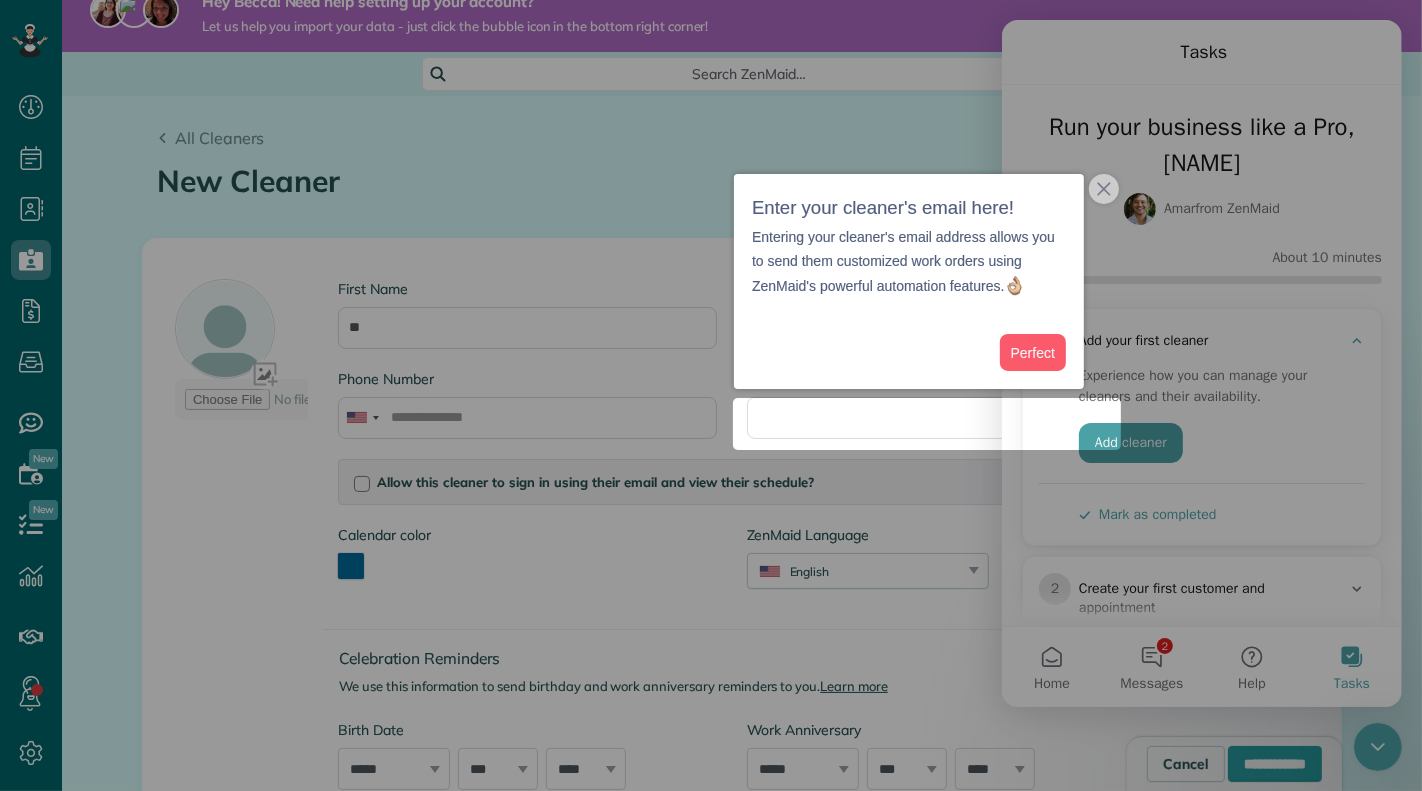 scroll, scrollTop: 47, scrollLeft: 0, axis: vertical 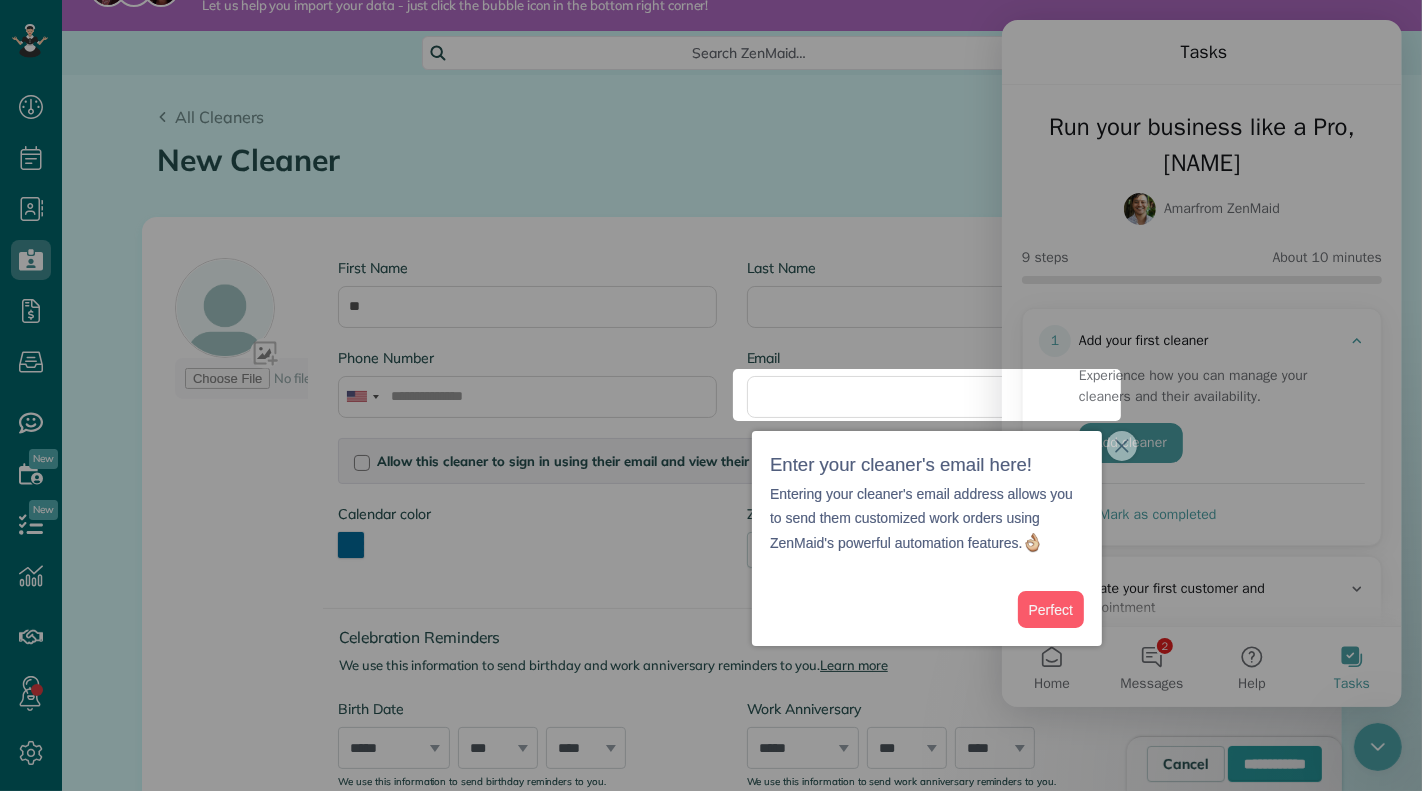 click on "Perfect" at bounding box center (927, 609) 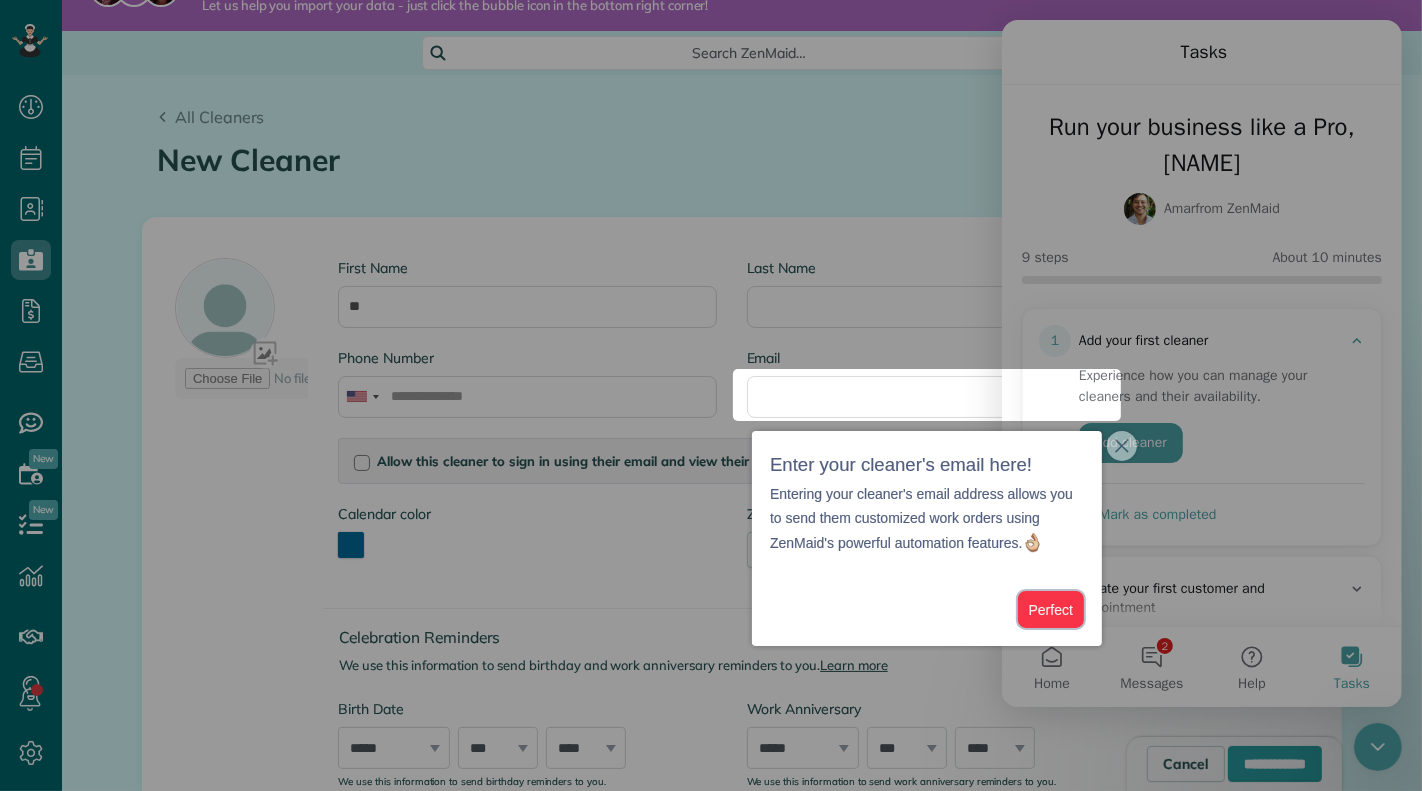 click on "Perfect" at bounding box center (1051, 609) 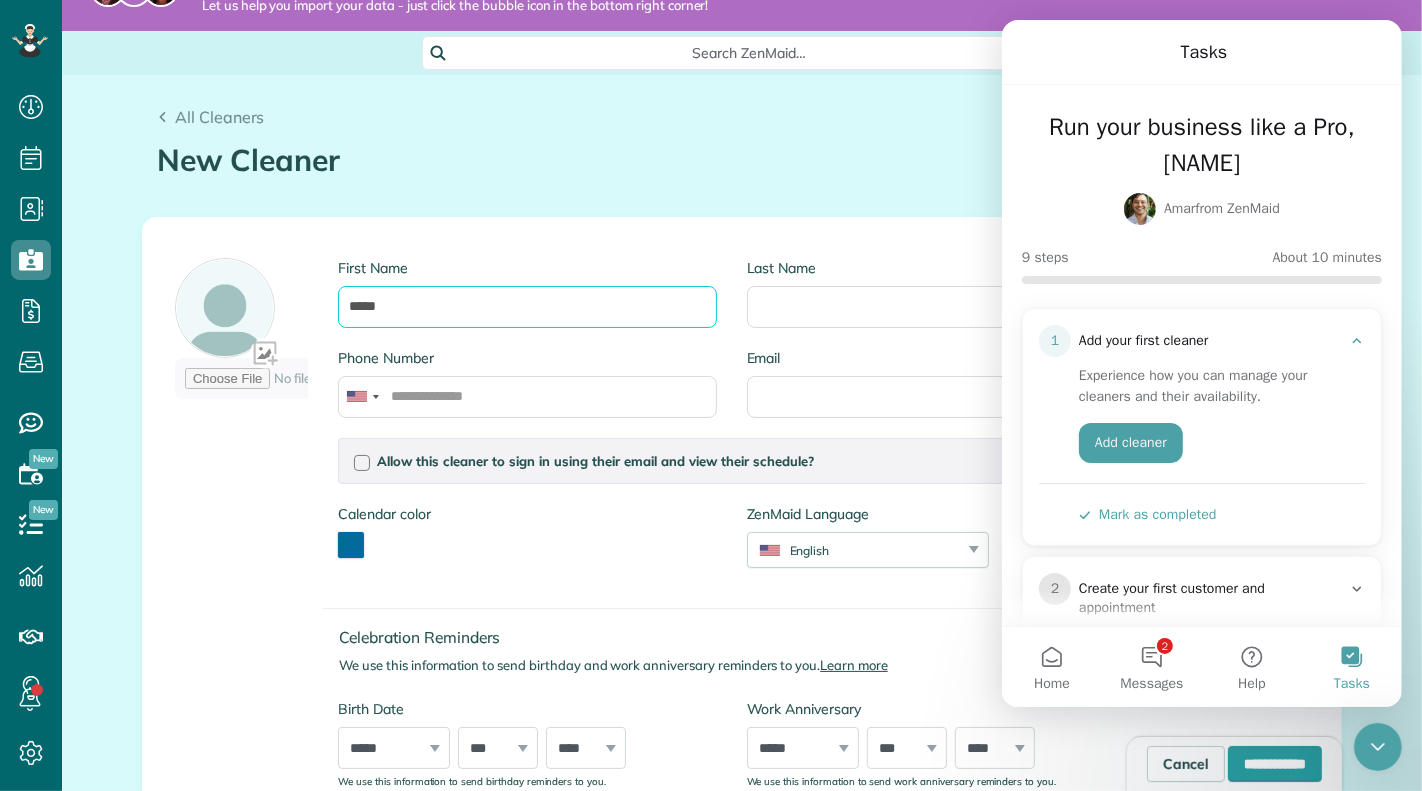 type on "*****" 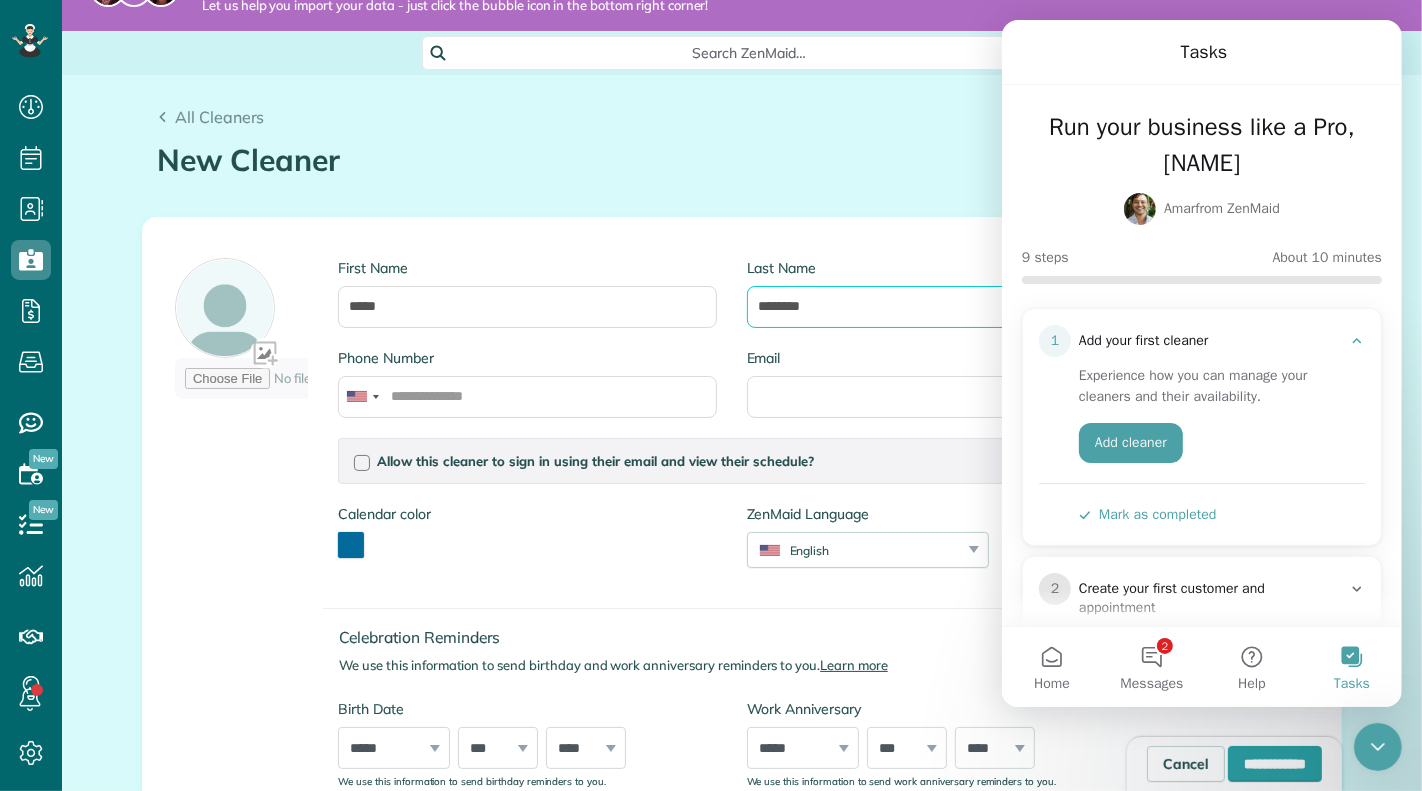 type on "********" 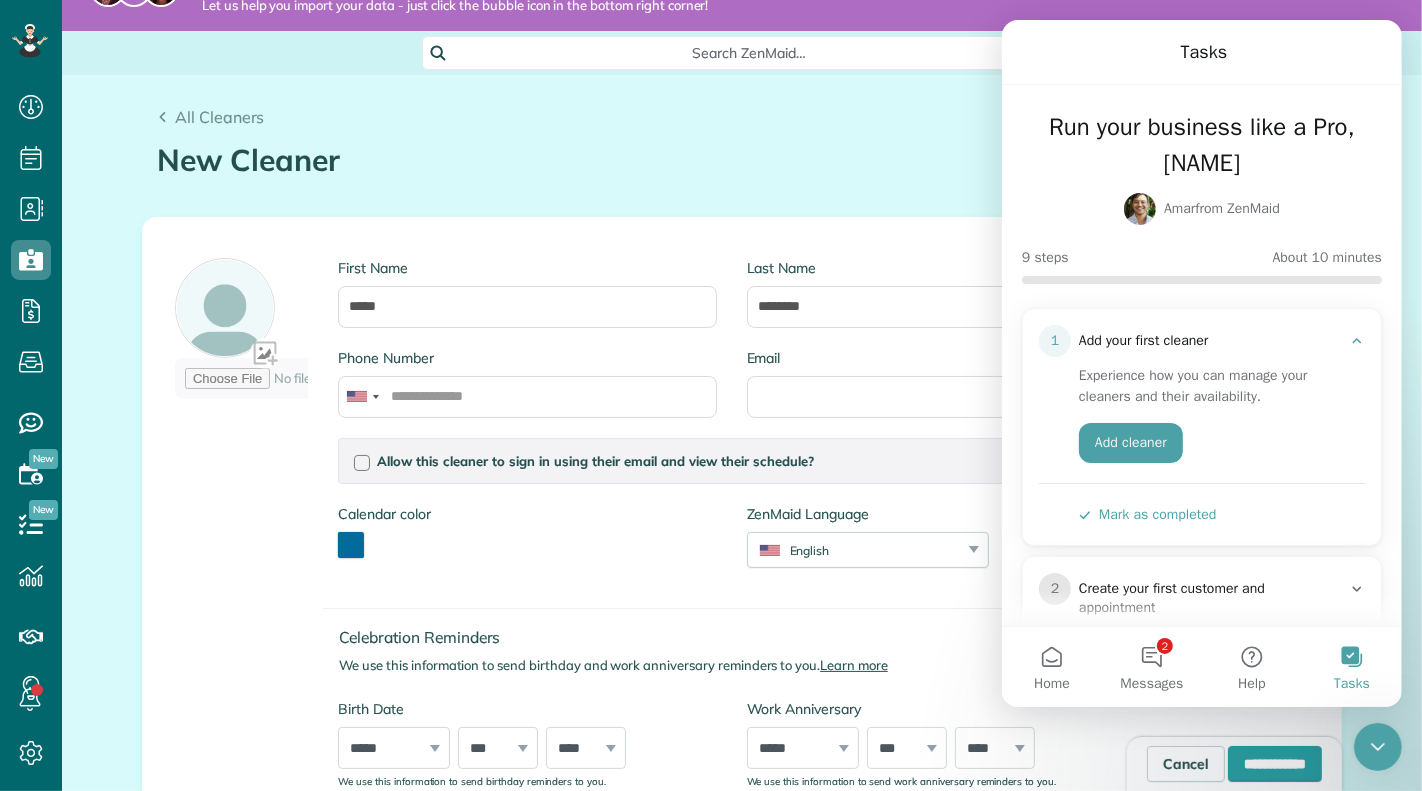 click on "First Name *****
Last Name ********
Phone Number
Email
Allow this cleaner to sign in using their email and view their schedule?
Password
Password Confirmation
Password Password should contain letters and numbers only and be at least 8 characters long
Password Confirmation
Is this cleaner an office manager? Office managers can create, view, and edit customers, appointments, and cleaners
Is this cleaner a contractor?
Allow this cleaner to log their time in the system?
Calendar color" at bounding box center [650, 511] 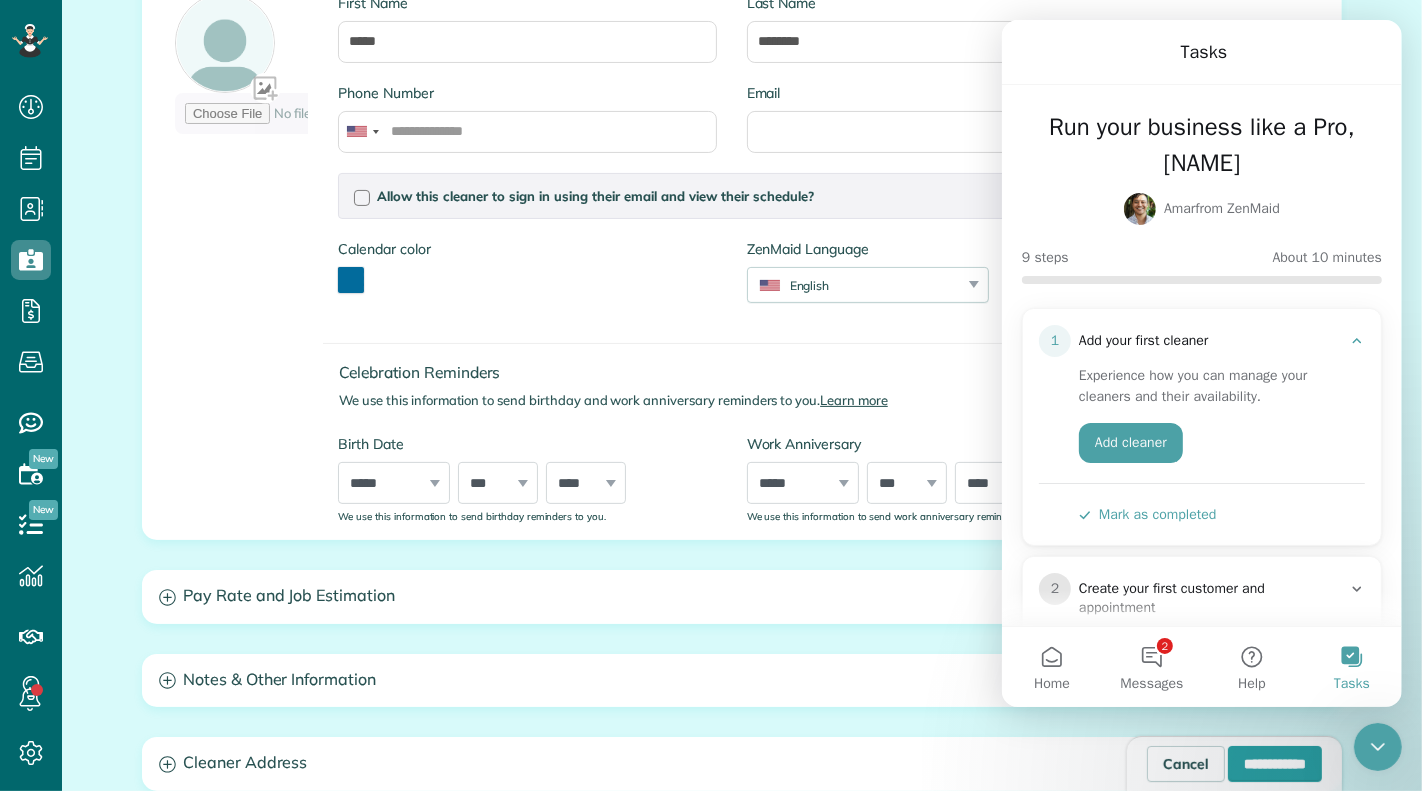 scroll, scrollTop: 318, scrollLeft: 0, axis: vertical 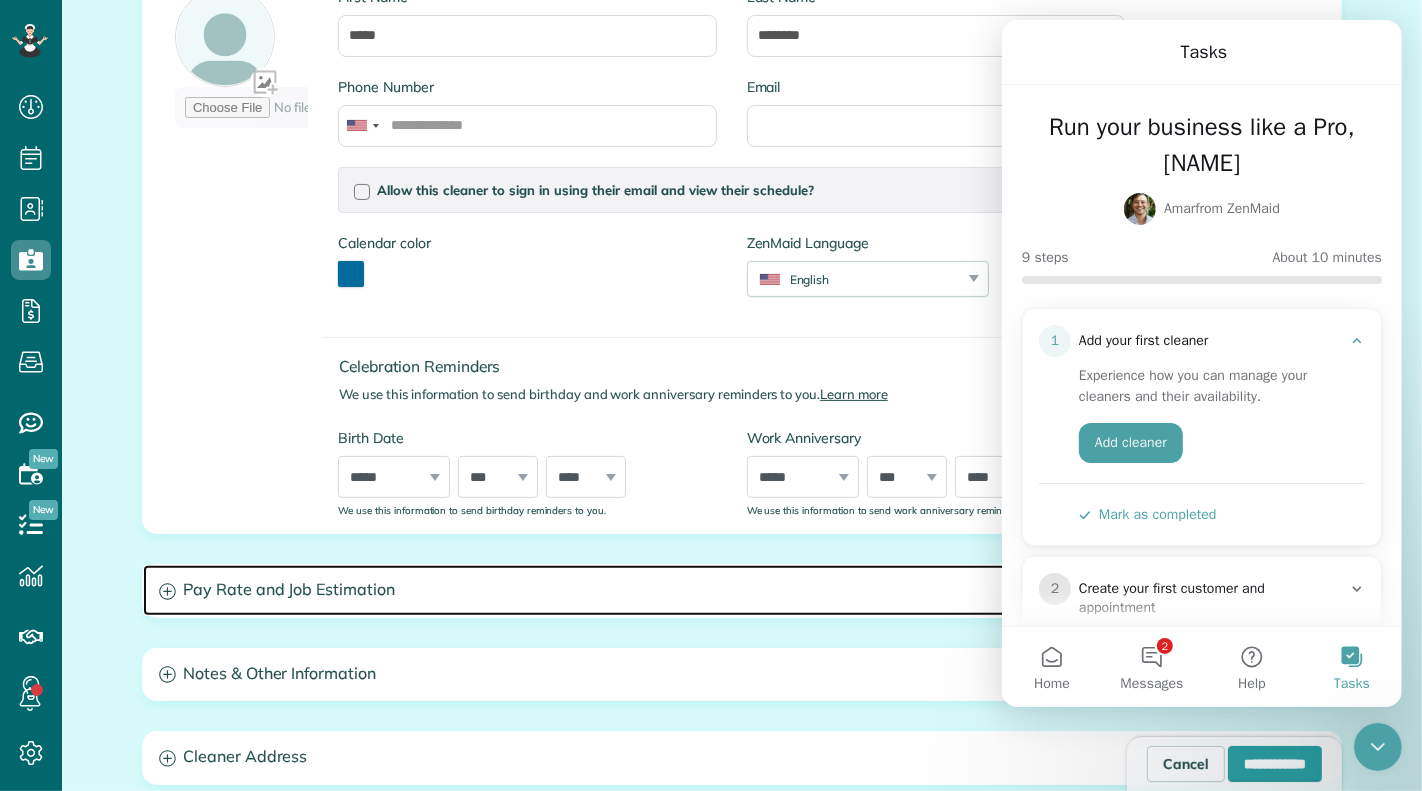 click on "Pay Rate and Job Estimation" at bounding box center [742, 590] 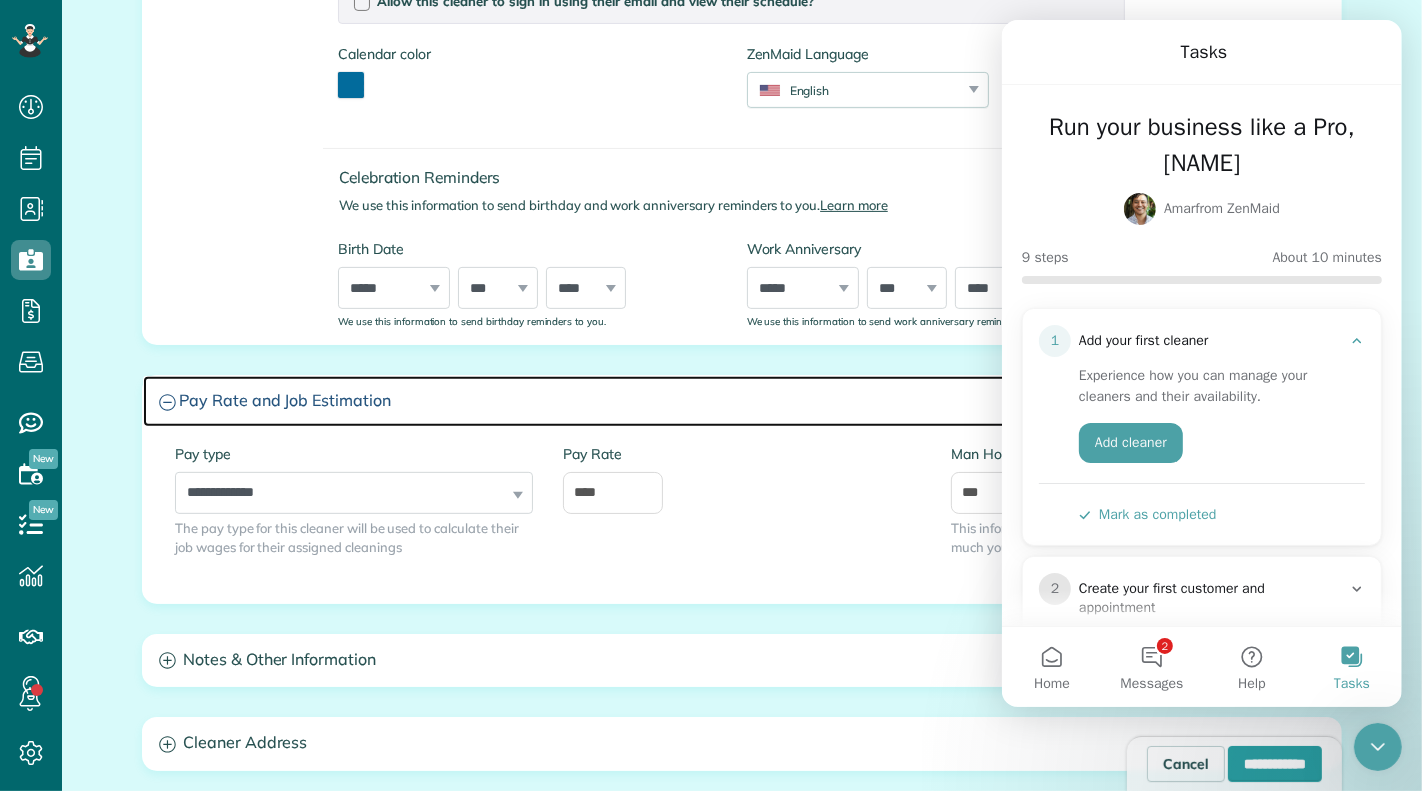 scroll, scrollTop: 512, scrollLeft: 0, axis: vertical 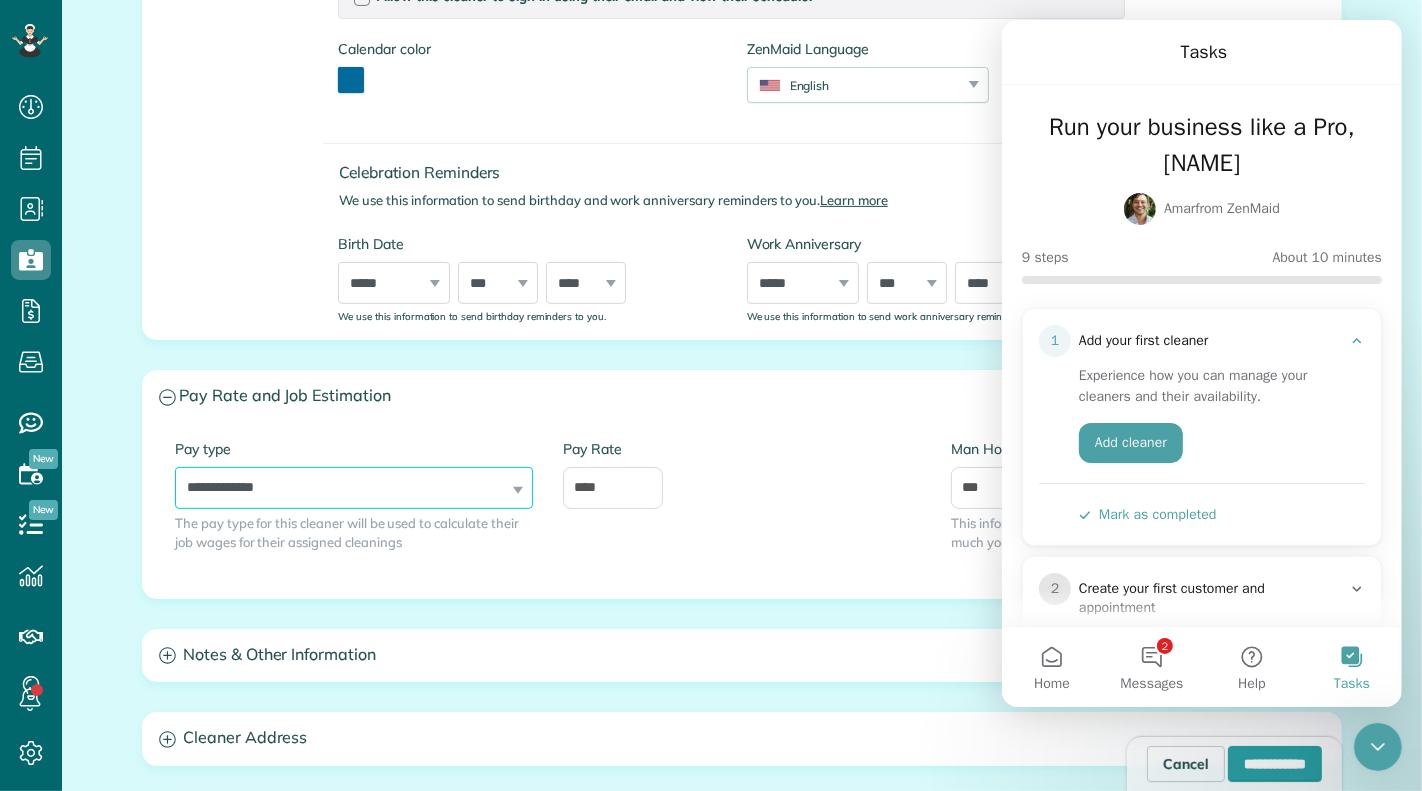 click on "**********" at bounding box center [354, 488] 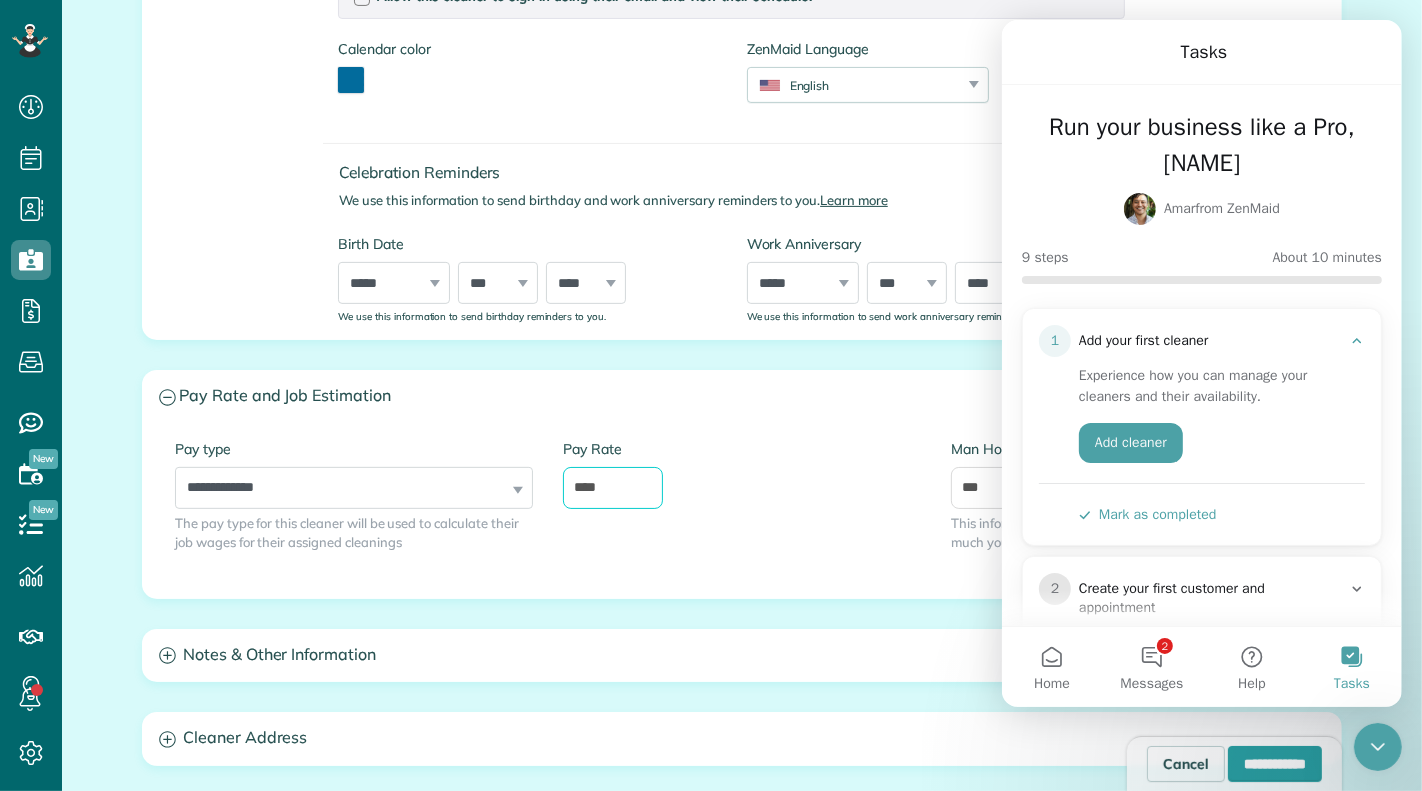 click on "****" at bounding box center [613, 488] 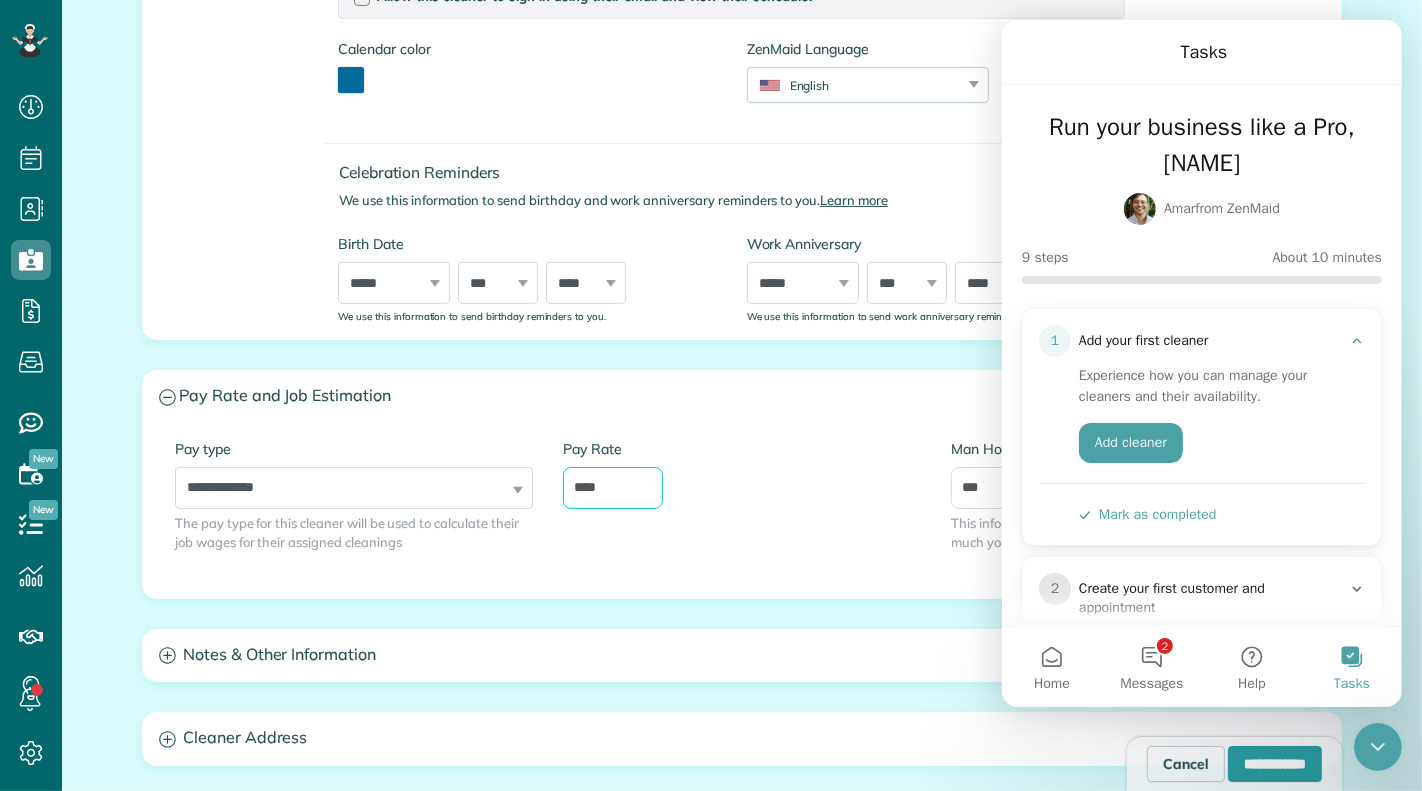 drag, startPoint x: 1422, startPoint y: 314, endPoint x: 1415, endPoint y: 484, distance: 170.14406 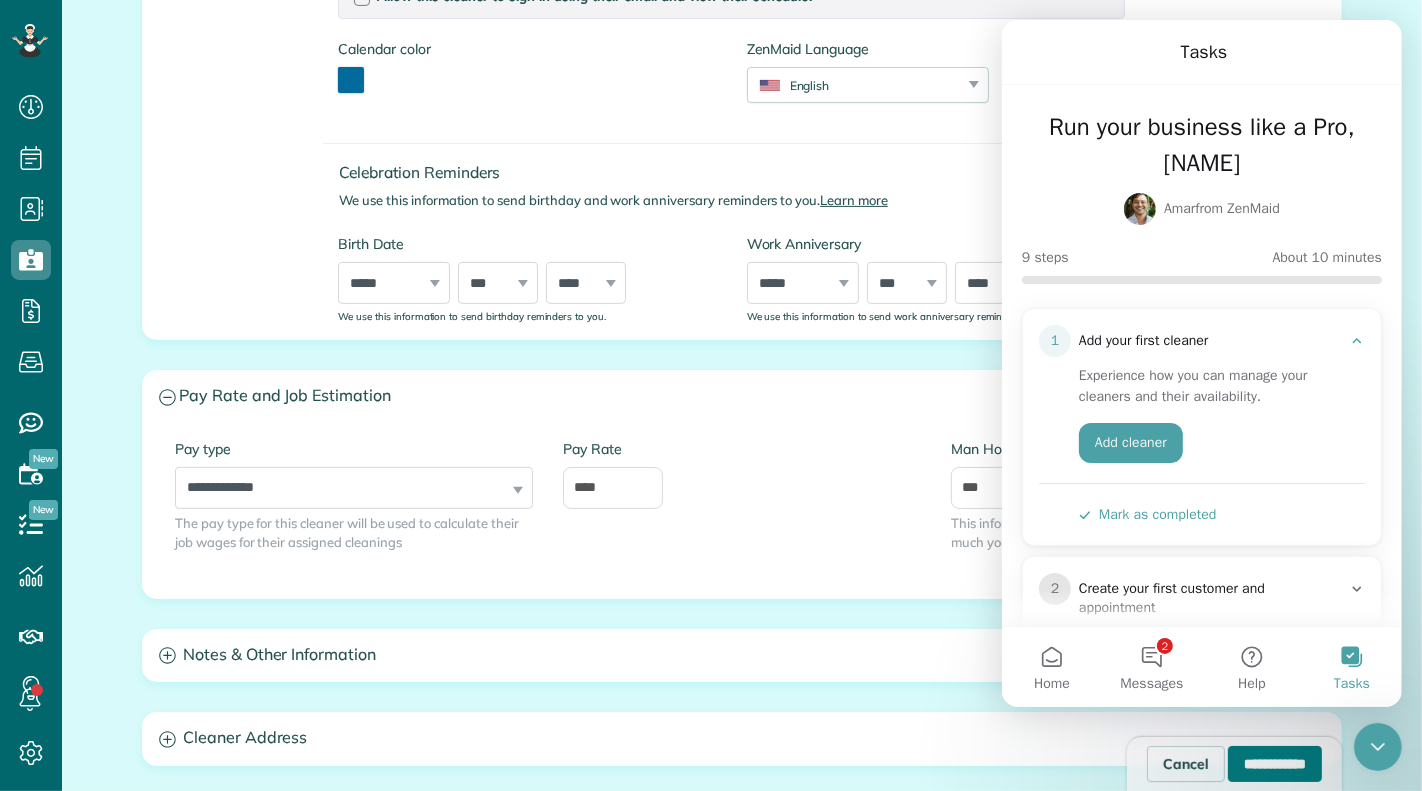 click on "**********" at bounding box center [1275, 764] 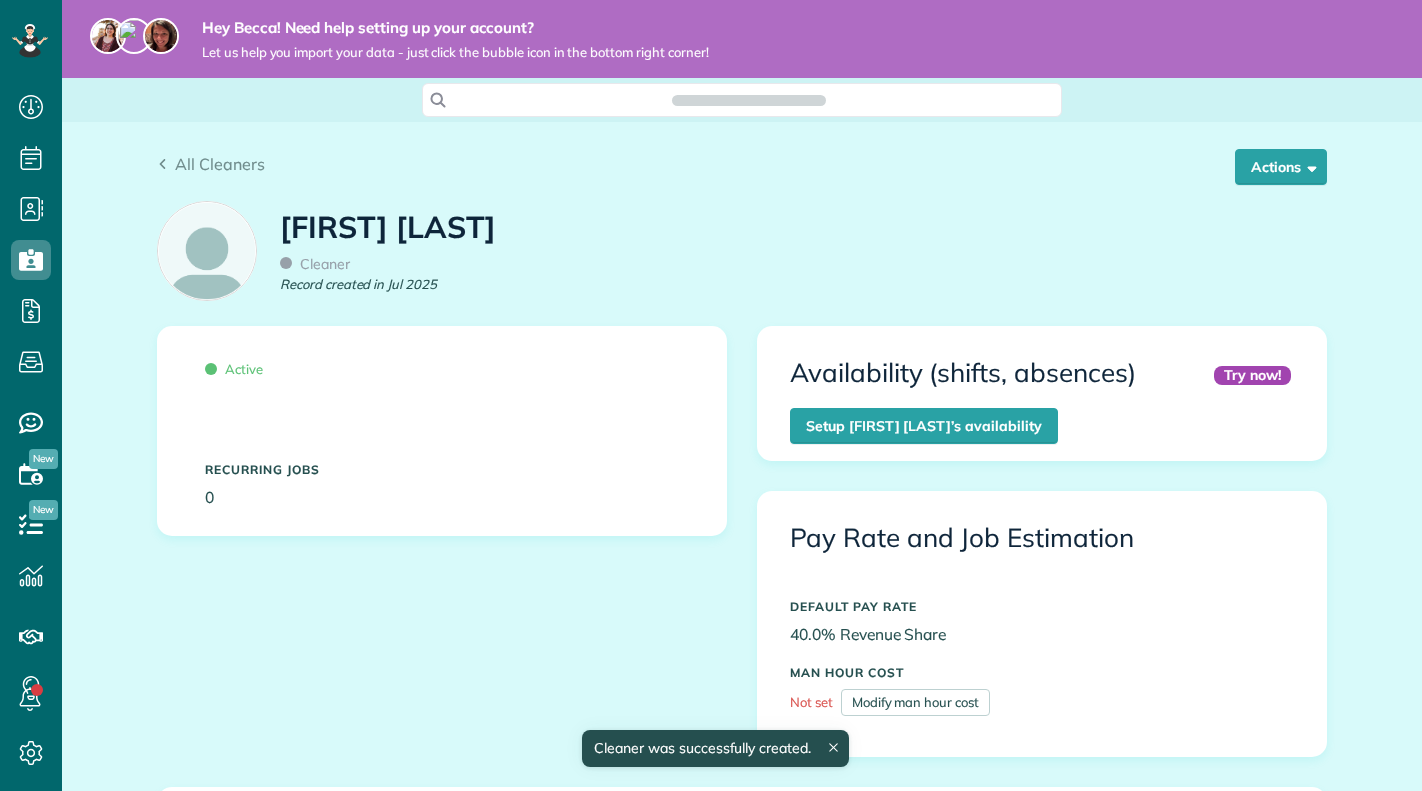 scroll, scrollTop: 0, scrollLeft: 0, axis: both 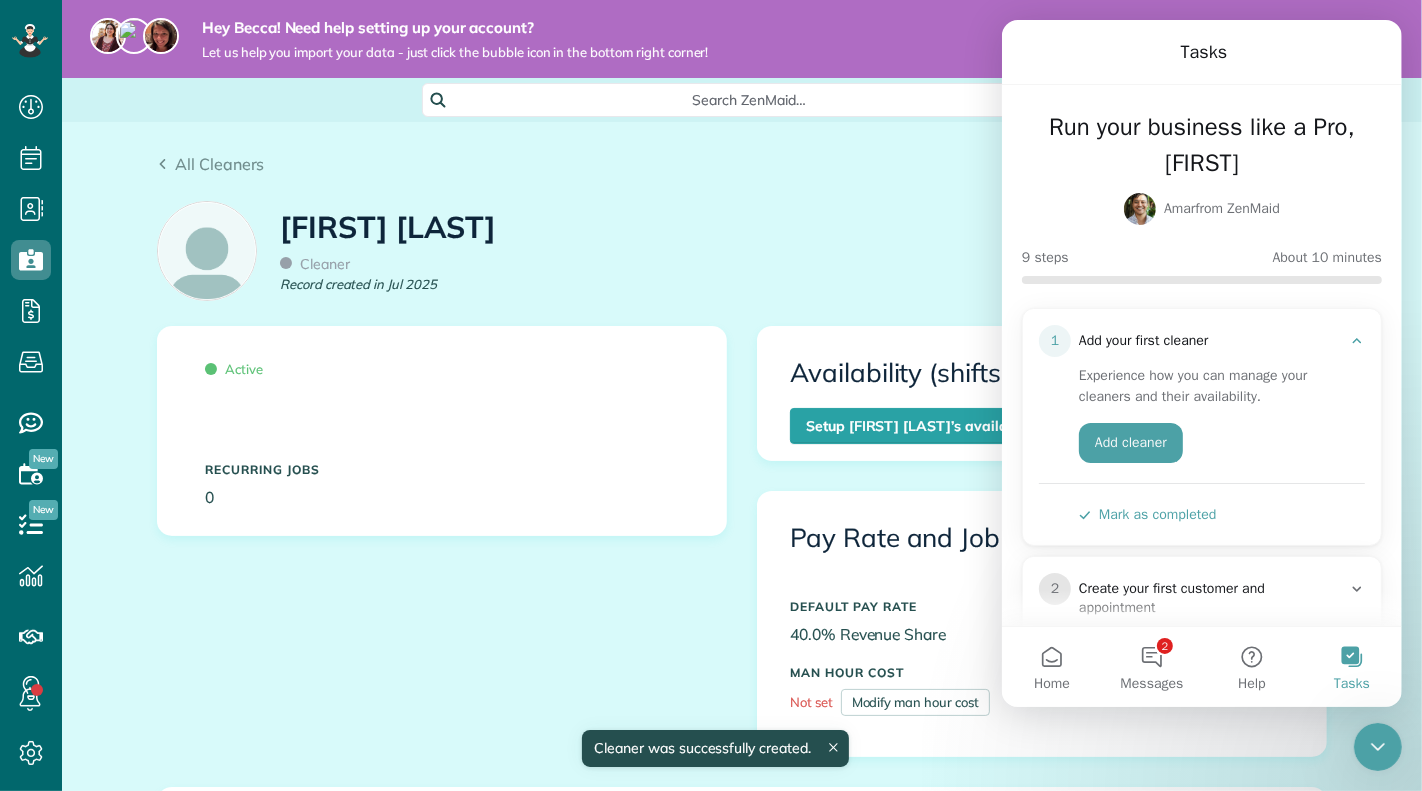 click on "Mark as completed" at bounding box center (1146, 514) 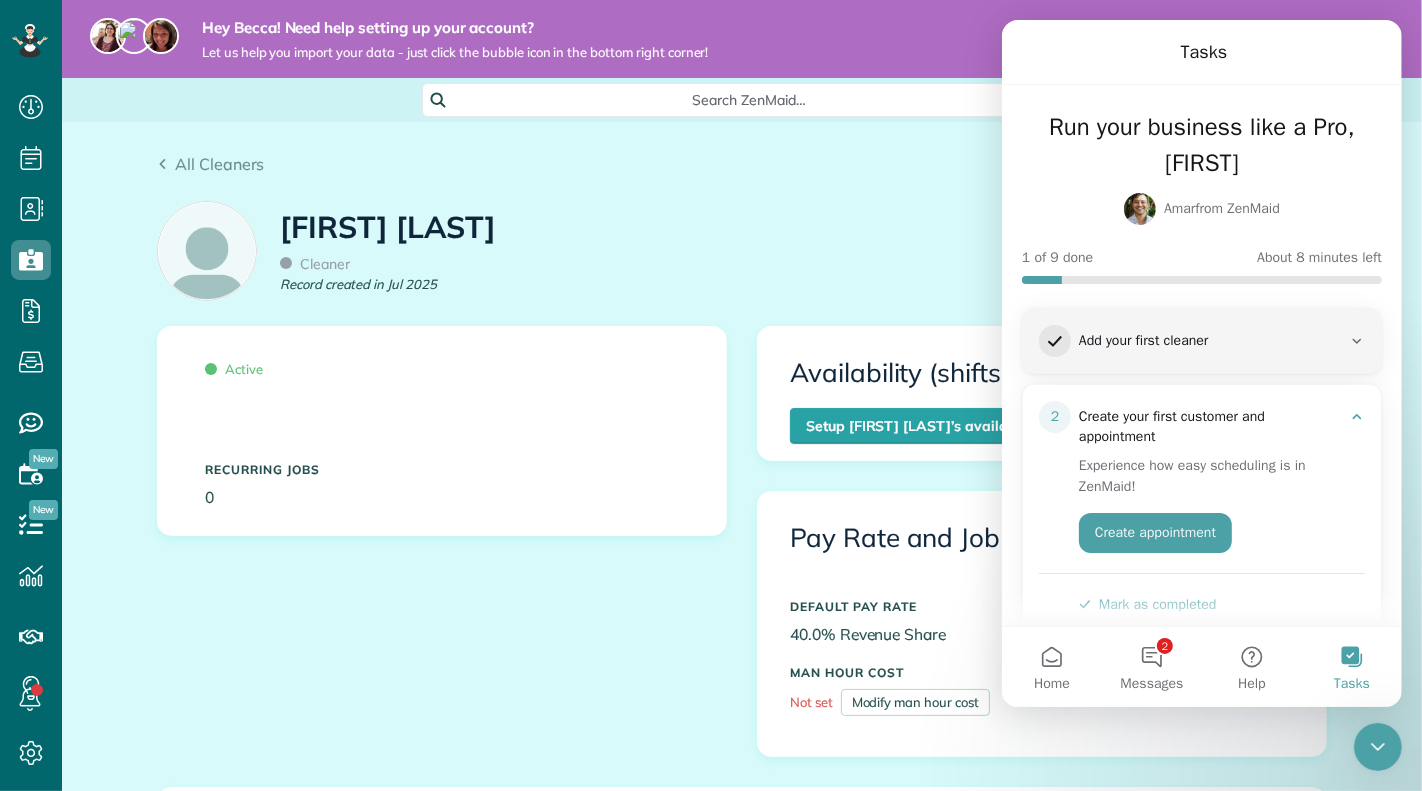 scroll, scrollTop: 111, scrollLeft: 0, axis: vertical 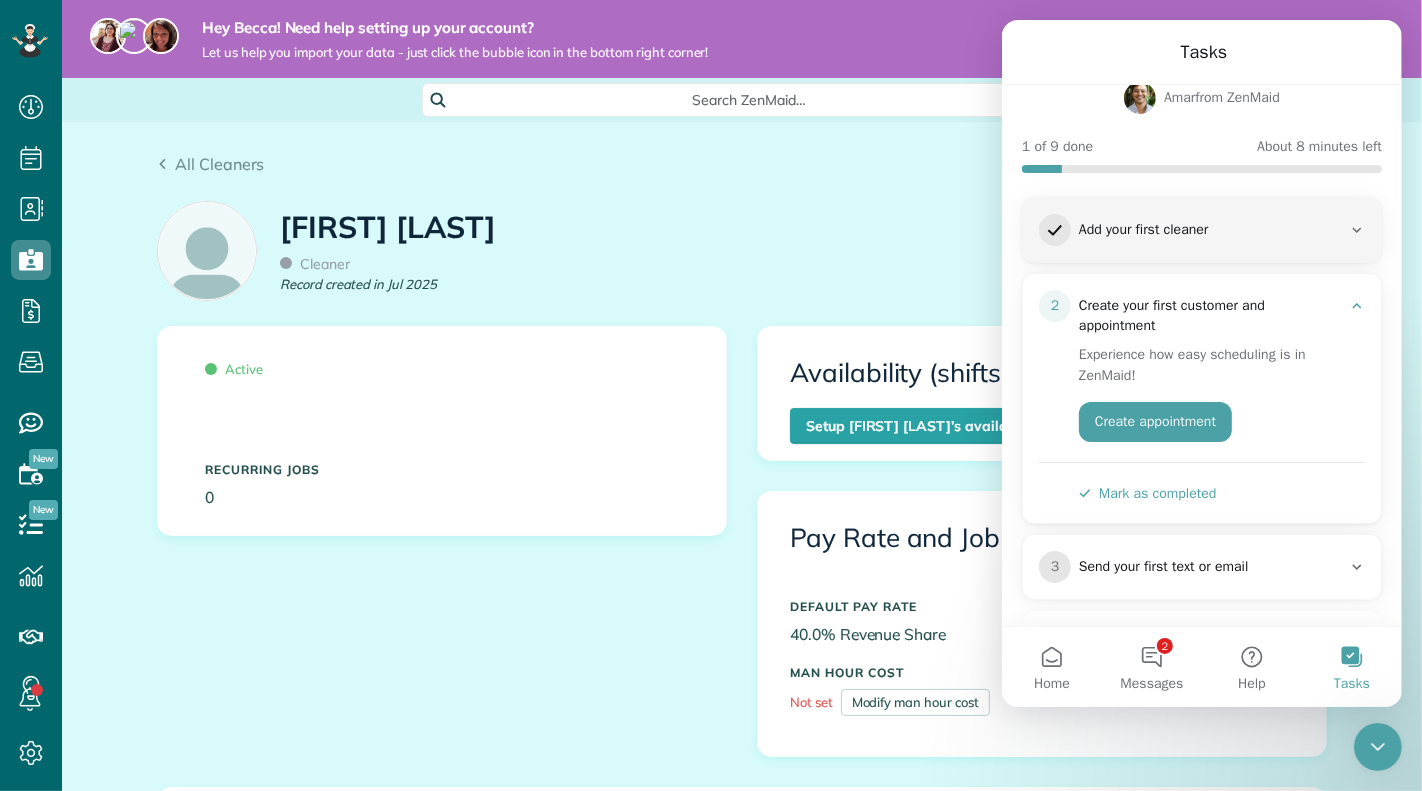 click on "Mark as completed" at bounding box center (1146, 493) 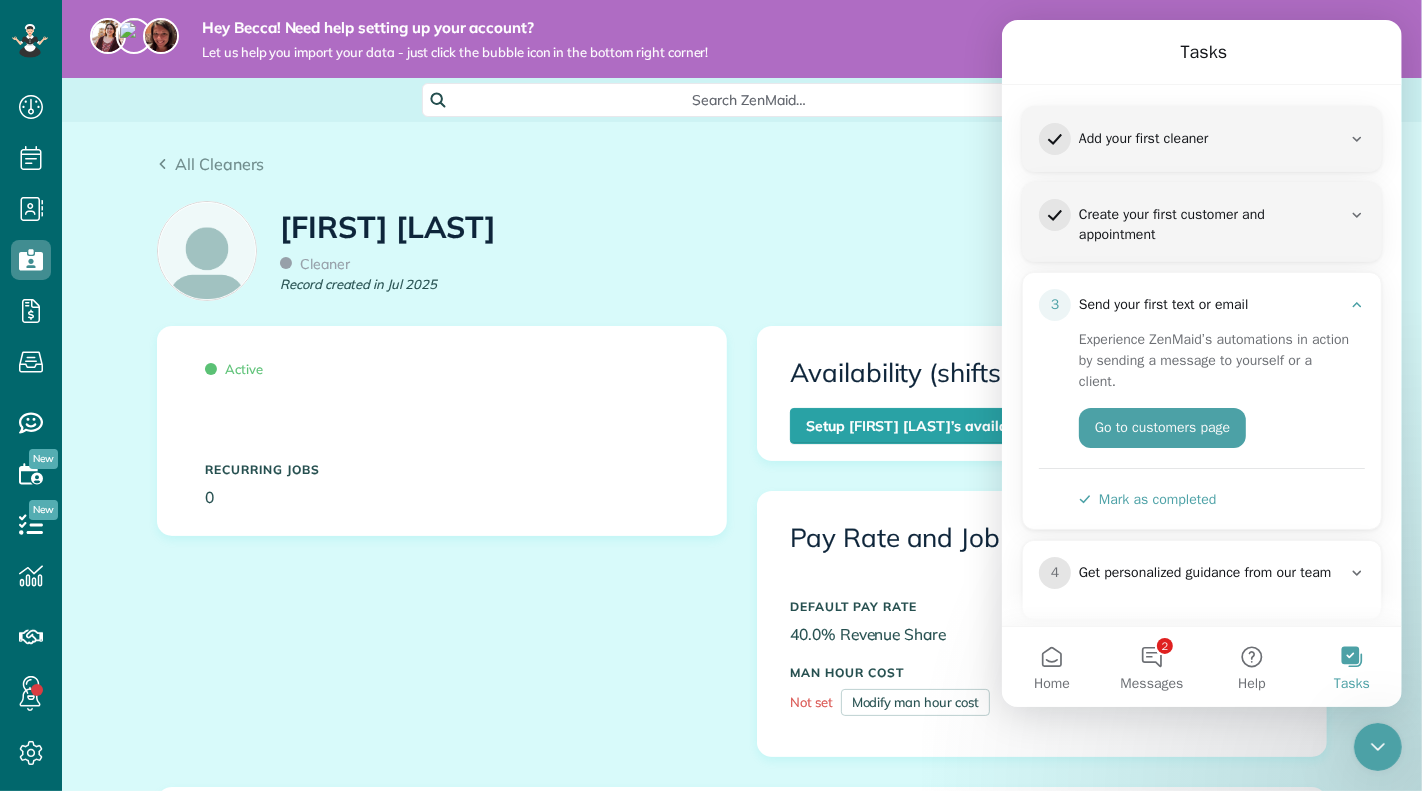scroll, scrollTop: 212, scrollLeft: 0, axis: vertical 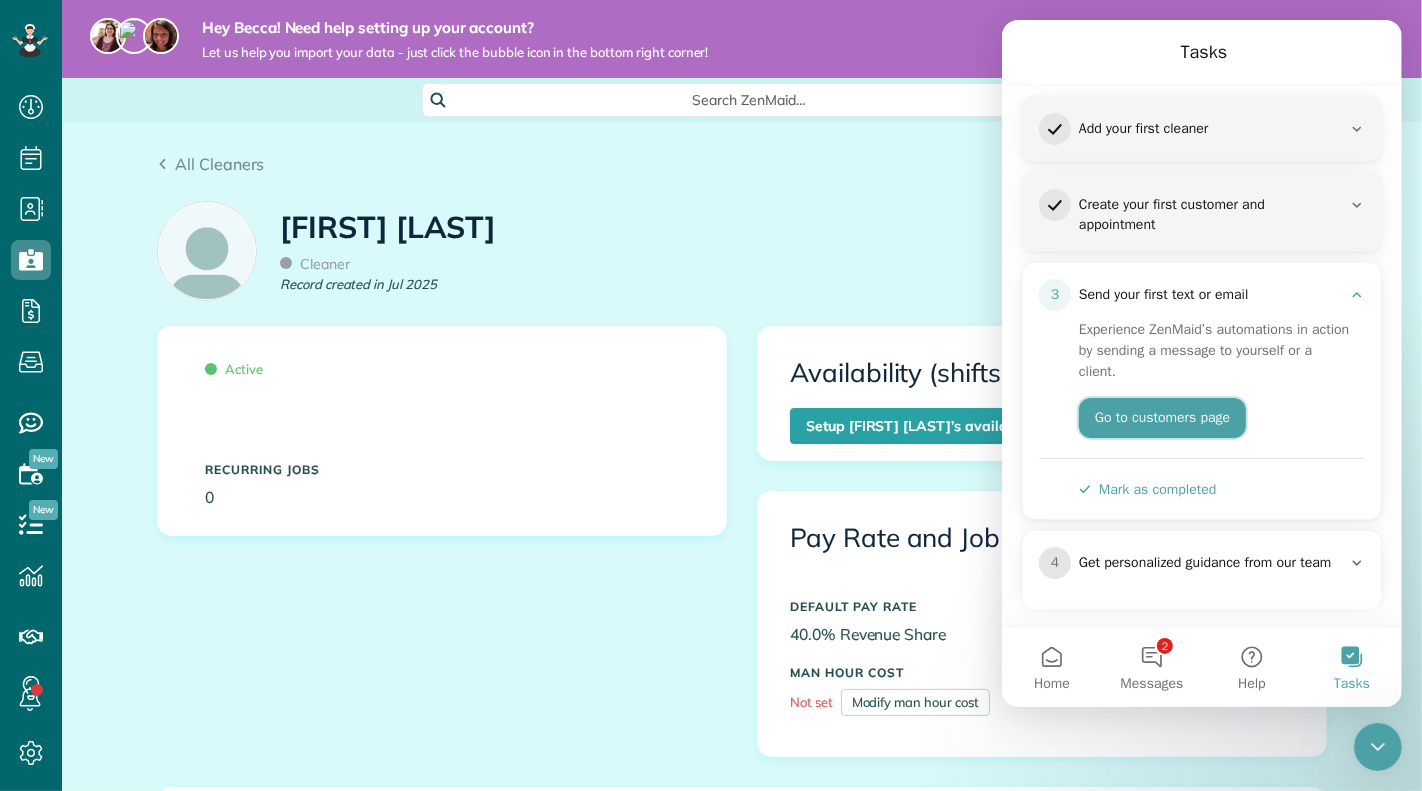 click on "Go to customers page" at bounding box center (1161, 418) 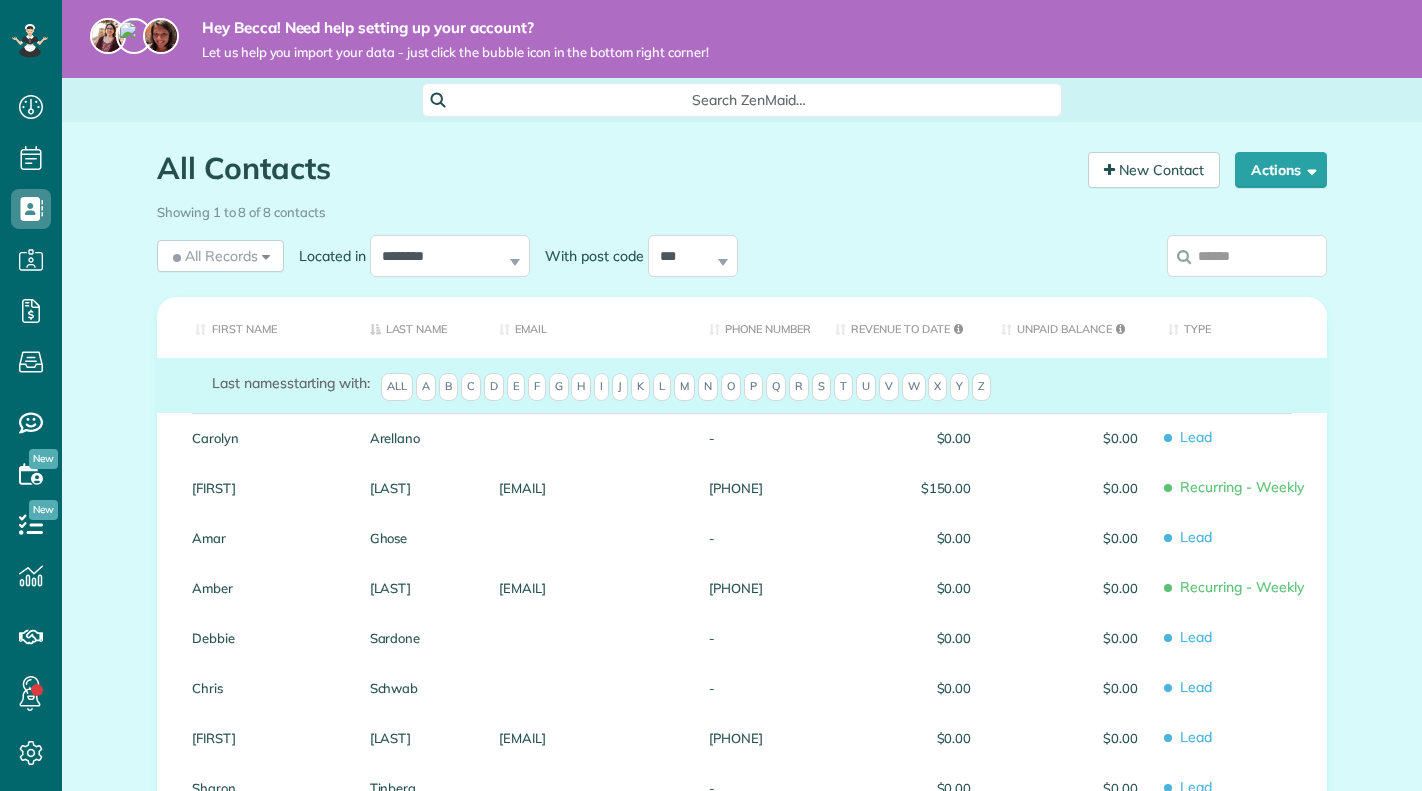 scroll, scrollTop: 0, scrollLeft: 0, axis: both 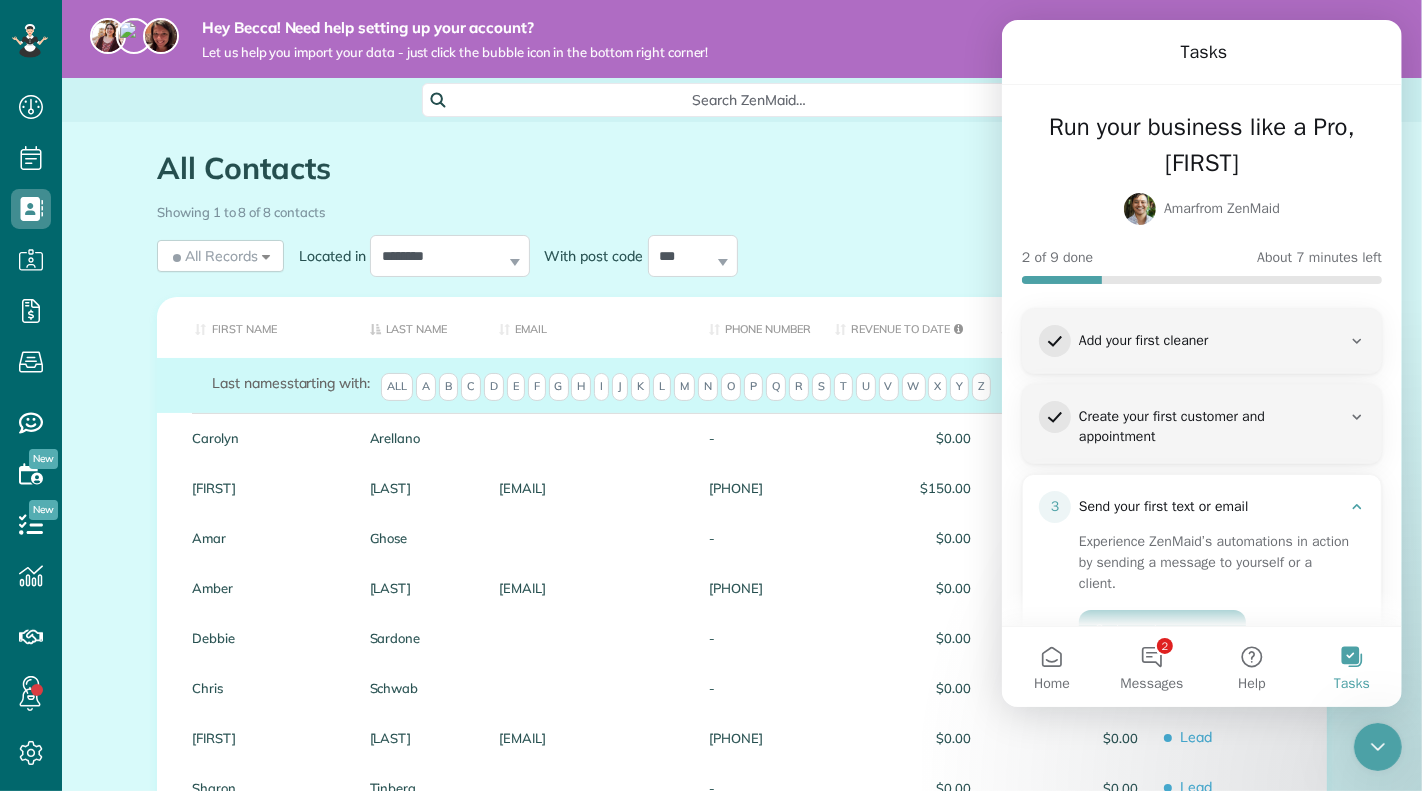 click at bounding box center (1377, 746) 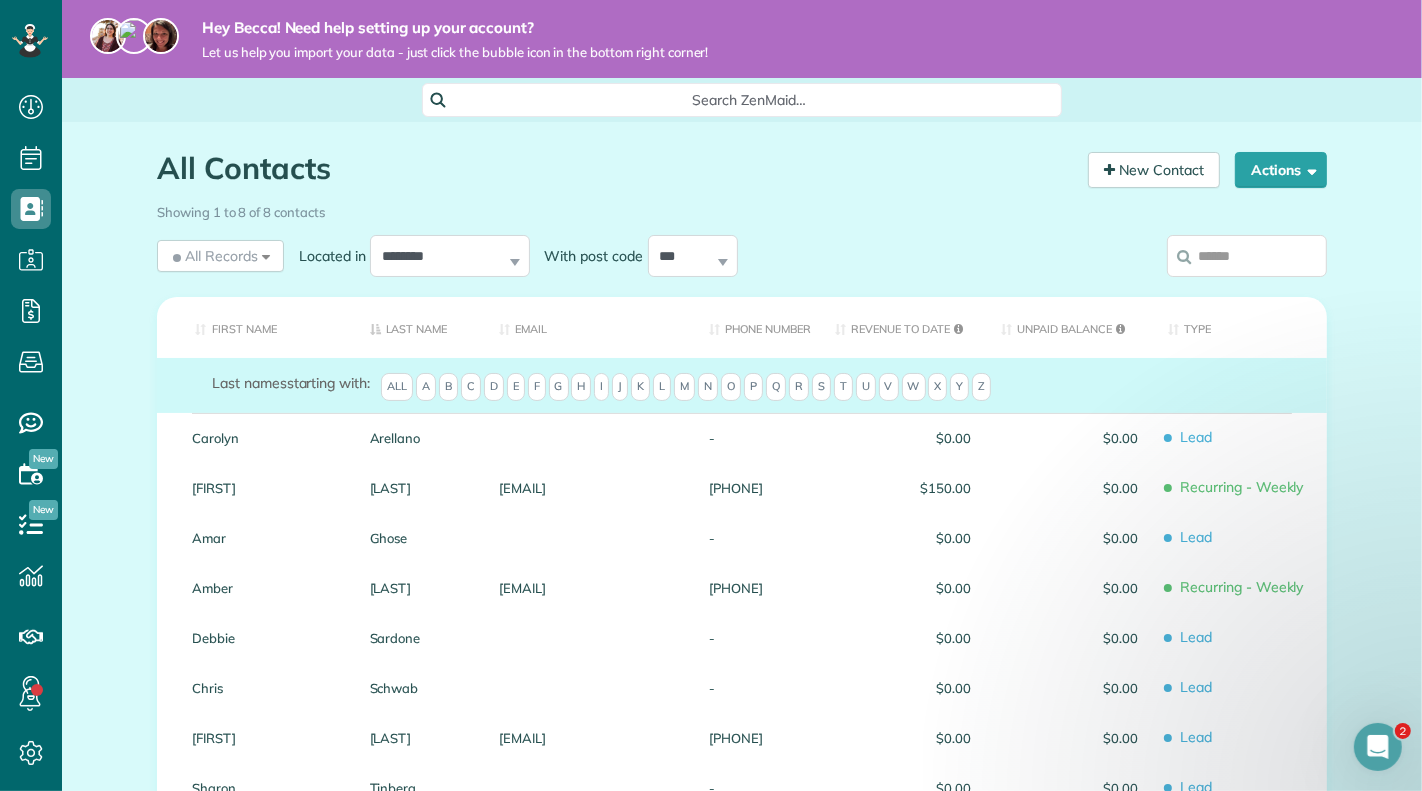 scroll, scrollTop: 0, scrollLeft: 0, axis: both 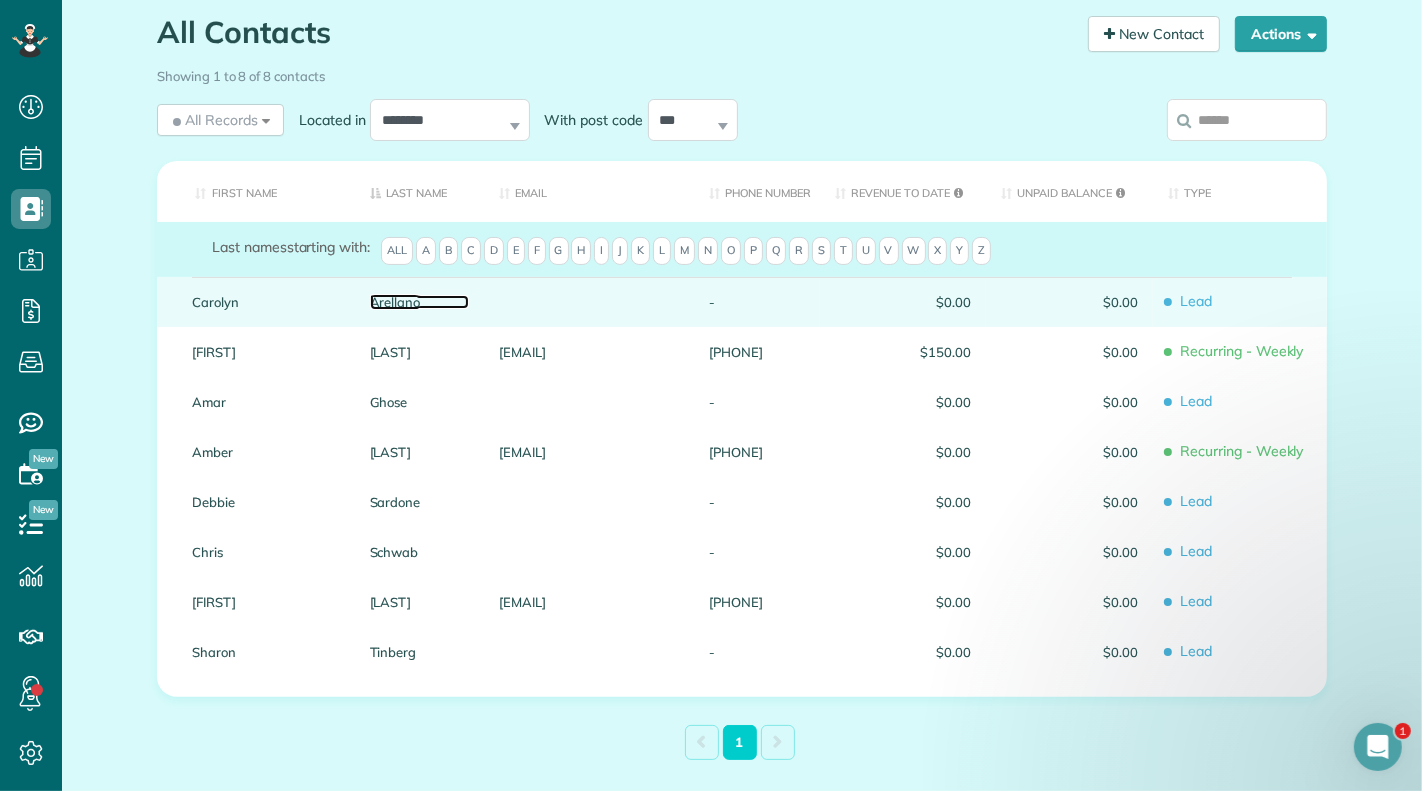 click on "Arellano" at bounding box center (420, 302) 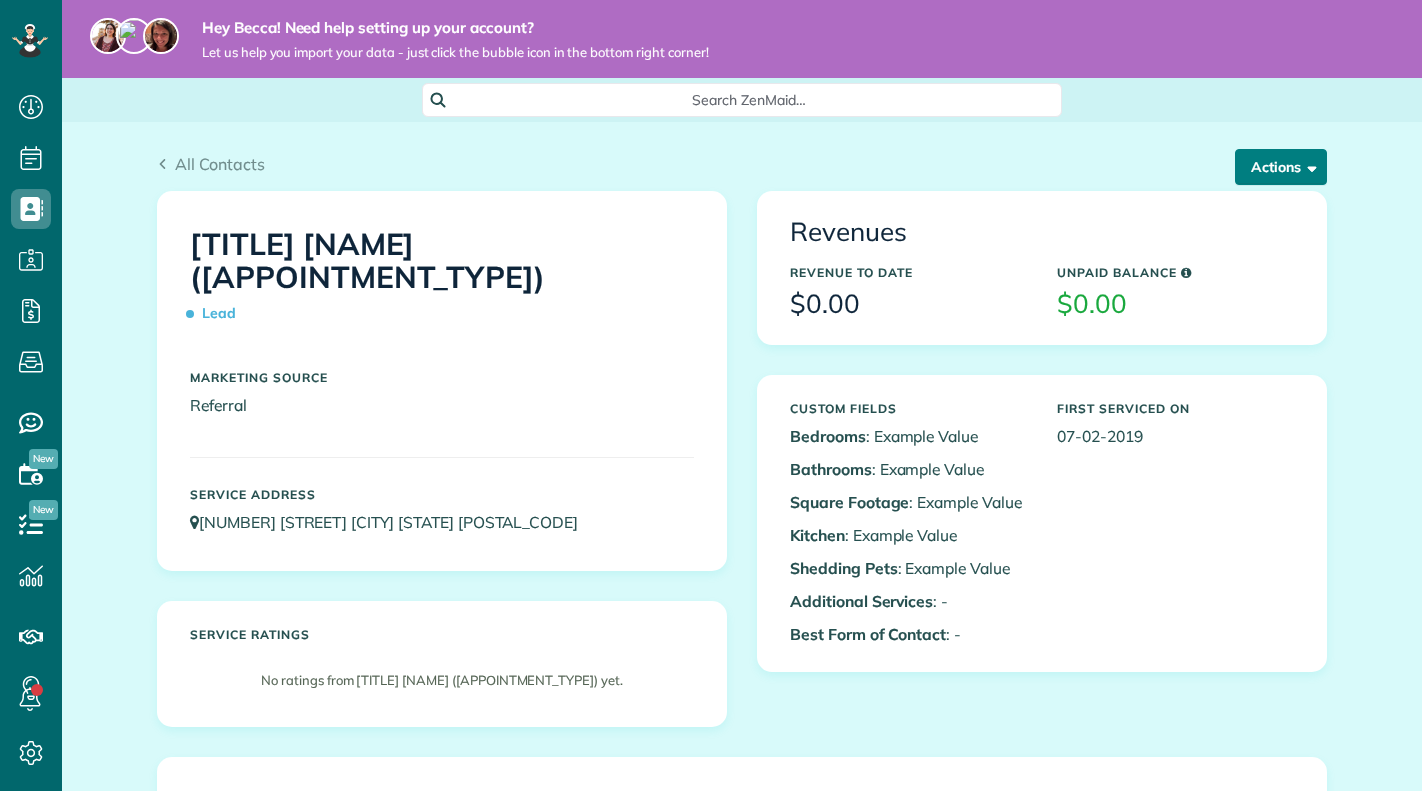 scroll, scrollTop: 0, scrollLeft: 0, axis: both 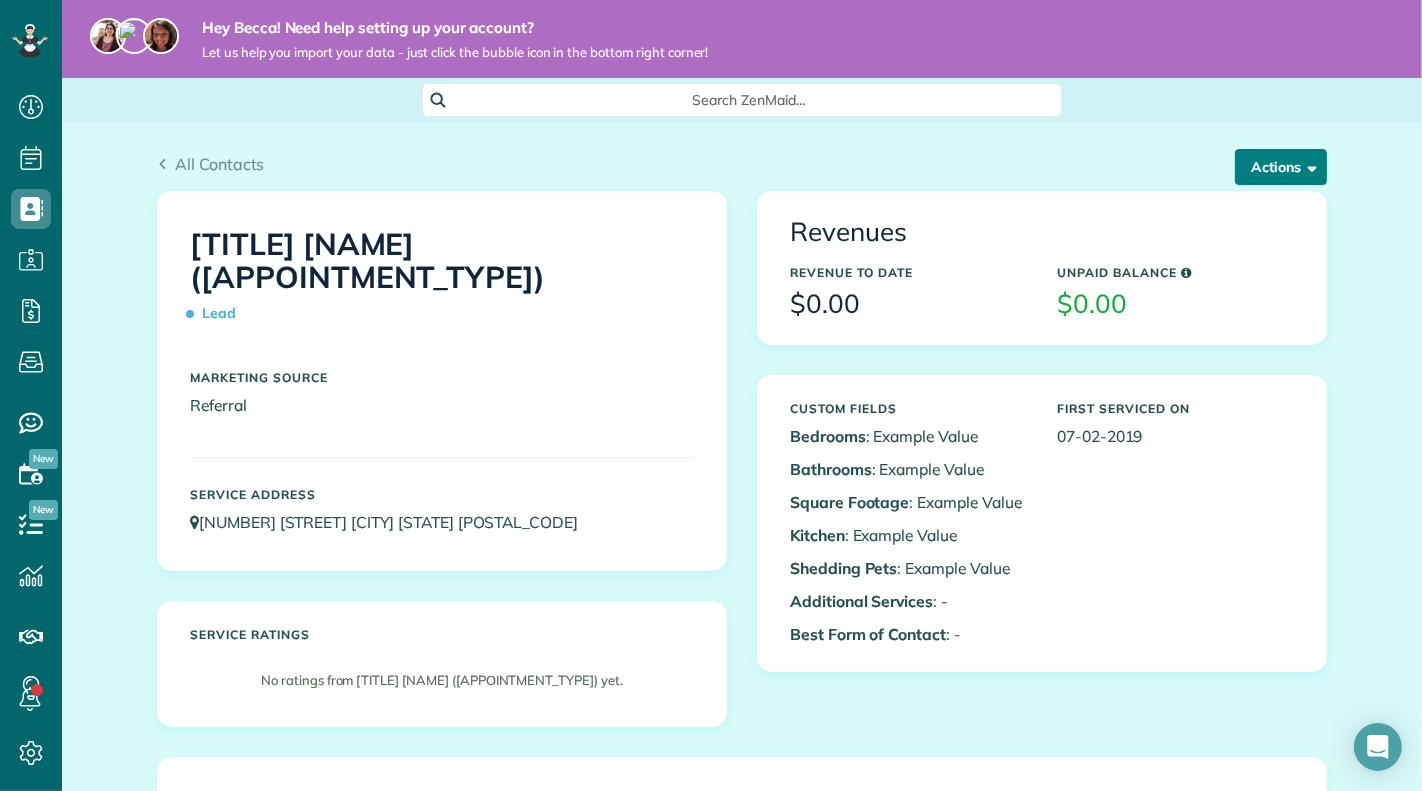 click on "Actions" at bounding box center (1281, 167) 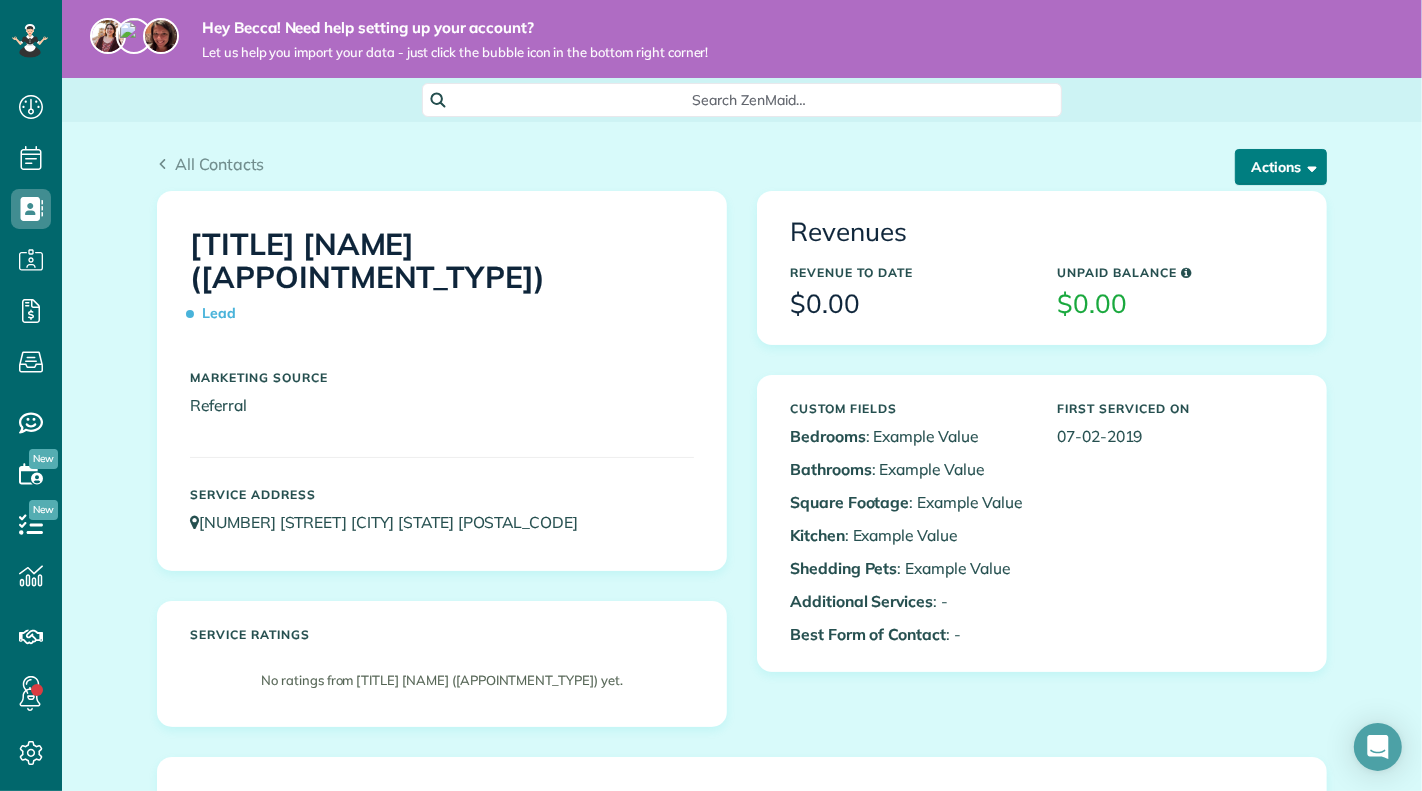 scroll, scrollTop: 791, scrollLeft: 61, axis: both 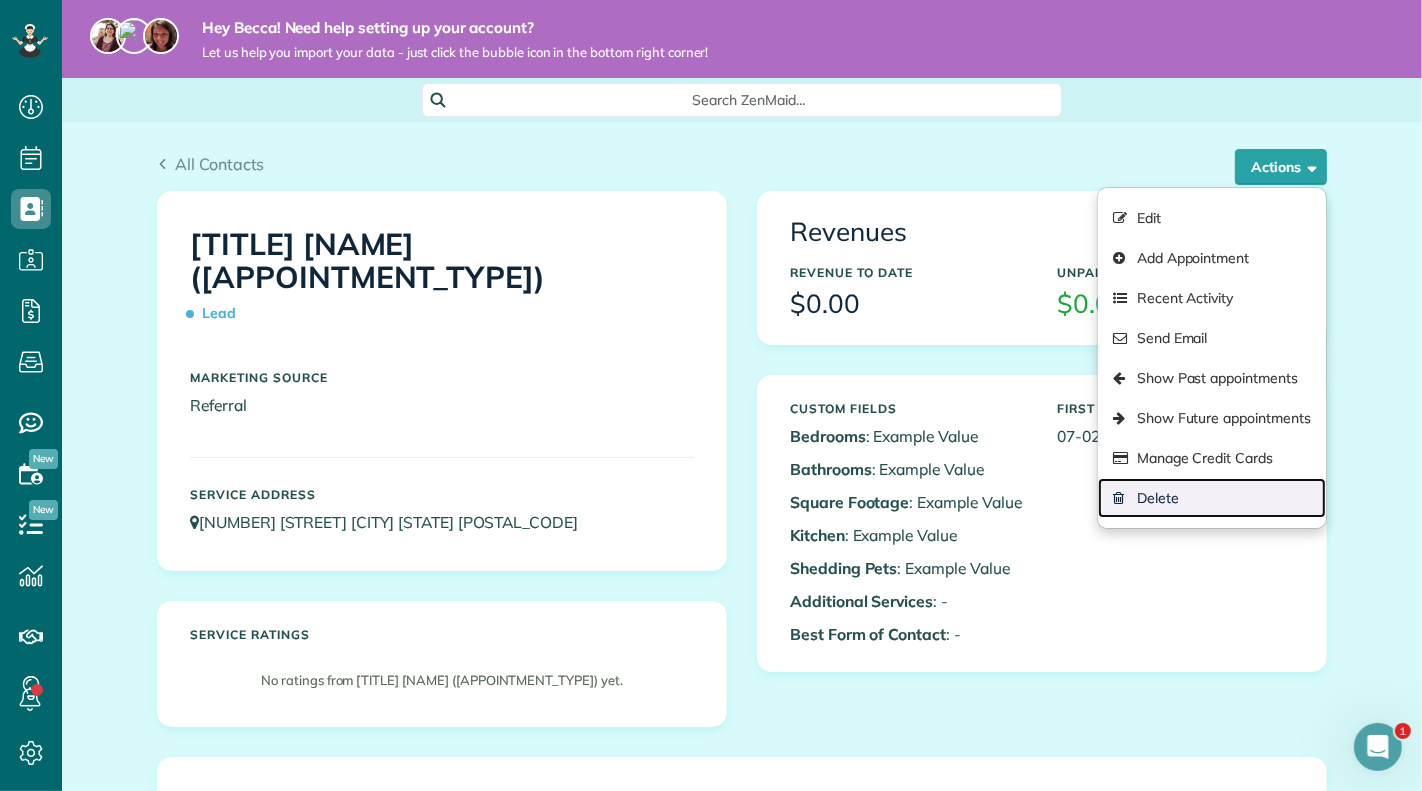 click on "Delete" at bounding box center (1212, 498) 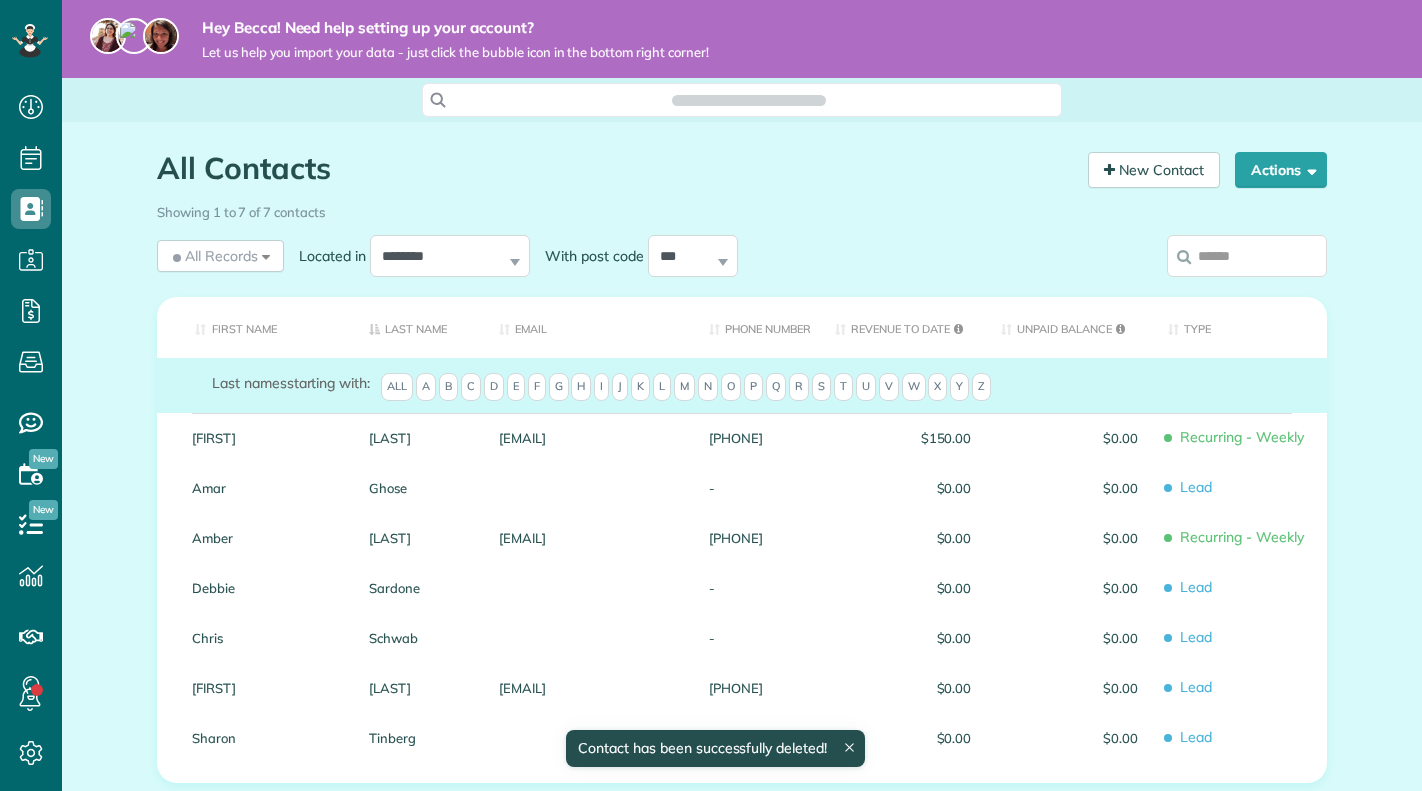 scroll, scrollTop: 0, scrollLeft: 0, axis: both 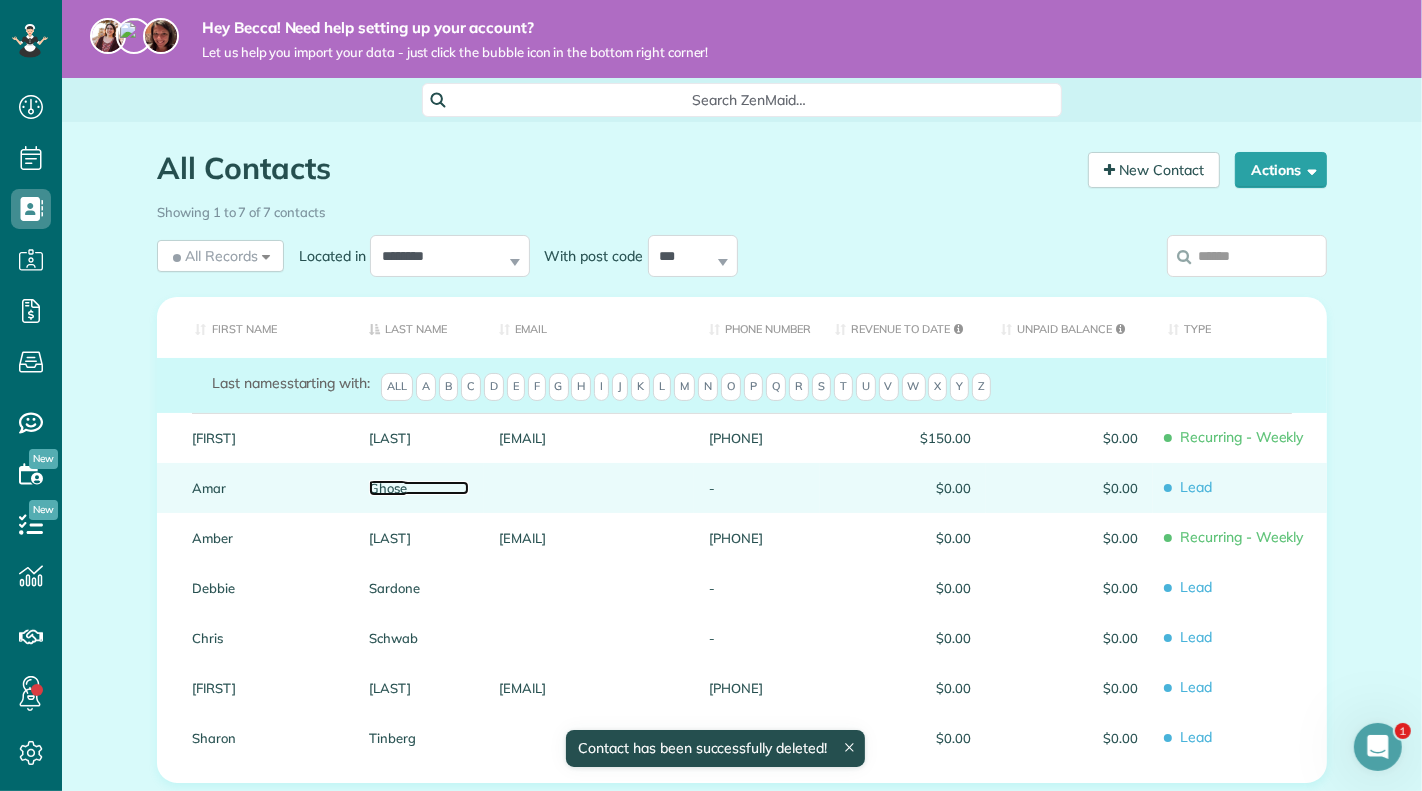 click on "Ghose" at bounding box center (419, 488) 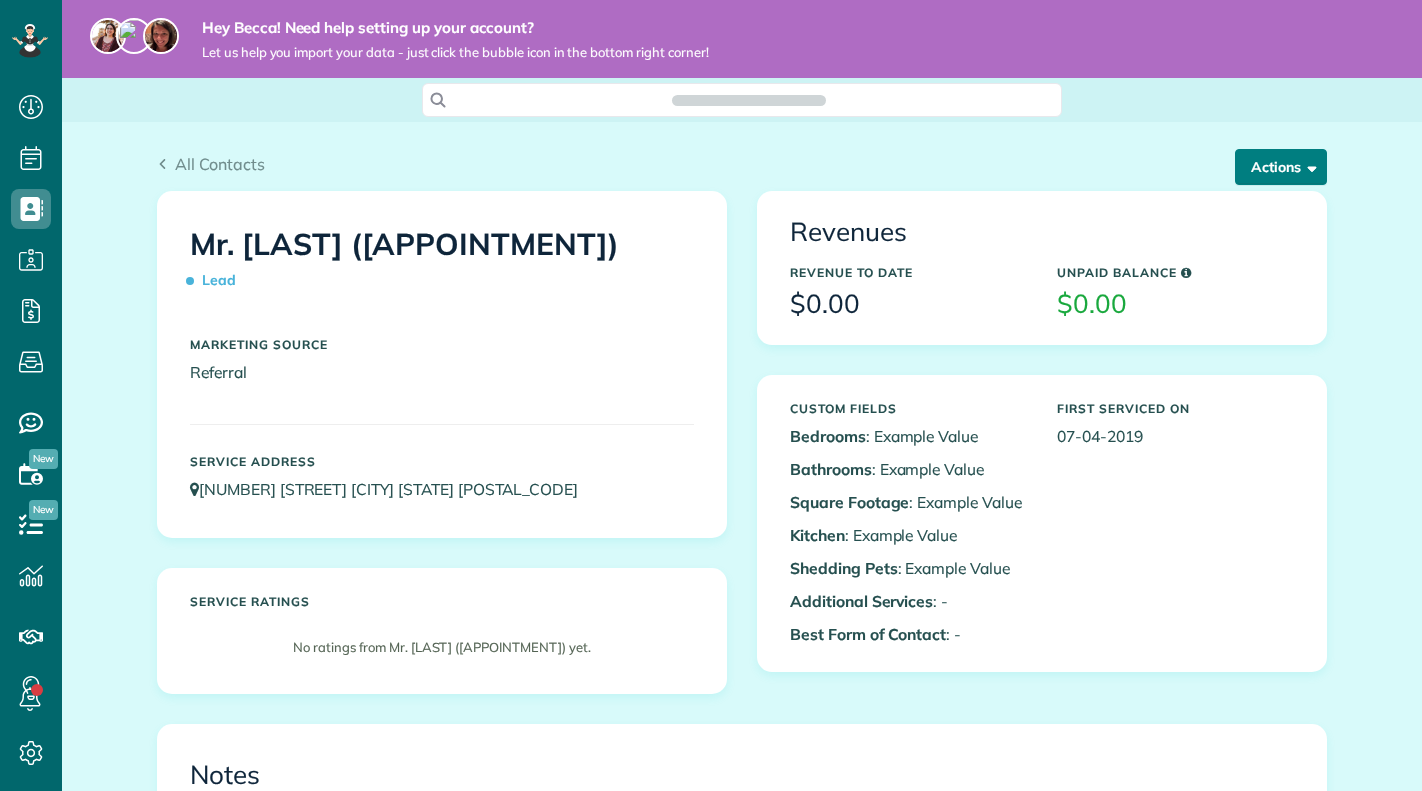 scroll, scrollTop: 0, scrollLeft: 0, axis: both 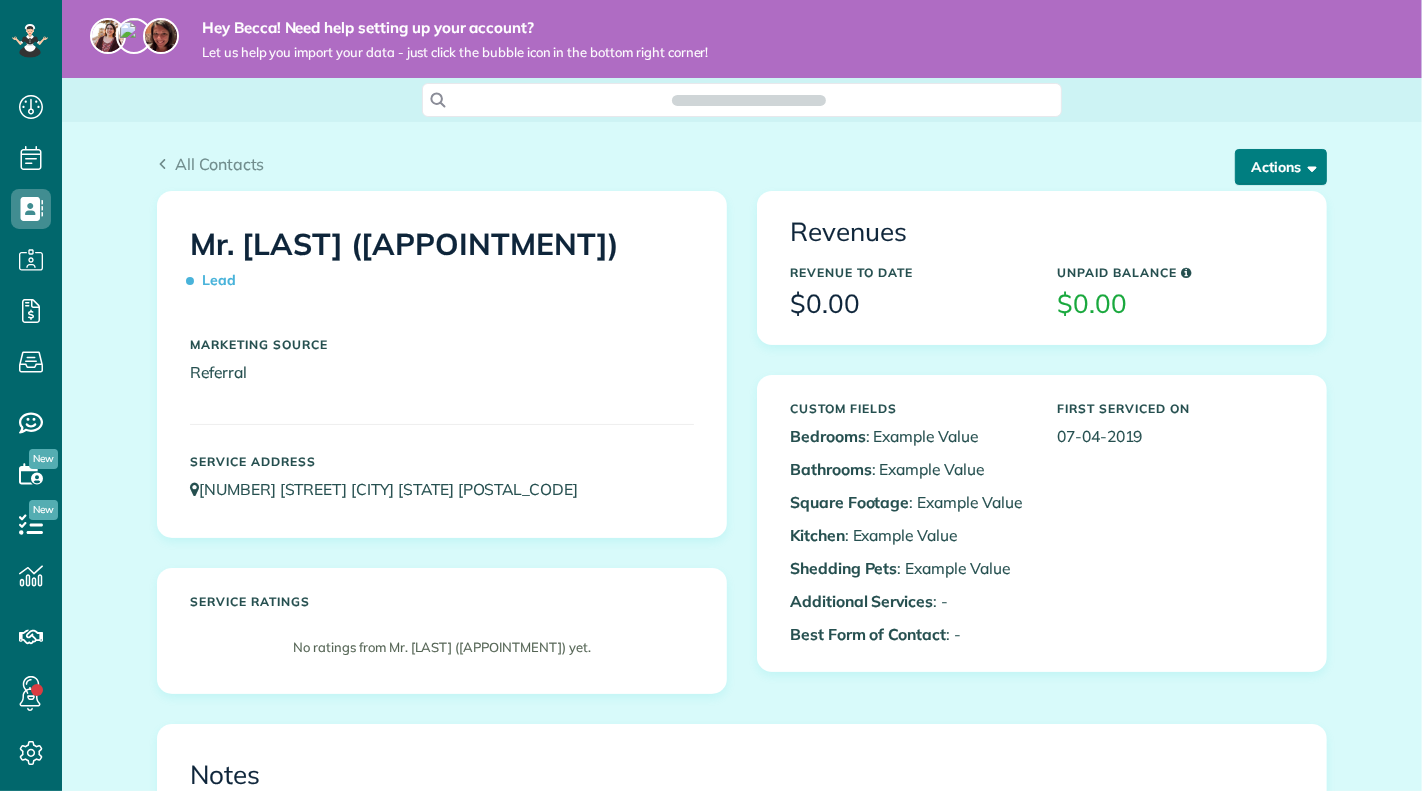 click on "Actions" at bounding box center (1281, 167) 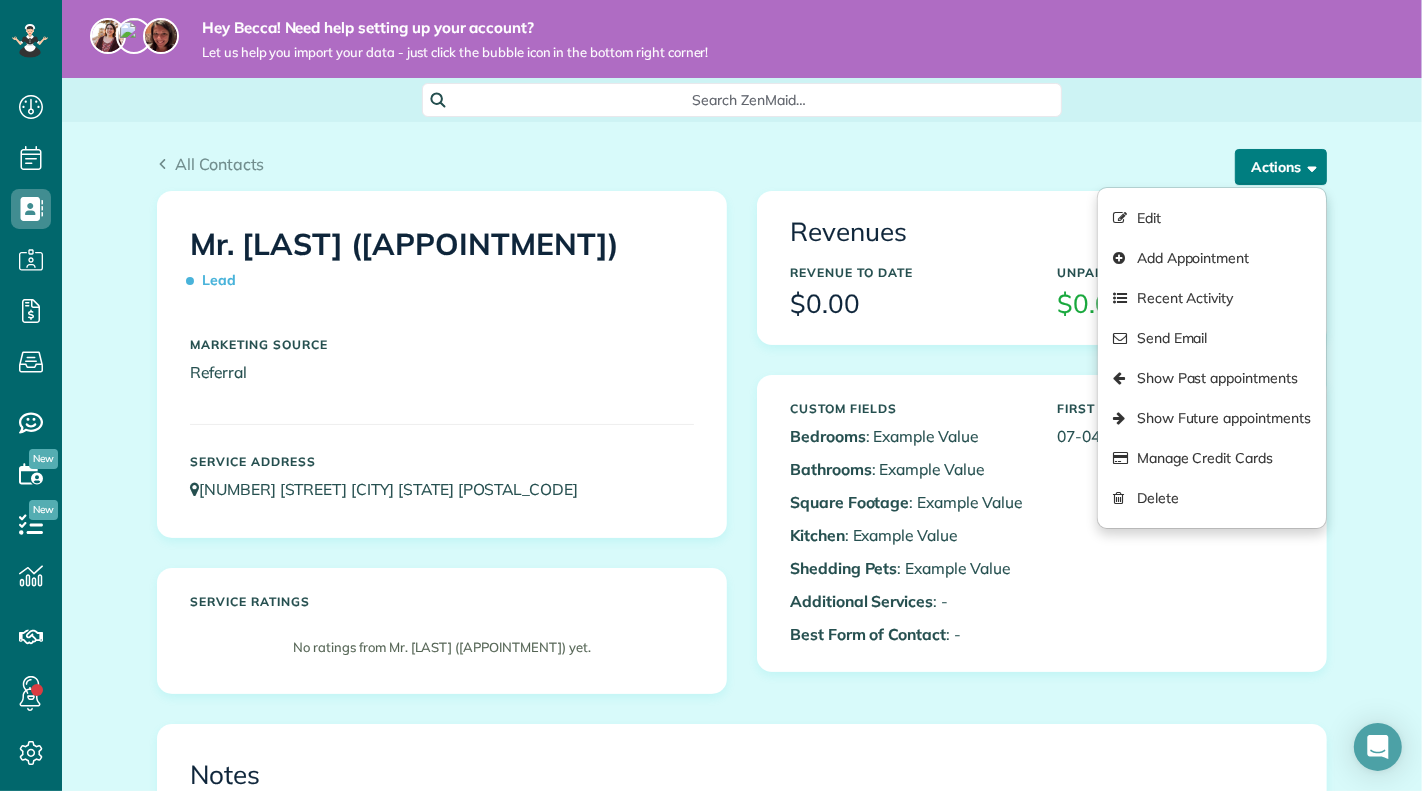 scroll, scrollTop: 791, scrollLeft: 61, axis: both 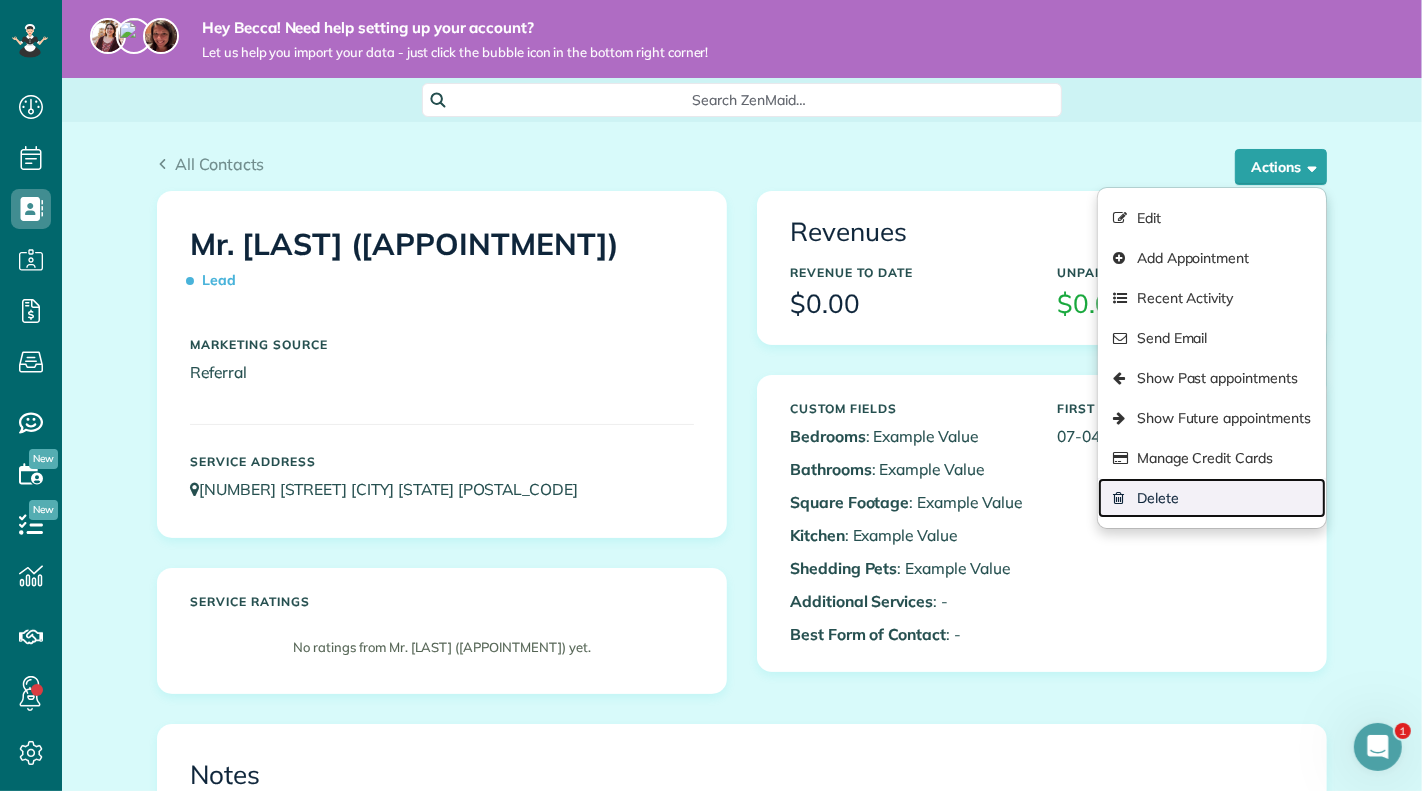click on "Delete" at bounding box center [1212, 498] 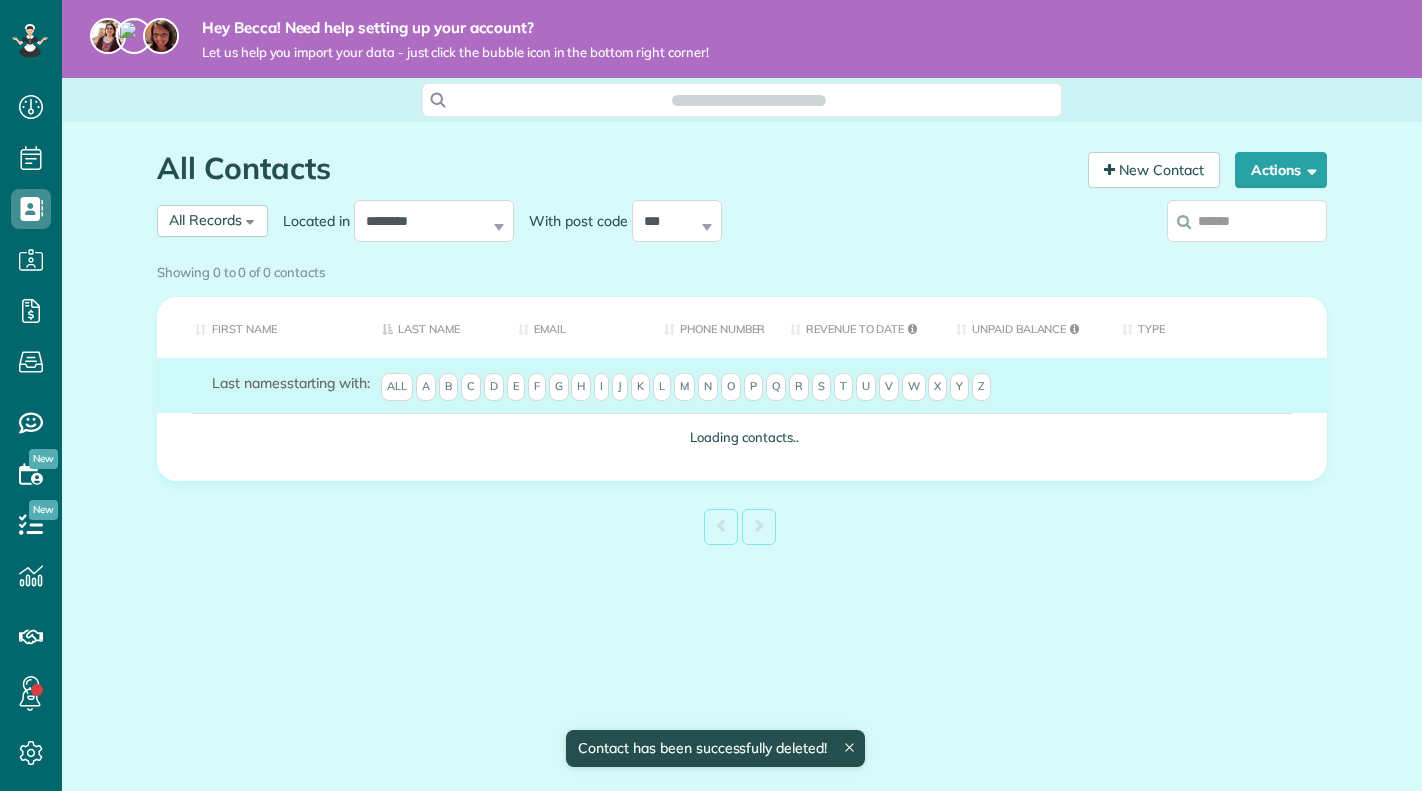 scroll, scrollTop: 0, scrollLeft: 0, axis: both 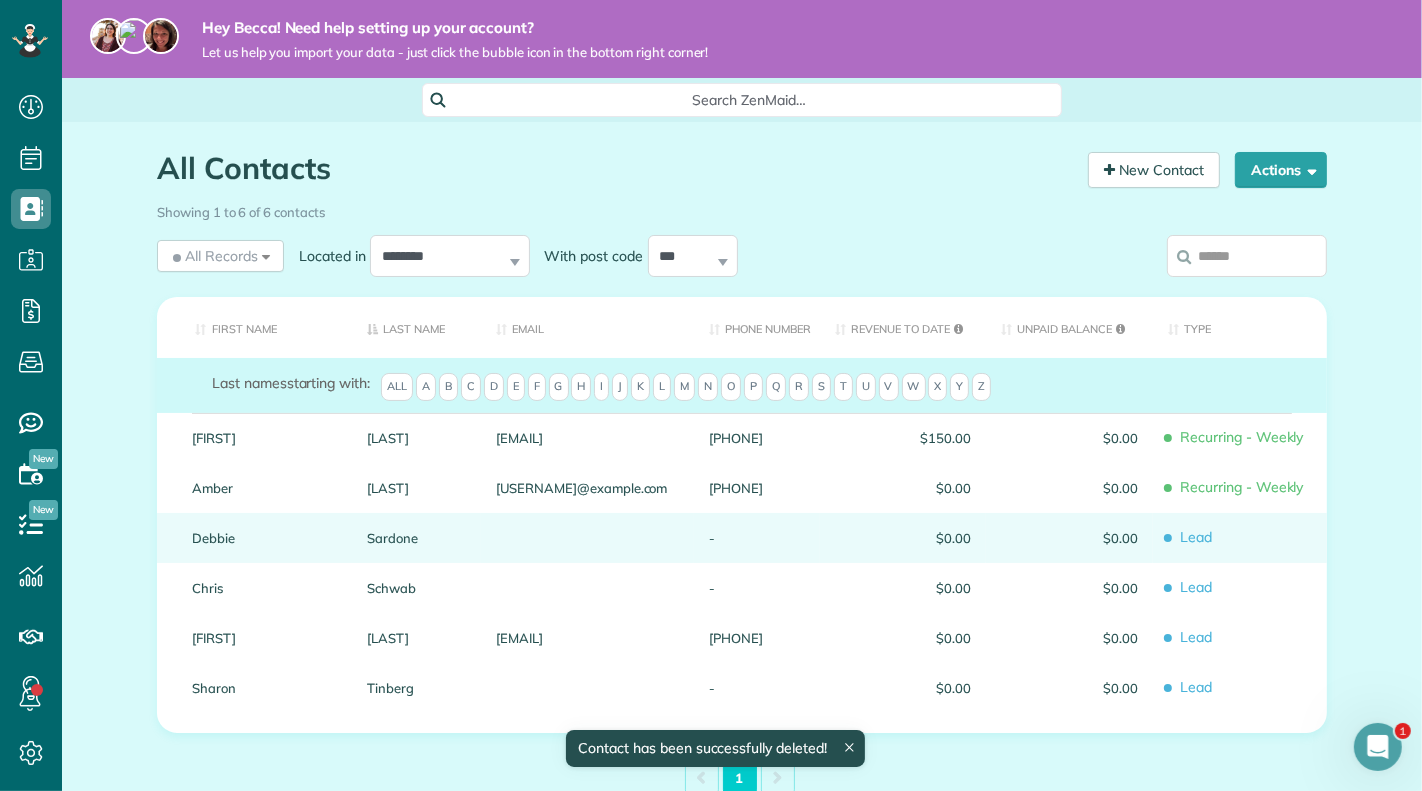 click on "Debbie" at bounding box center [264, 538] 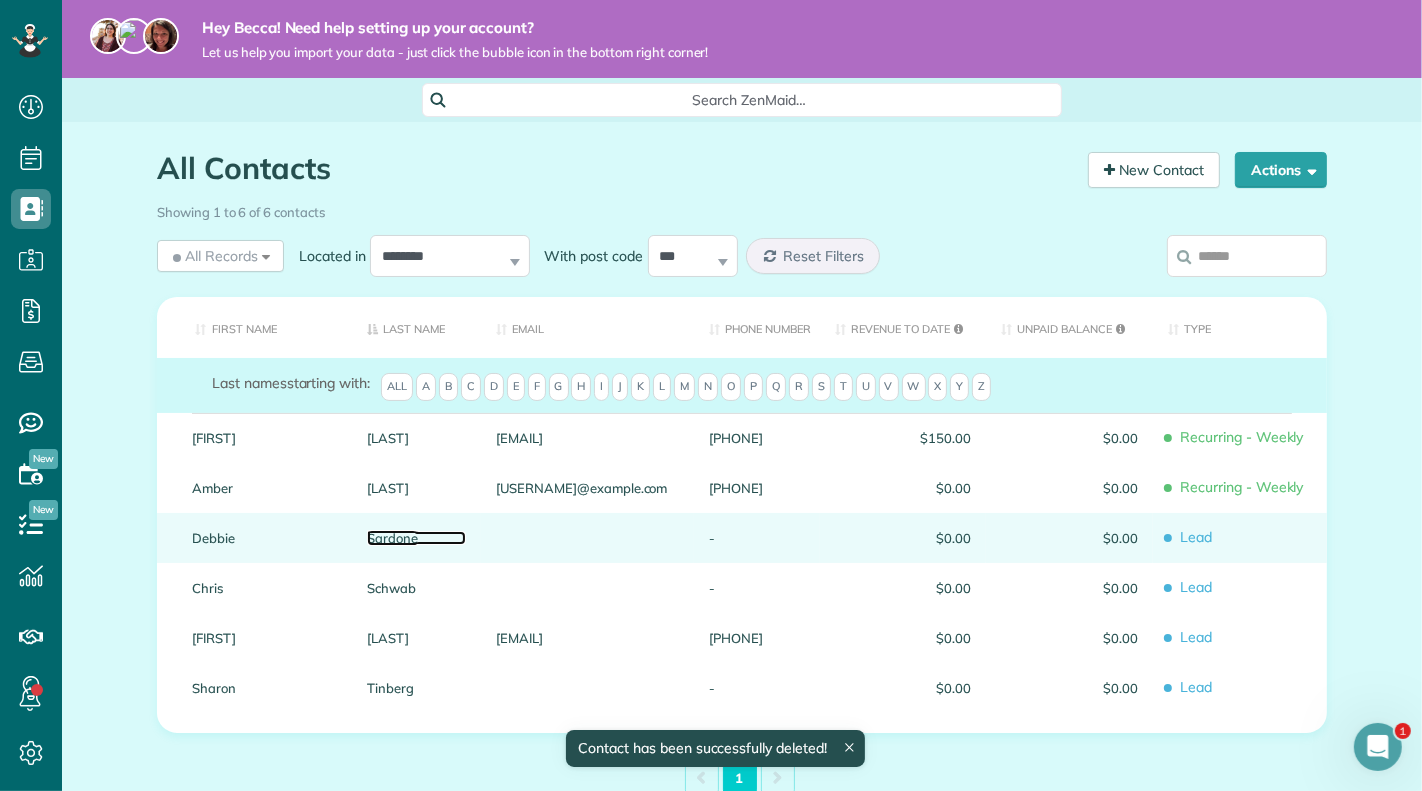 click on "Sardone" at bounding box center [416, 538] 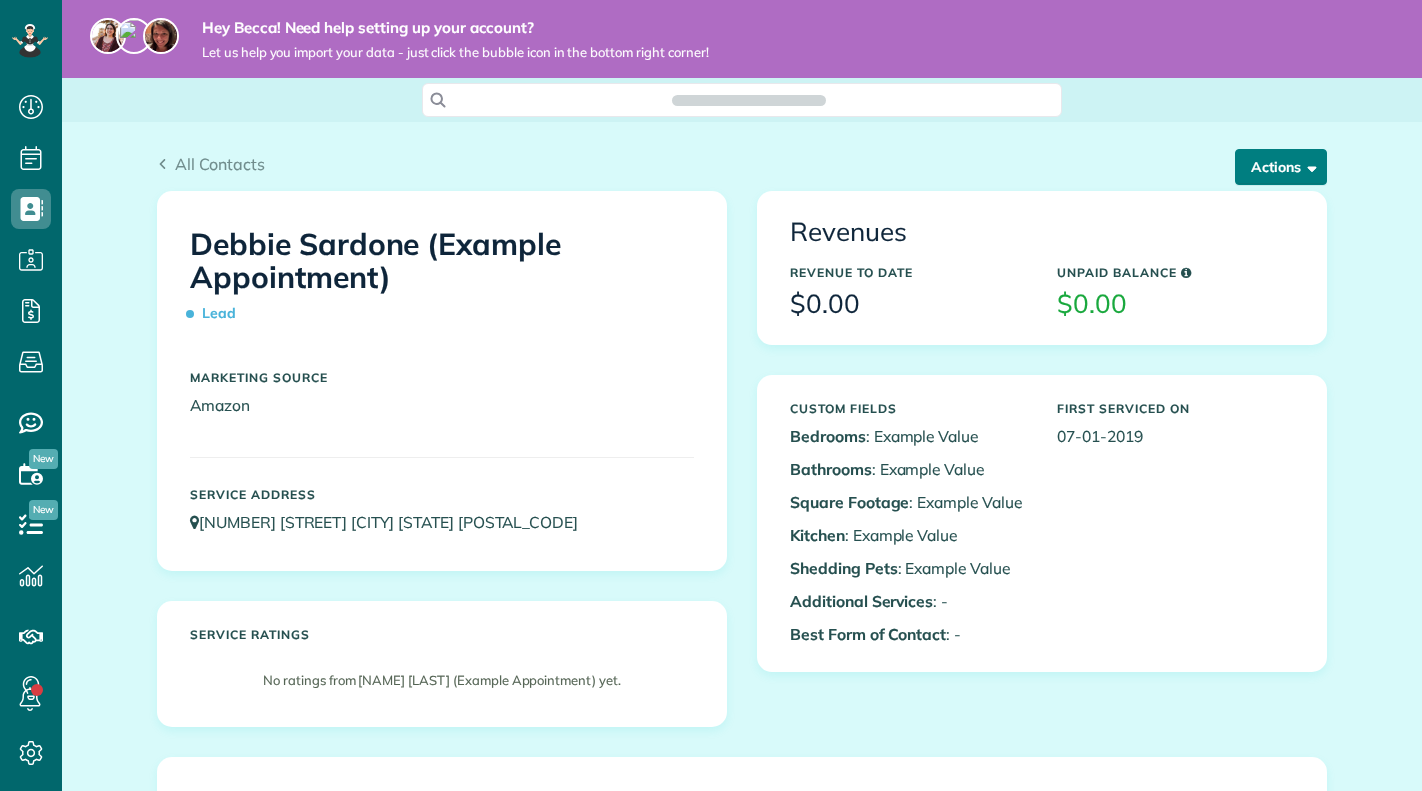 scroll, scrollTop: 0, scrollLeft: 0, axis: both 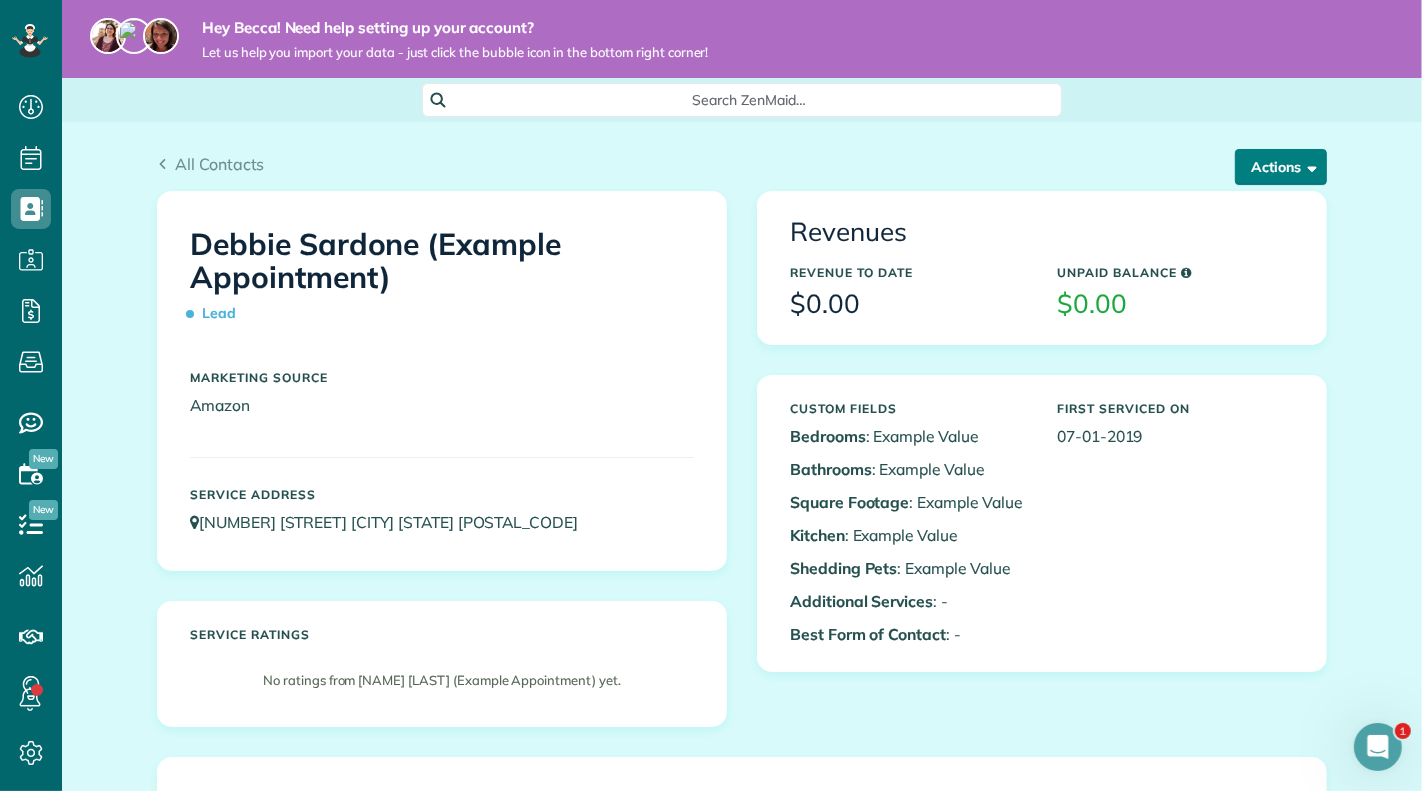 click on "Actions" at bounding box center [1281, 167] 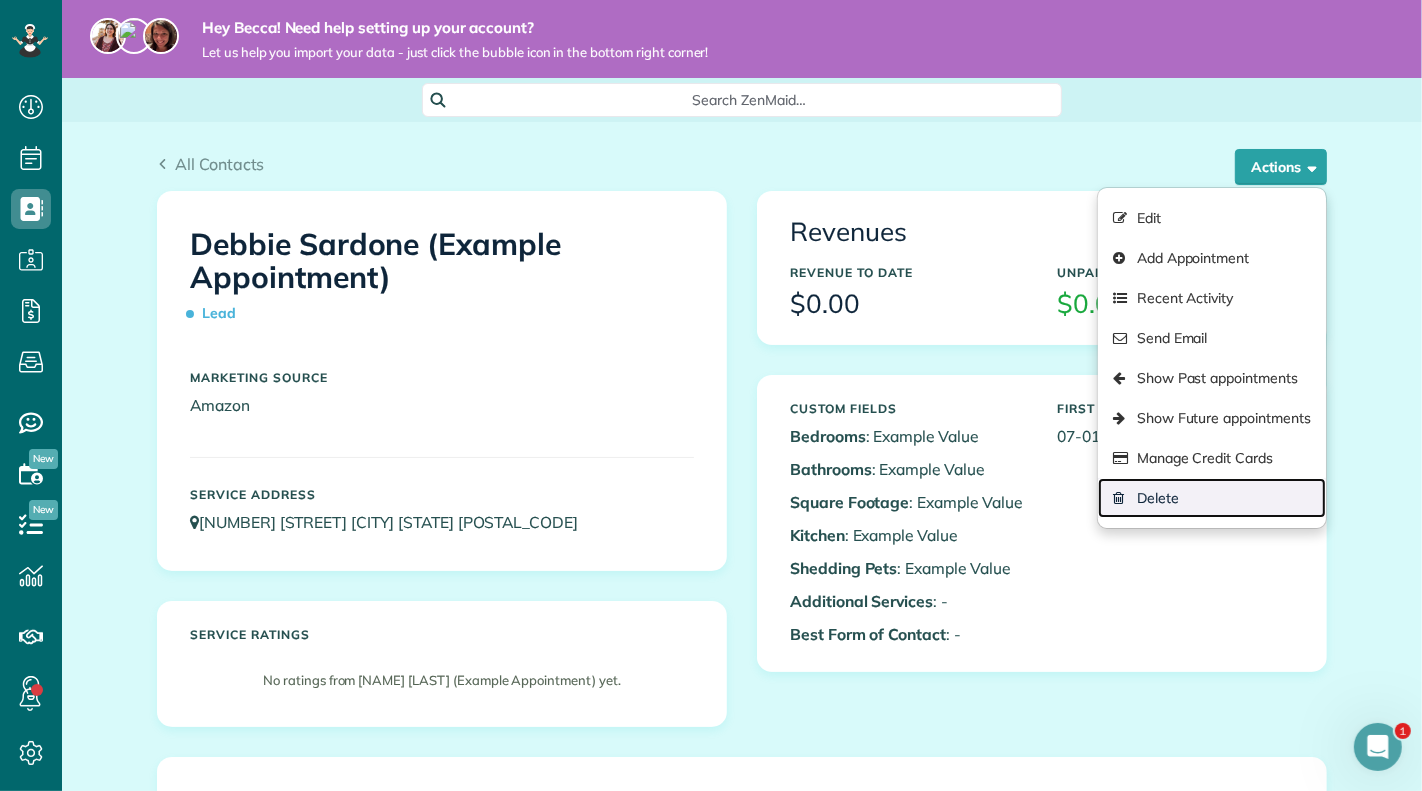 click on "Delete" at bounding box center (1212, 498) 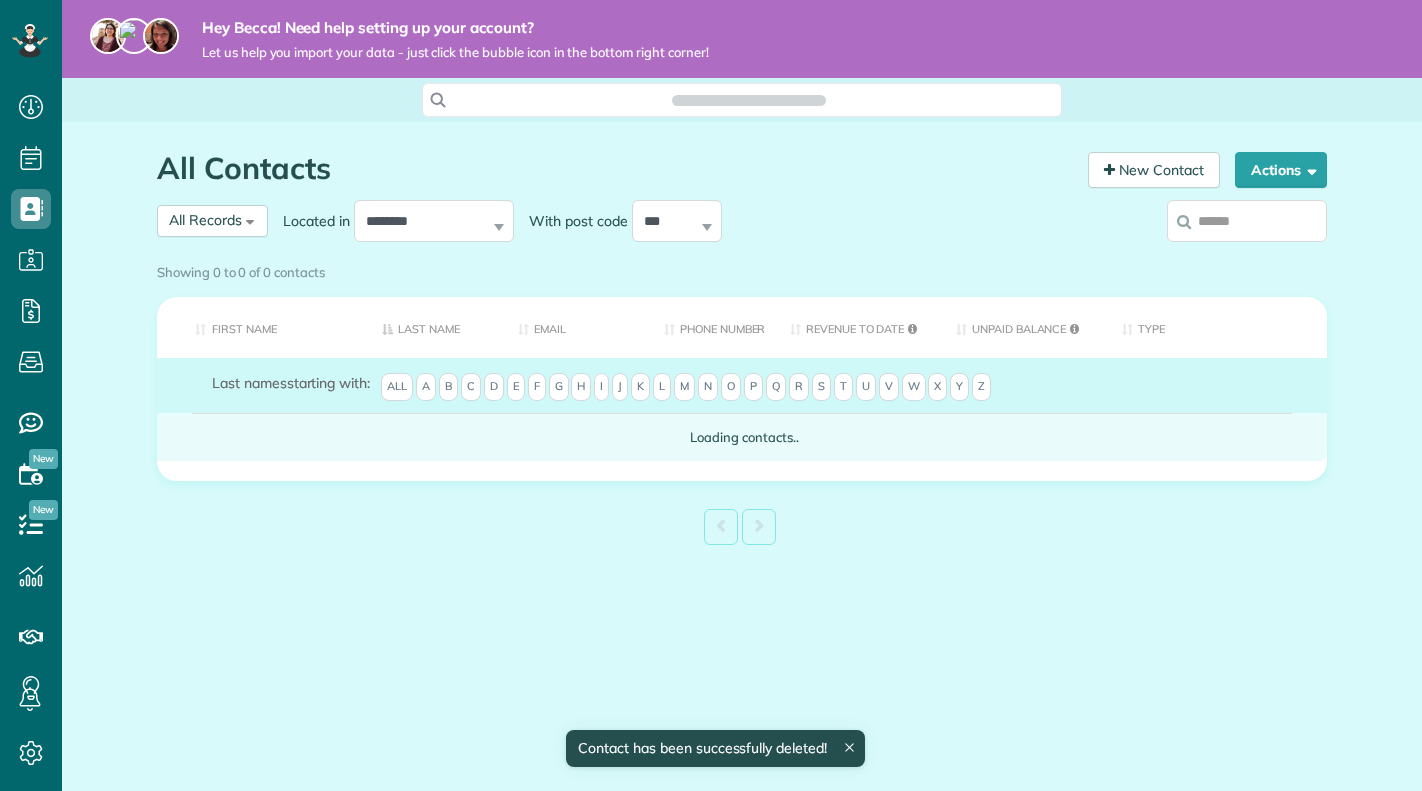 scroll, scrollTop: 0, scrollLeft: 0, axis: both 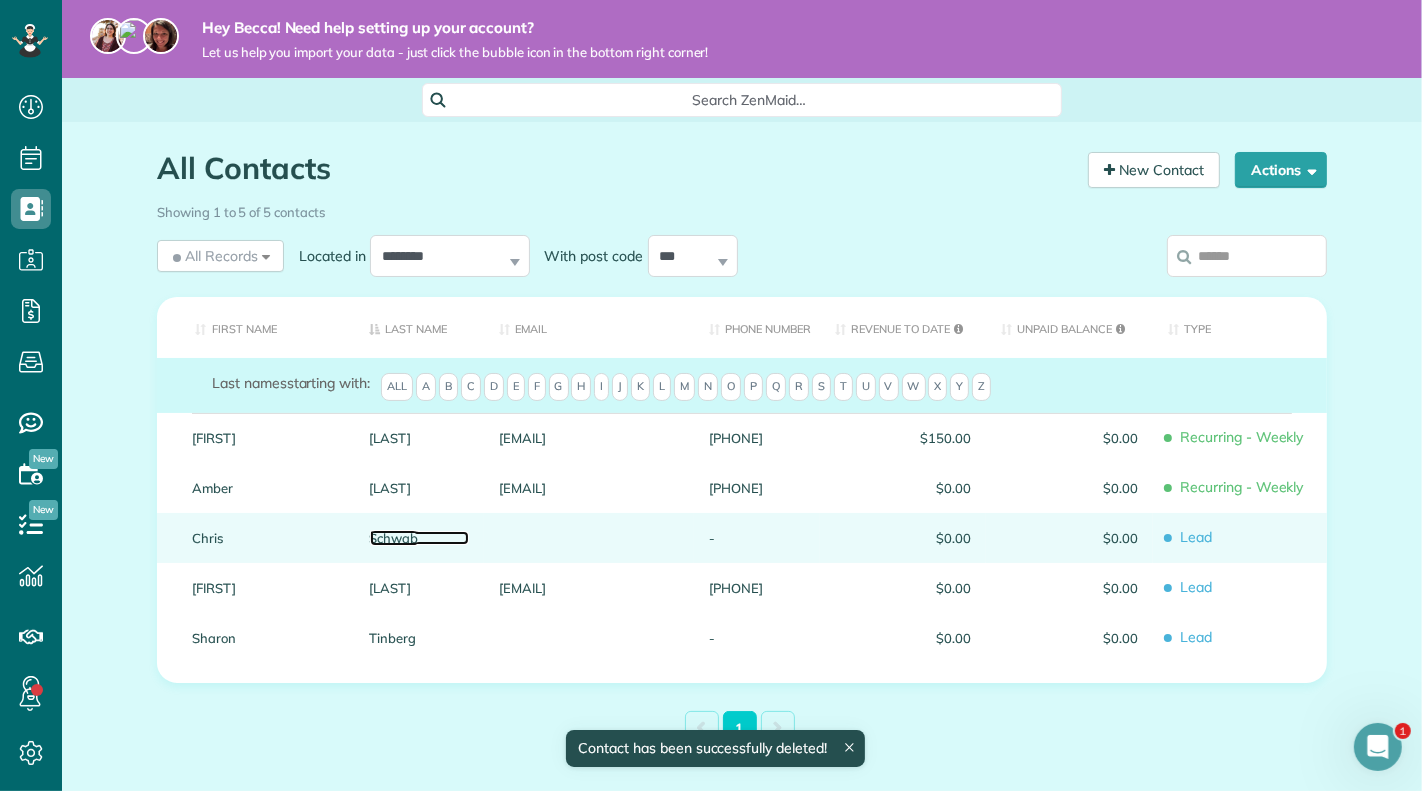 click on "Schwab" at bounding box center [420, 538] 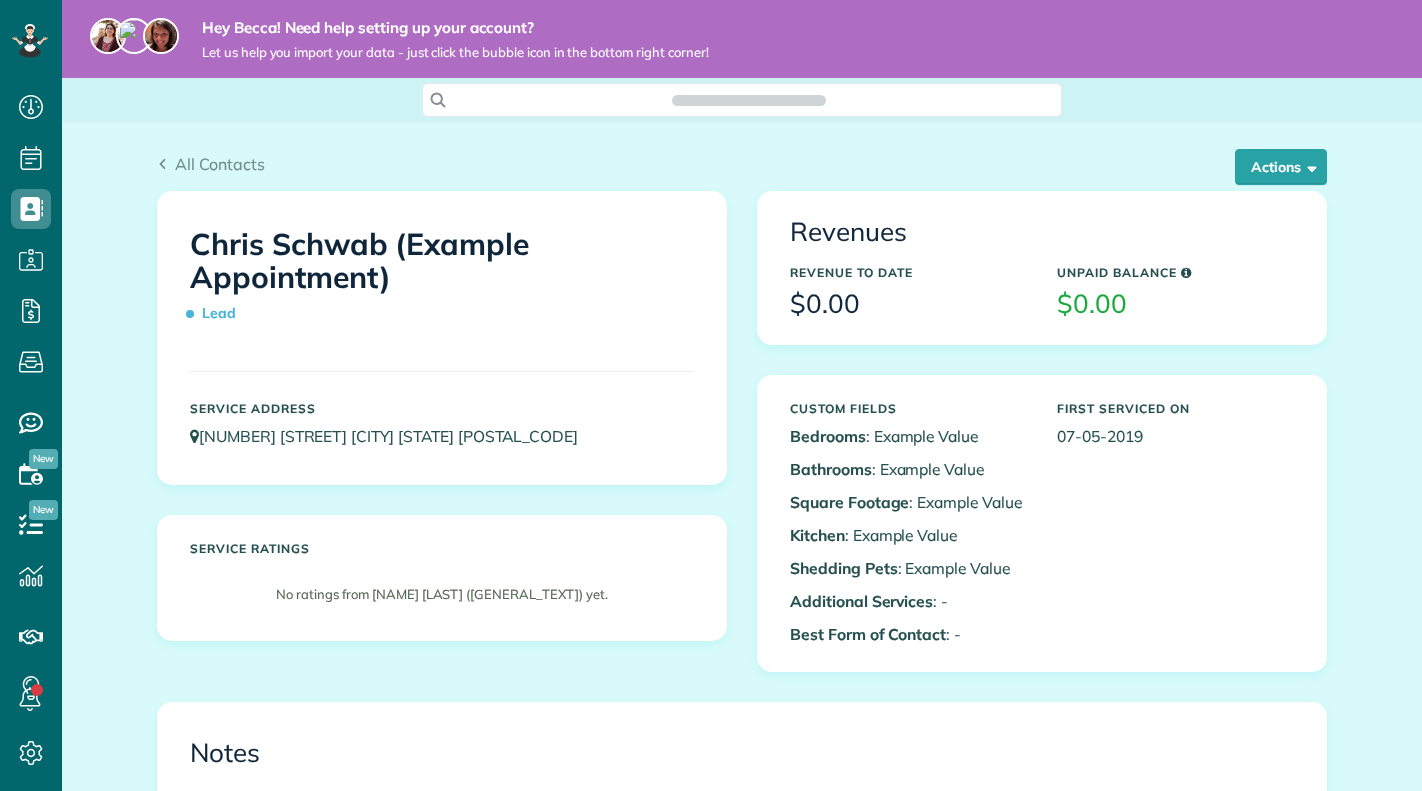 scroll, scrollTop: 0, scrollLeft: 0, axis: both 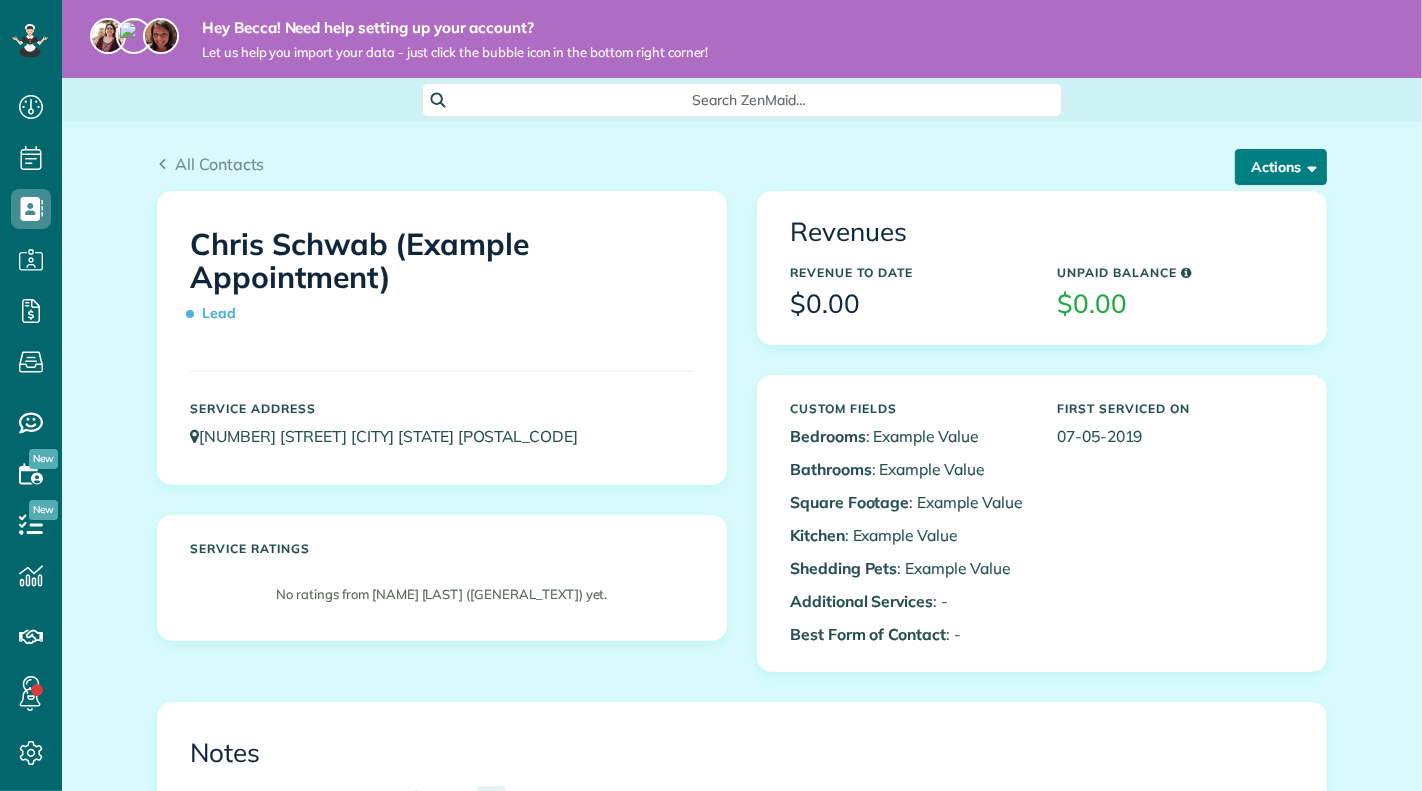 click on "Actions" at bounding box center (1281, 167) 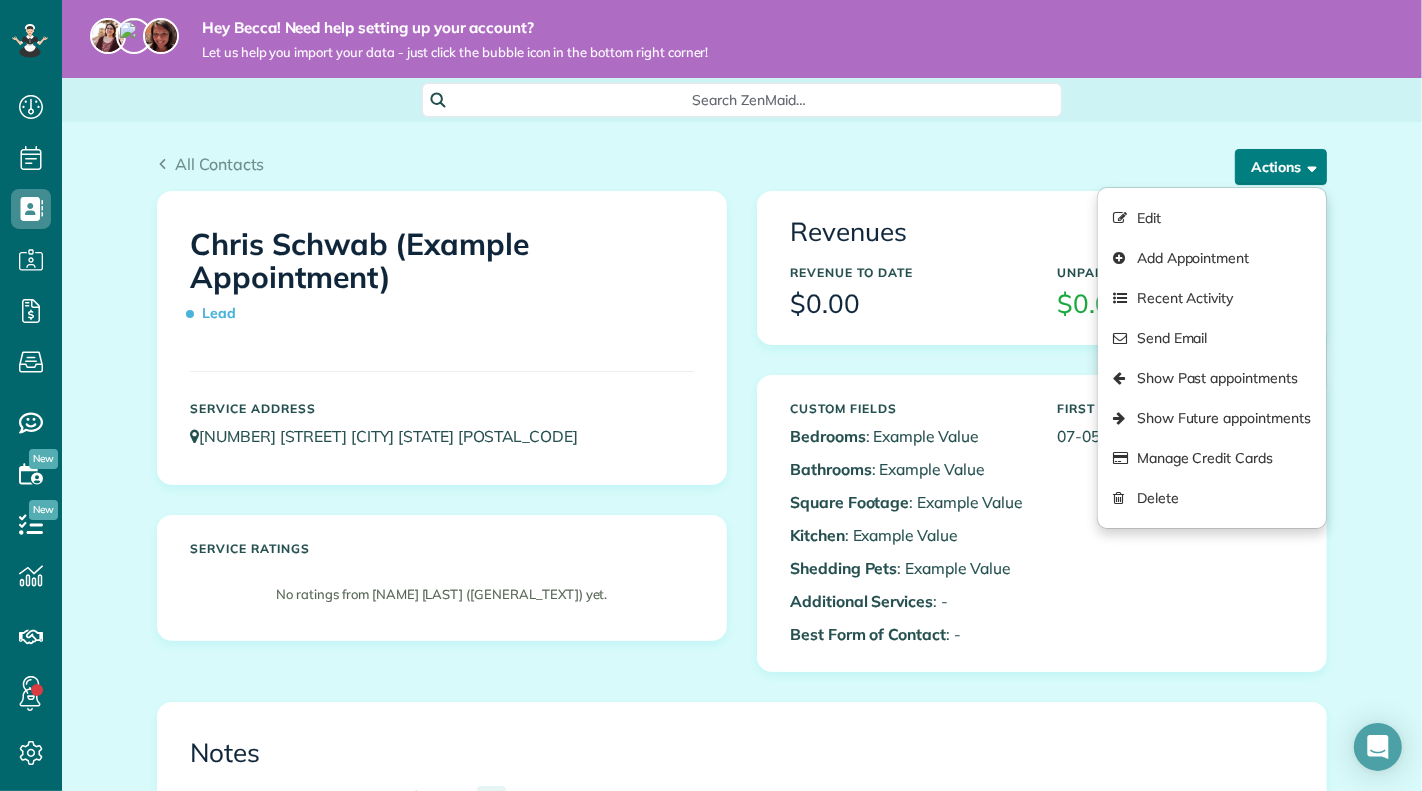 scroll, scrollTop: 791, scrollLeft: 61, axis: both 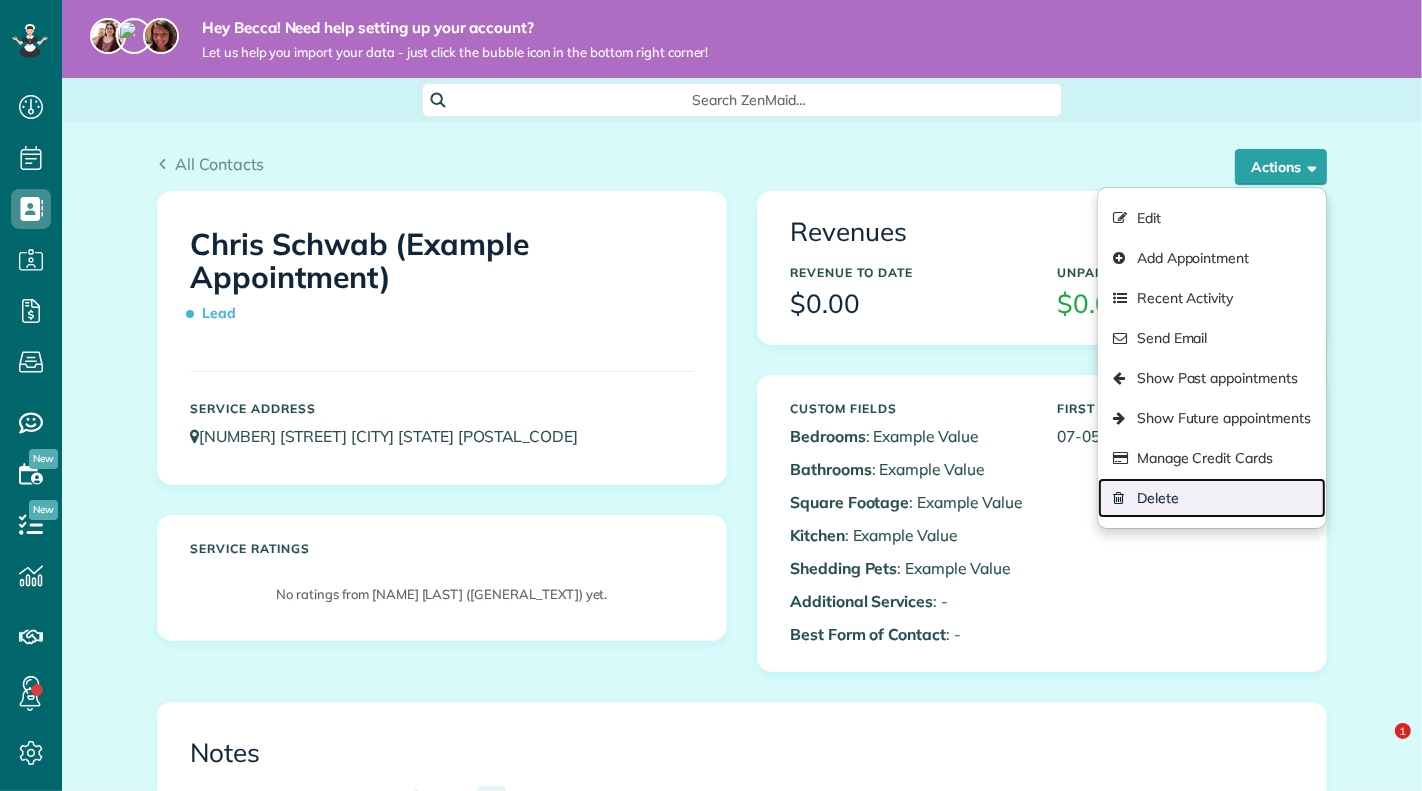 click on "Delete" at bounding box center [1212, 498] 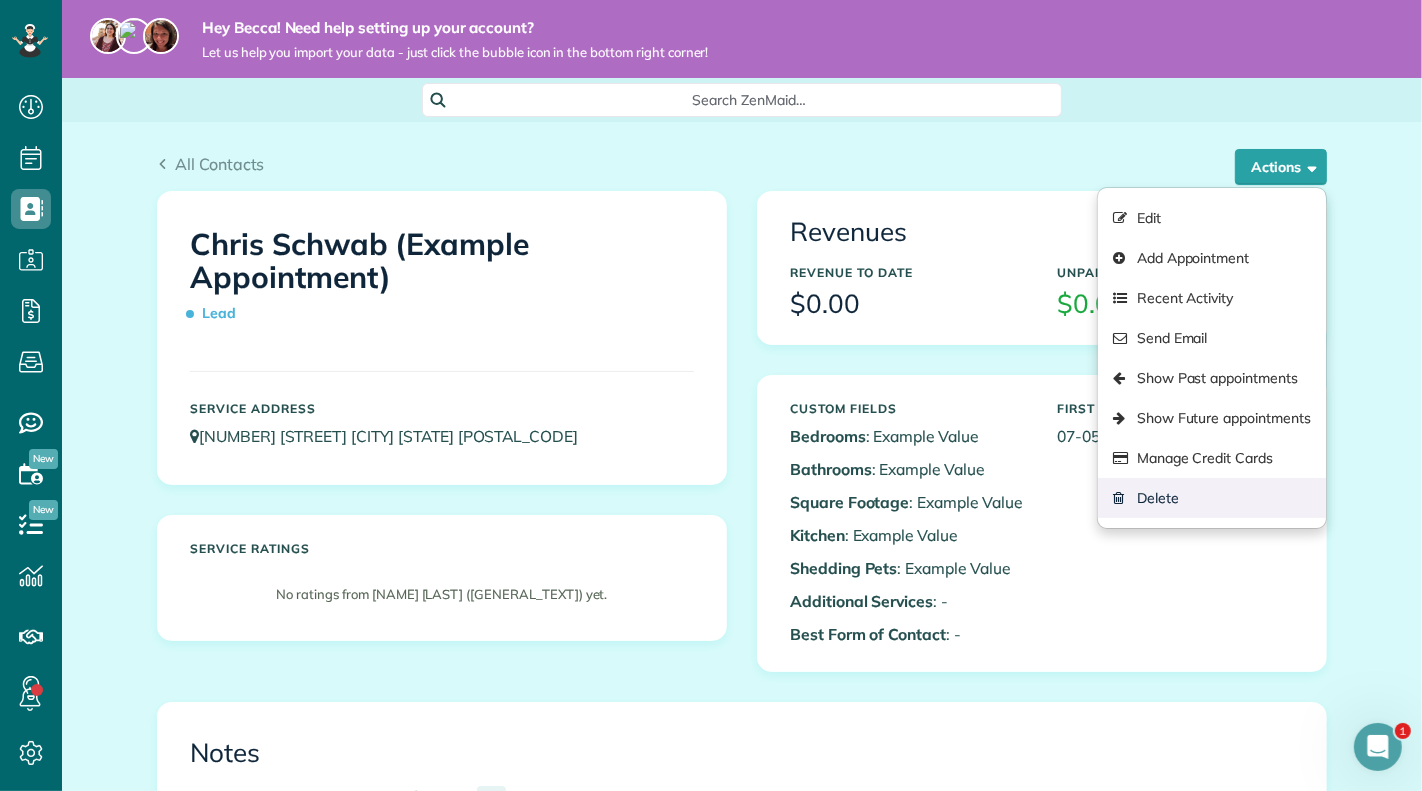 scroll, scrollTop: 0, scrollLeft: 0, axis: both 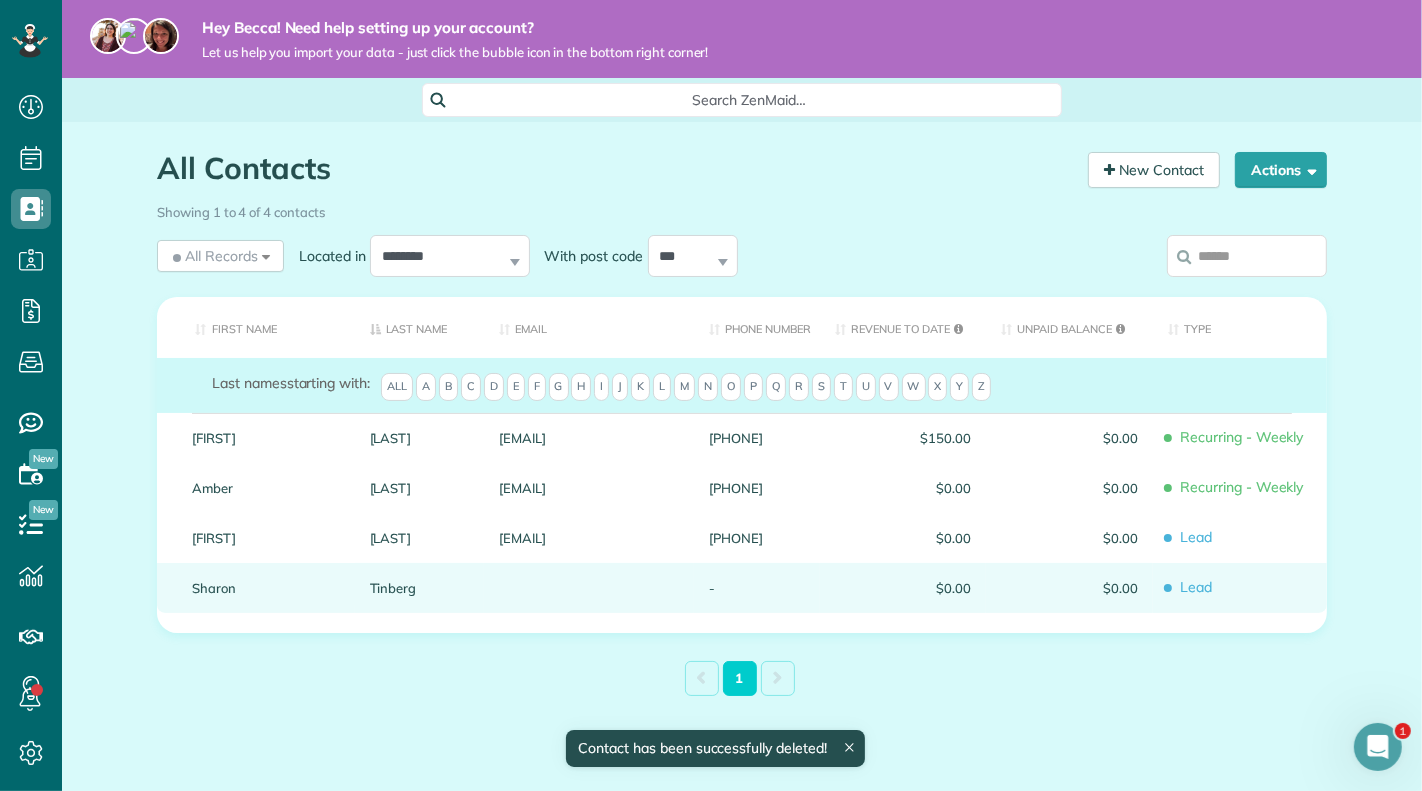 click at bounding box center (589, 588) 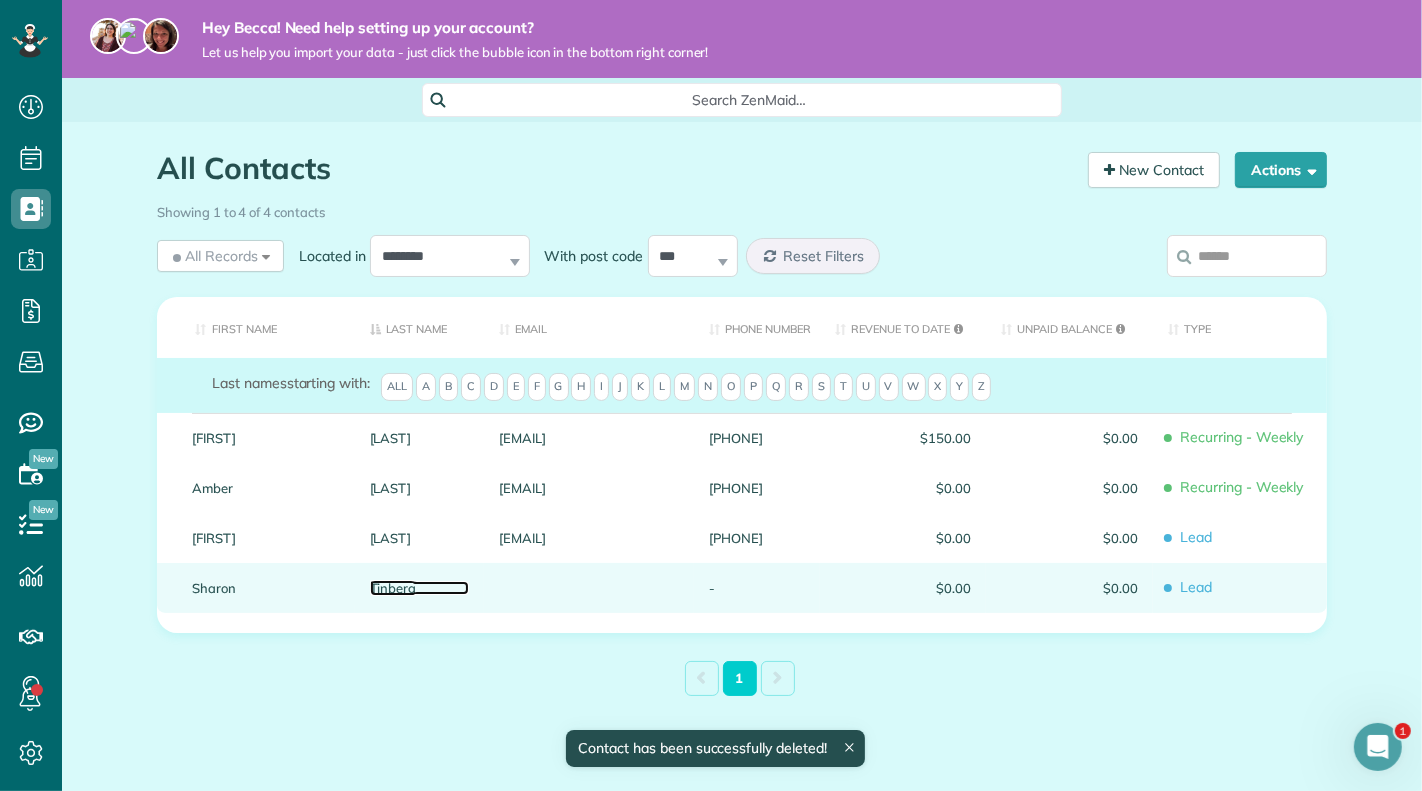 click on "Tinberg" at bounding box center (420, 588) 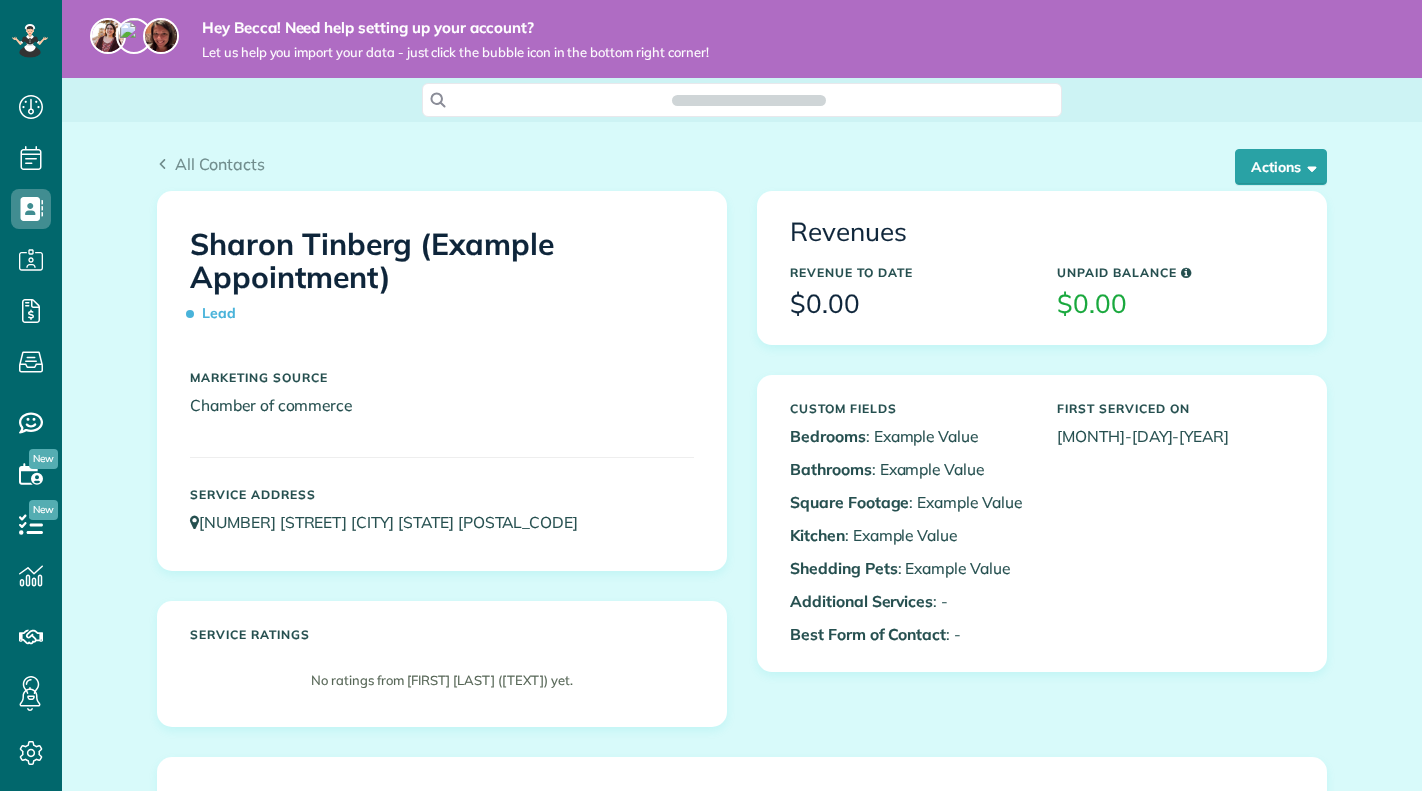 scroll, scrollTop: 0, scrollLeft: 0, axis: both 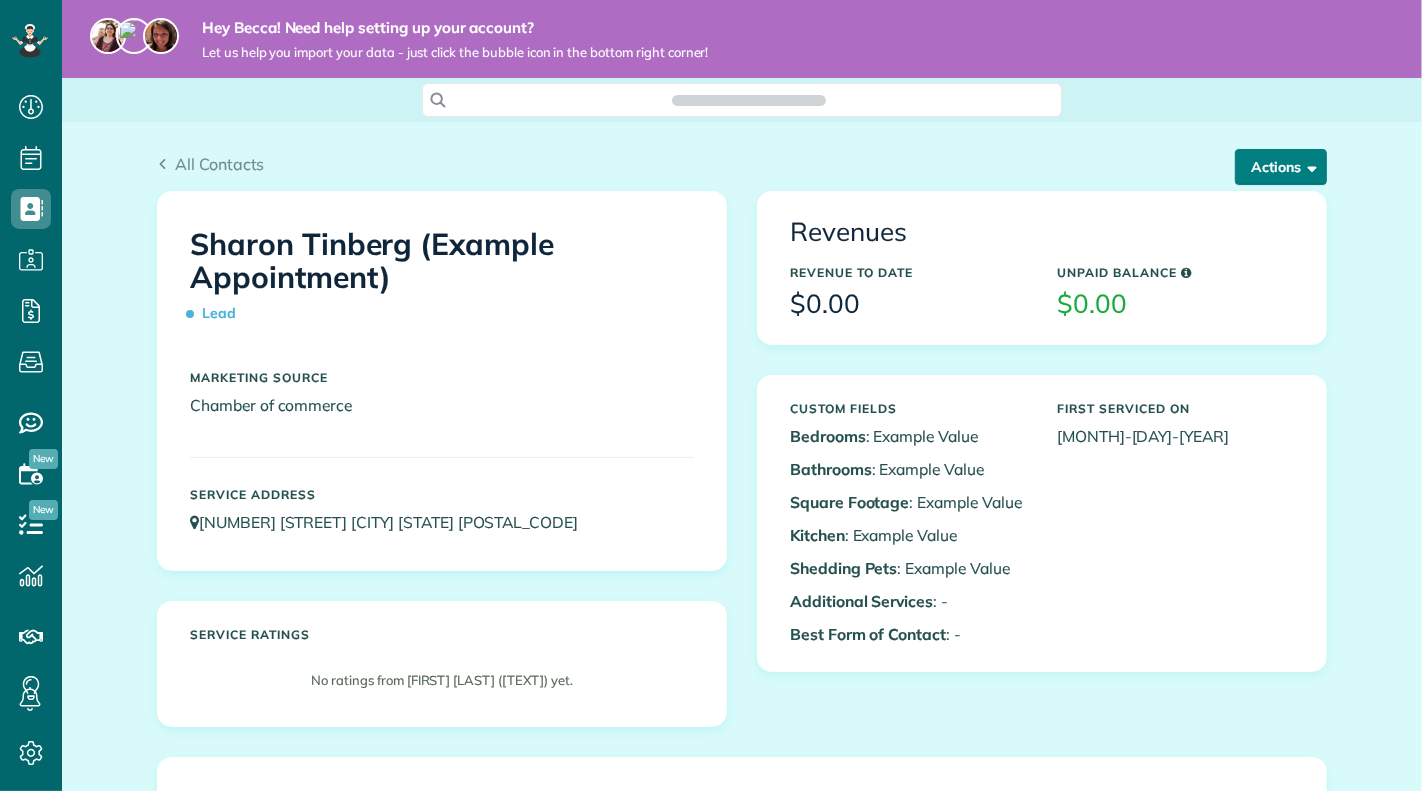 click on "Actions" at bounding box center [1281, 167] 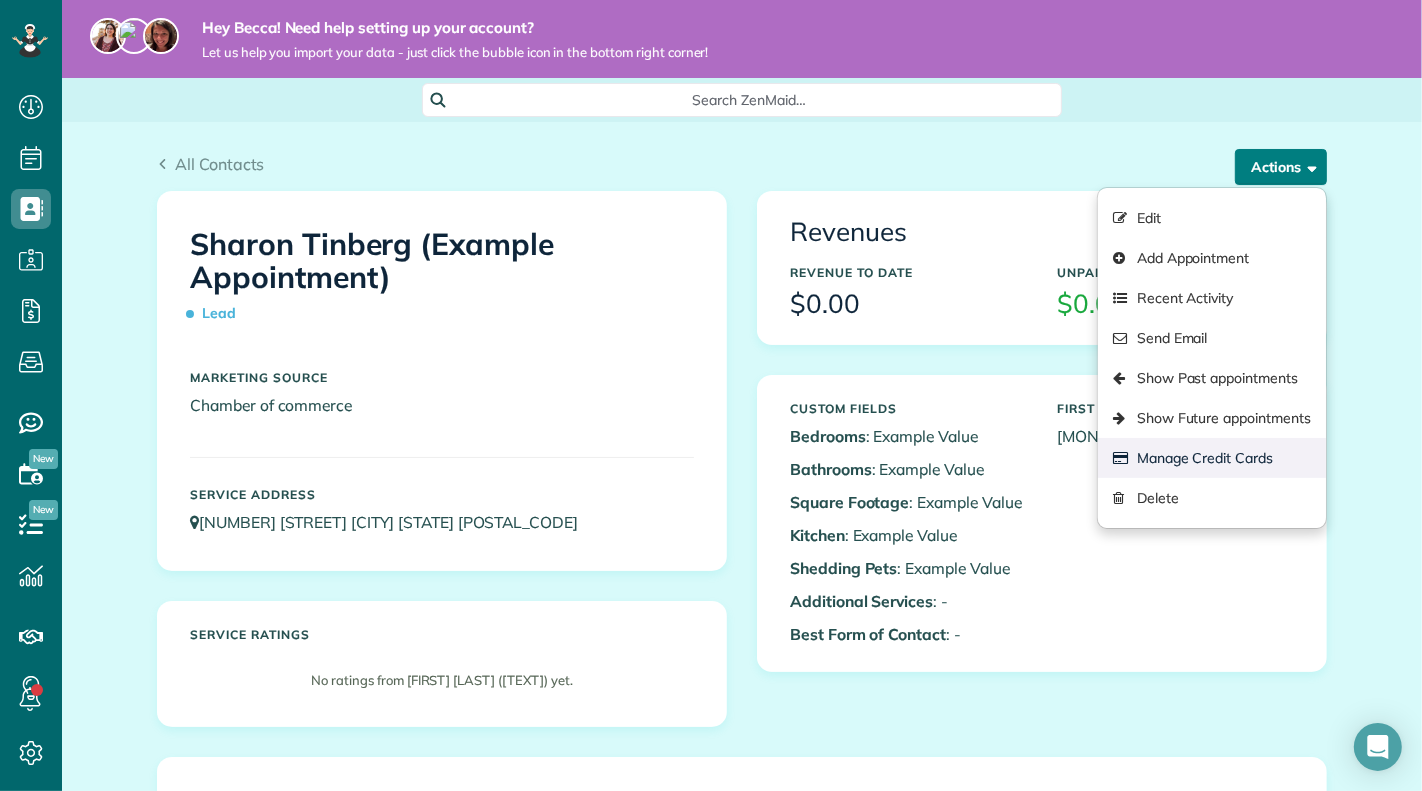 scroll, scrollTop: 791, scrollLeft: 61, axis: both 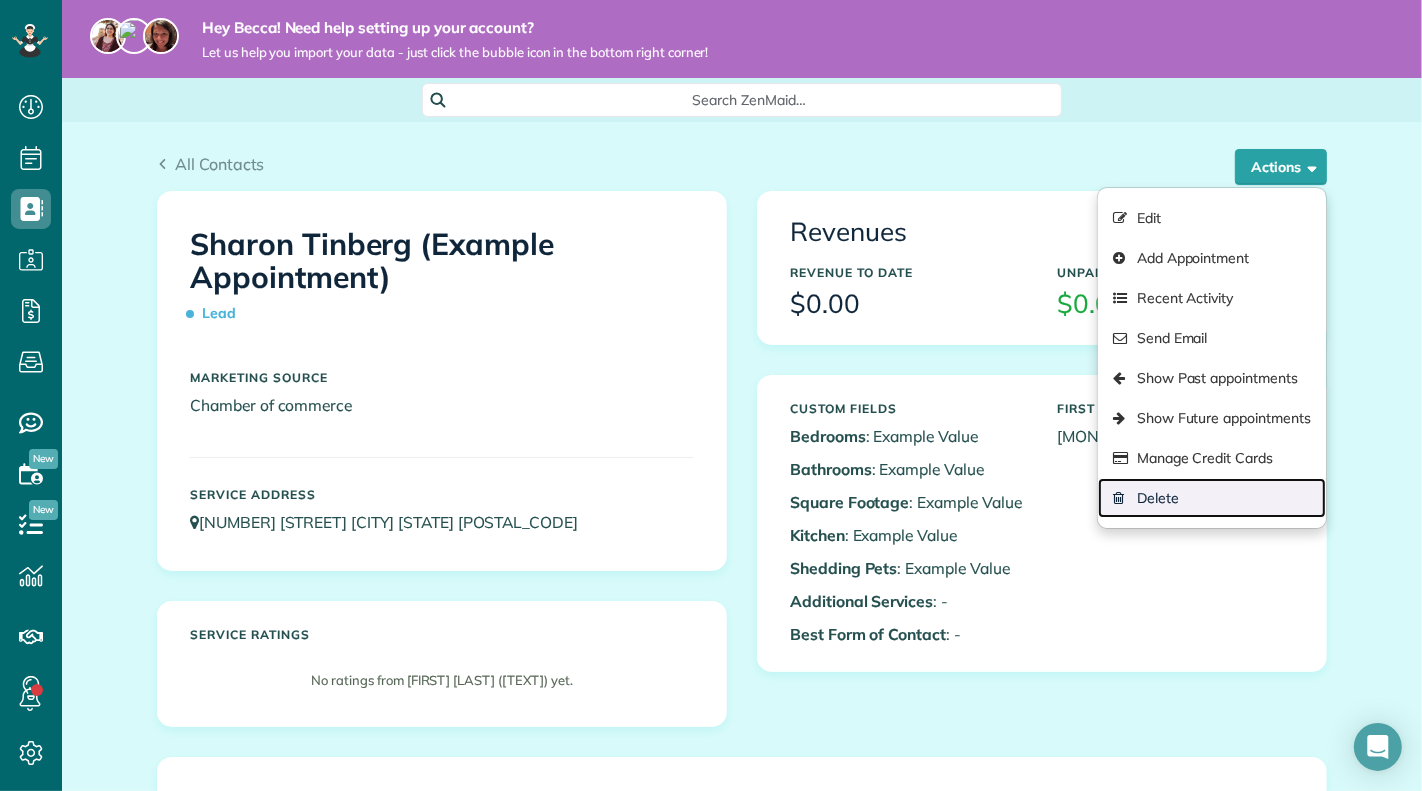 click on "Delete" at bounding box center [1212, 498] 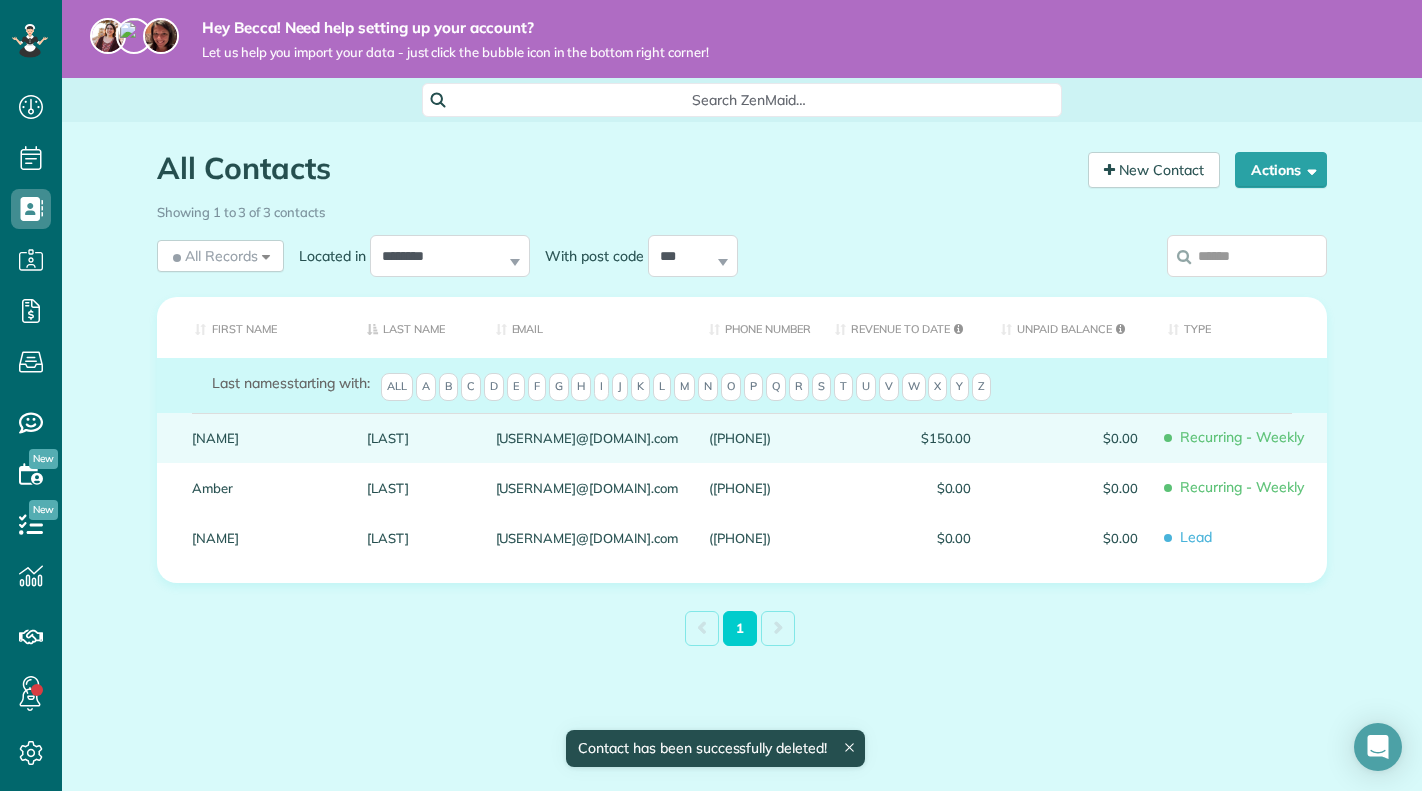 scroll, scrollTop: 0, scrollLeft: 0, axis: both 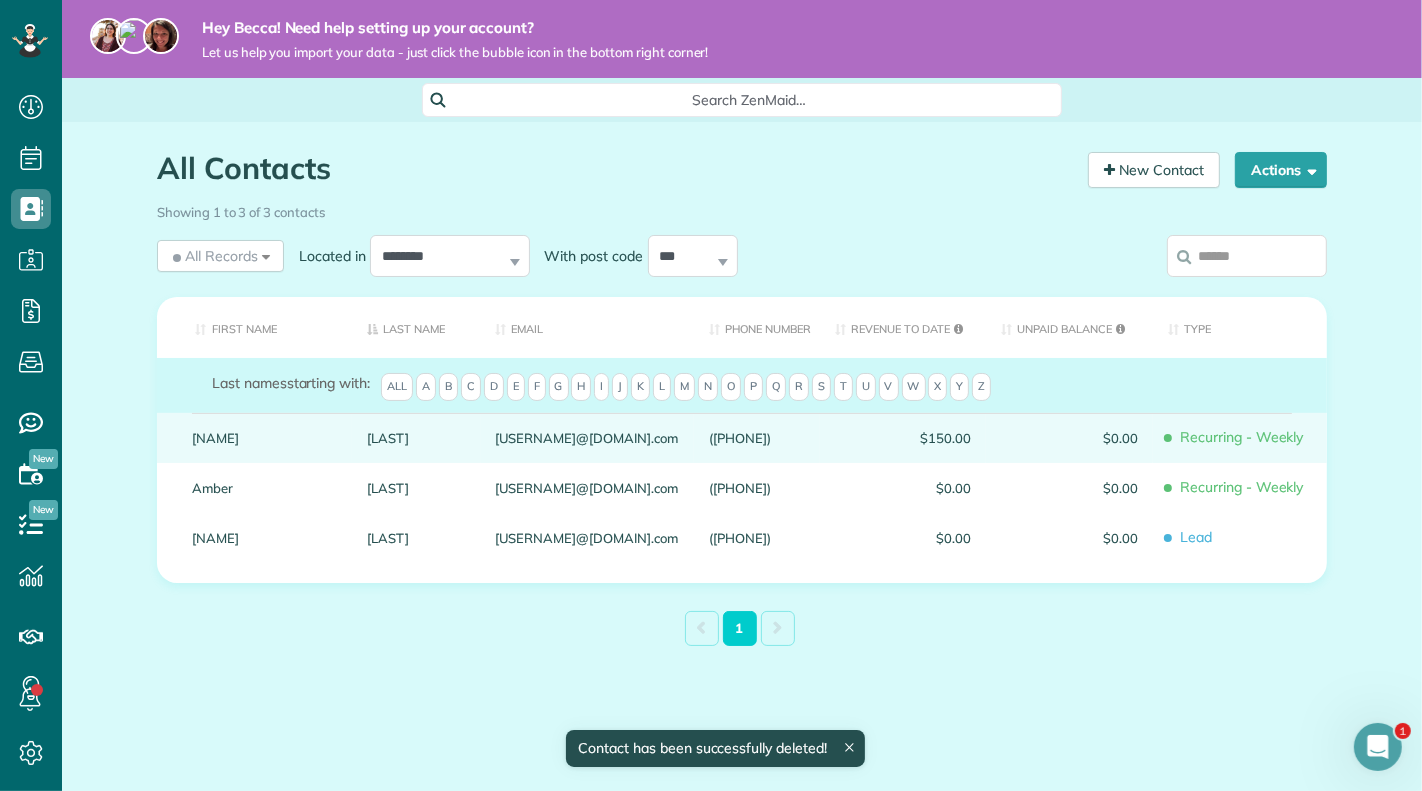 click on "[USERNAME]@[DOMAIN].com" at bounding box center (588, 438) 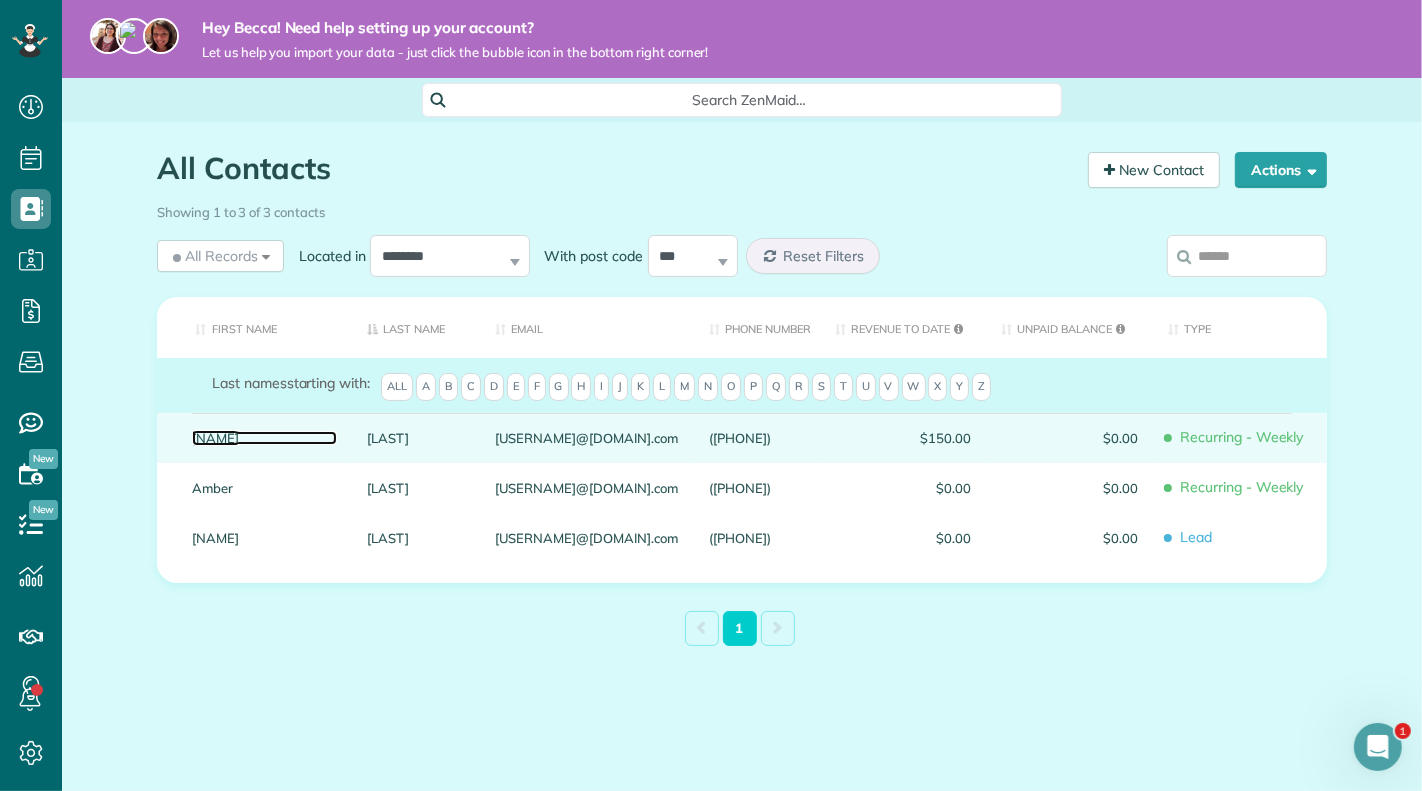 click on "[NAME]" at bounding box center (264, 438) 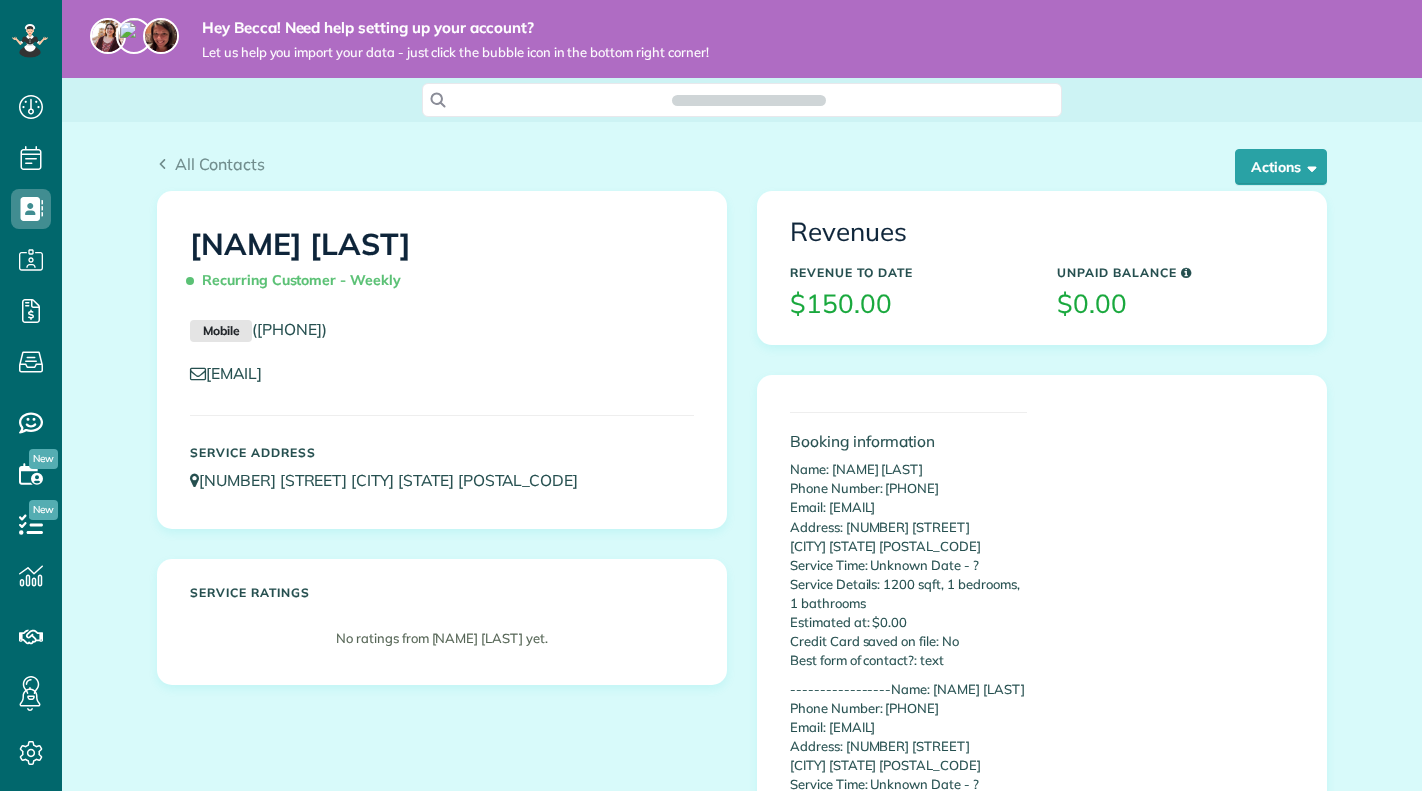 scroll, scrollTop: 0, scrollLeft: 0, axis: both 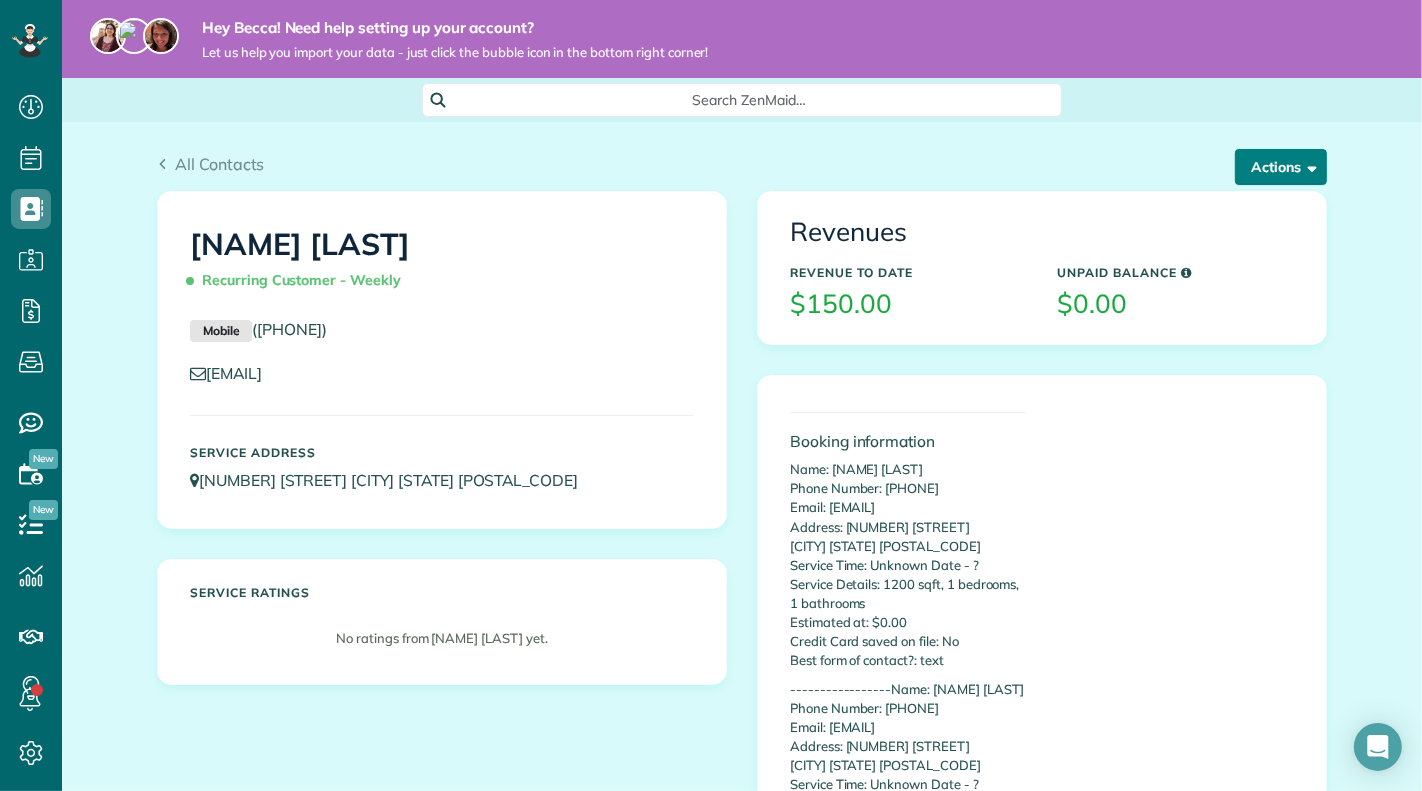 click on "Actions" at bounding box center (1281, 167) 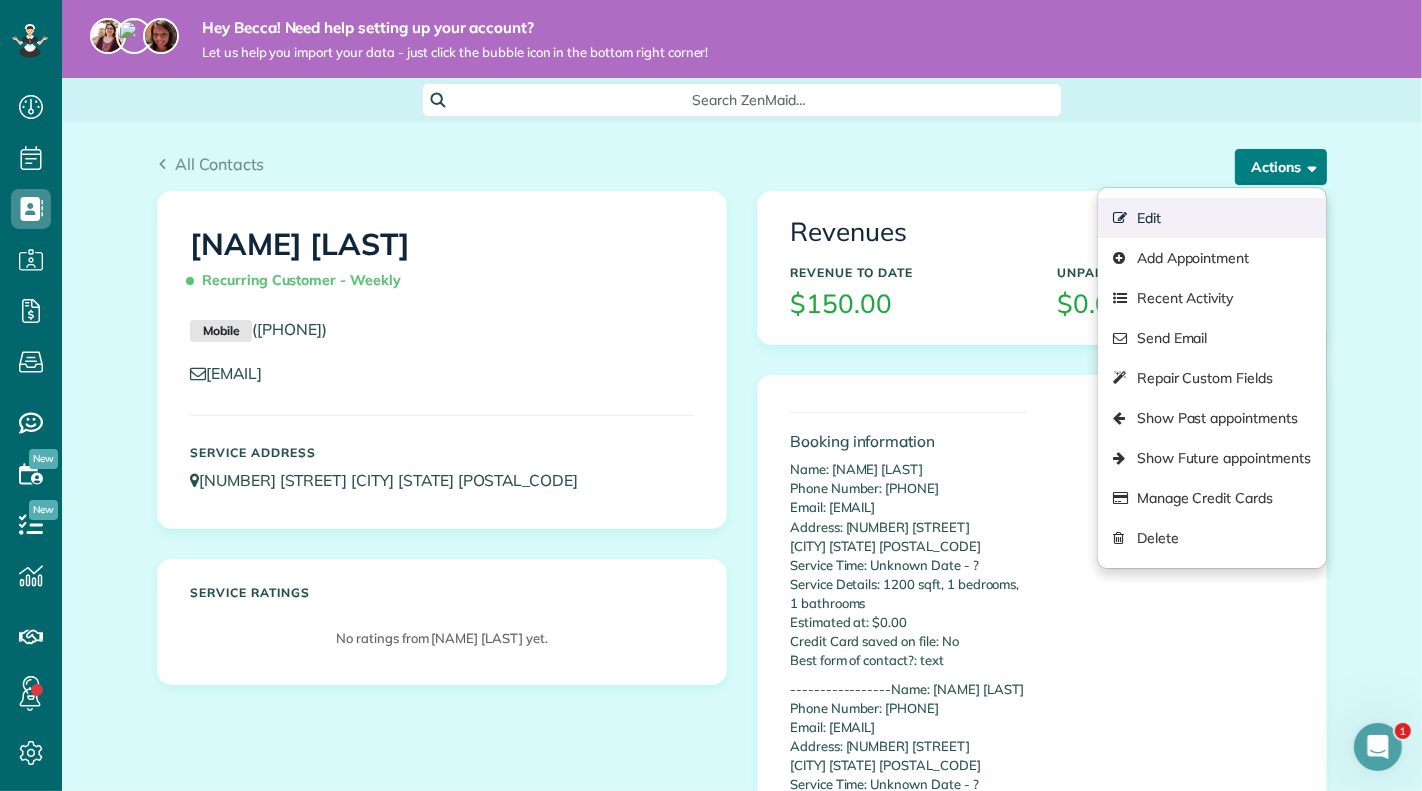 scroll, scrollTop: 0, scrollLeft: 0, axis: both 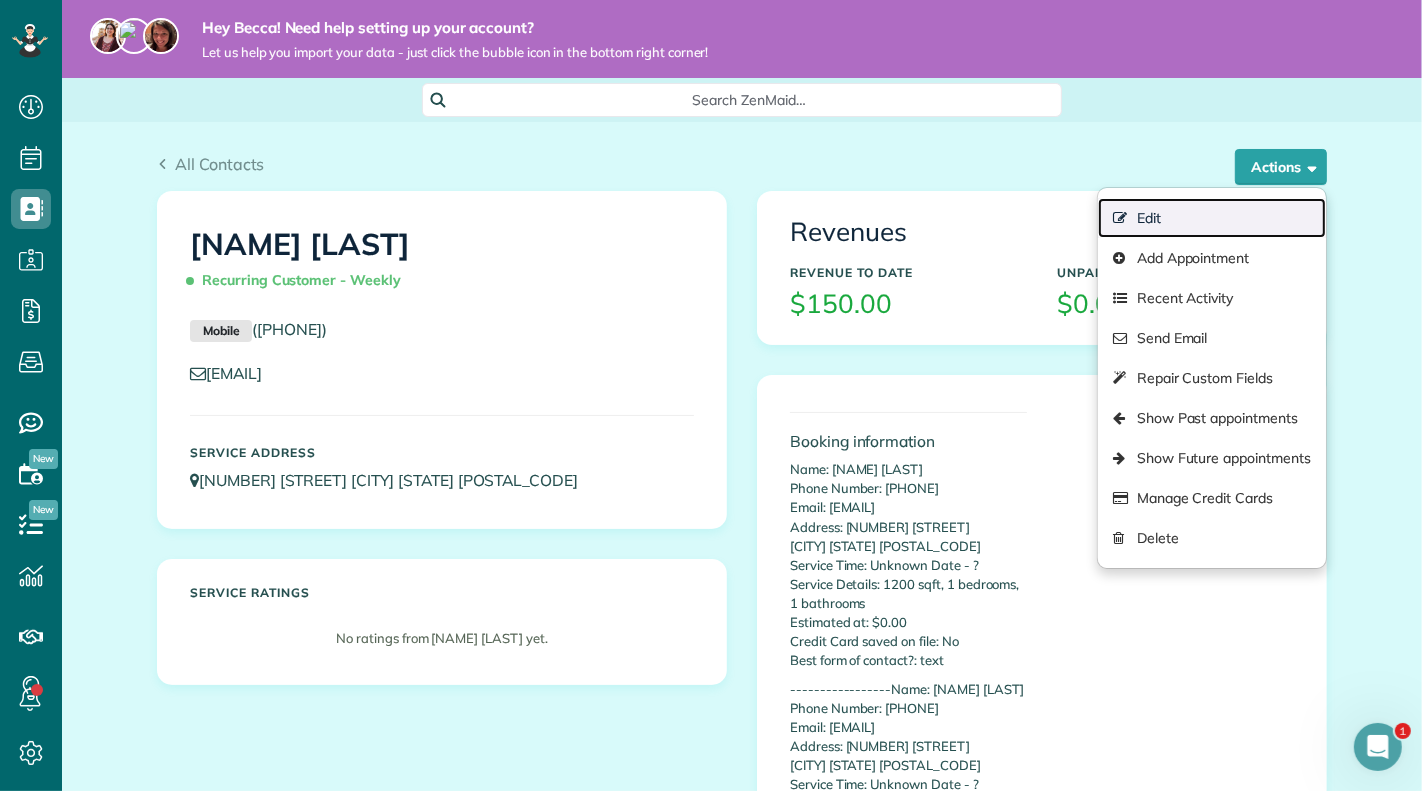 click on "Edit" at bounding box center [1212, 218] 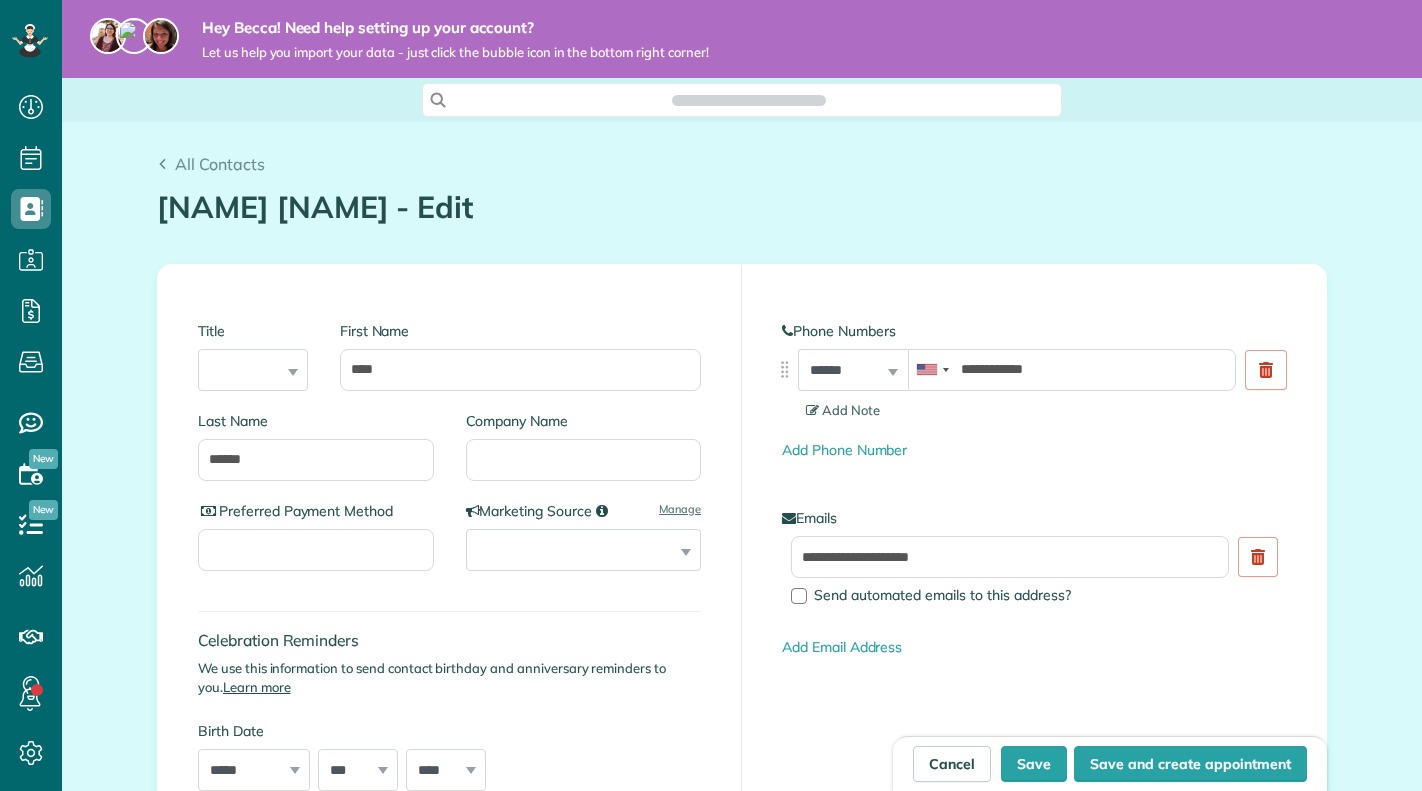scroll, scrollTop: 0, scrollLeft: 0, axis: both 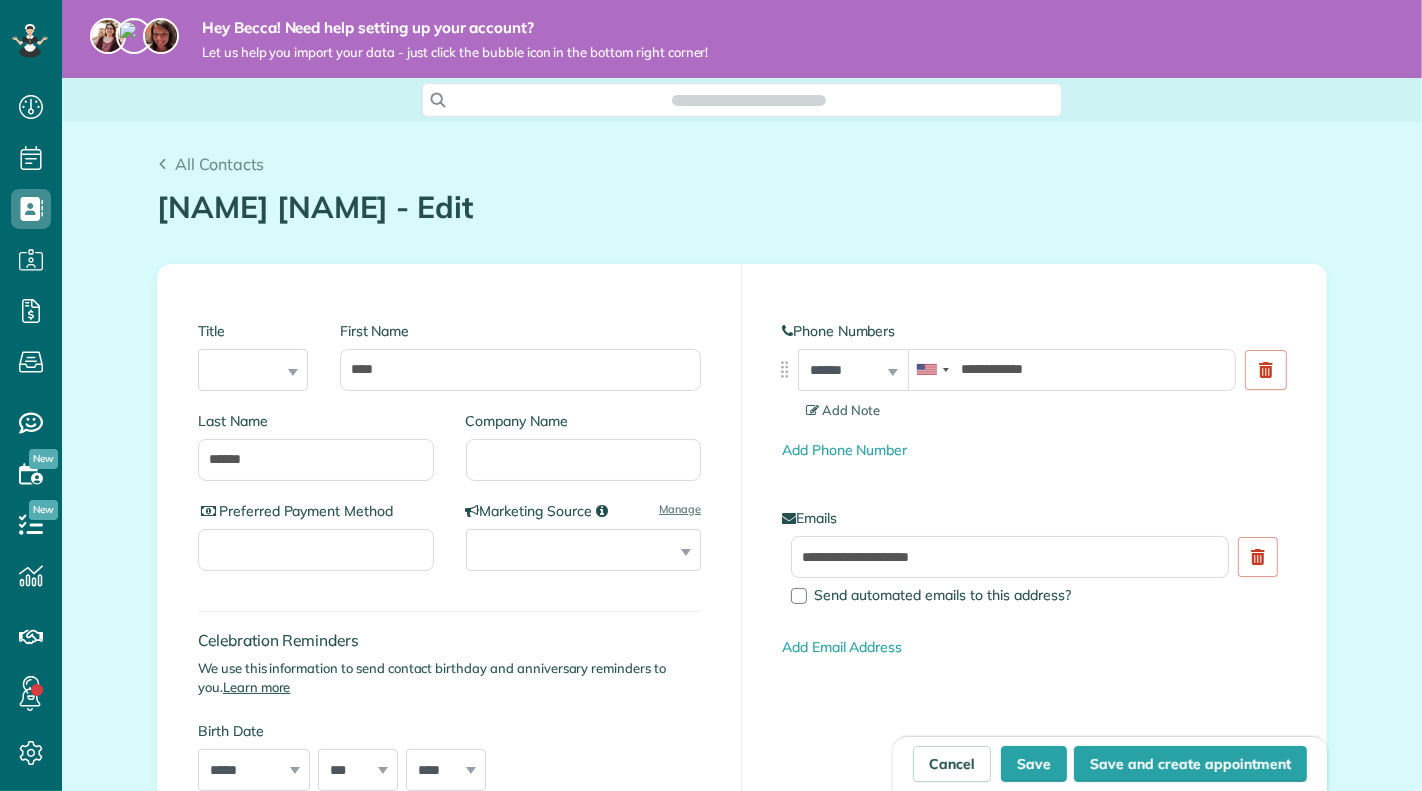 type on "**********" 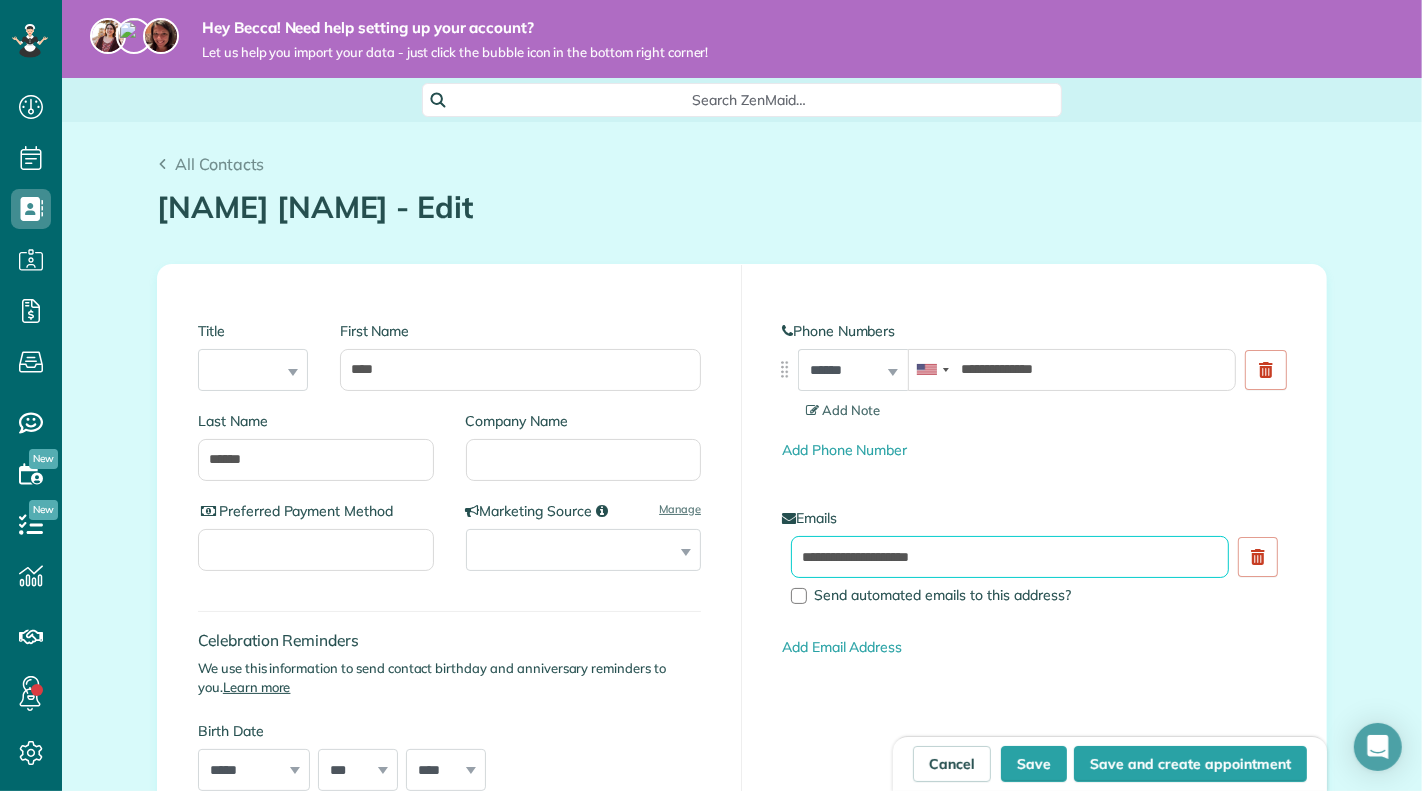 click on "**********" at bounding box center [1010, 557] 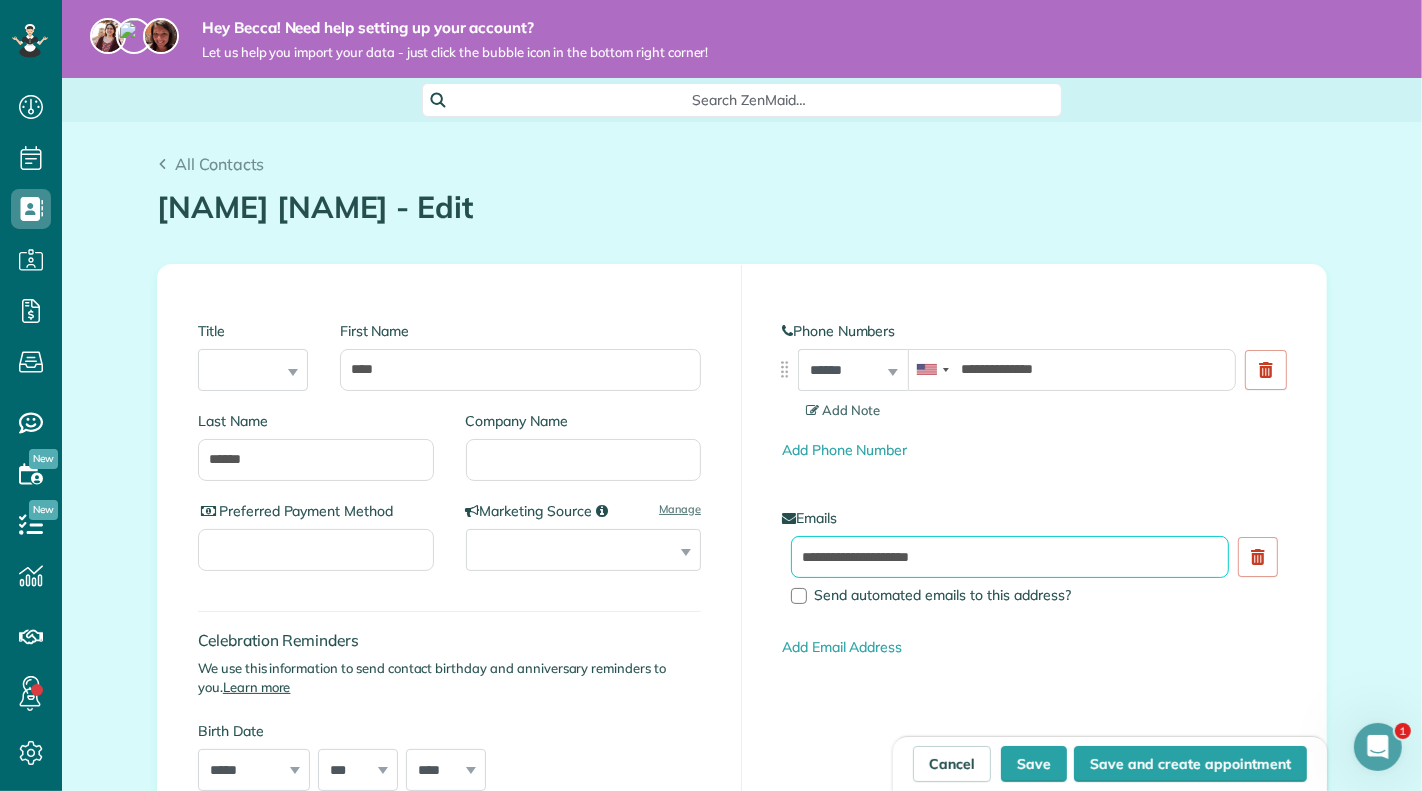scroll, scrollTop: 0, scrollLeft: 0, axis: both 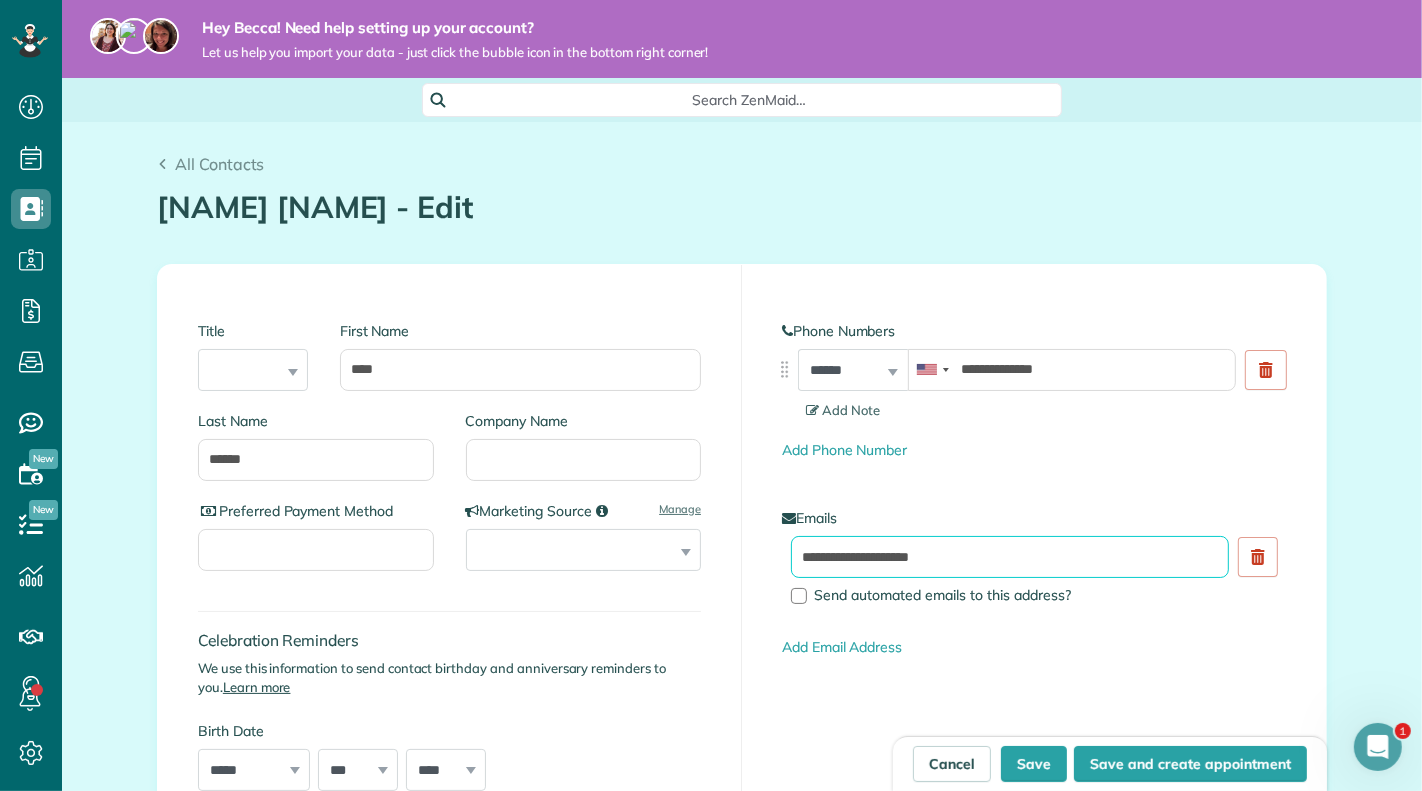 type on "**********" 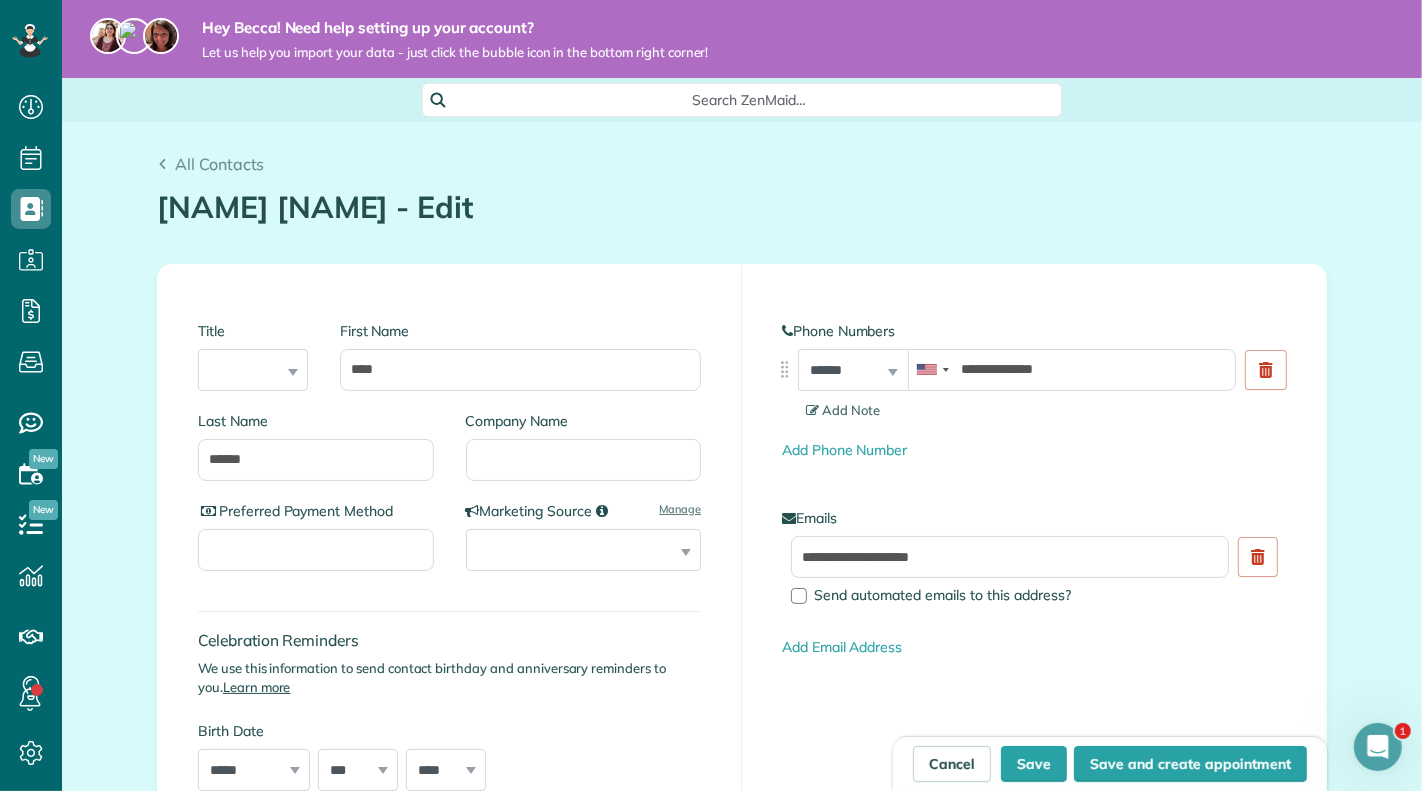 click on "**********" at bounding box center [1034, 481] 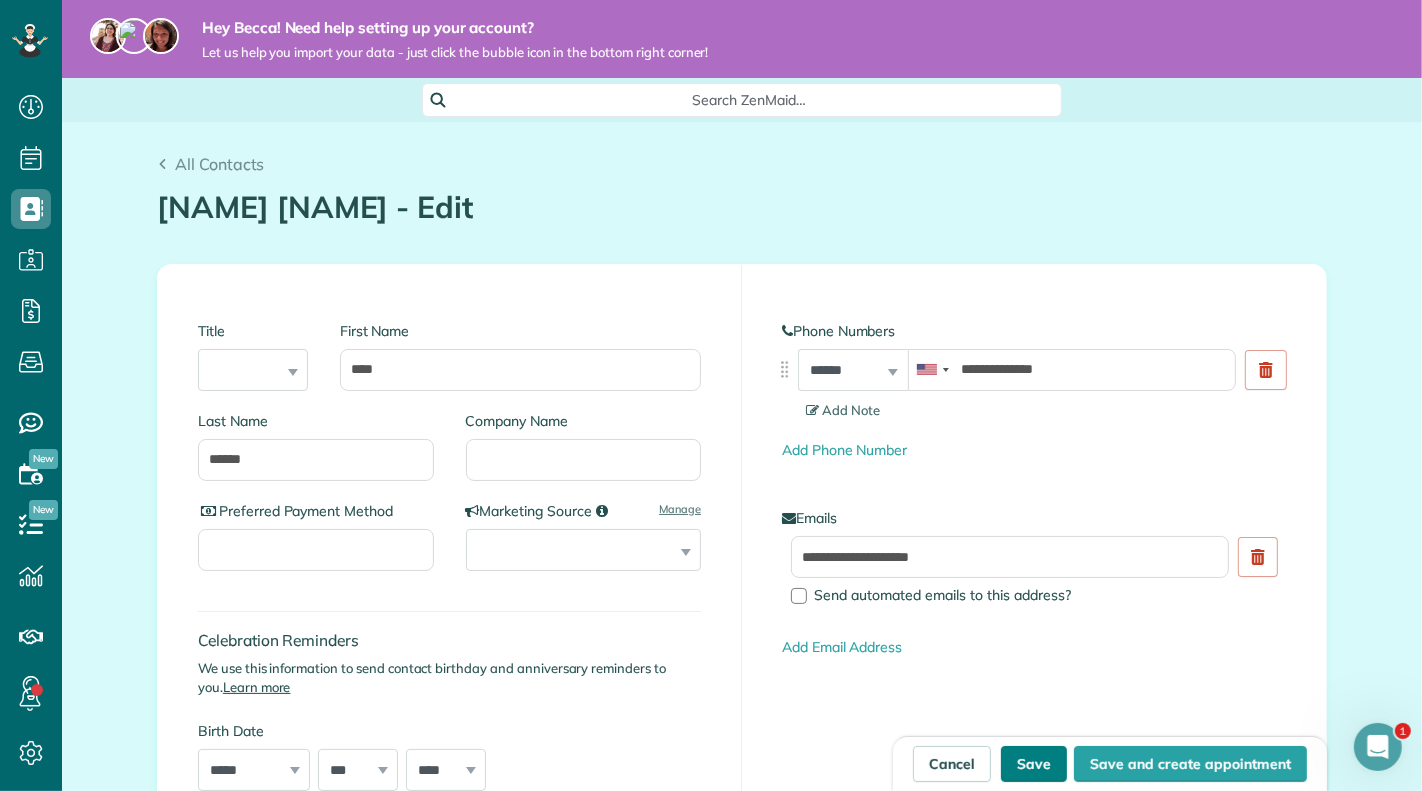 click on "Save" at bounding box center (1034, 764) 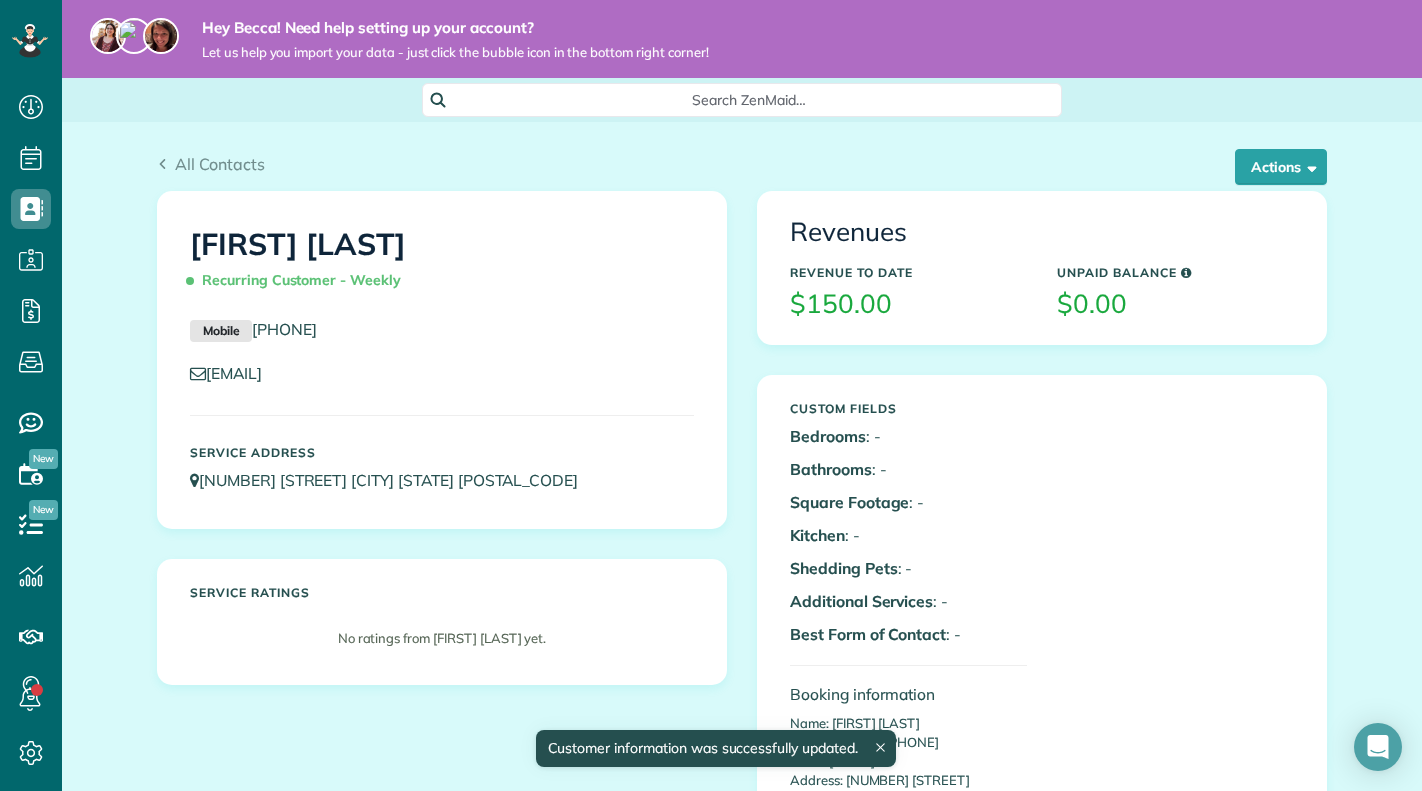 scroll, scrollTop: 0, scrollLeft: 0, axis: both 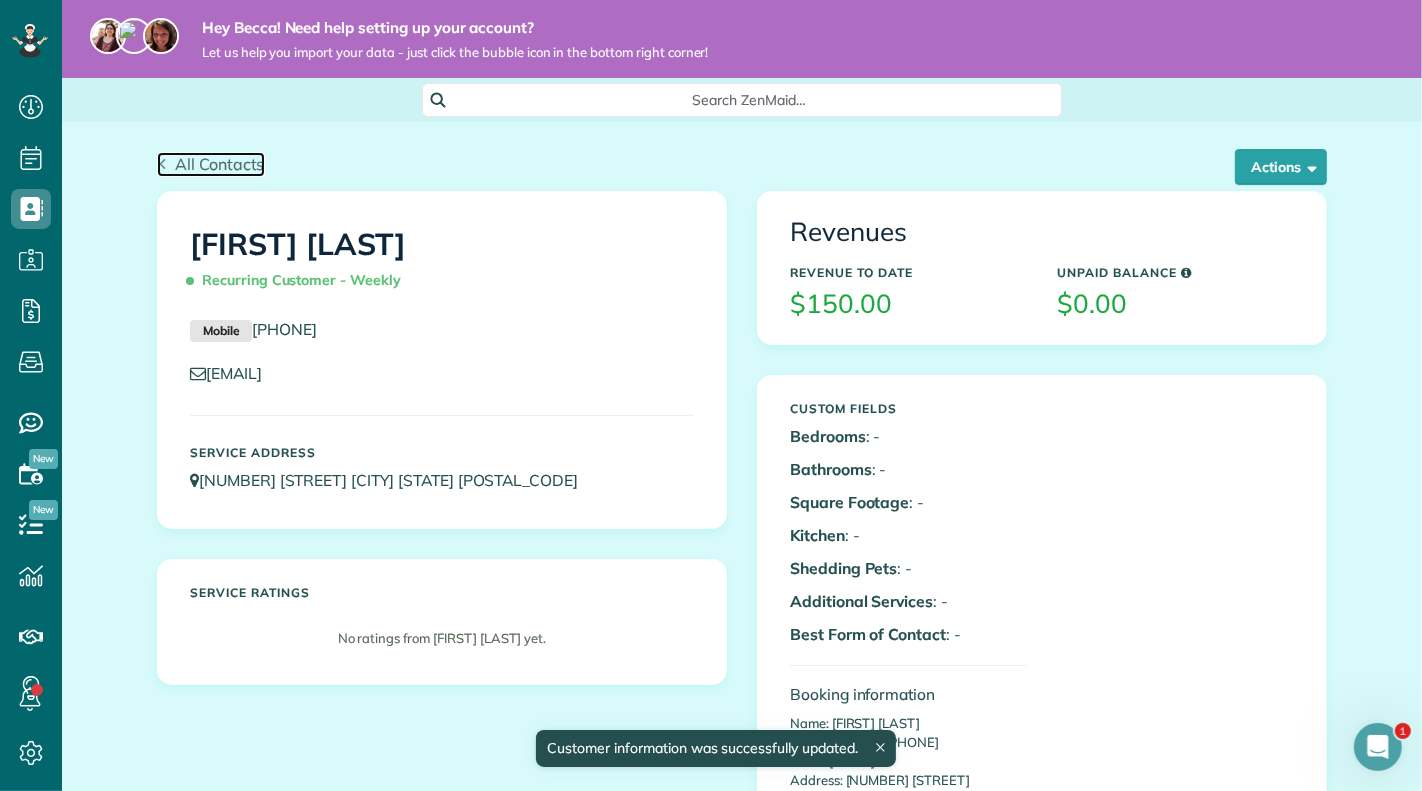 click on "All Contacts" at bounding box center [211, 164] 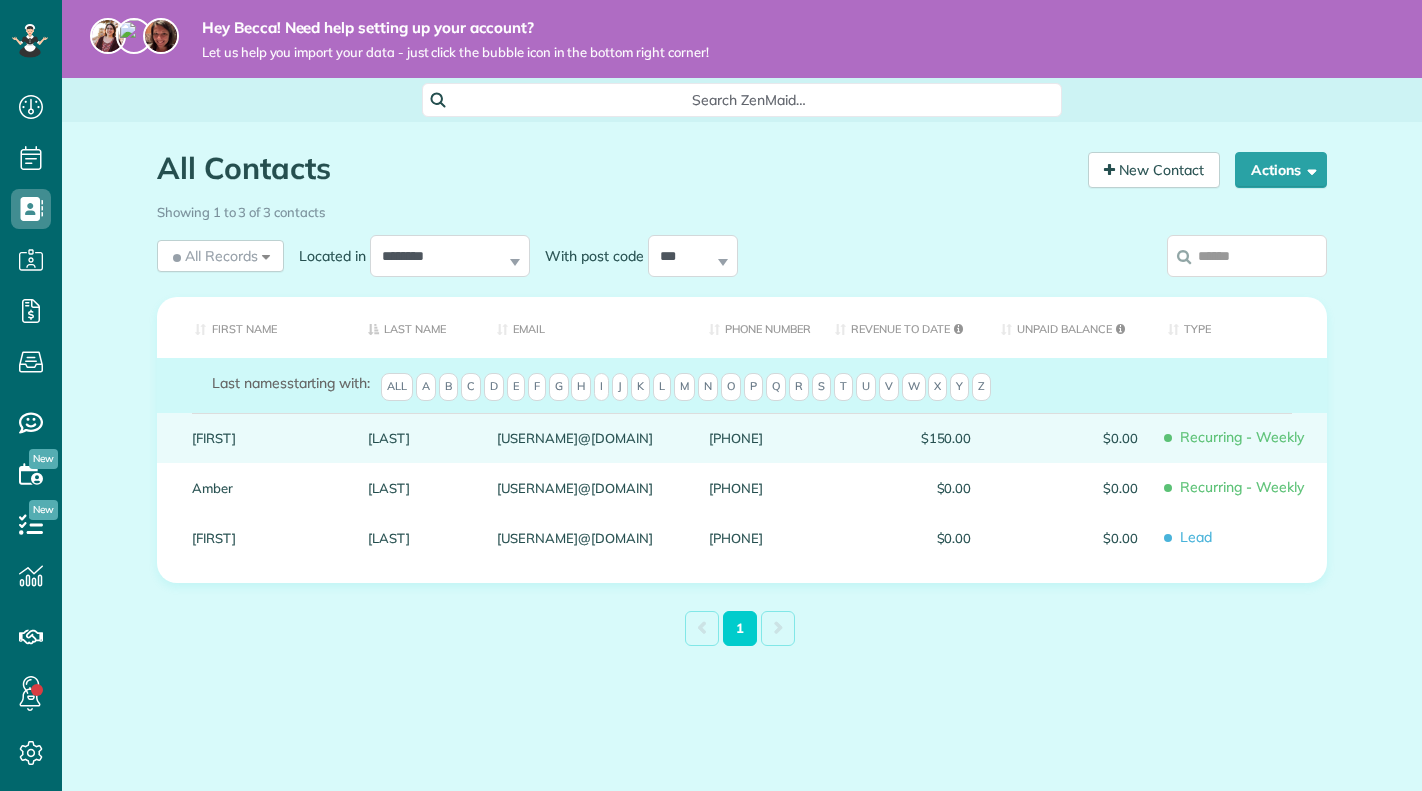 scroll, scrollTop: 0, scrollLeft: 0, axis: both 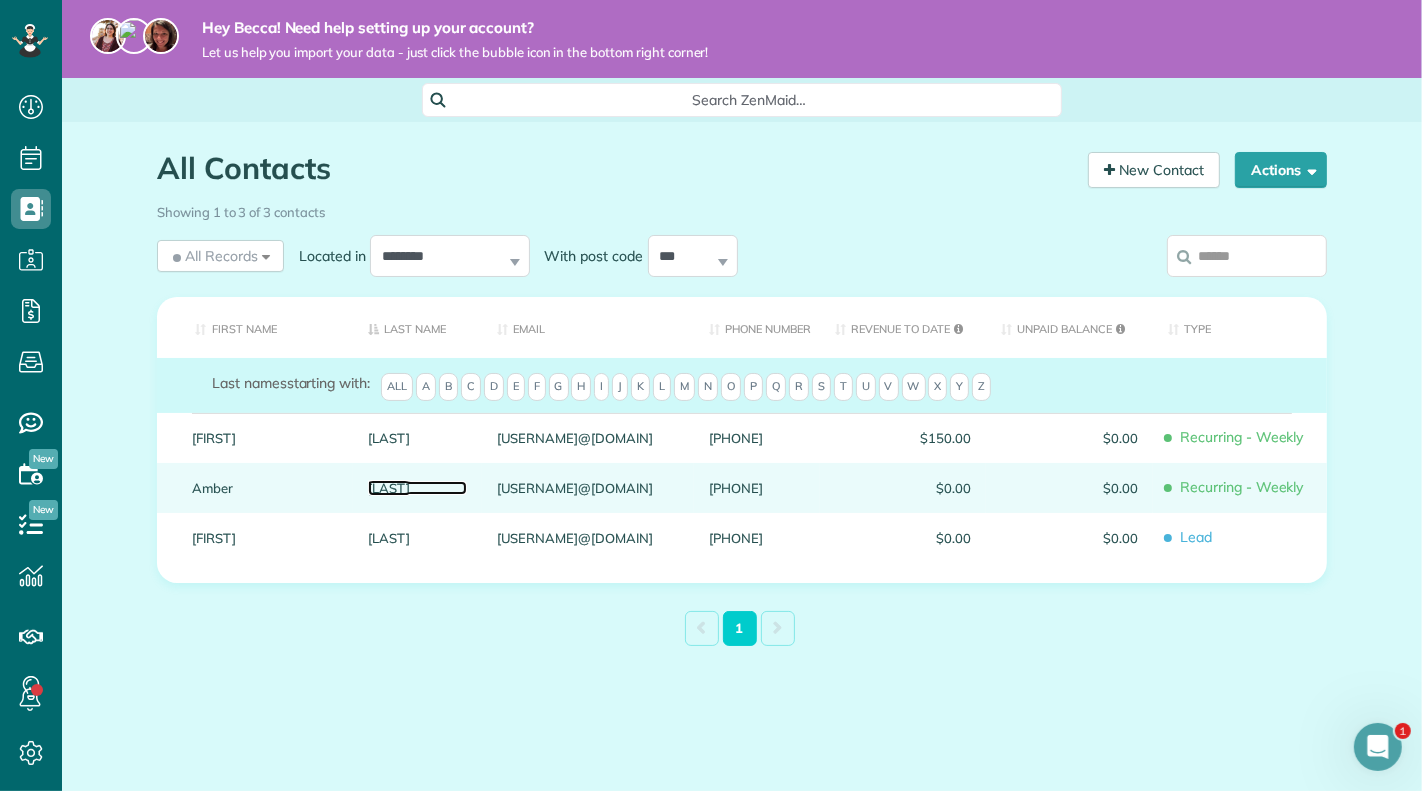click on "Gooden" at bounding box center [417, 488] 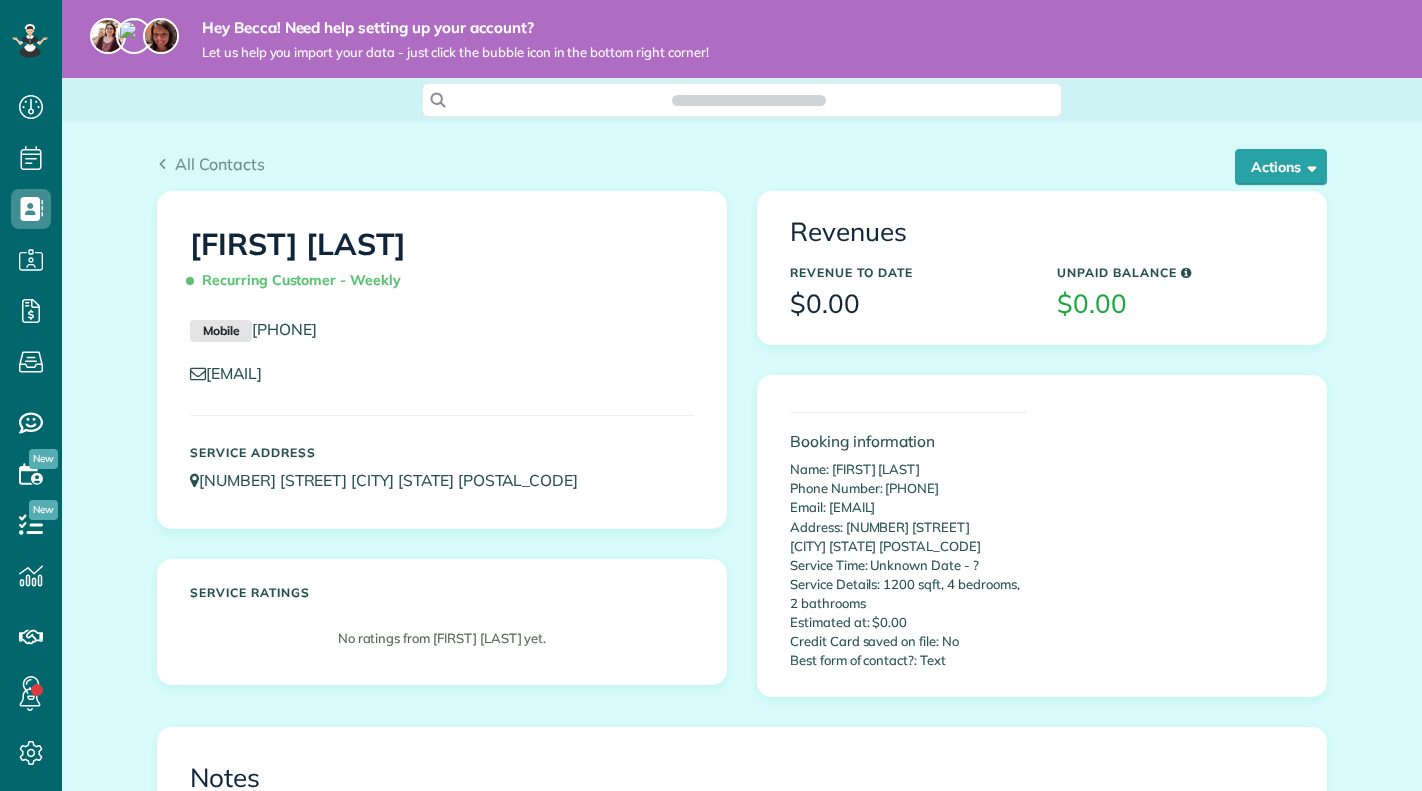 scroll, scrollTop: 0, scrollLeft: 0, axis: both 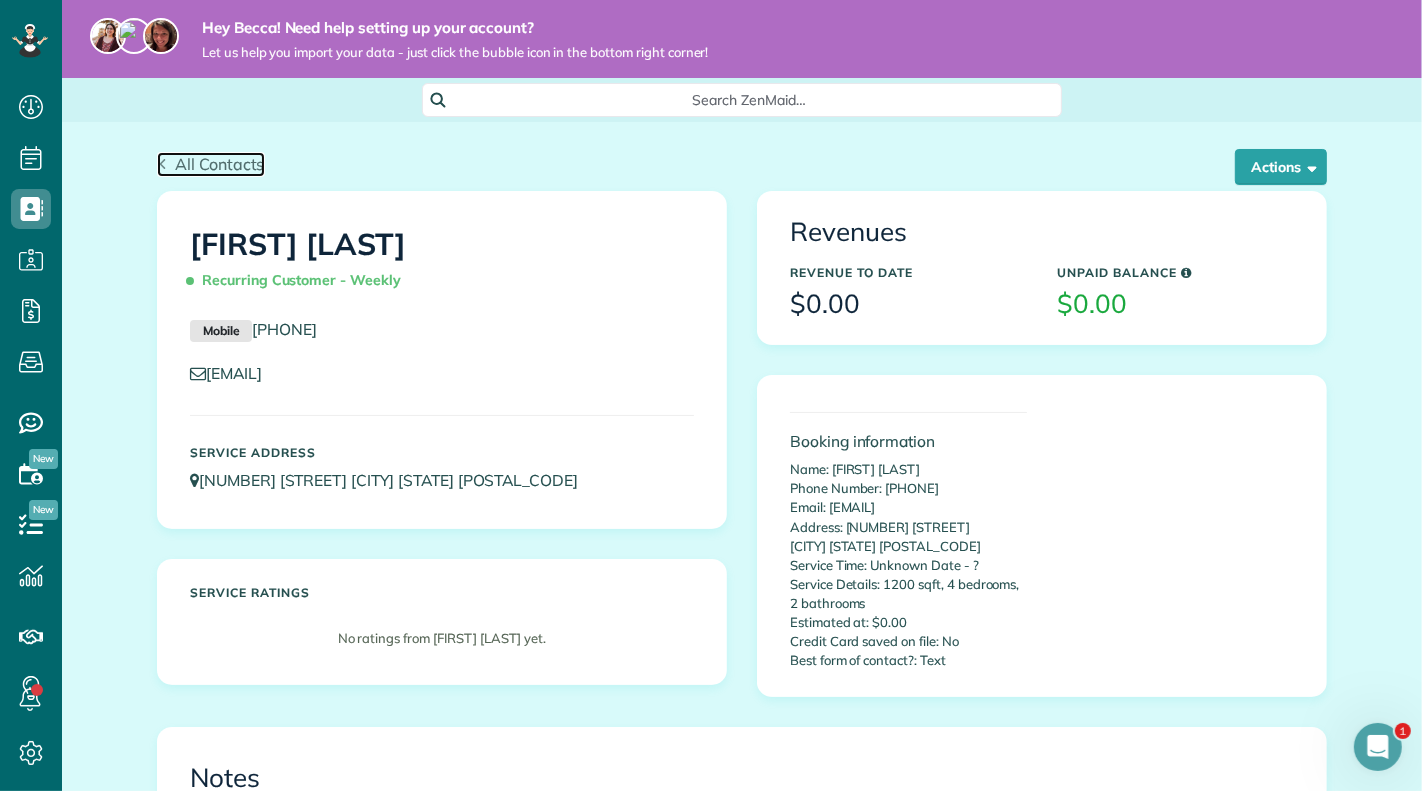 click on "All Contacts" at bounding box center (220, 164) 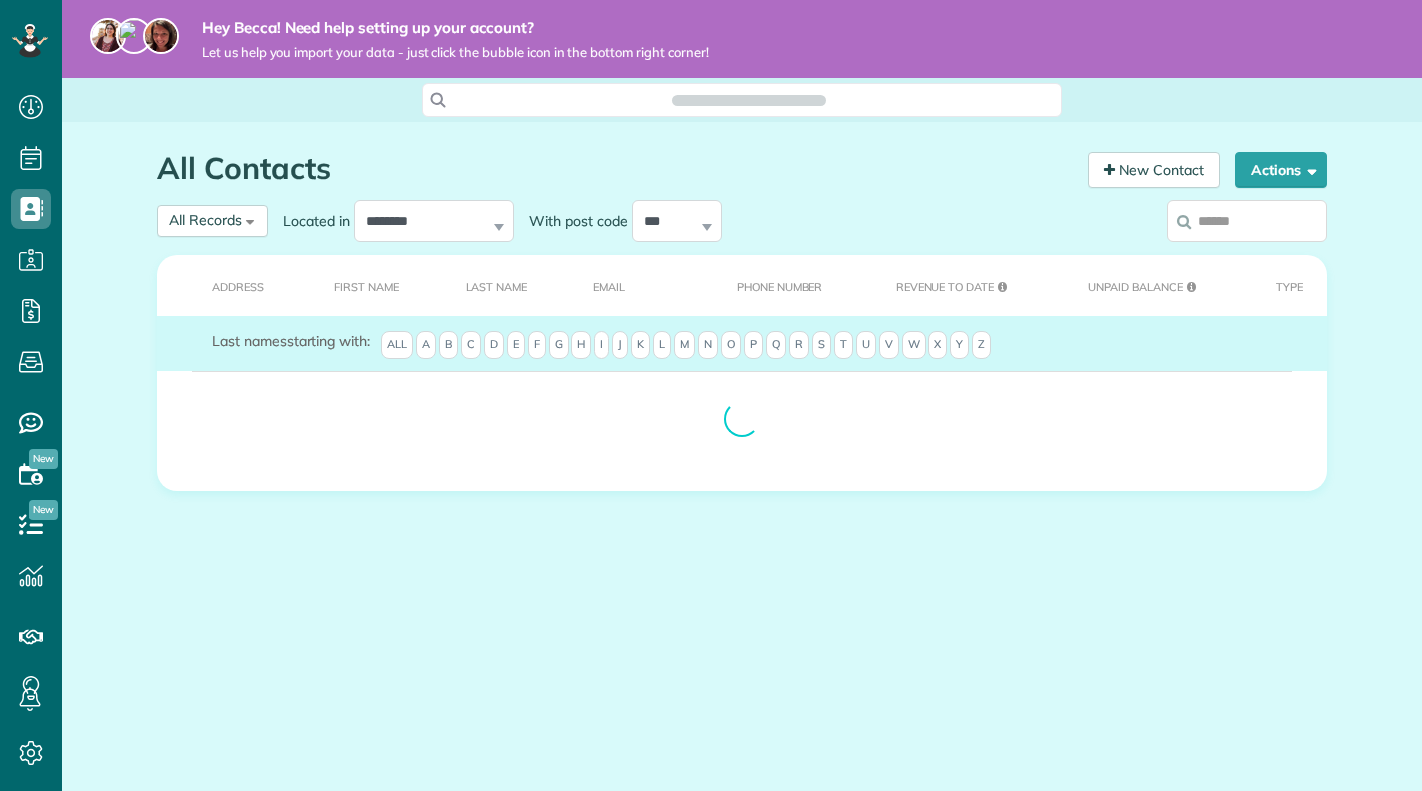 scroll, scrollTop: 0, scrollLeft: 0, axis: both 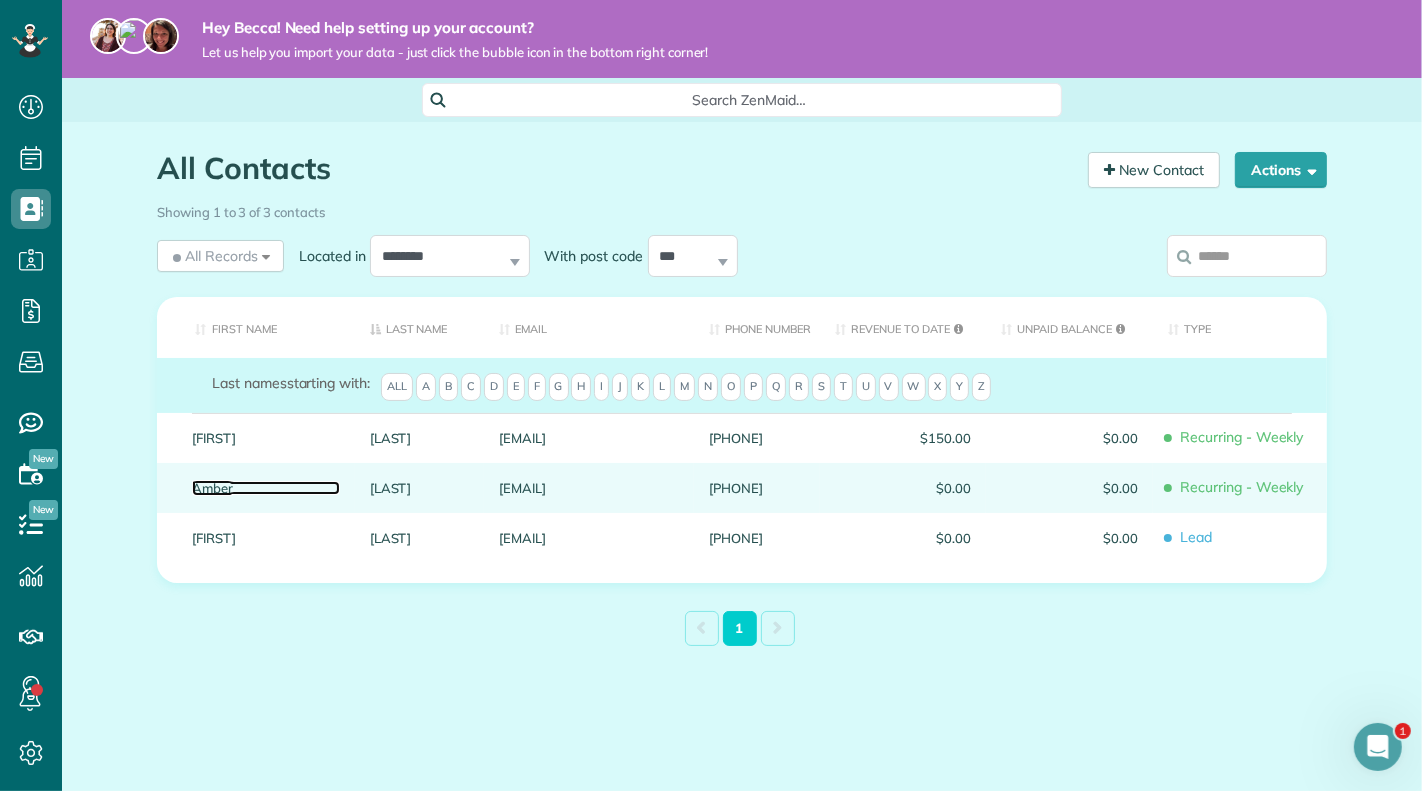 click on "Amber" at bounding box center [266, 488] 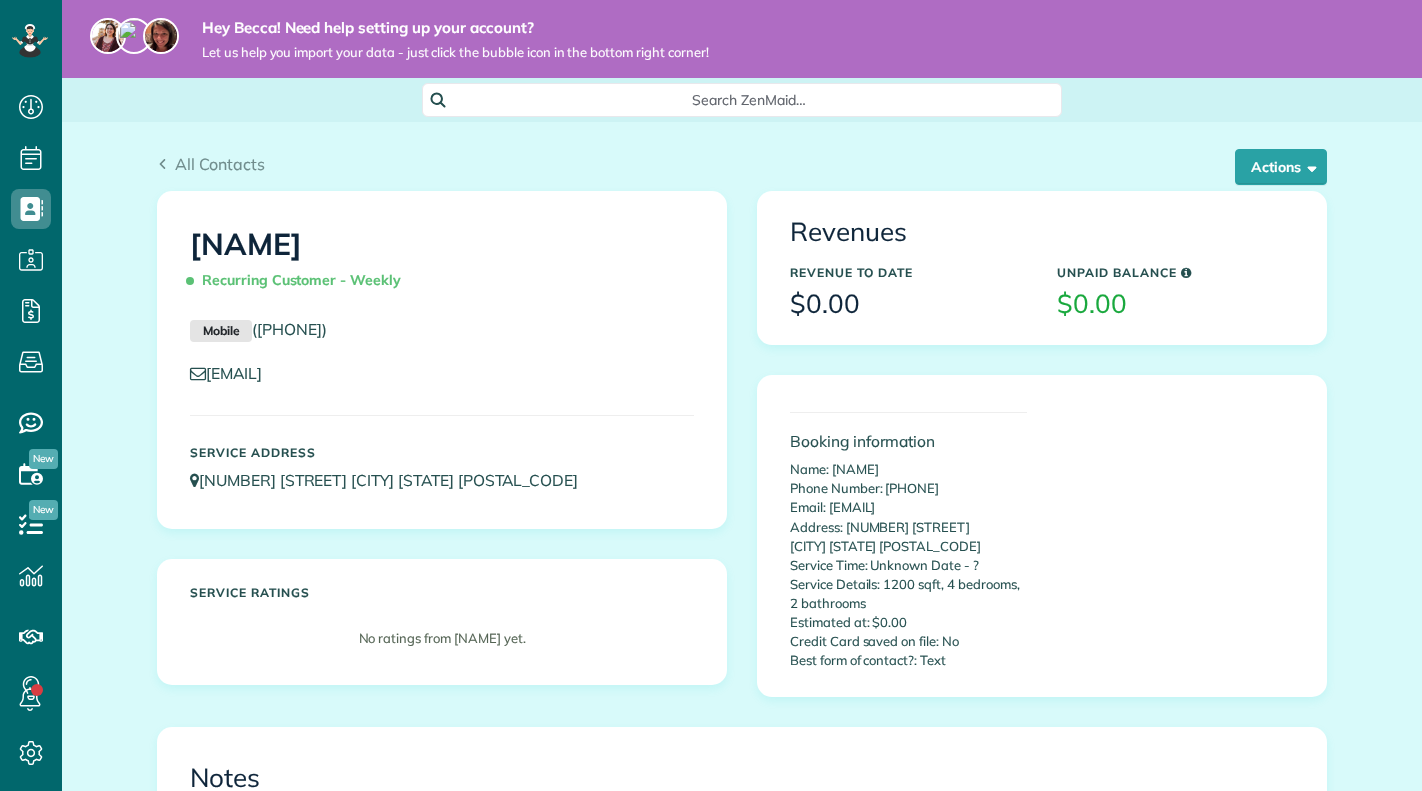 scroll, scrollTop: 0, scrollLeft: 0, axis: both 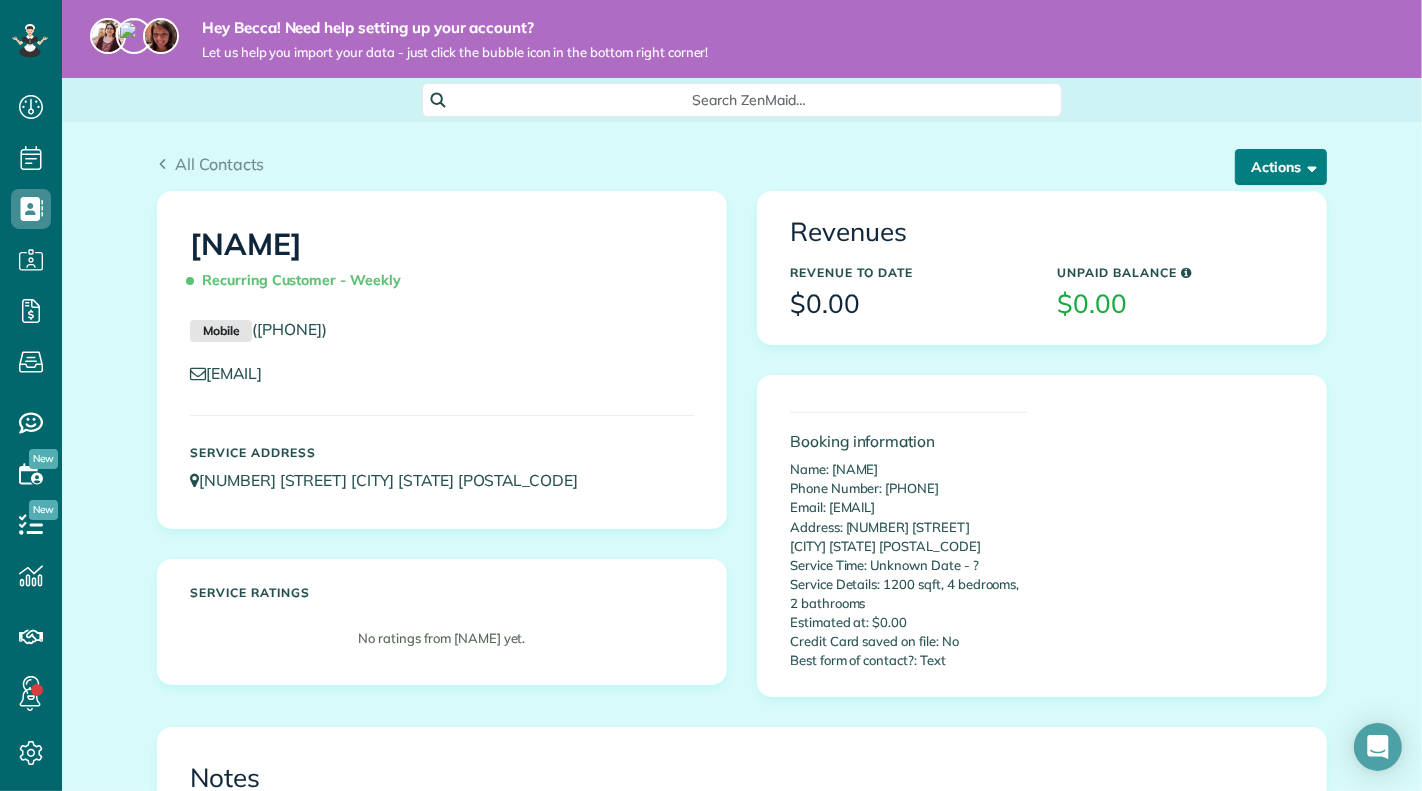click on "Actions" at bounding box center [1281, 167] 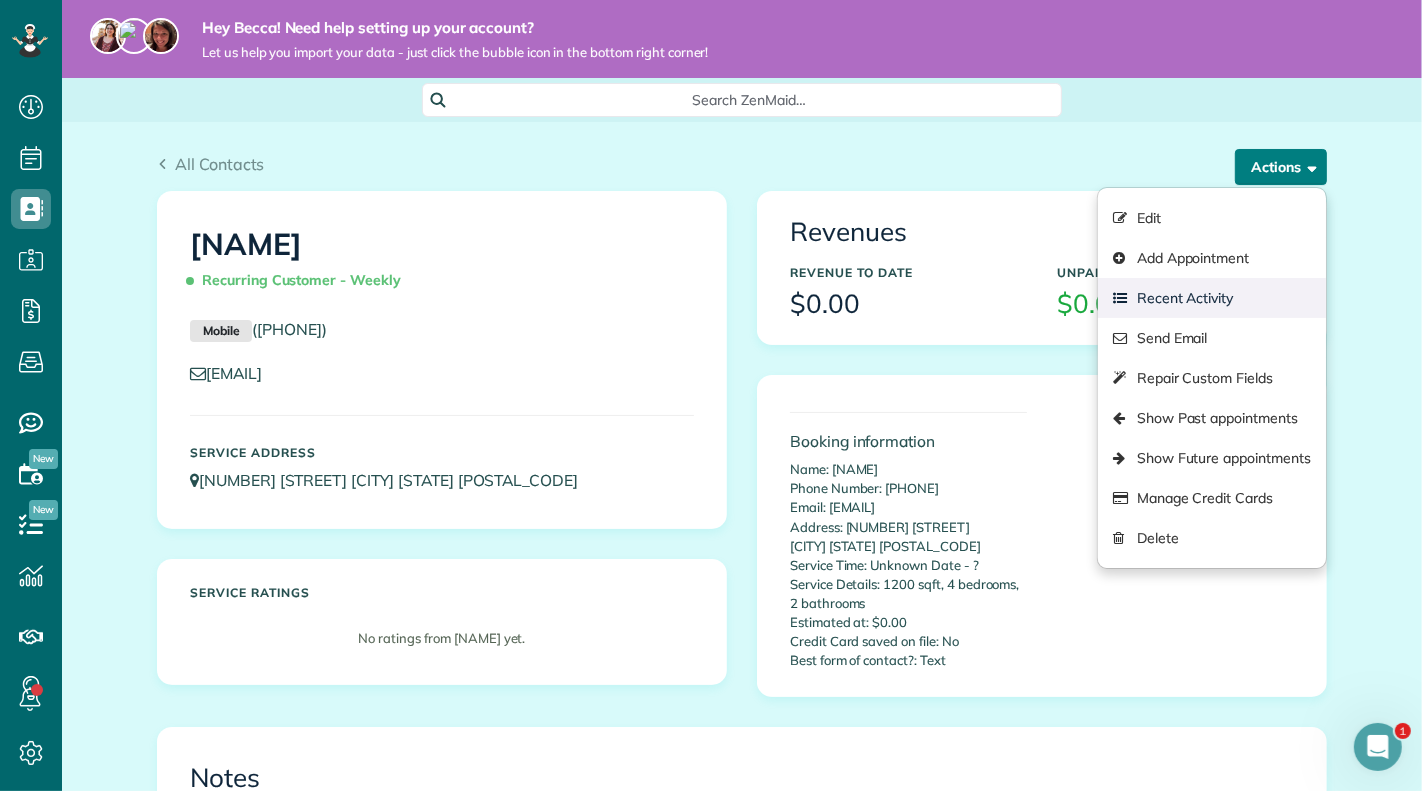 scroll, scrollTop: 0, scrollLeft: 0, axis: both 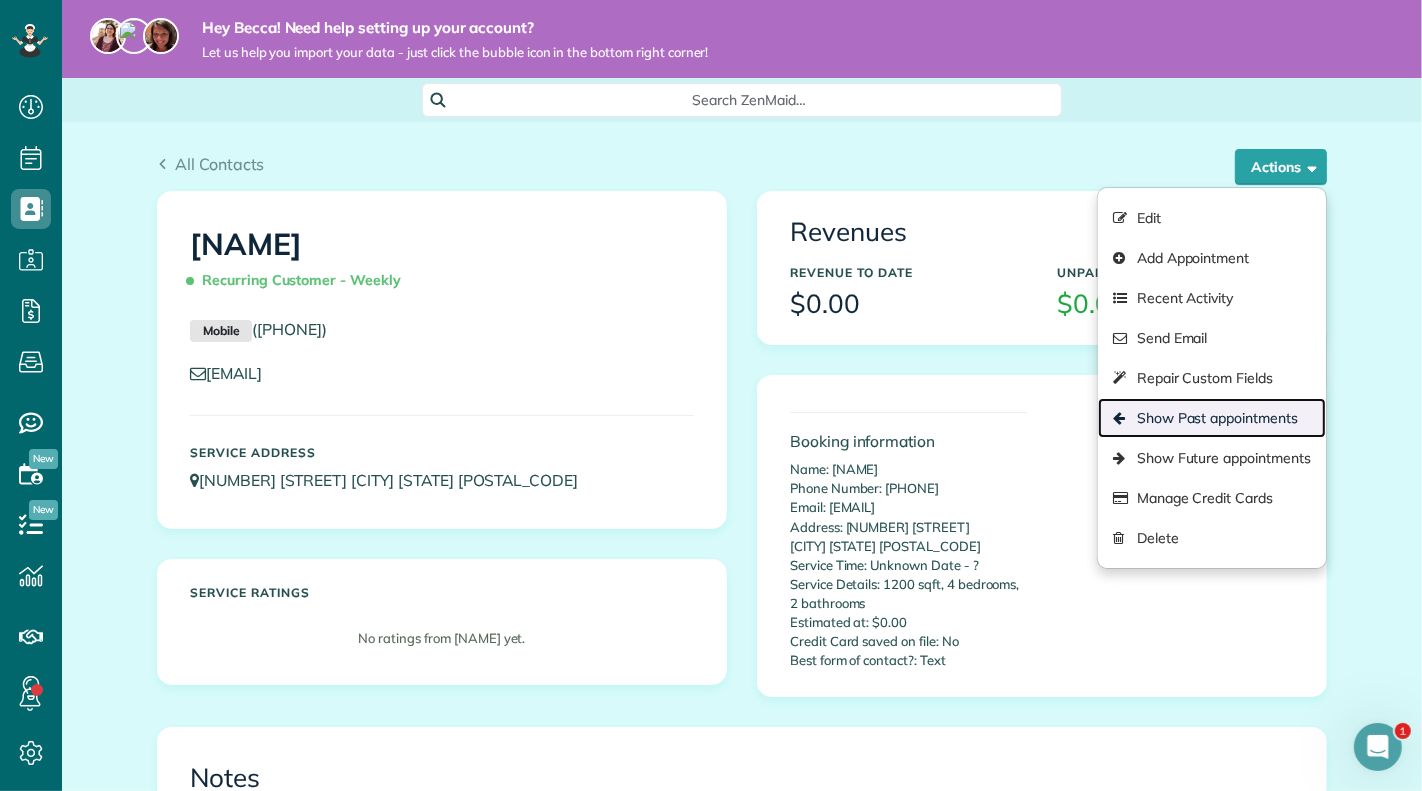 click on "Show Past appointments" at bounding box center [1212, 418] 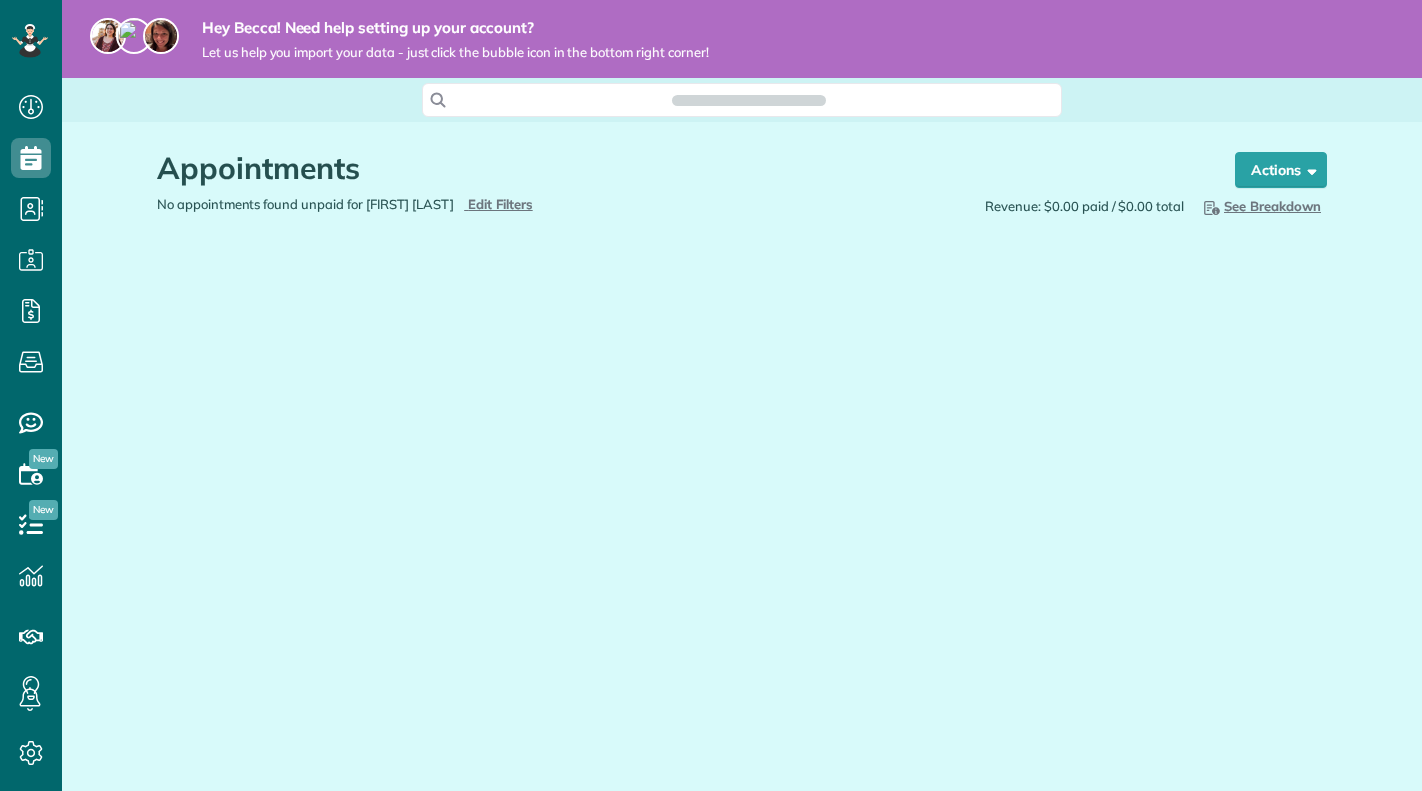 scroll, scrollTop: 0, scrollLeft: 0, axis: both 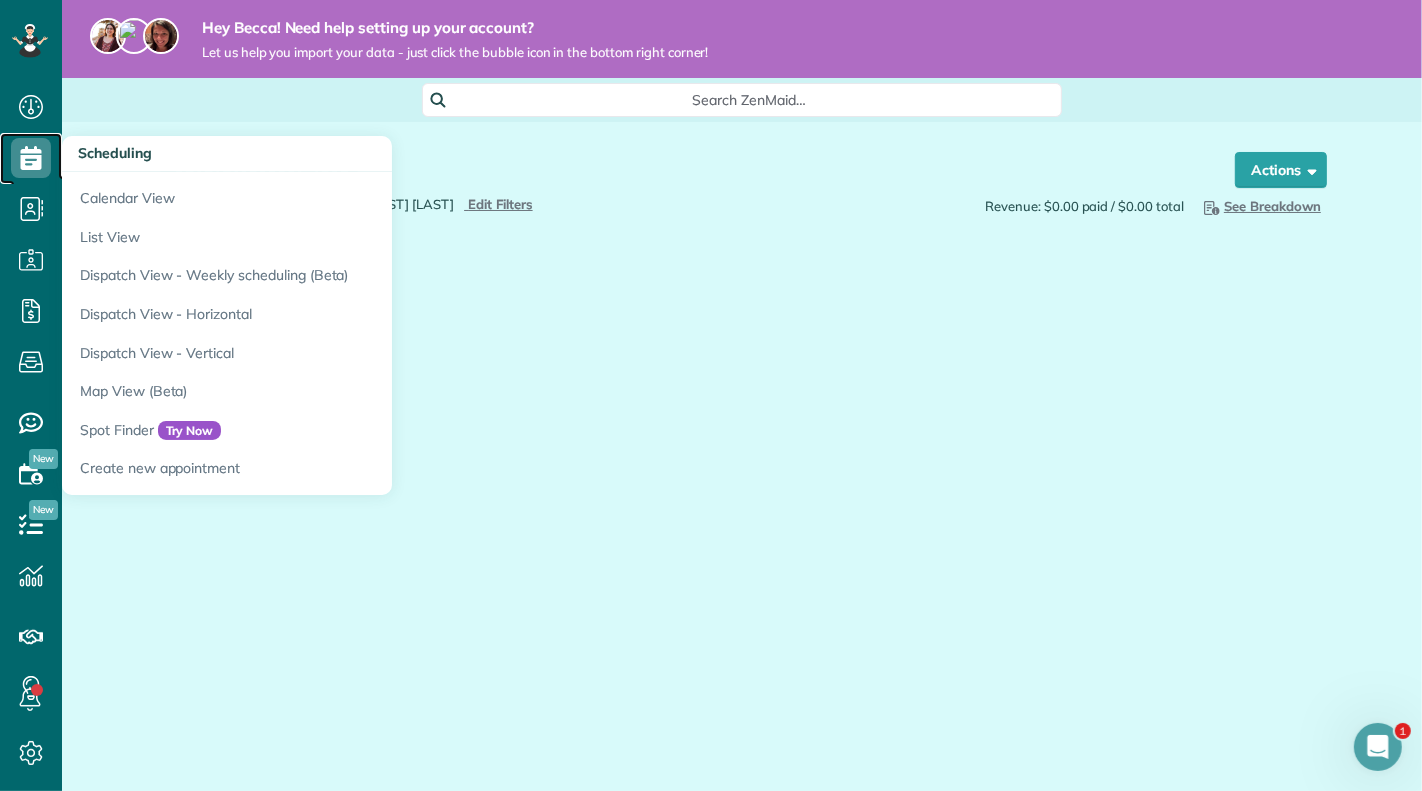 click 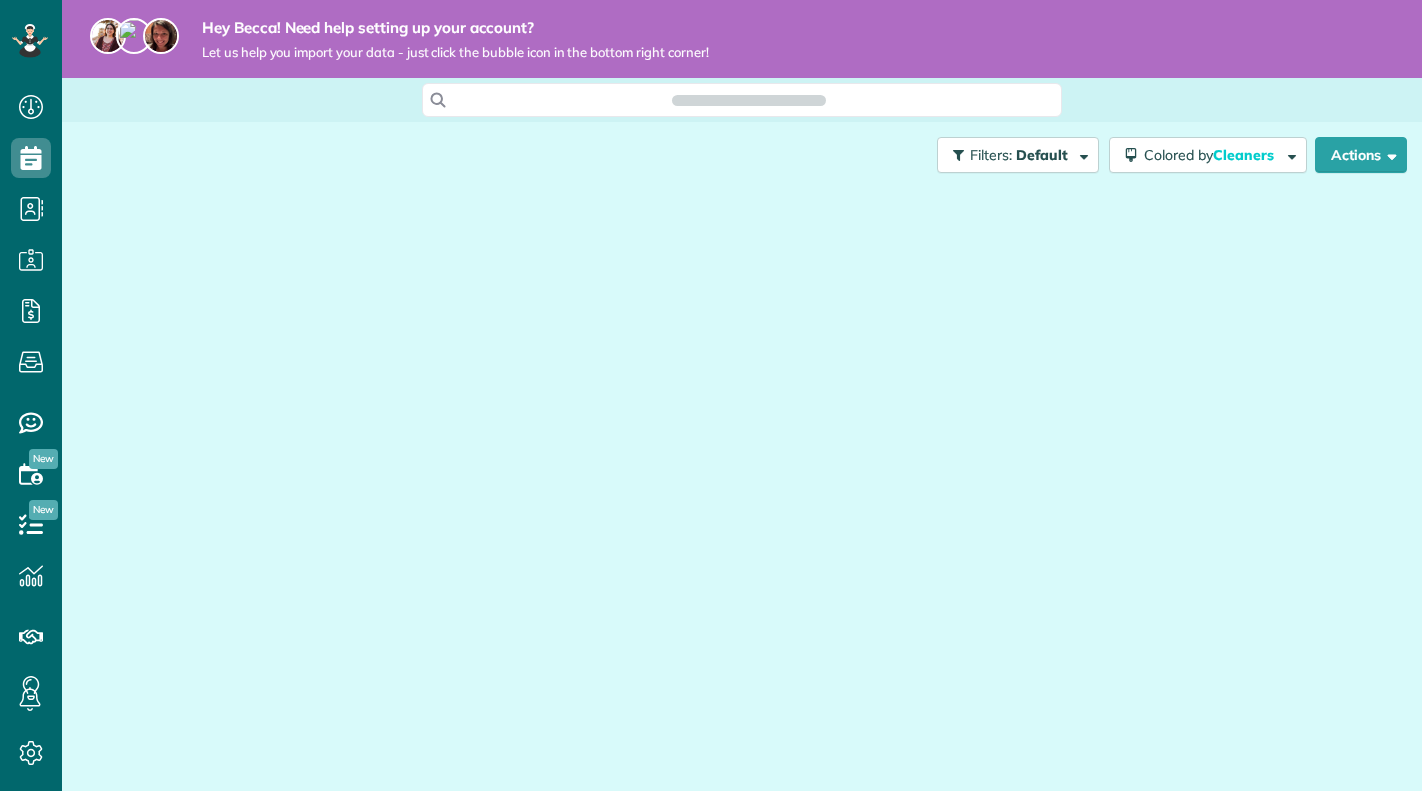 scroll, scrollTop: 0, scrollLeft: 0, axis: both 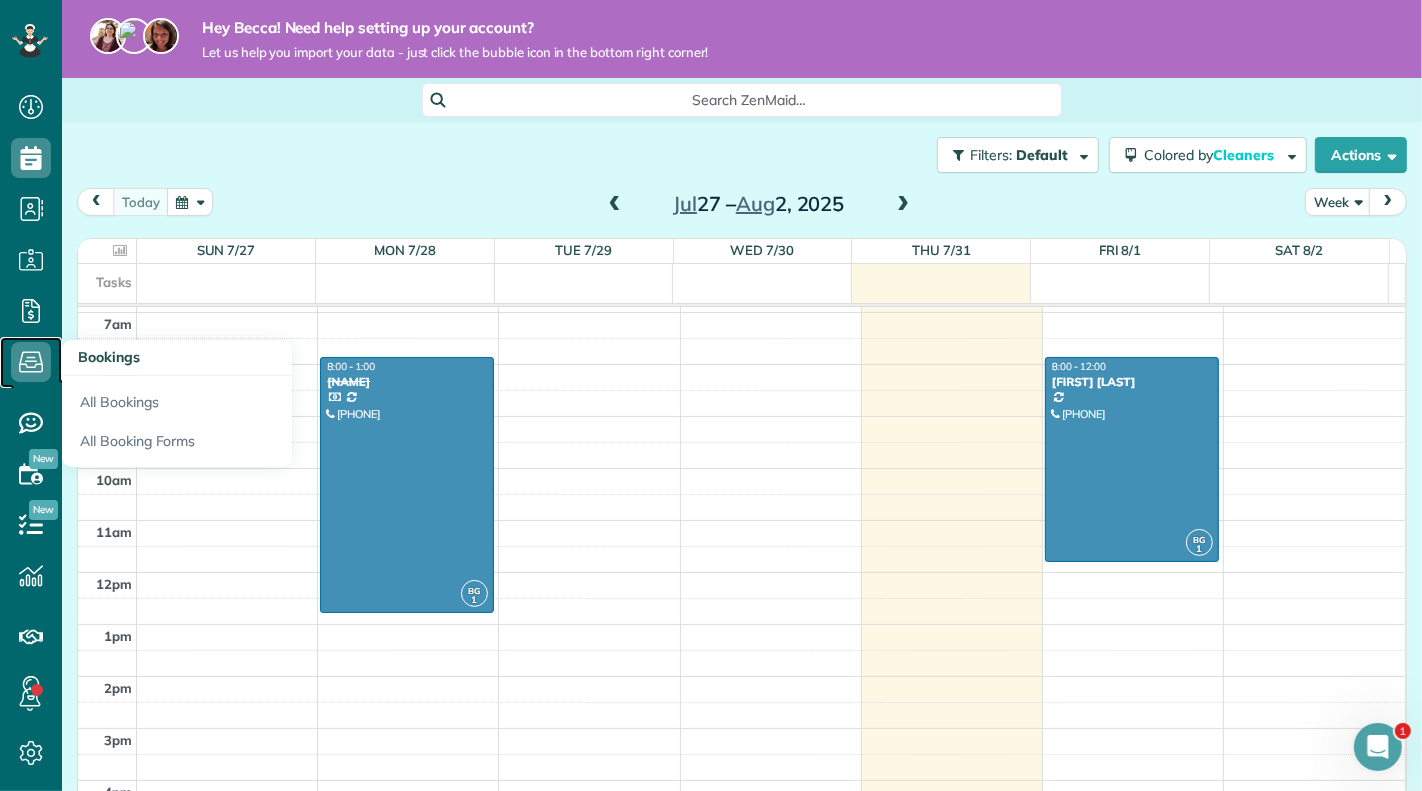 click 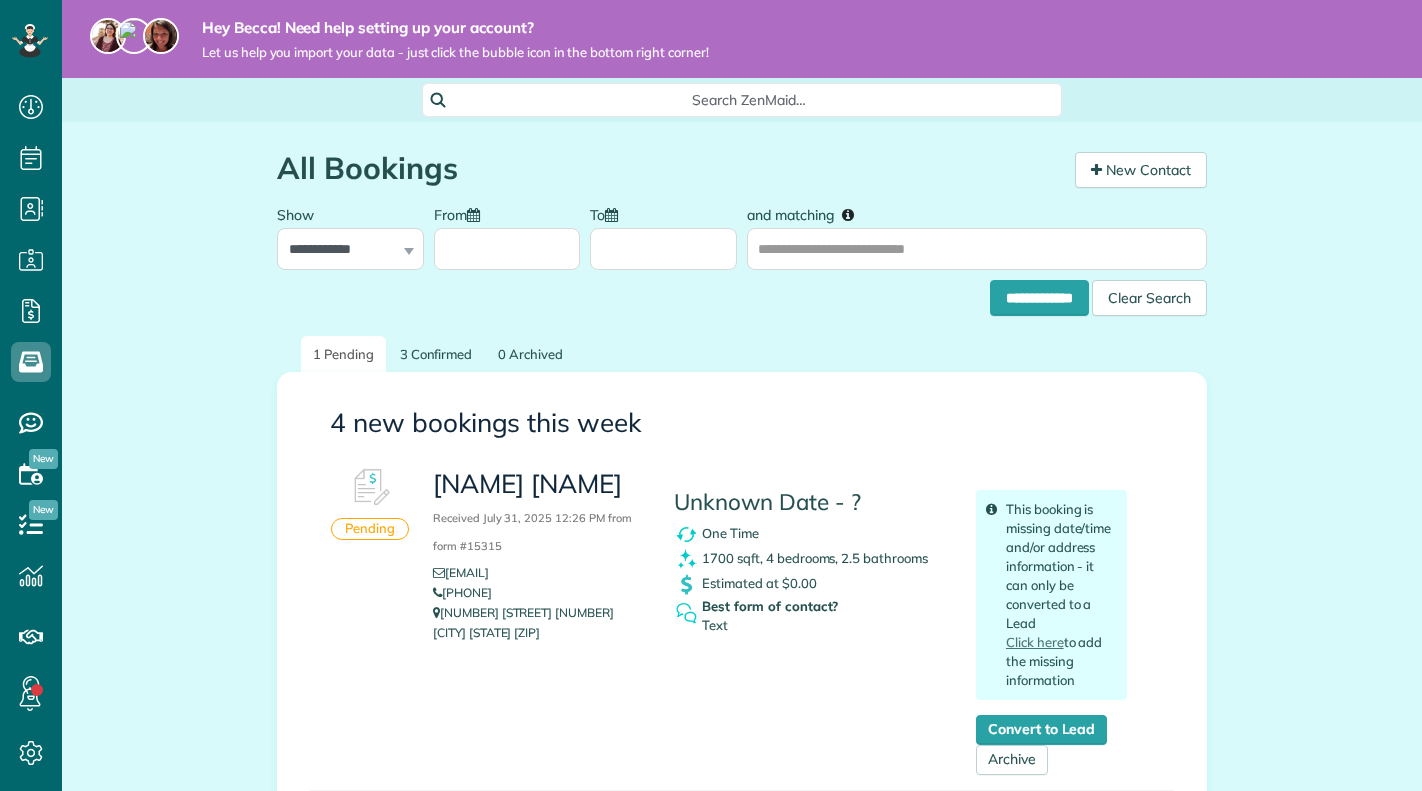scroll, scrollTop: 0, scrollLeft: 0, axis: both 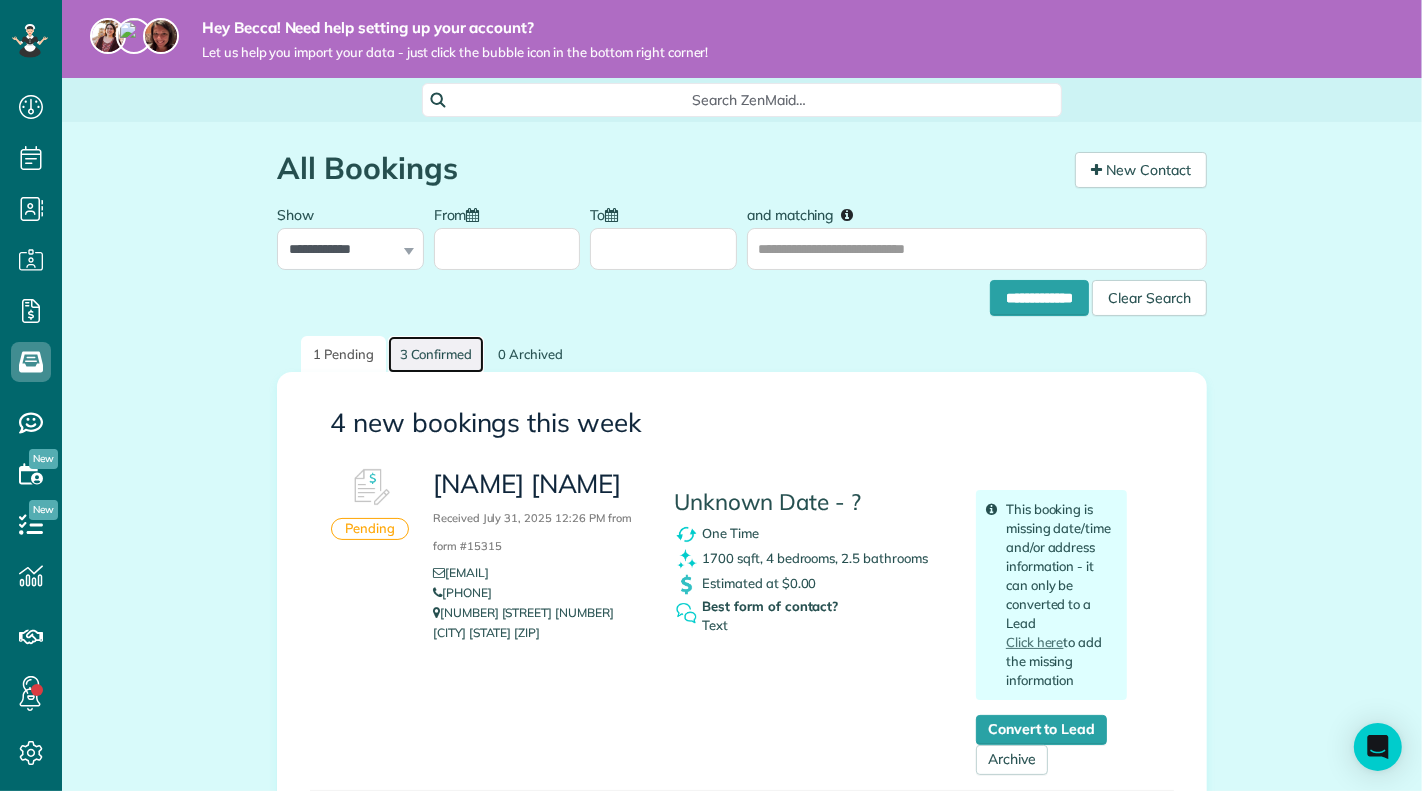 click on "3 Confirmed" at bounding box center (436, 354) 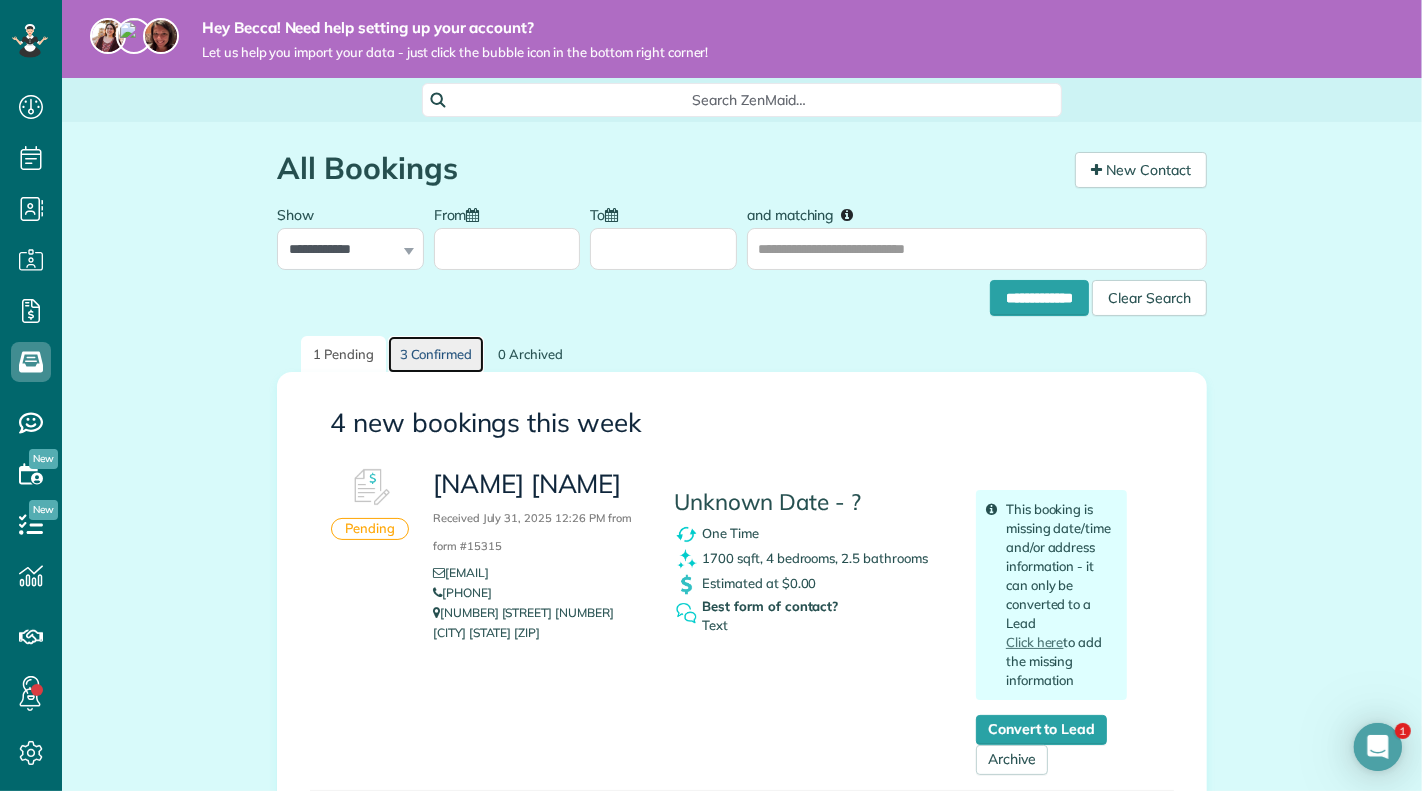 scroll, scrollTop: 0, scrollLeft: 0, axis: both 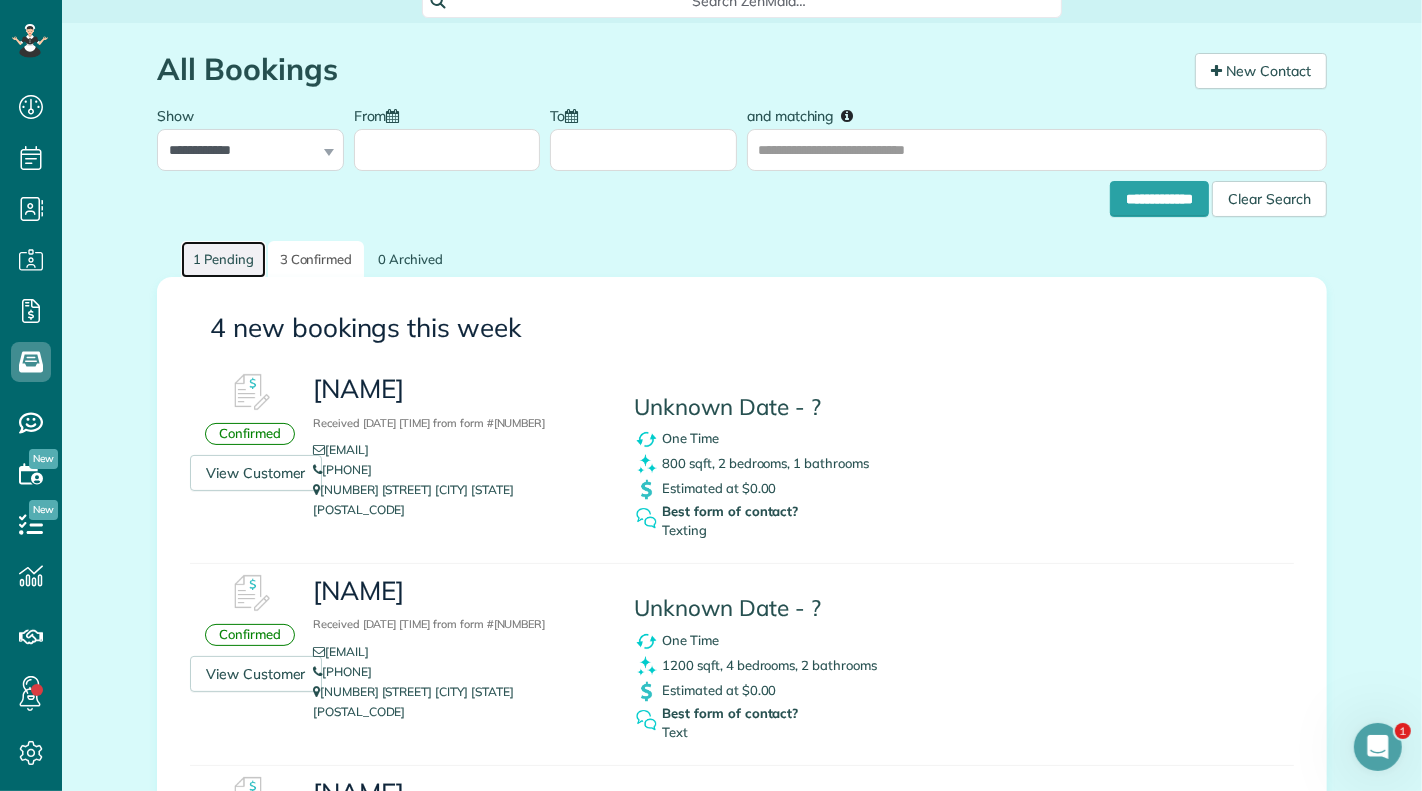 click on "1 Pending" at bounding box center (223, 259) 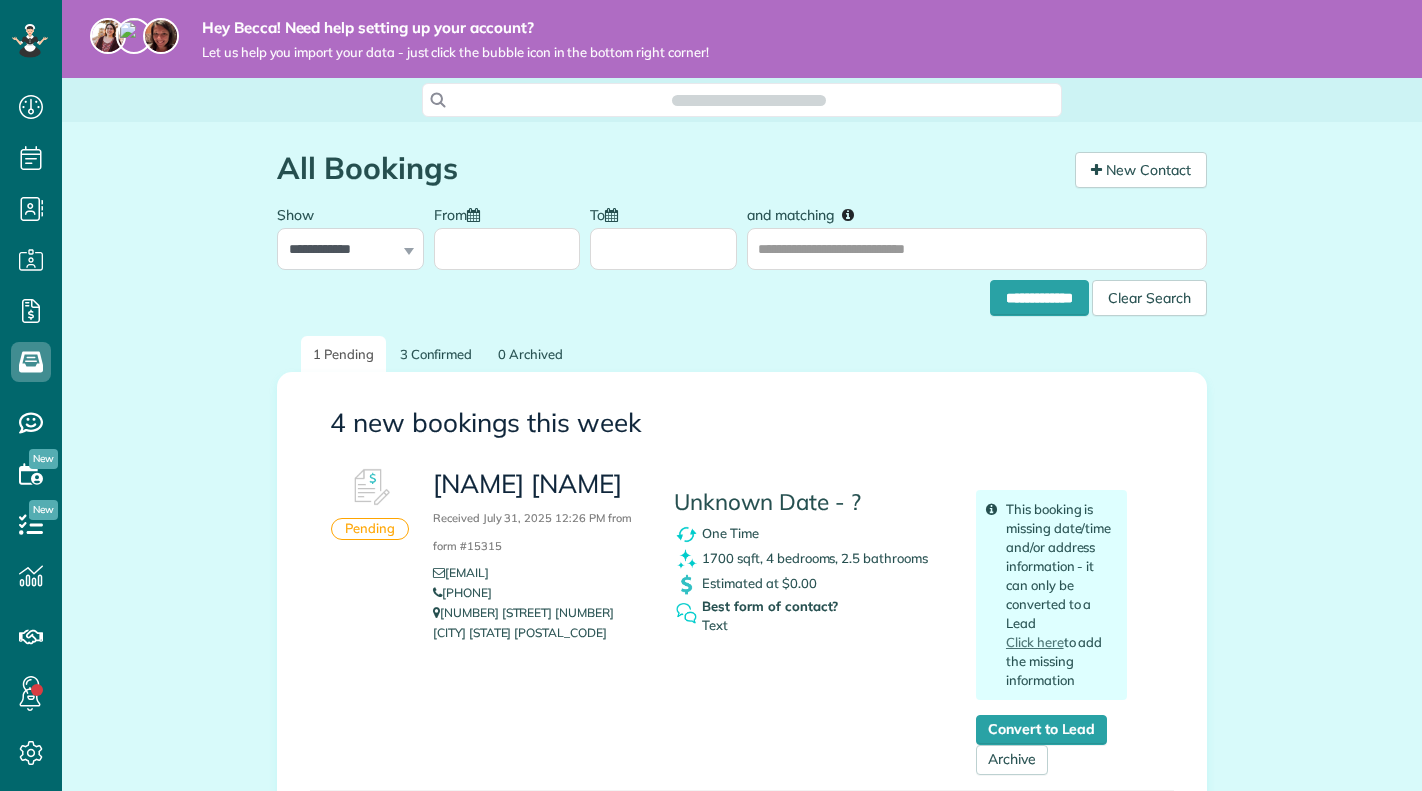 scroll, scrollTop: 0, scrollLeft: 0, axis: both 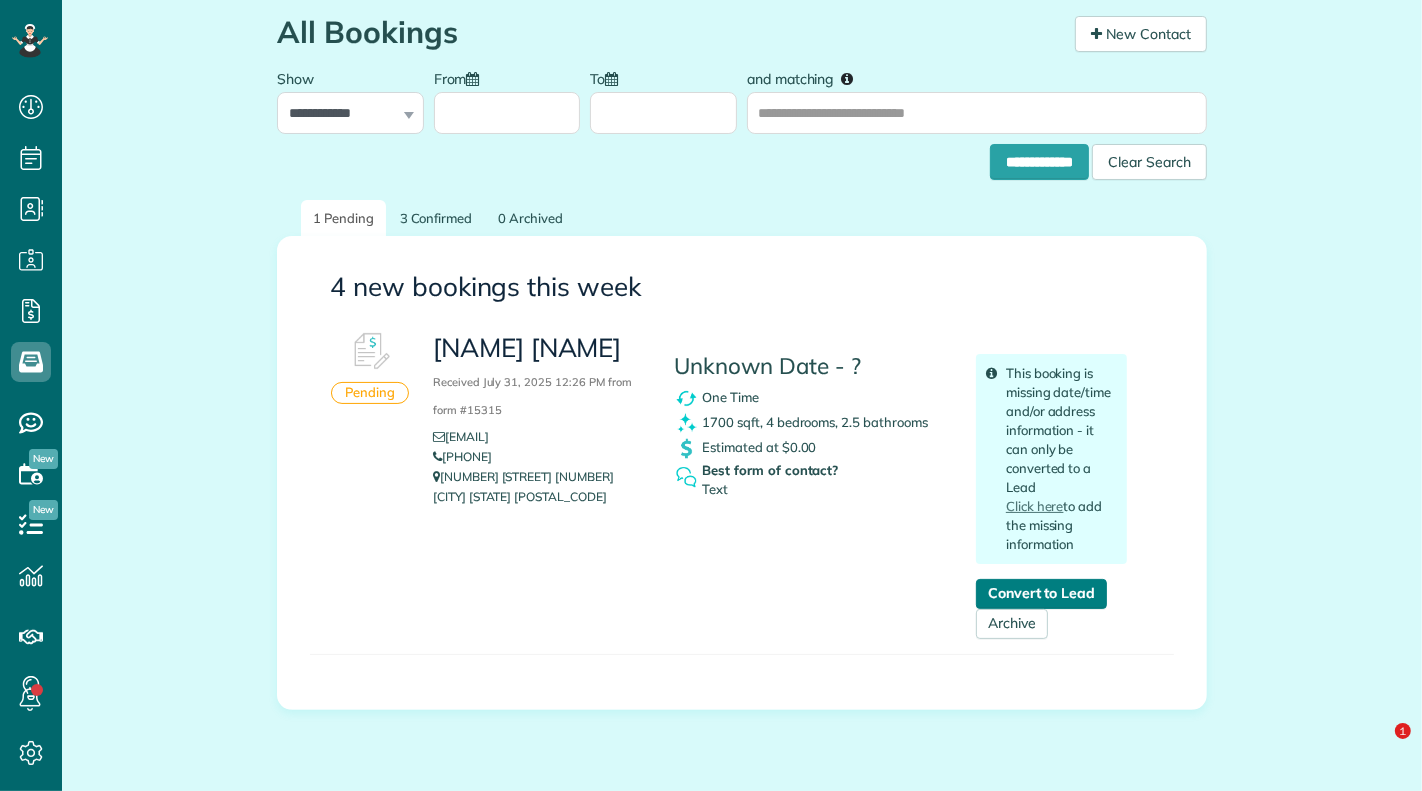 click on "Convert to Lead" at bounding box center (1041, 594) 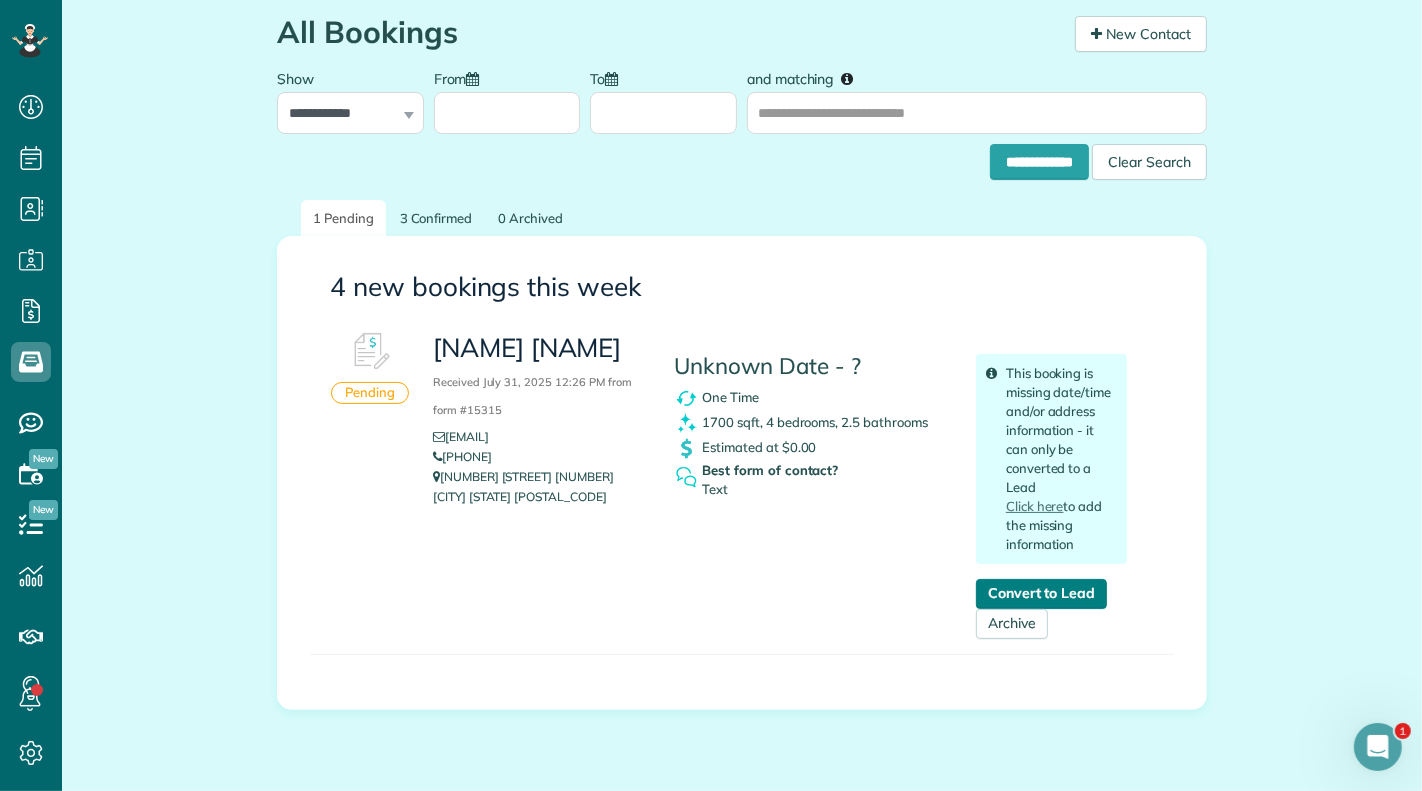 scroll, scrollTop: 0, scrollLeft: 0, axis: both 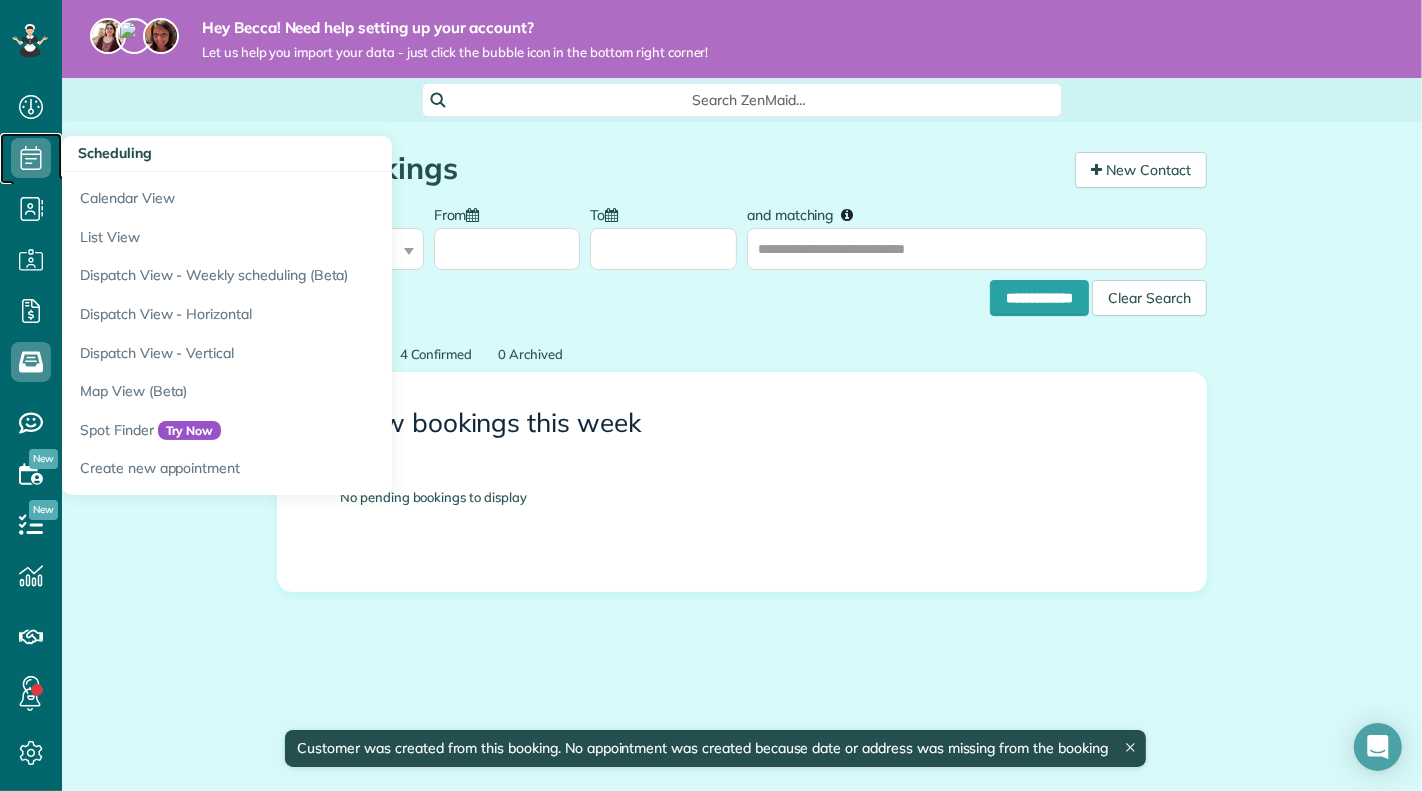 click 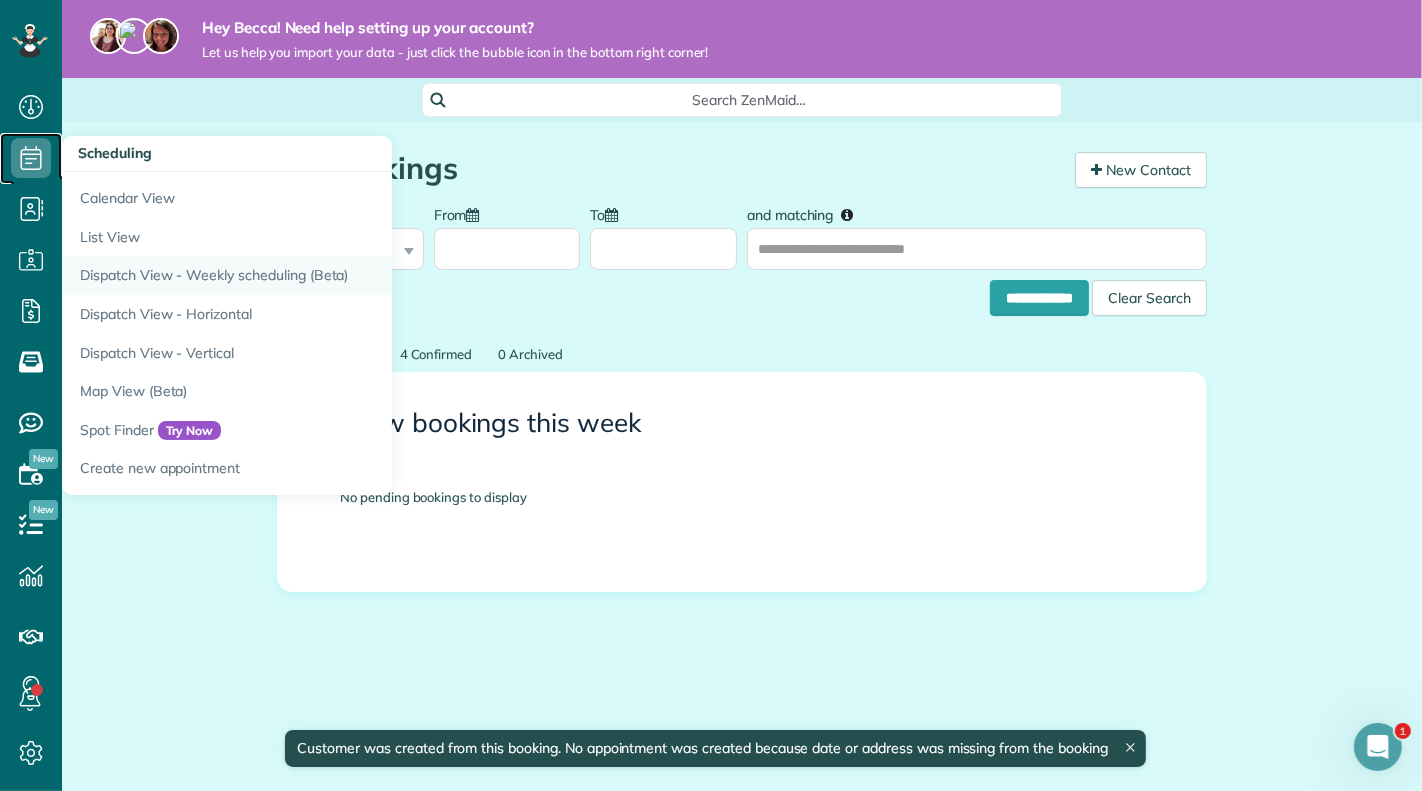 scroll, scrollTop: 0, scrollLeft: 0, axis: both 